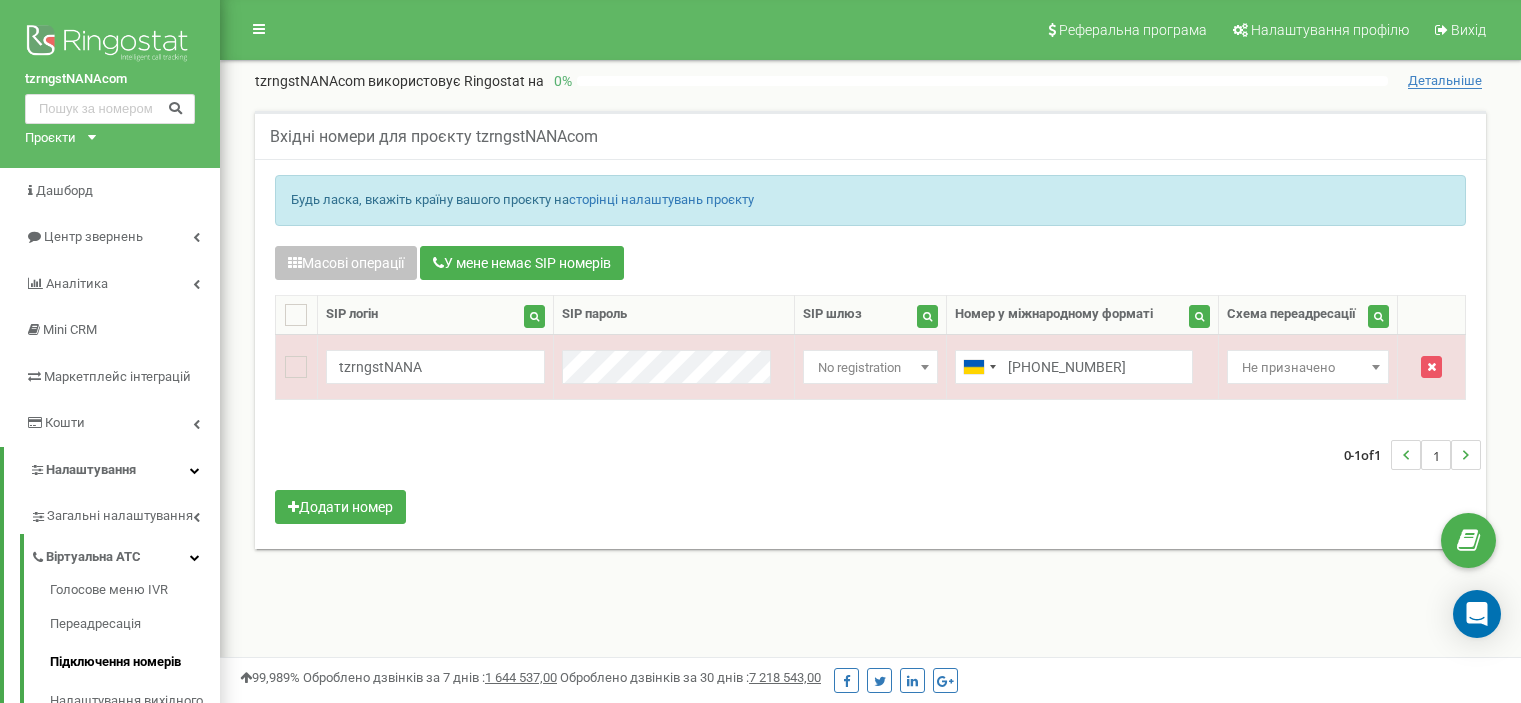 scroll, scrollTop: 0, scrollLeft: 0, axis: both 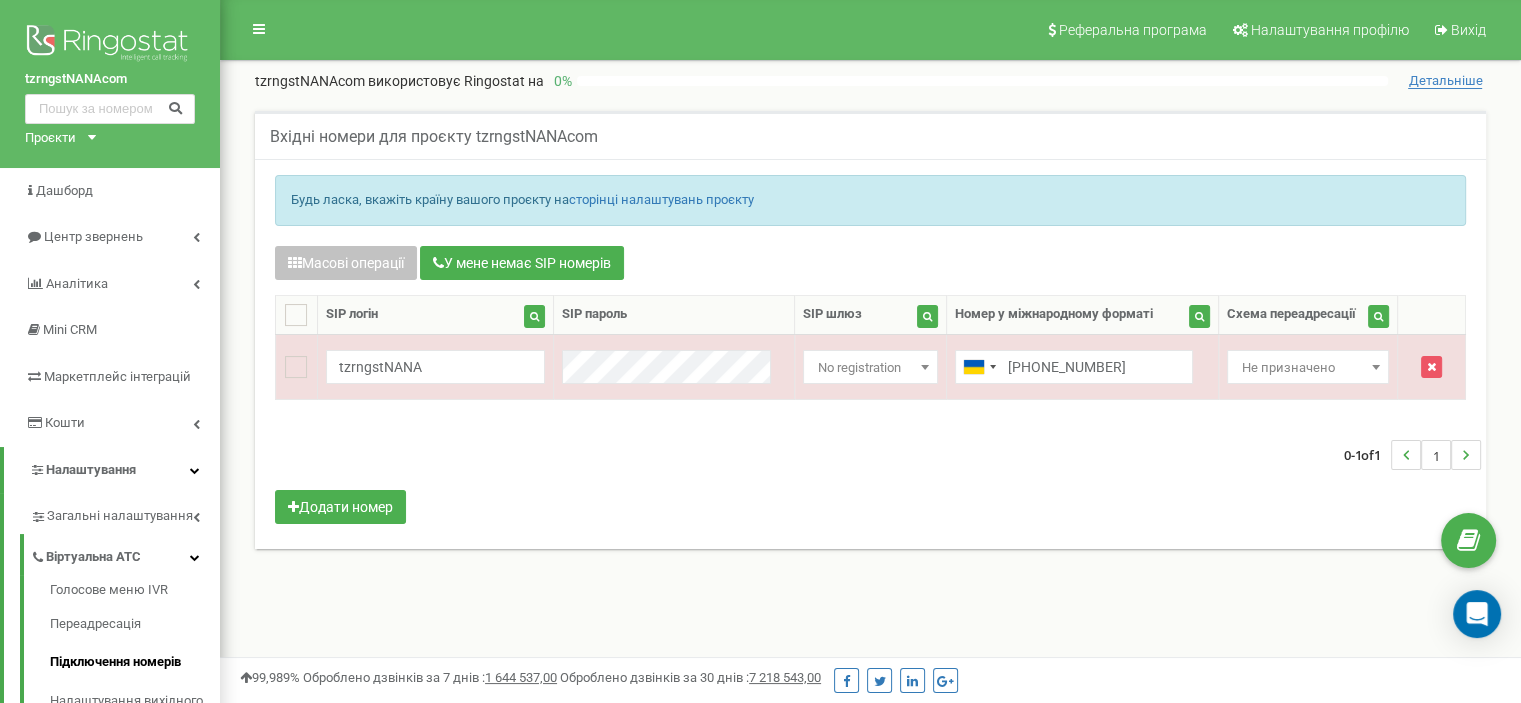 click on "Реферальна програма
Налаштування профілю
Вихід
tzrngstNANAcom   використовує Ringostat на  0 % Детальніше
Активуйте Віртуальну АТС, щоб використовувати схеми переадресації
Вхідні номери для проєкту tzrngstNANAcom" at bounding box center [870, 600] 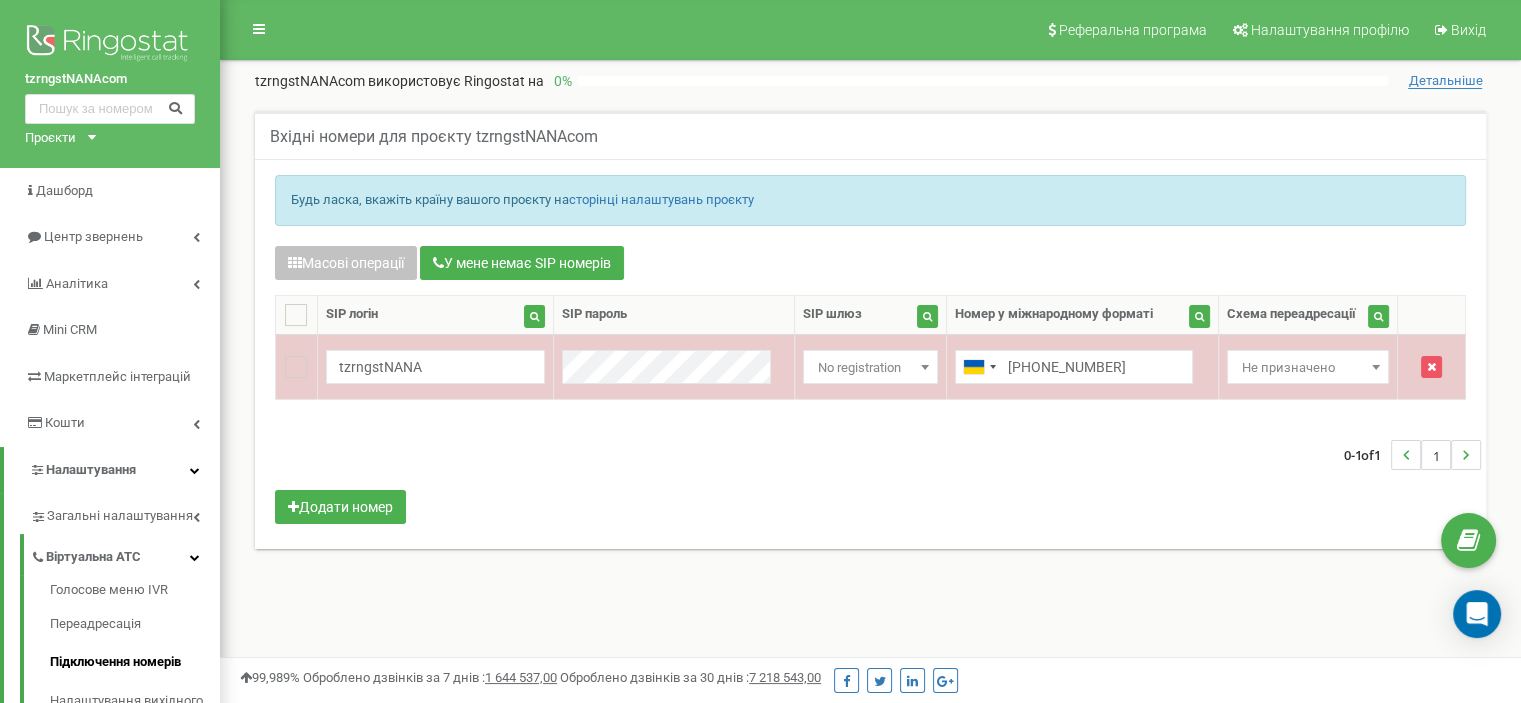 click at bounding box center [1376, 367] 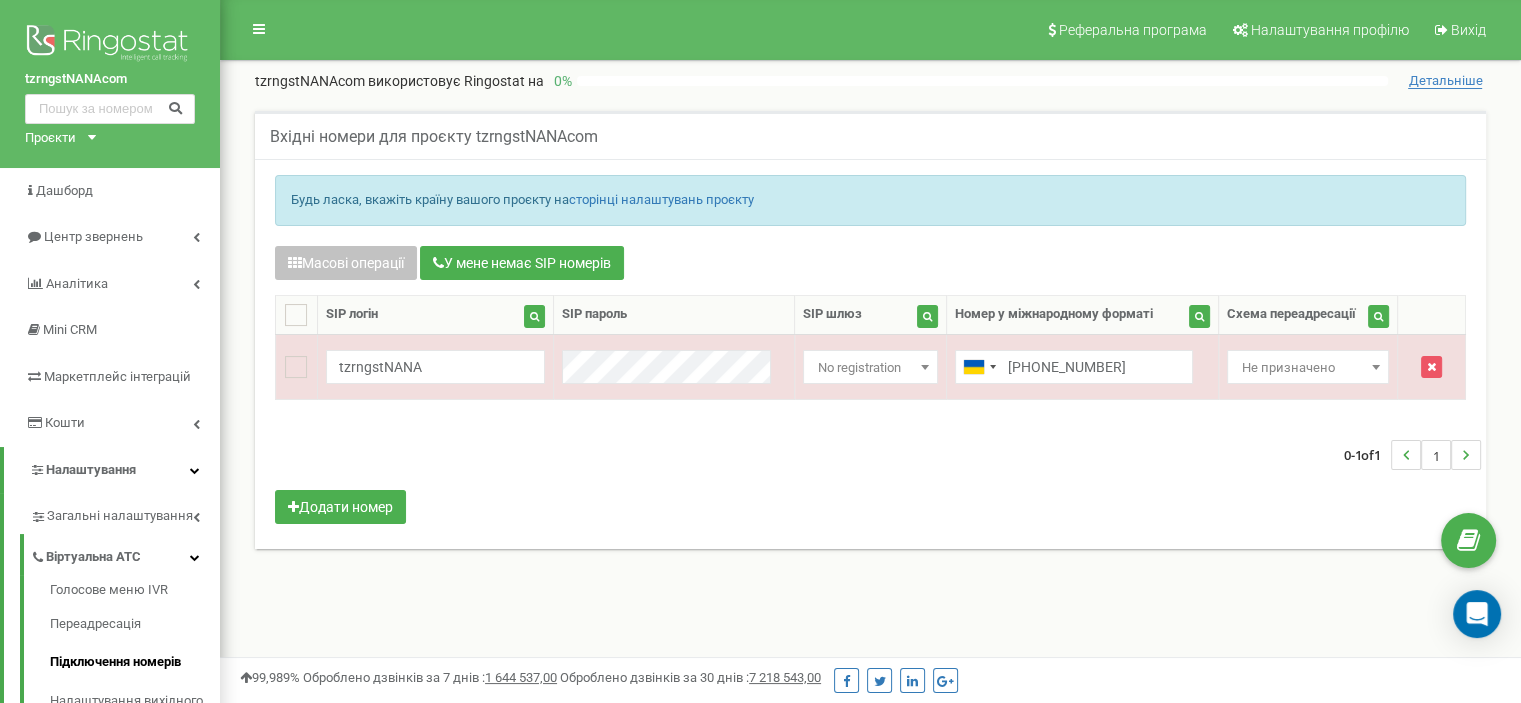 click on "Вхідні номери для проєкту tzrngstNANAcom
Будь ласка, вкажіть країну вашого проєкту на  сторінці налаштувань проєкту
Масові операції
У мене немає SIP номерів
Налаштування
Виберіть налаштування для редагування
Схема переадресації
SIP шлюз
Нове значення" at bounding box center [870, 342] 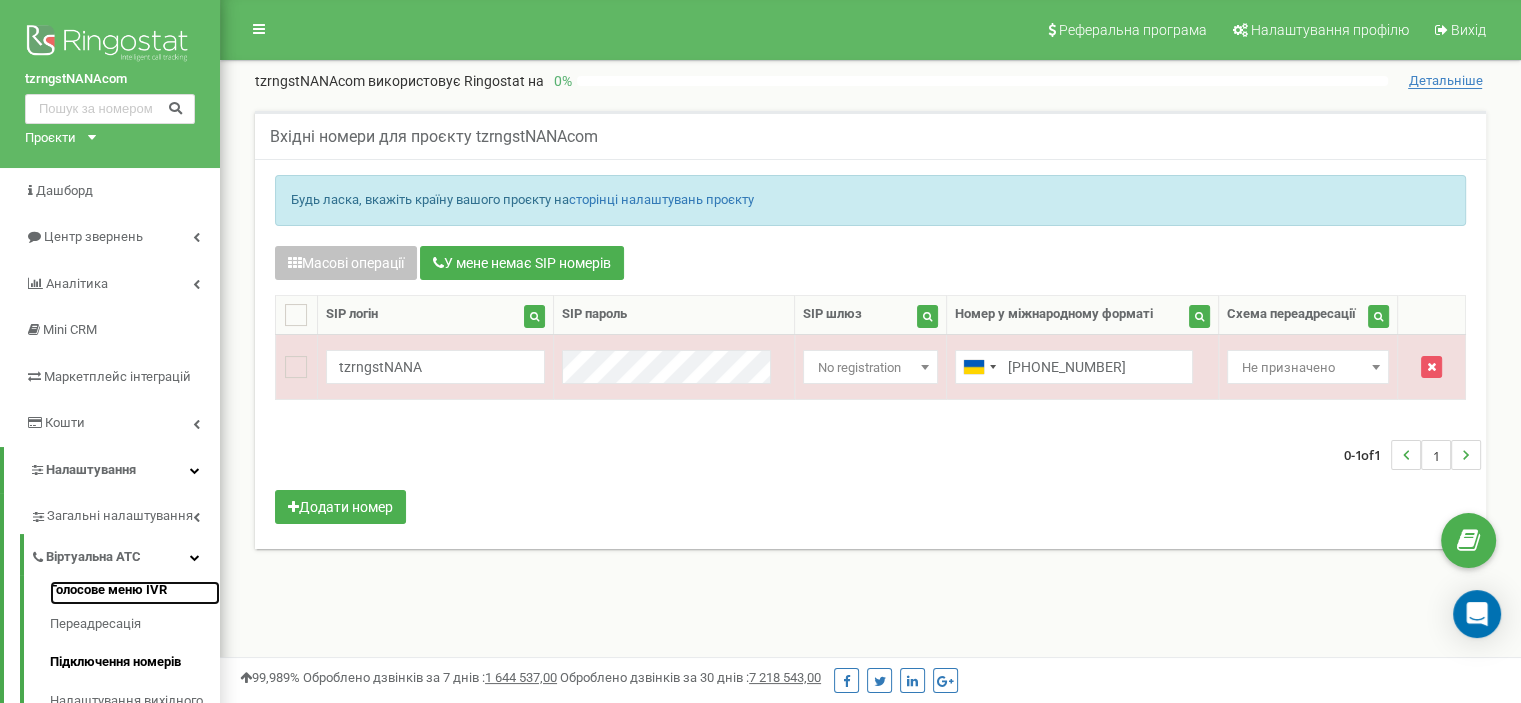 click on "Голосове меню IVR" at bounding box center (135, 593) 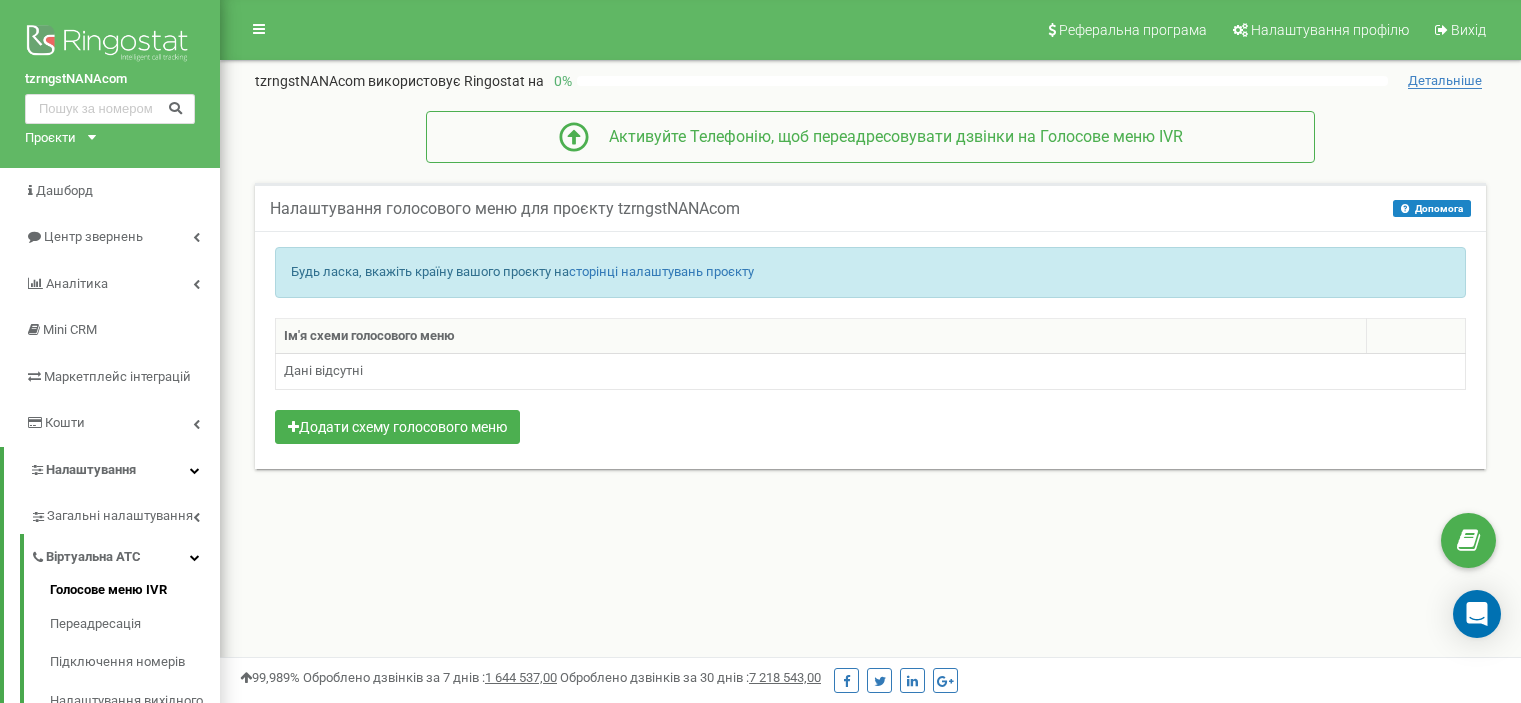scroll, scrollTop: 0, scrollLeft: 0, axis: both 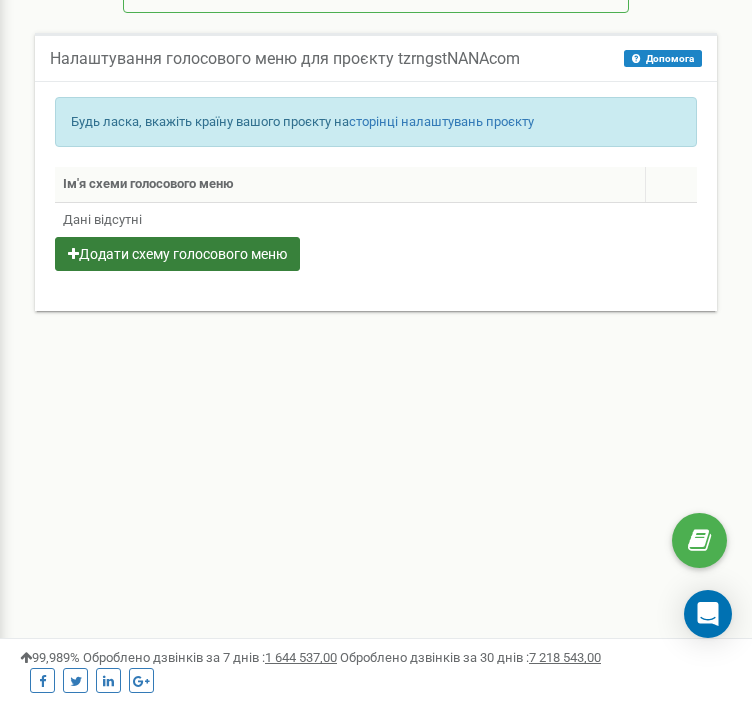 click on "Додати схему голосового меню" at bounding box center [177, 254] 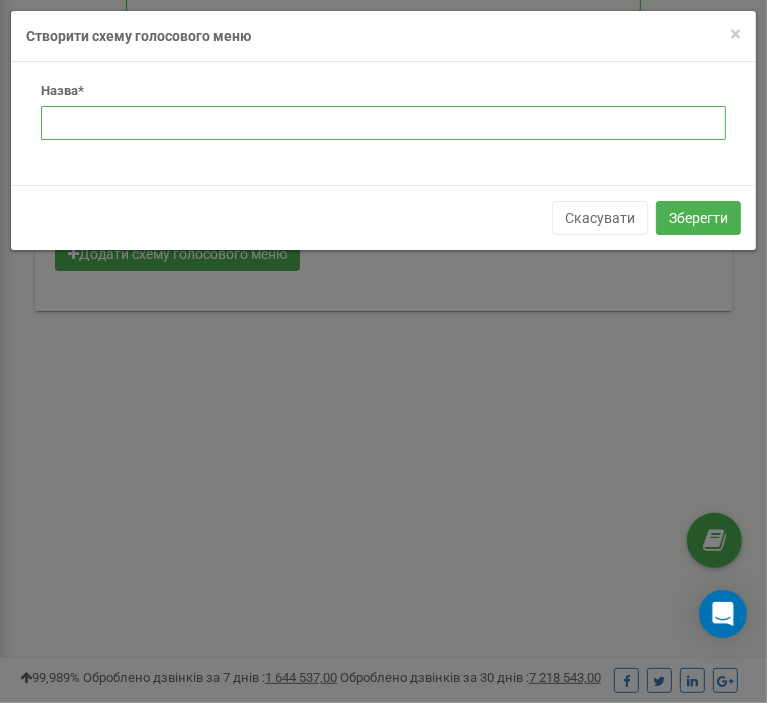 click at bounding box center [383, 123] 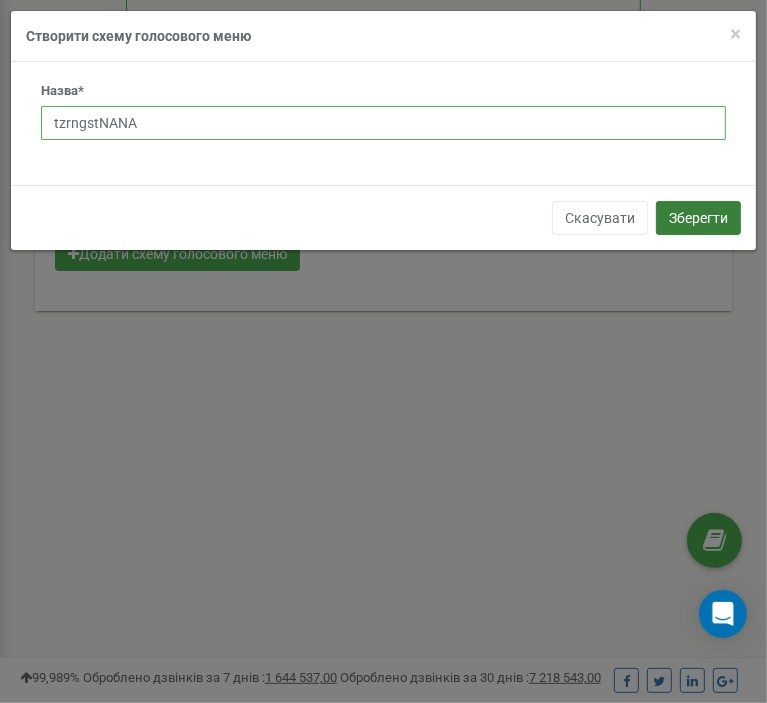 type on "tzrngstNANA" 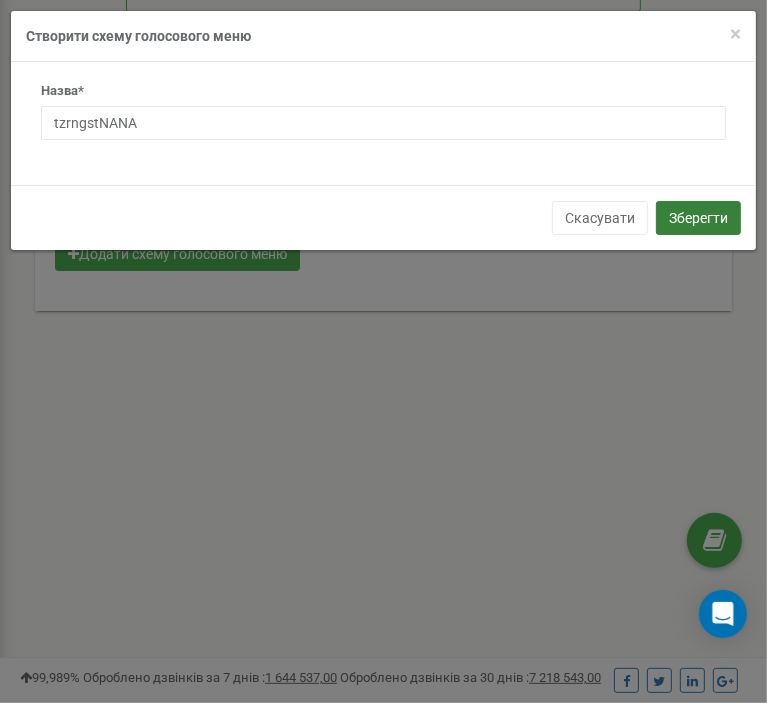 click on "Зберегти" at bounding box center [698, 218] 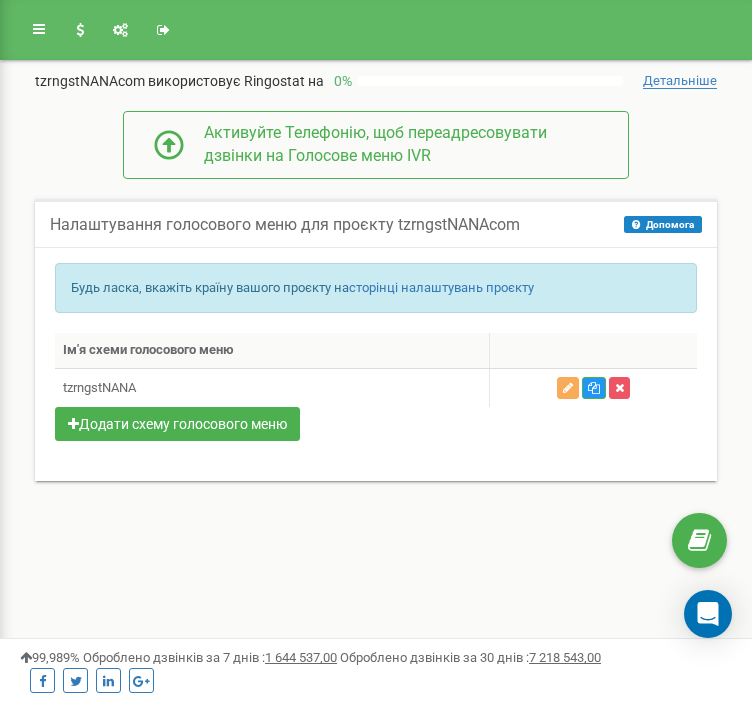 scroll, scrollTop: 0, scrollLeft: 0, axis: both 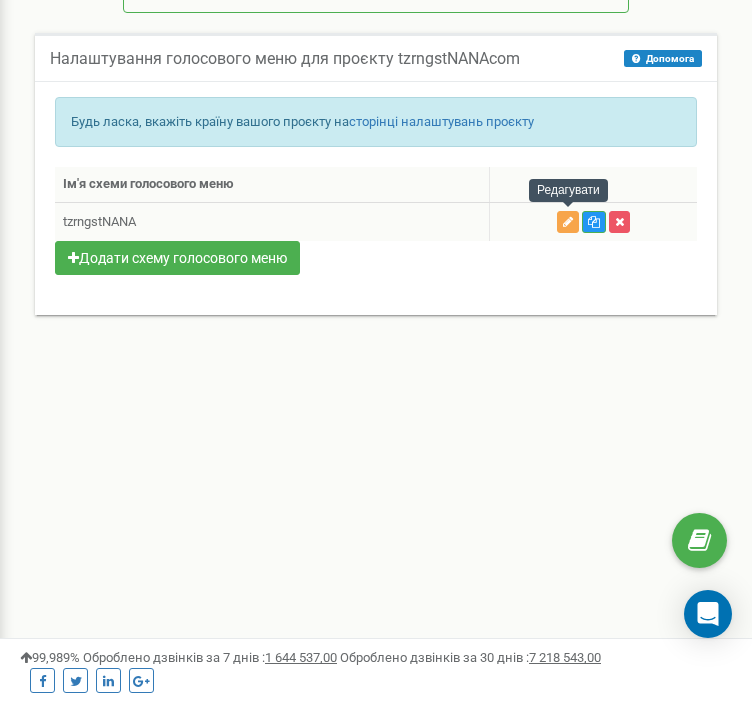 click at bounding box center (568, 222) 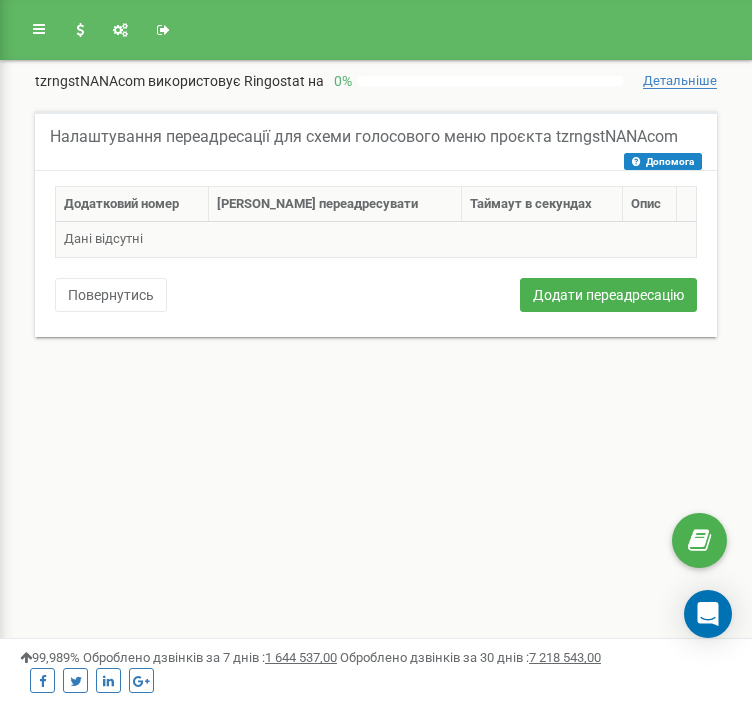 scroll, scrollTop: 0, scrollLeft: 0, axis: both 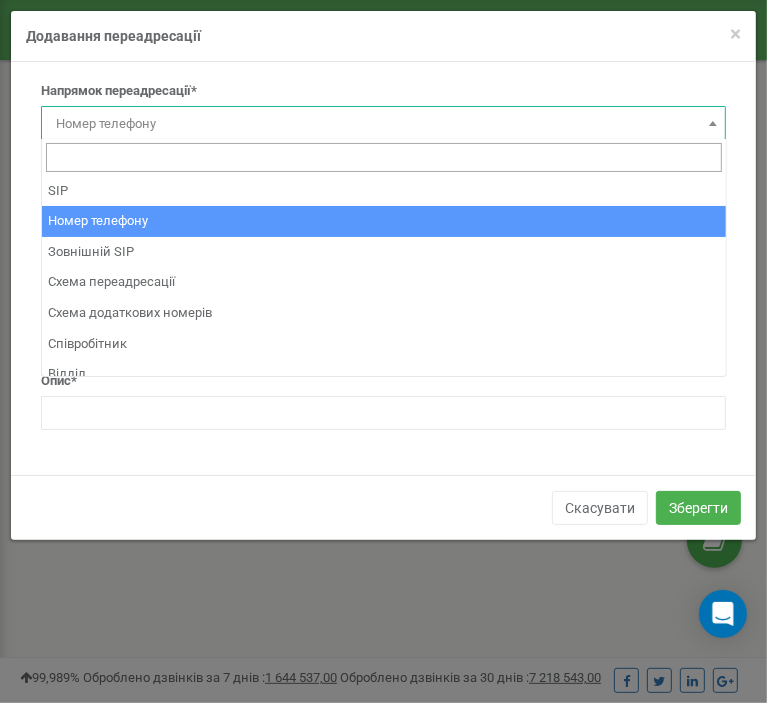click on "Номер телефону" at bounding box center (383, 124) 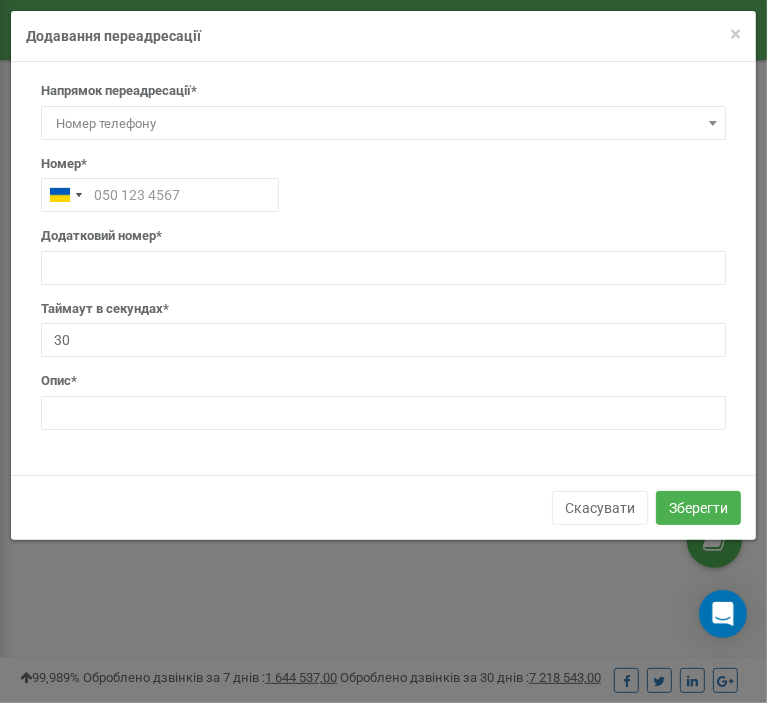 click on "Напрямок переадресації*
SIP
Номер телефону
Зовнішній SIP
Схема переадресації
Схема додаткових номерів
Співробітник
Відділ
Номер телефону
Номер*
Адреса зовнішнього SIP акаунта*
Схема переадресації*
Схема додаткових номерів*
tzrngstNANA
tzrngstNANA                      .
.
30" at bounding box center (383, 256) 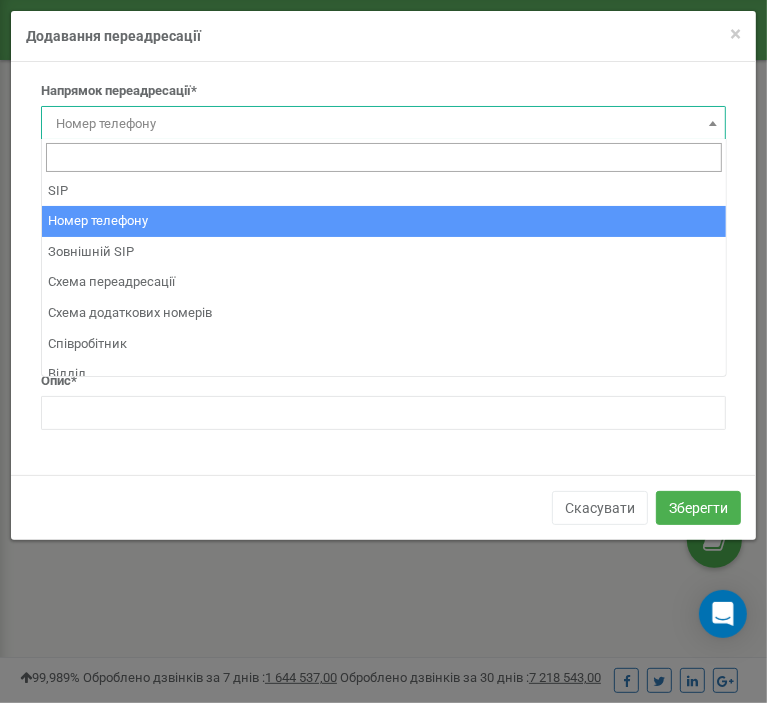 click on "Номер телефону" at bounding box center (383, 124) 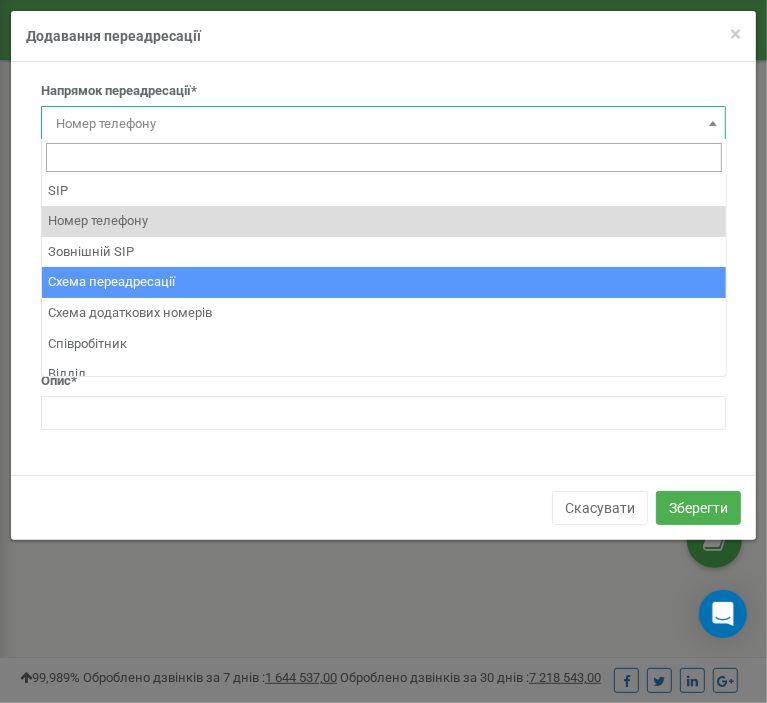 scroll, scrollTop: 13, scrollLeft: 0, axis: vertical 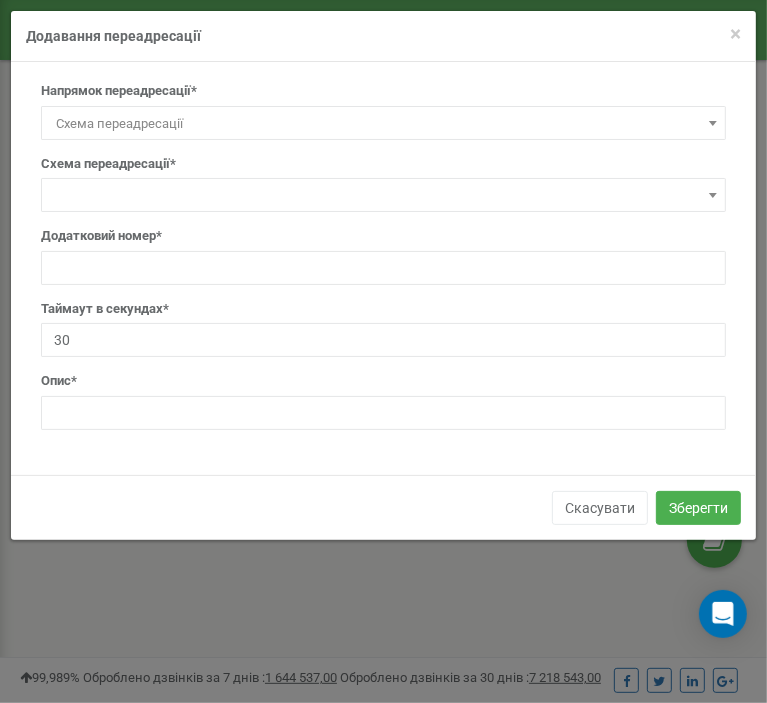 click at bounding box center [383, 195] 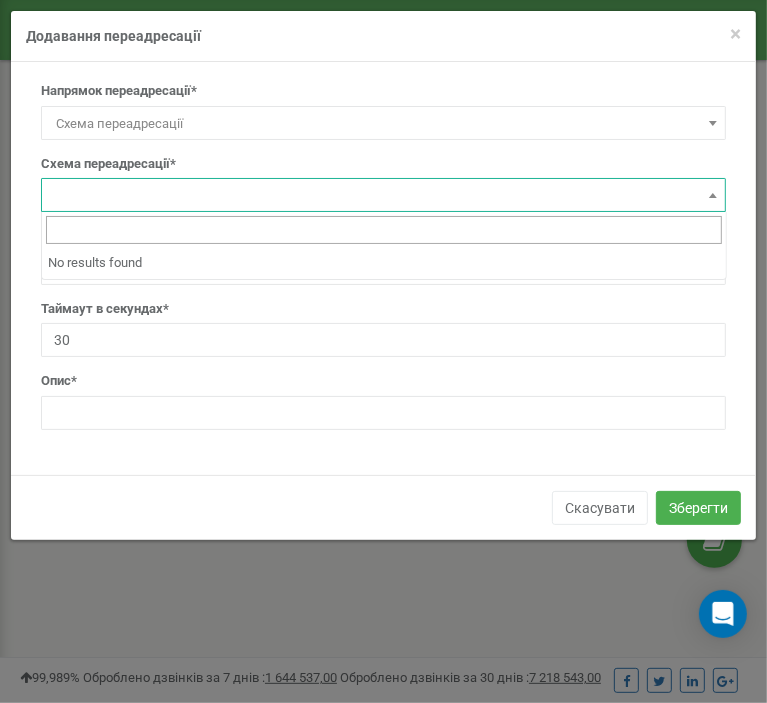 click on "Схема переадресації" at bounding box center [383, 124] 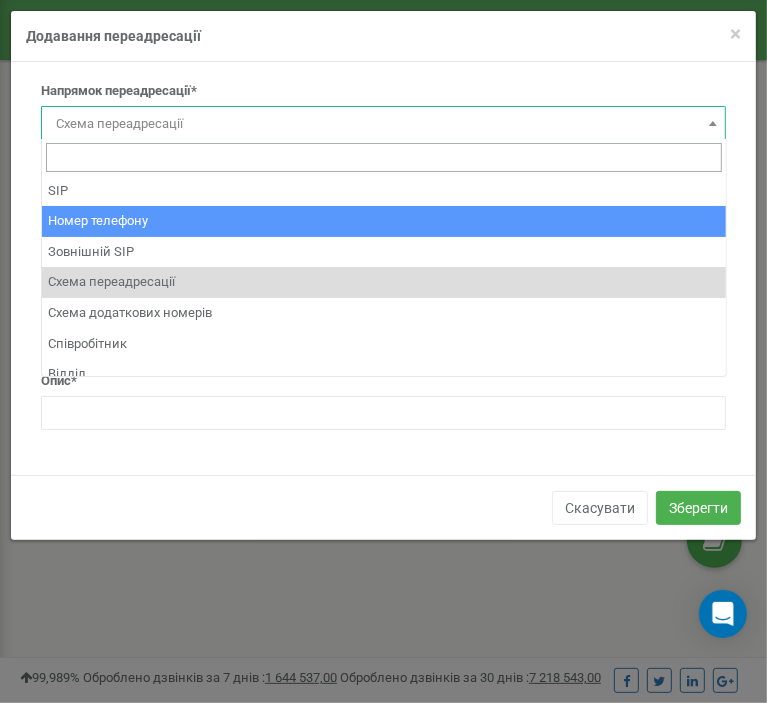 select on "Phone" 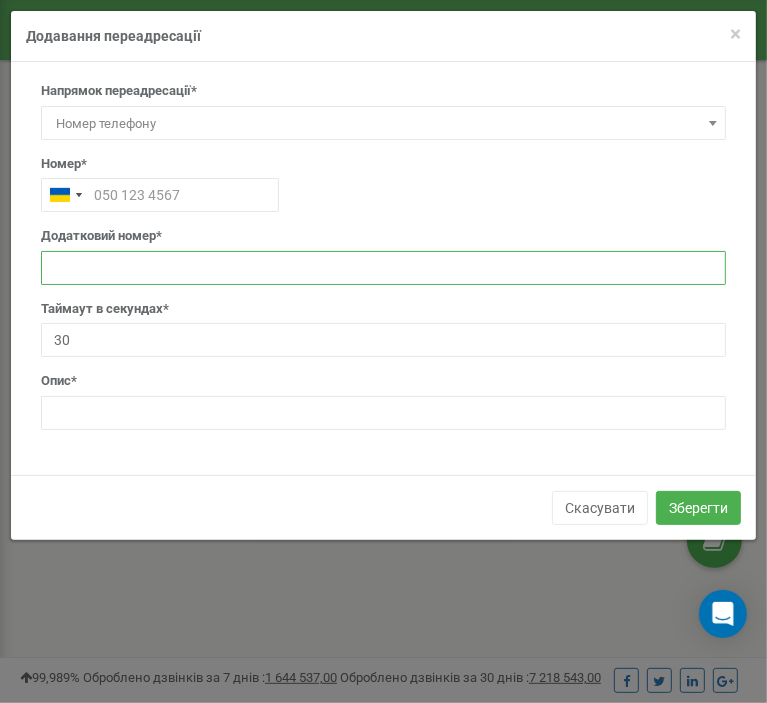 click at bounding box center (383, 268) 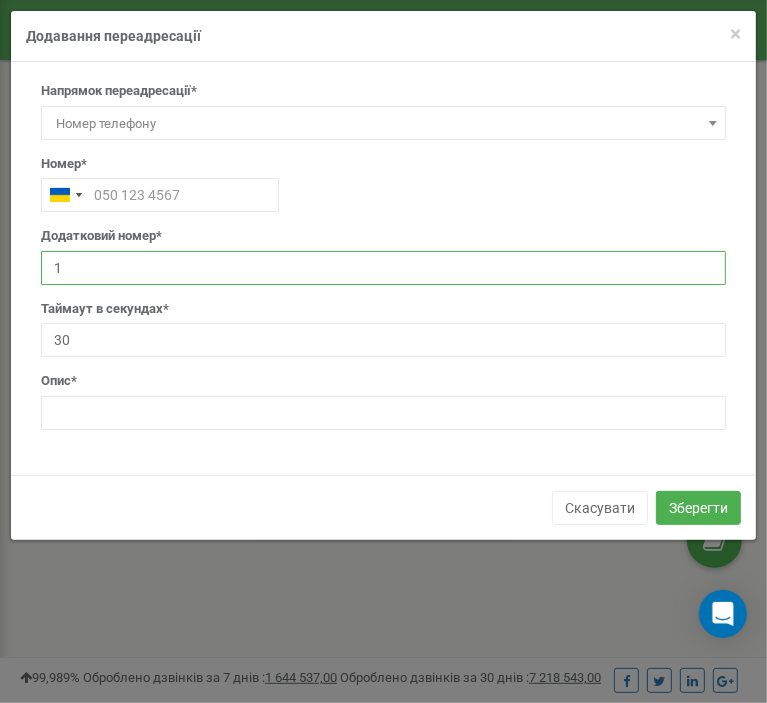 type on "1" 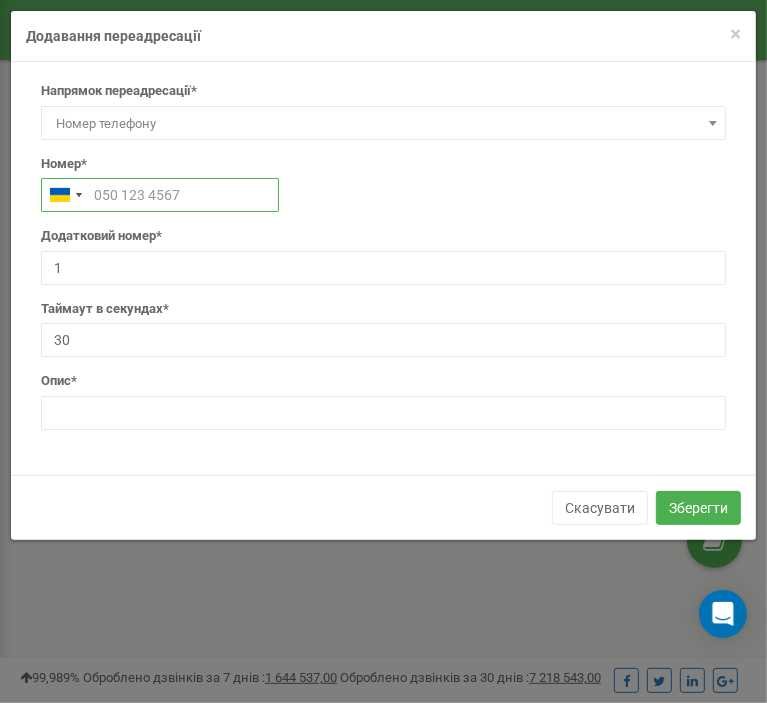 click at bounding box center (160, 195) 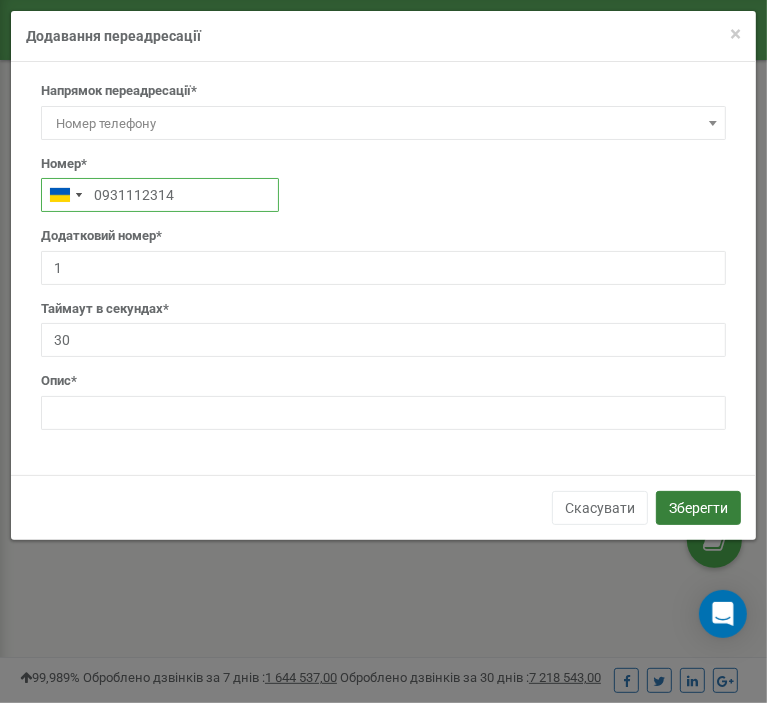 type on "0931112314" 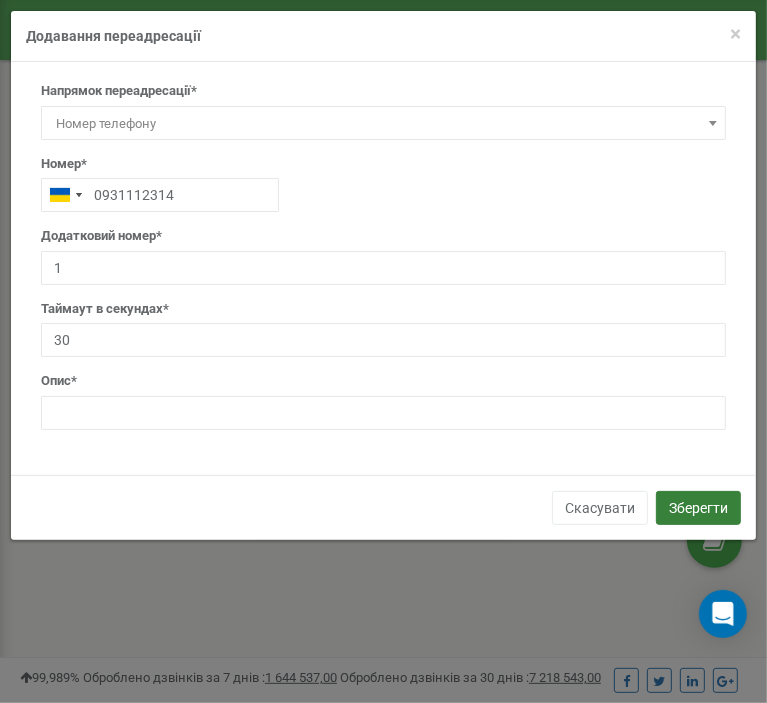 click on "Зберегти" at bounding box center [698, 508] 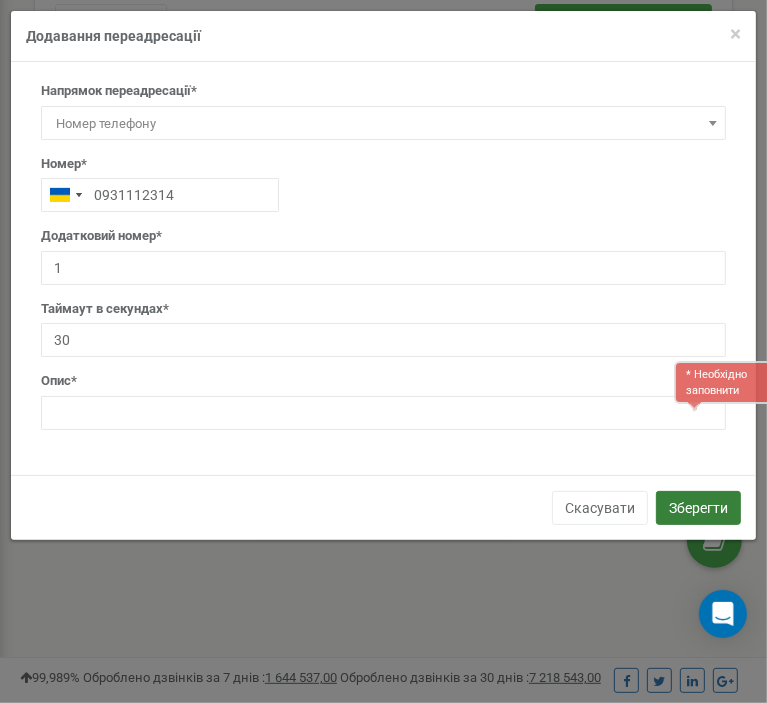 scroll, scrollTop: 296, scrollLeft: 0, axis: vertical 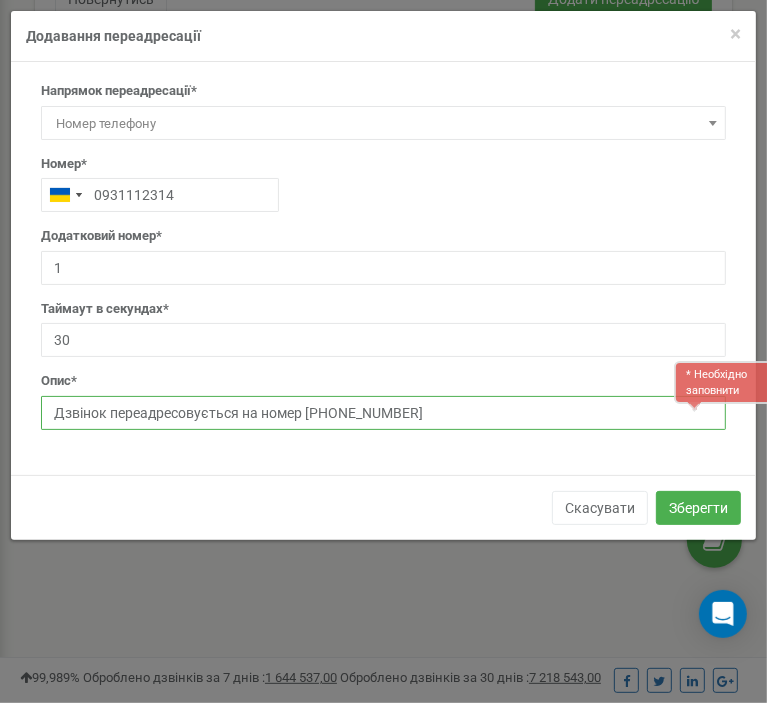 drag, startPoint x: 424, startPoint y: 416, endPoint x: -60, endPoint y: 423, distance: 484.05063 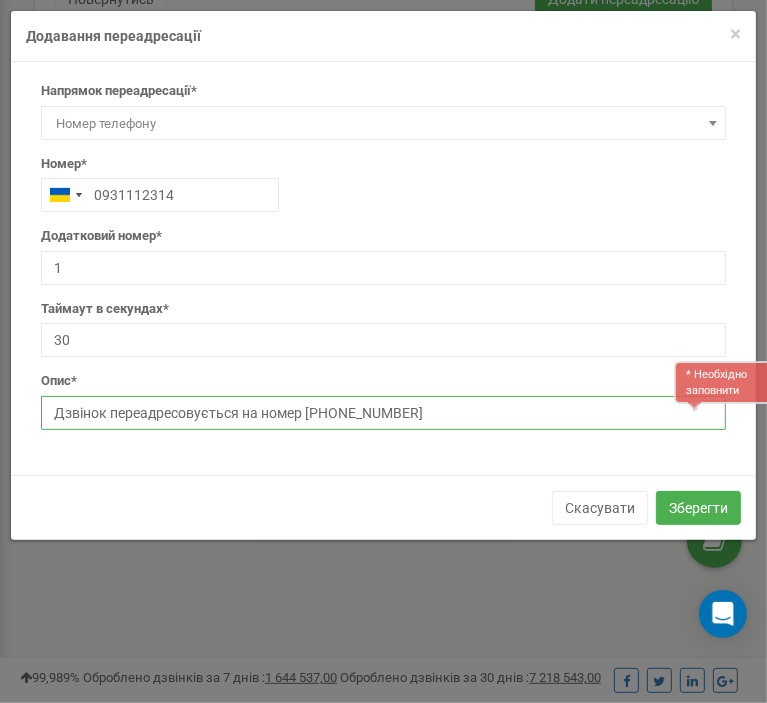 type on "Дзвінок переадресовується на номер [PHONE_NUMBER]" 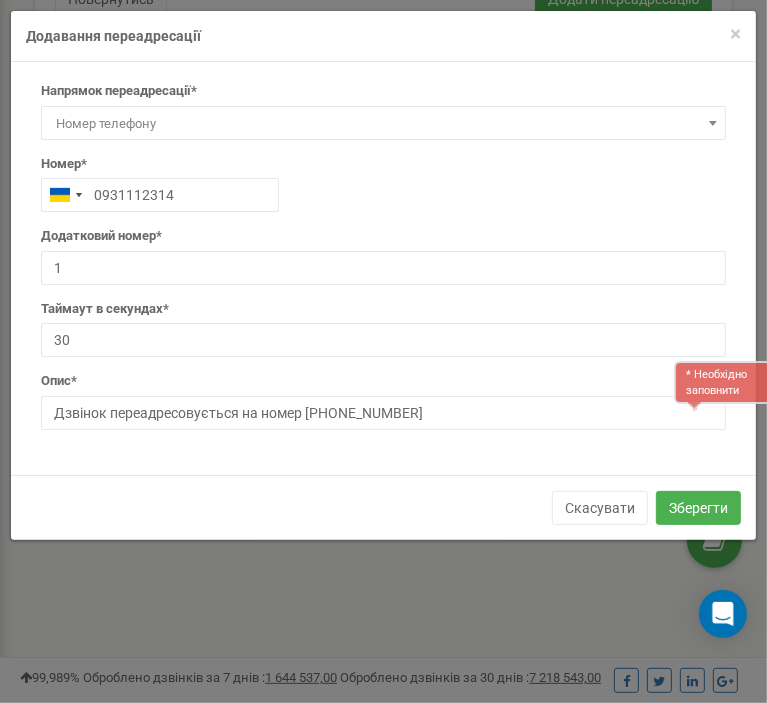 click on "Напрямок переадресації*
SIP
Номер телефону
Зовнішній SIP
Схема переадресації
Схема додаткових номерів
Співробітник
Відділ
Номер телефону
Номер*
0931112314
Адреса зовнішнього SIP акаунта*
Схема переадресації*
Схема додаткових номерів*
tzrngstNANA
." at bounding box center (383, 268) 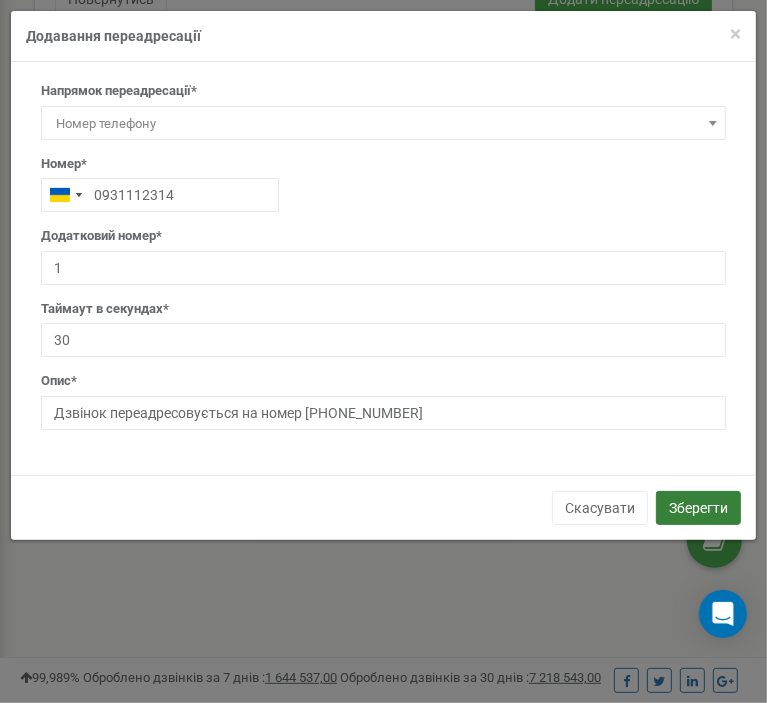 click on "Зберегти" at bounding box center (698, 508) 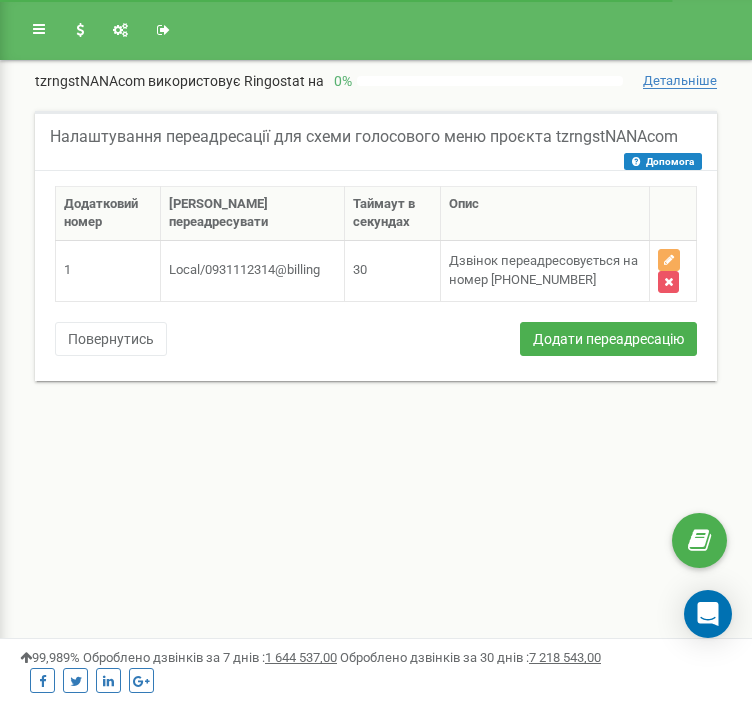 scroll, scrollTop: 0, scrollLeft: 0, axis: both 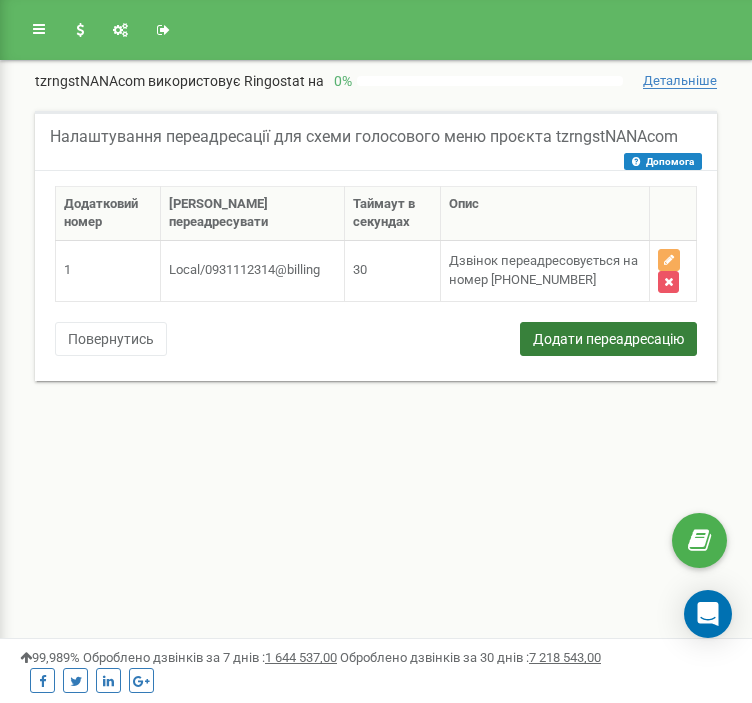 click on "Додати переадресацію" at bounding box center [608, 339] 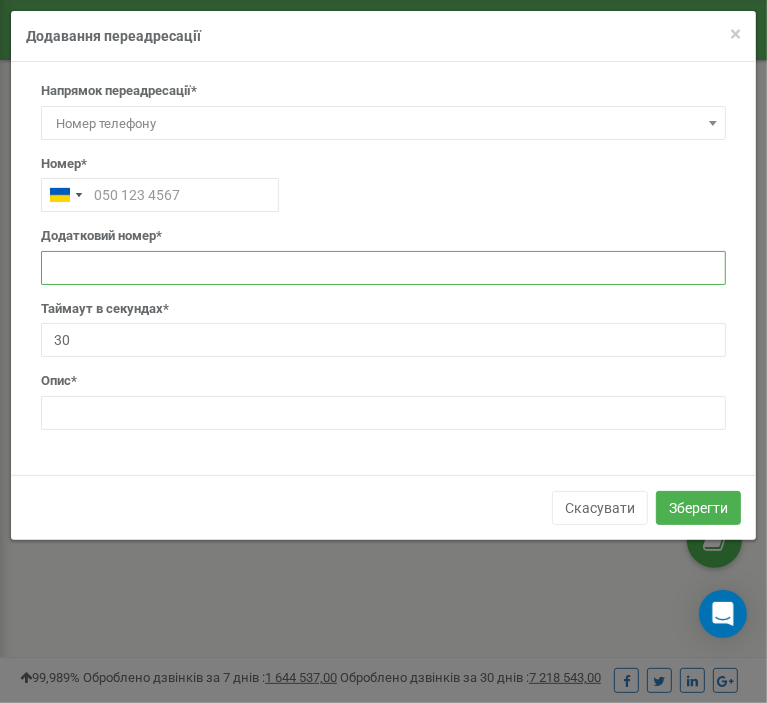 click at bounding box center [383, 268] 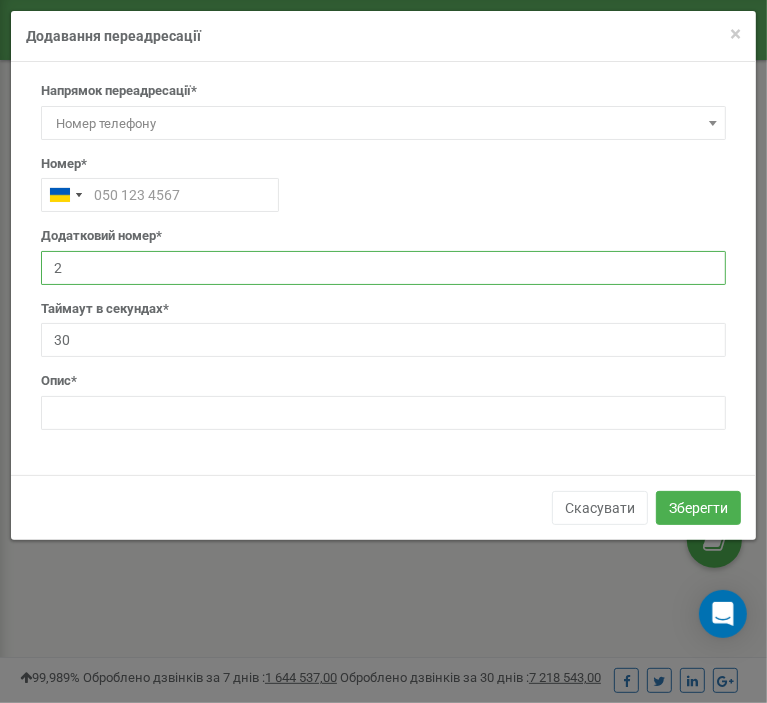 type on "2" 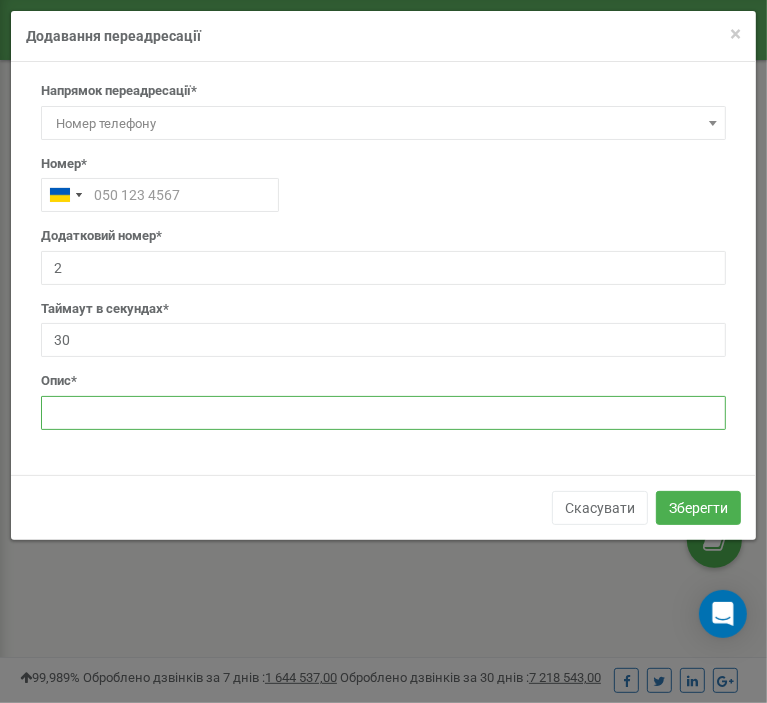 click at bounding box center (383, 413) 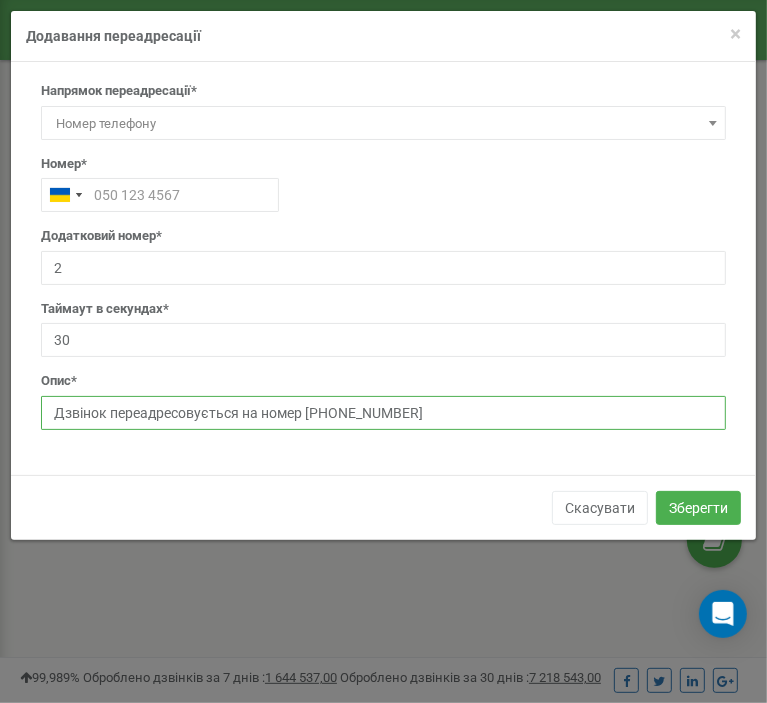 type on "Дзвінок переадресовується на номер [PHONE_NUMBER]" 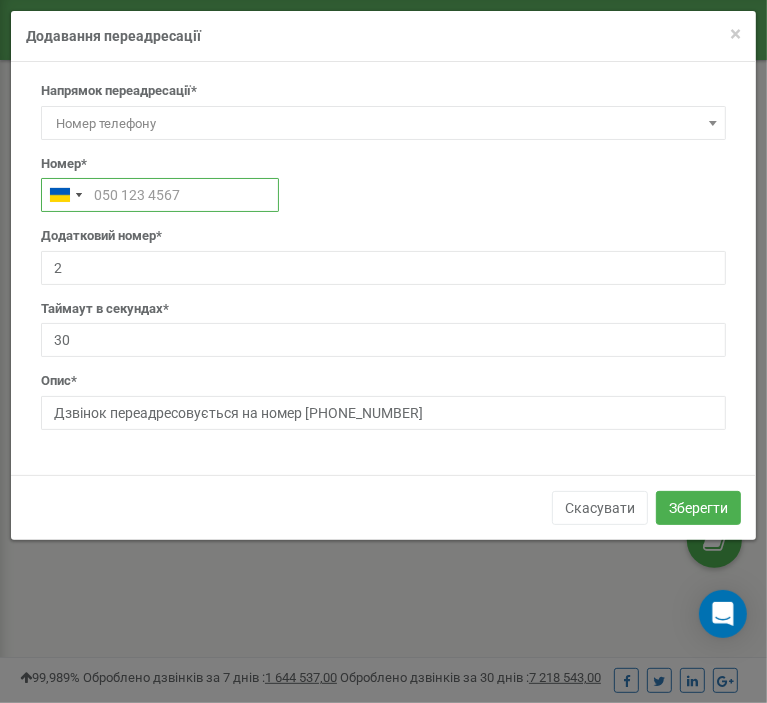click at bounding box center (160, 195) 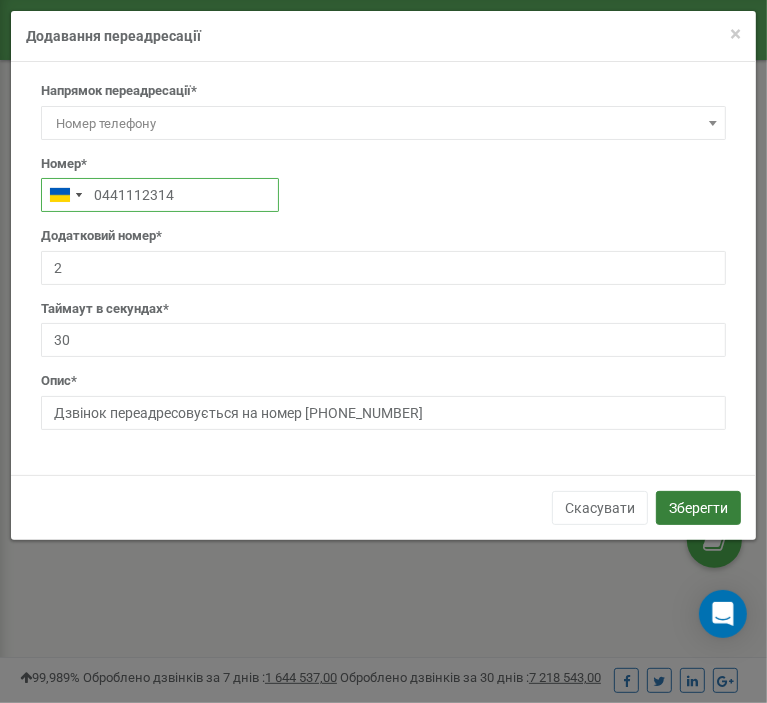 type on "0441112314" 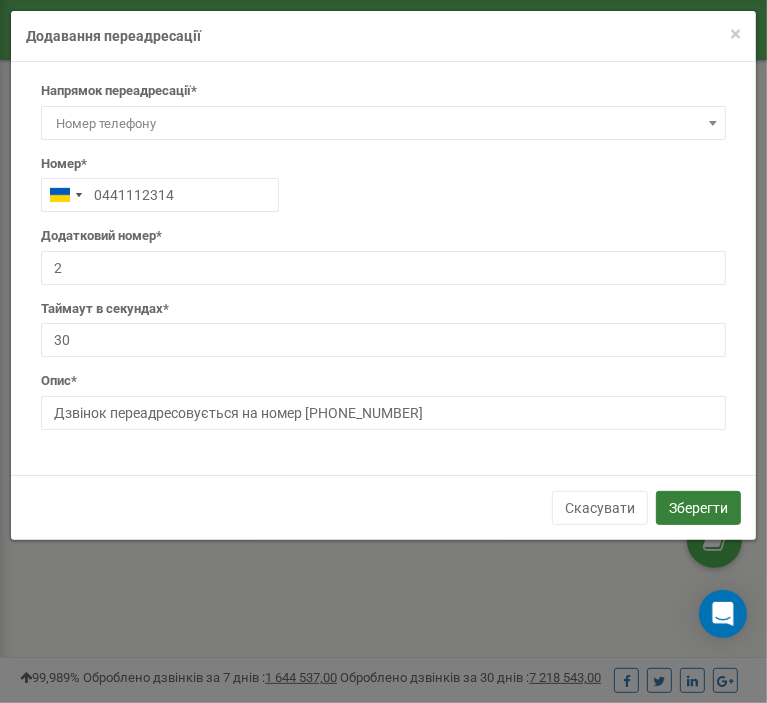 click on "Зберегти" at bounding box center (698, 508) 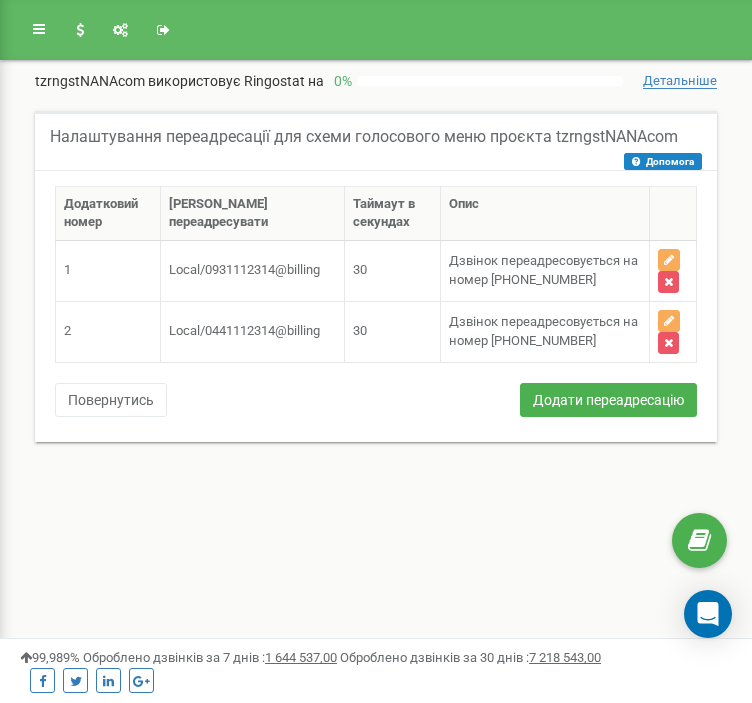 scroll, scrollTop: 0, scrollLeft: 0, axis: both 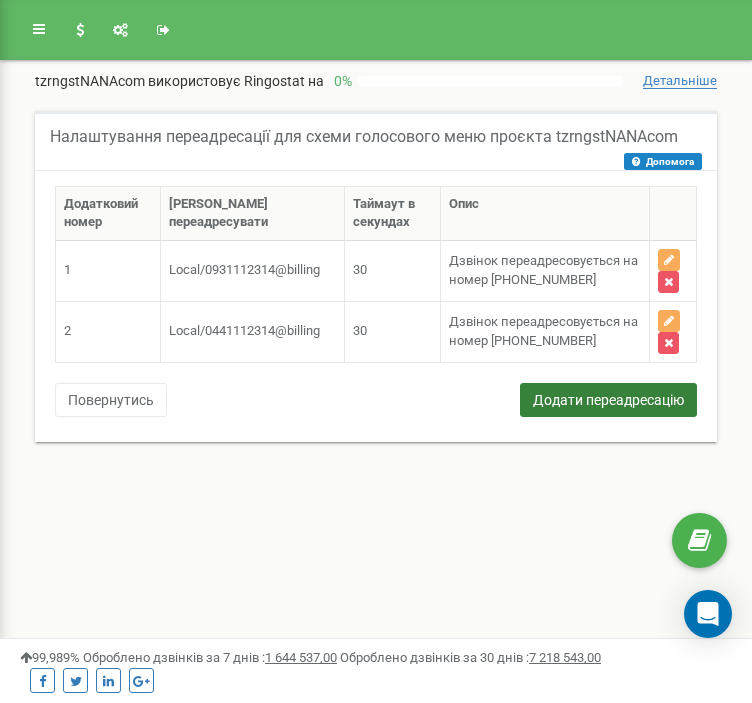 click on "Додати переадресацію" at bounding box center (608, 400) 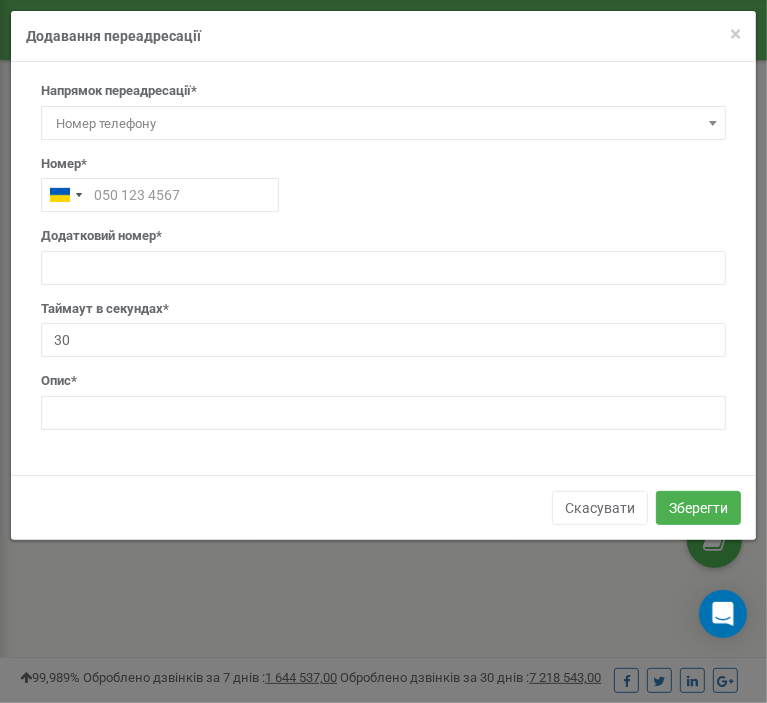 click on "Номер телефону" at bounding box center (383, 124) 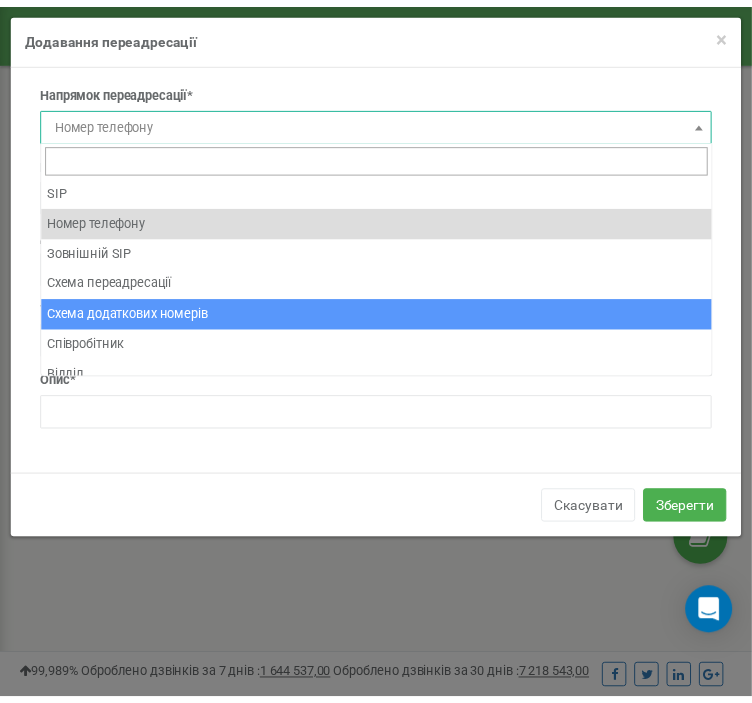 scroll, scrollTop: 13, scrollLeft: 0, axis: vertical 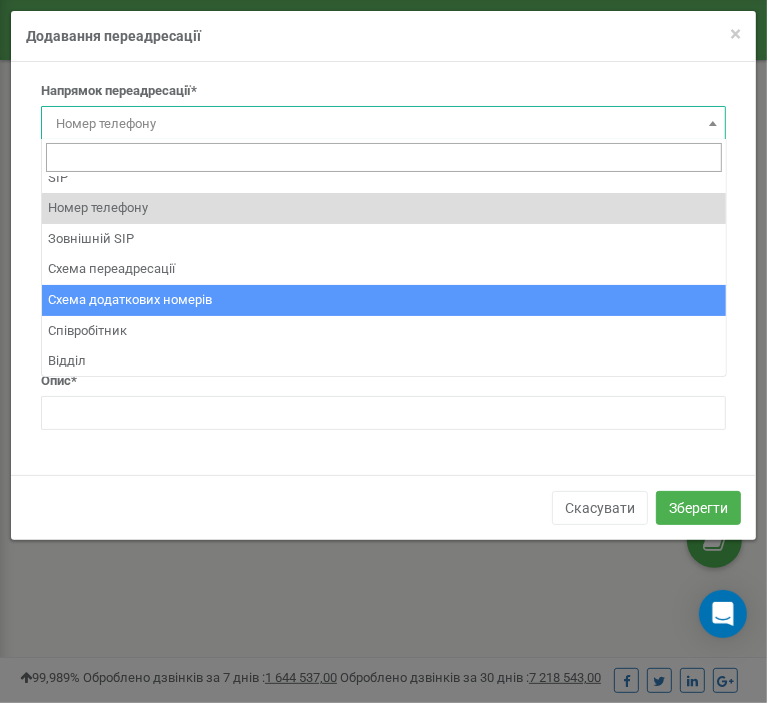 select on "AddNumberId" 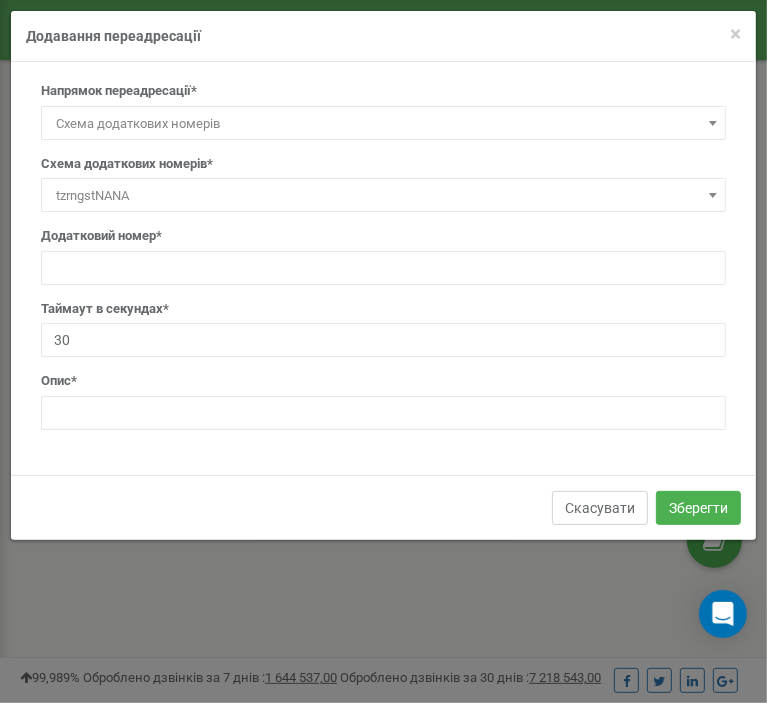 click on "Скасувати" at bounding box center [600, 508] 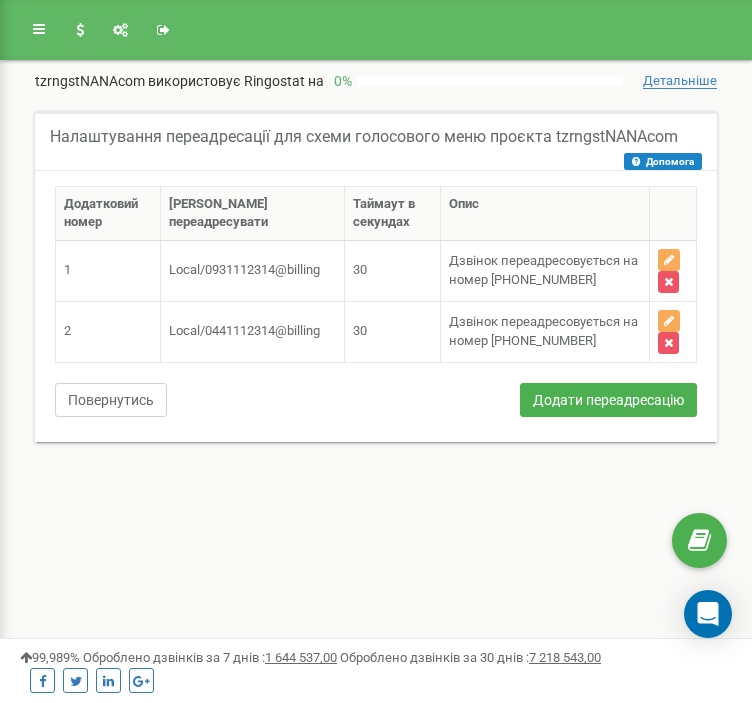 click on "Повернутись" at bounding box center (111, 400) 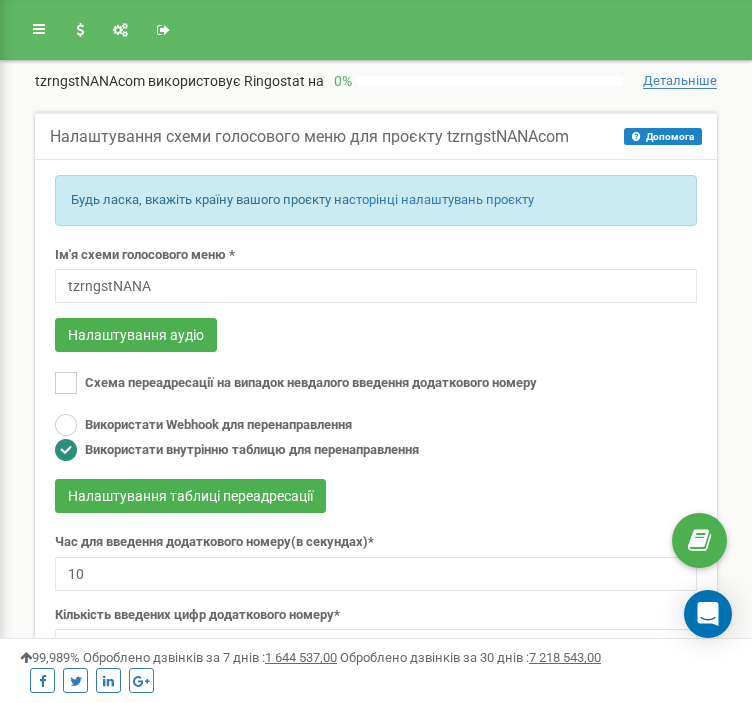 scroll, scrollTop: 0, scrollLeft: 0, axis: both 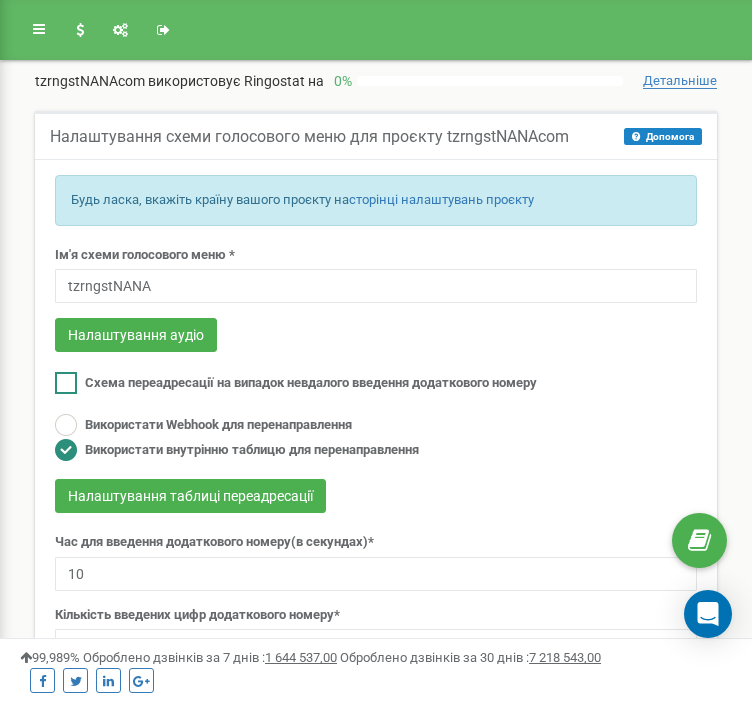 click at bounding box center (66, 383) 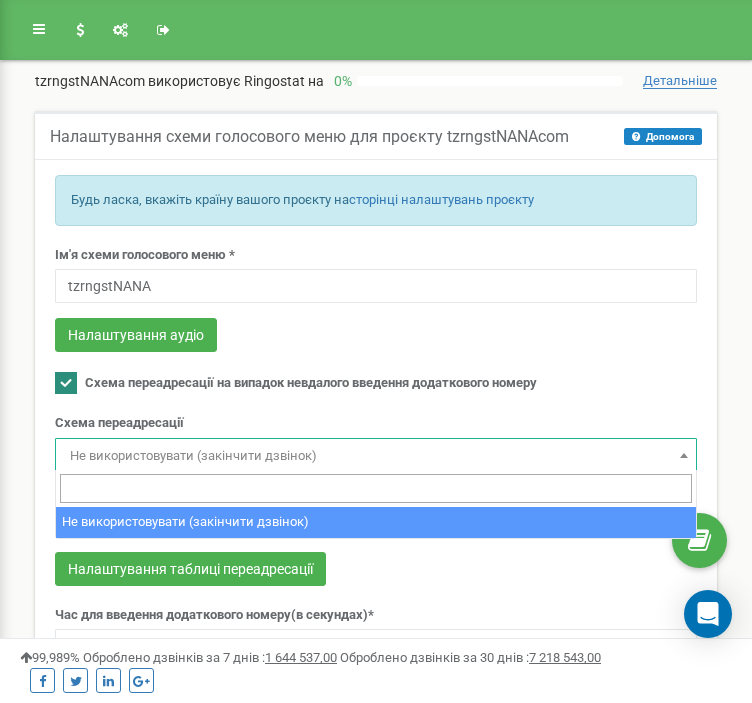click on "Не використовувати (закінчити дзвінок)" at bounding box center [376, 456] 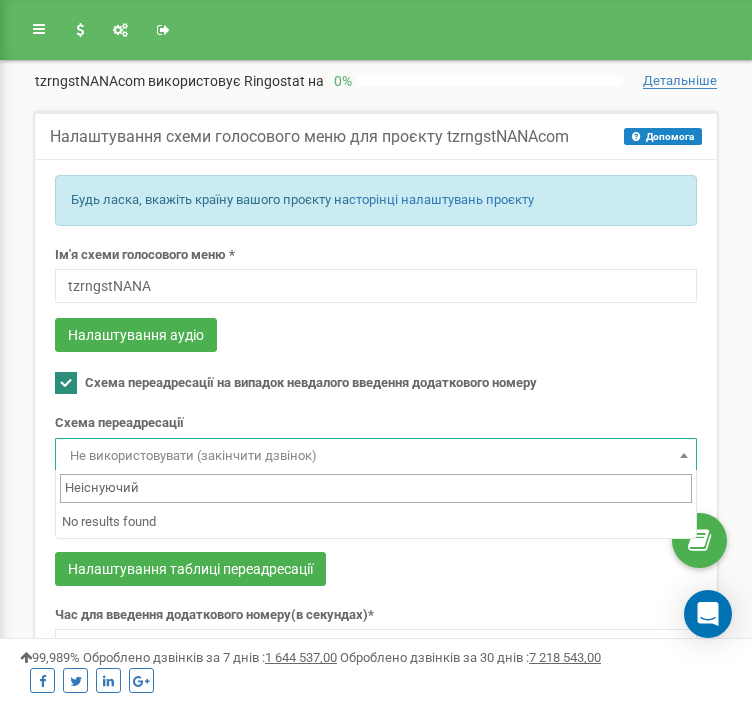 type on "Неіснуючий" 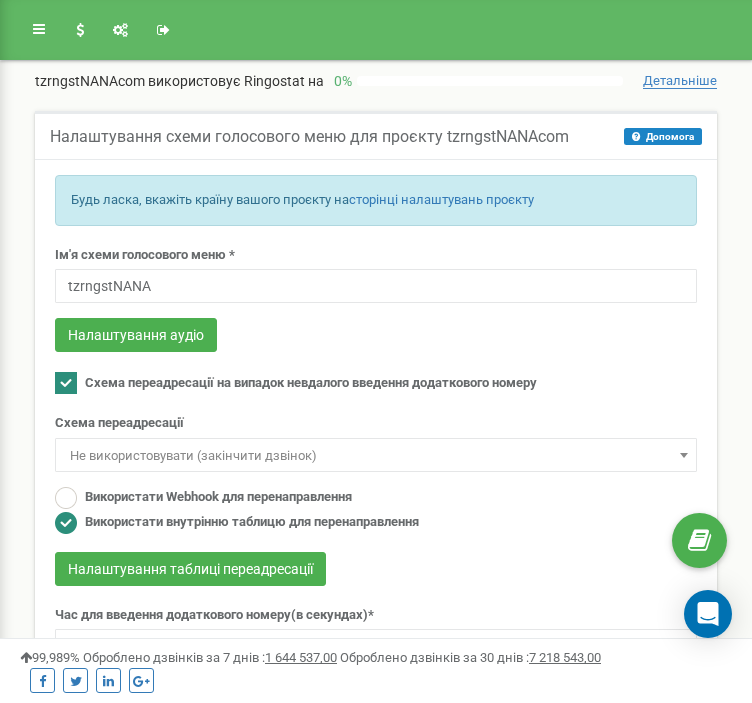 click on "Не використовувати (закінчити дзвінок)" at bounding box center (376, 456) 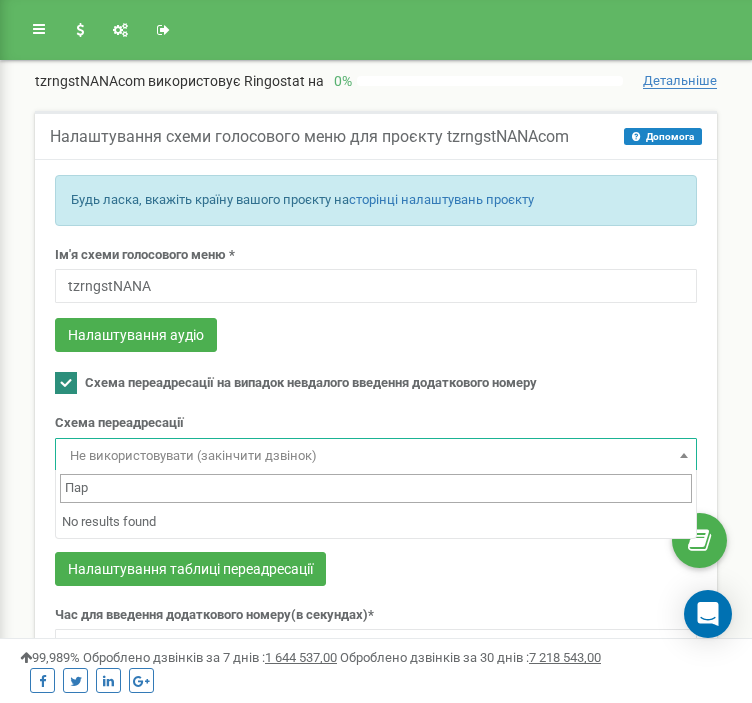 type on "Пара" 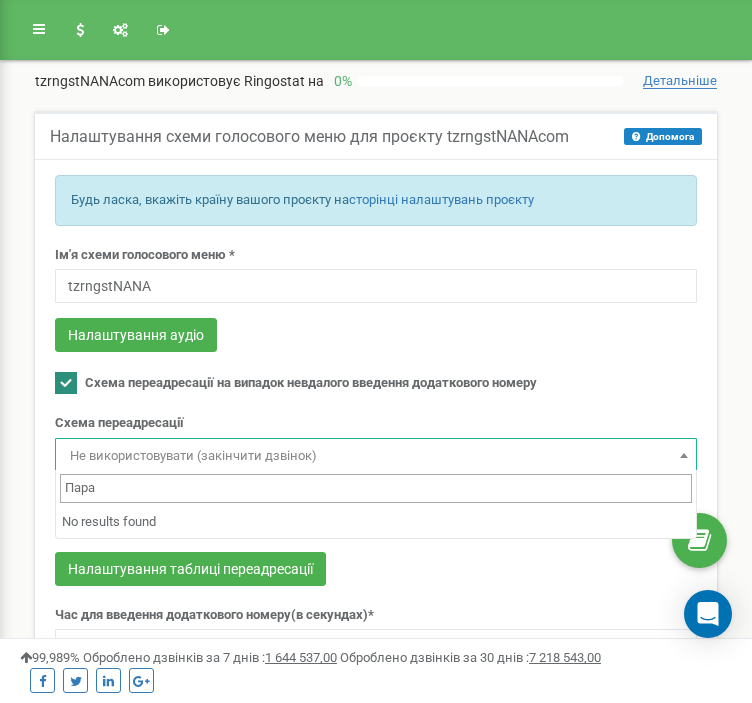 click at bounding box center [66, 383] 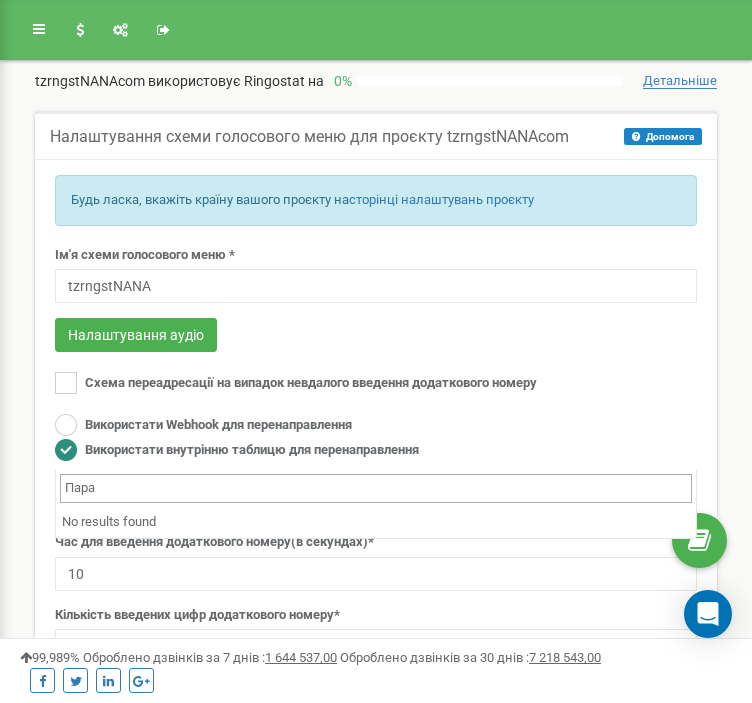 drag, startPoint x: 108, startPoint y: 492, endPoint x: -12, endPoint y: 465, distance: 123 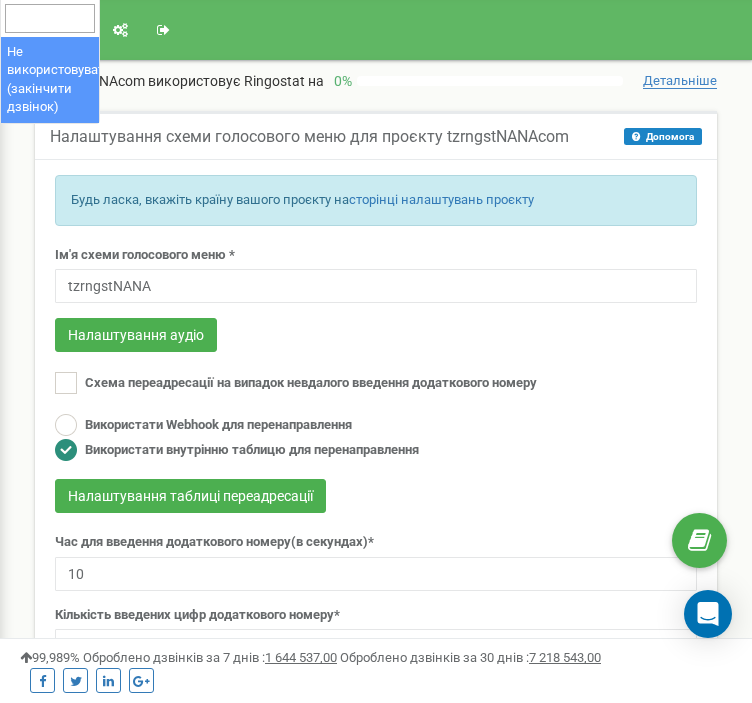 click on "Ім'я схеми голосового меню *
tzrngstNANA
Налаштування аудіо
Схема переадресації на випадок невдалого введення додаткового номеру
Схема переадресації
Configure webhook 10 1 2 3 4 5" at bounding box center (376, 491) 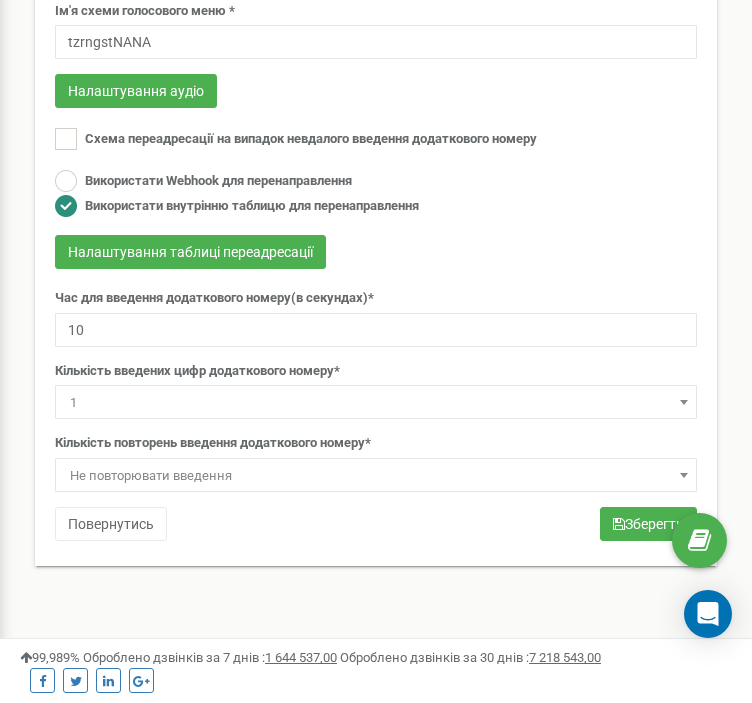 scroll, scrollTop: 296, scrollLeft: 0, axis: vertical 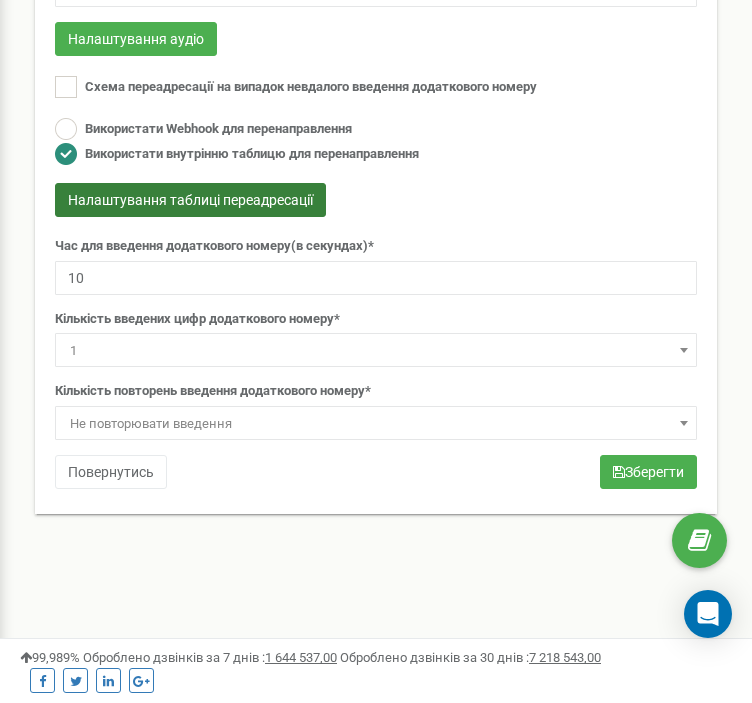 click on "Налаштування таблиці переадресації" at bounding box center [190, 200] 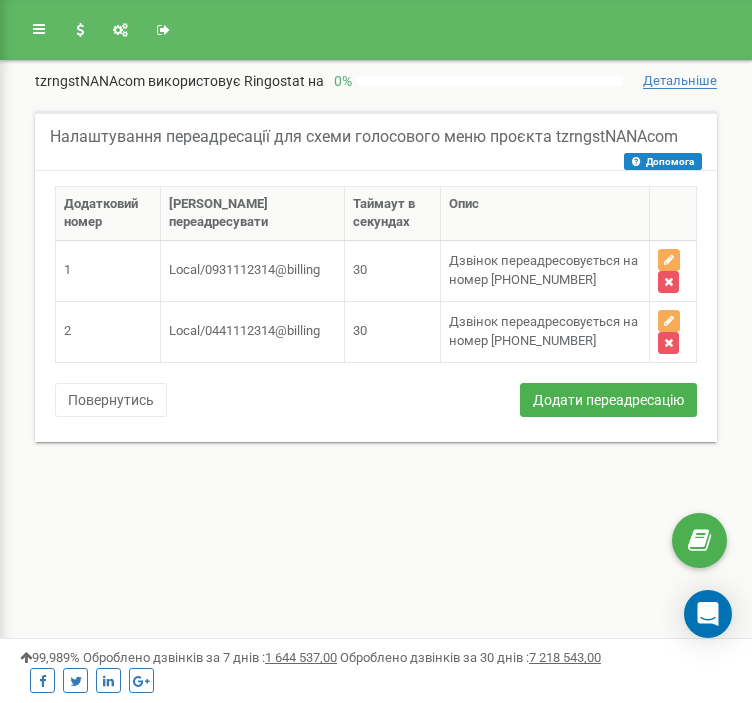 scroll, scrollTop: 0, scrollLeft: 0, axis: both 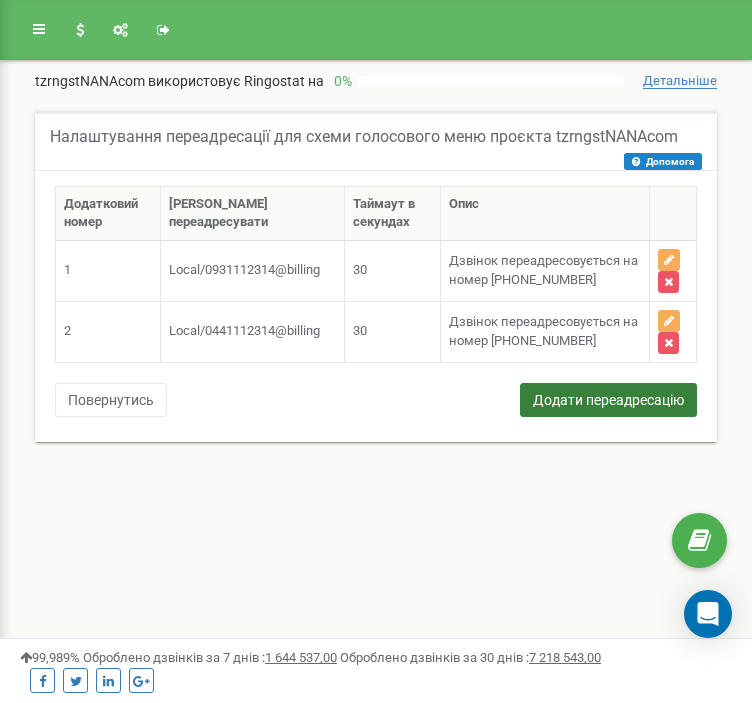 click on "Додати переадресацію" at bounding box center (608, 400) 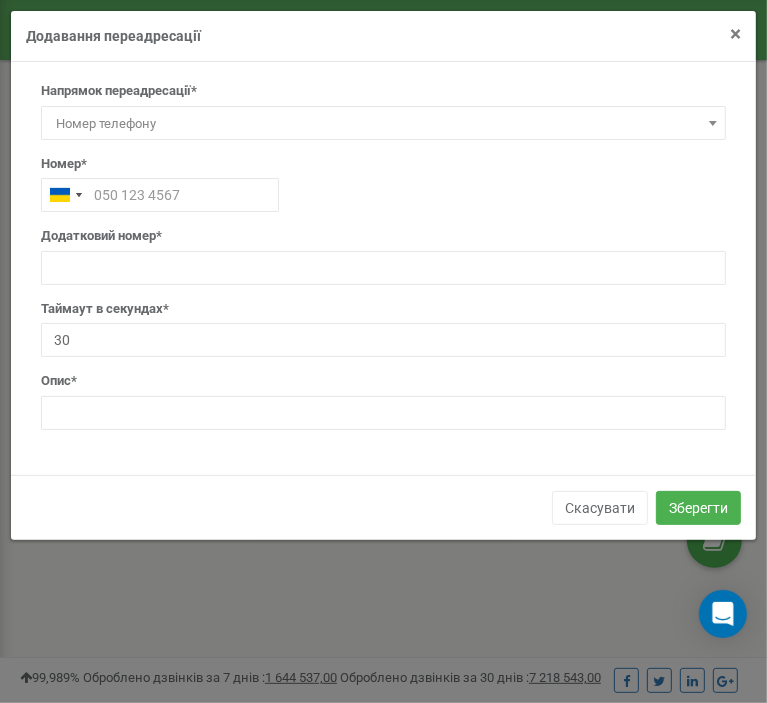 click on "×" at bounding box center (735, 34) 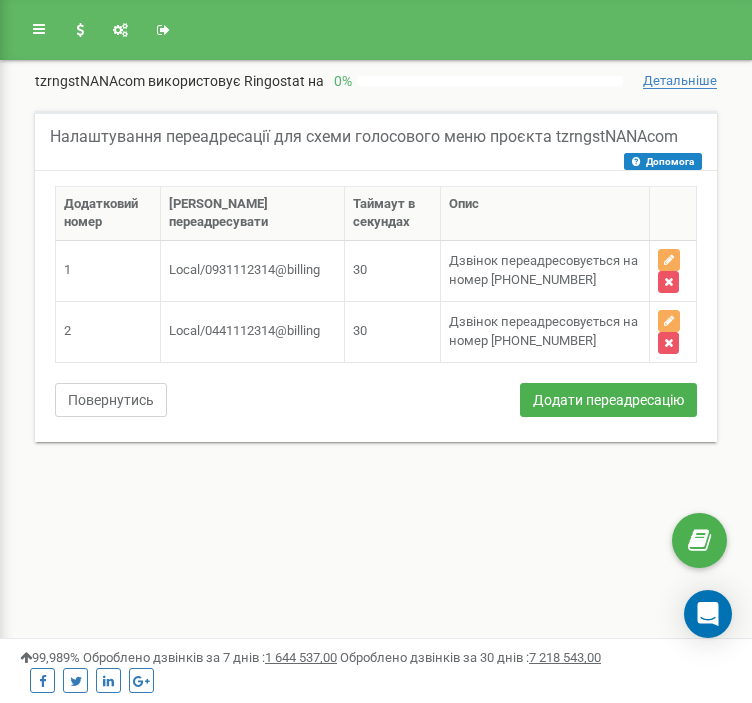 click on "Повернутись" at bounding box center (111, 400) 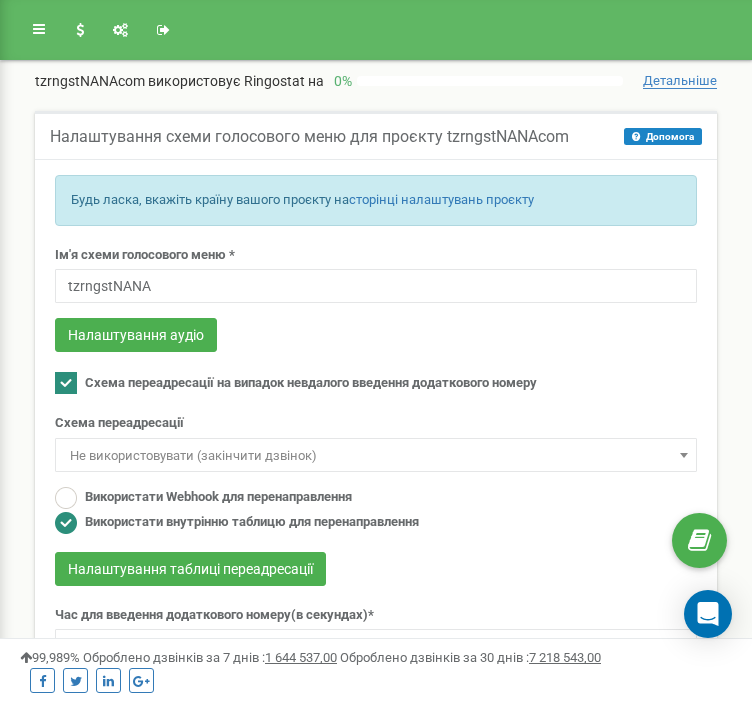 scroll, scrollTop: 166, scrollLeft: 0, axis: vertical 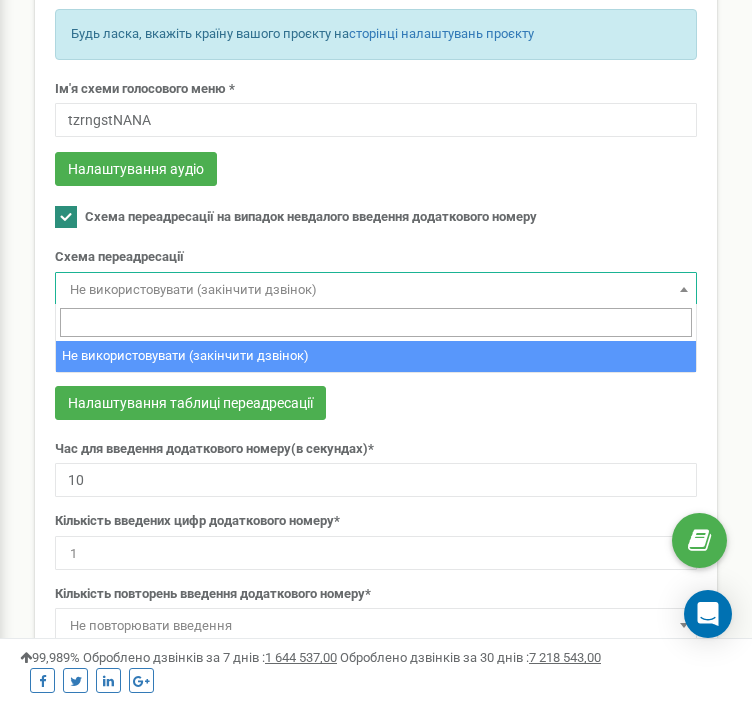 click on "Не використовувати (закінчити дзвінок)" at bounding box center [376, 290] 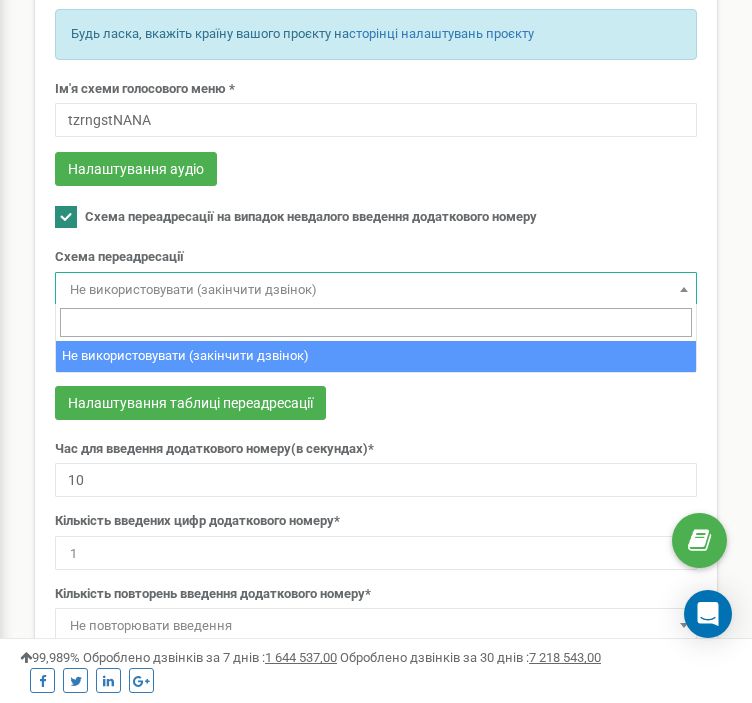 type on "2" 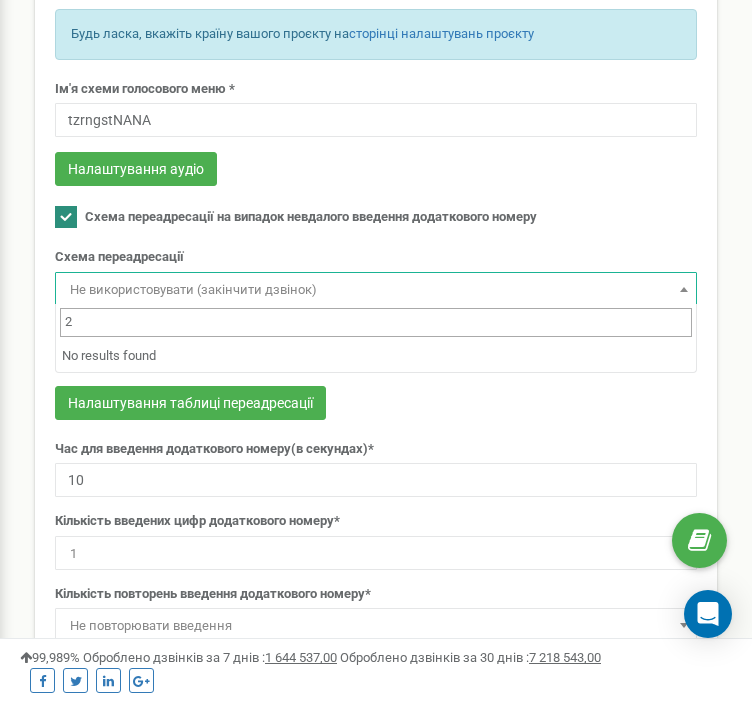 type 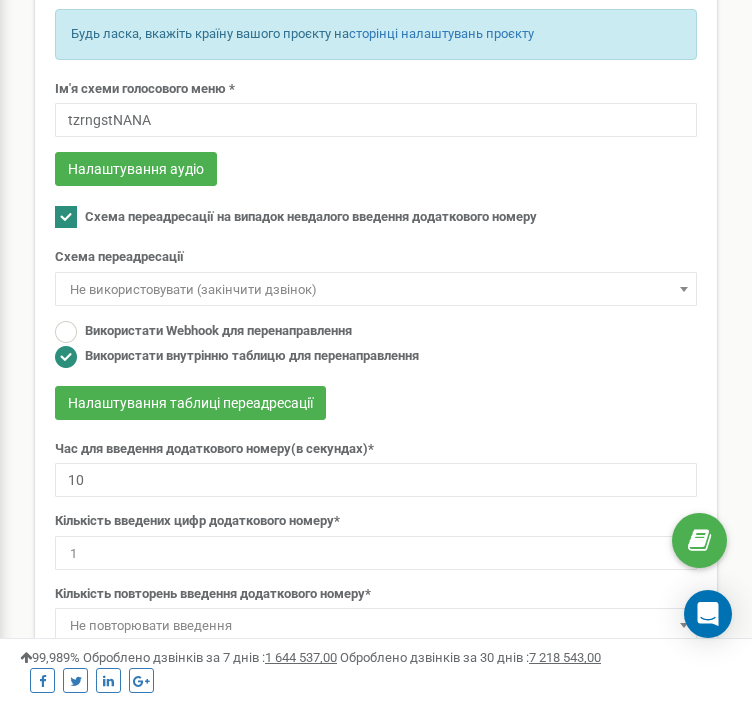 click on "Схема переадресації
Не використовувати (закінчити дзвінок)
Не використовувати (закінчити дзвінок)" at bounding box center [376, 277] 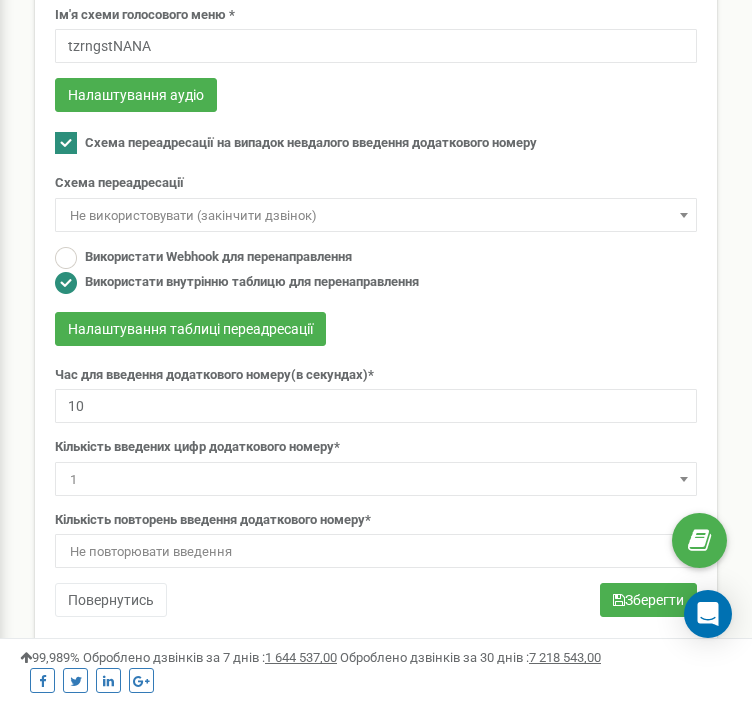 scroll, scrollTop: 296, scrollLeft: 0, axis: vertical 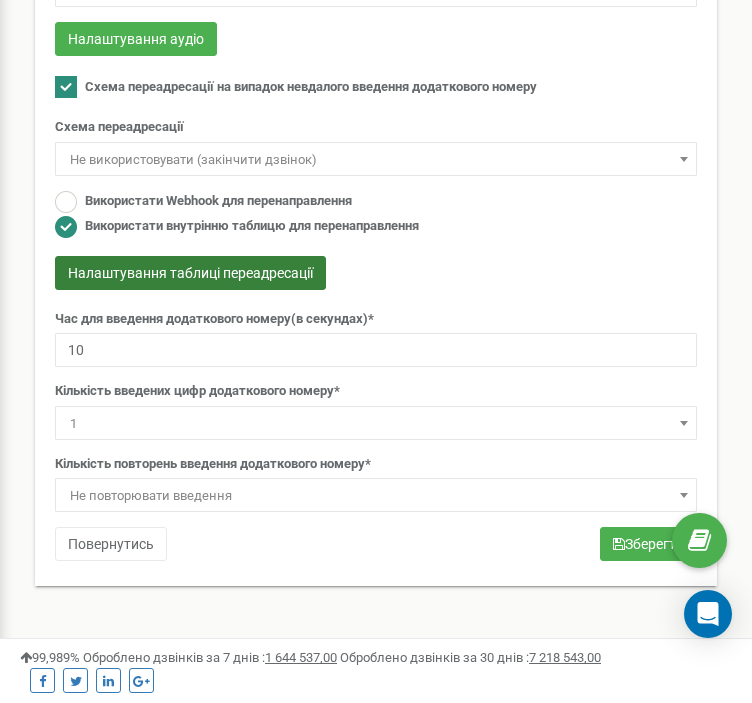 click on "Налаштування таблиці переадресації" at bounding box center [190, 273] 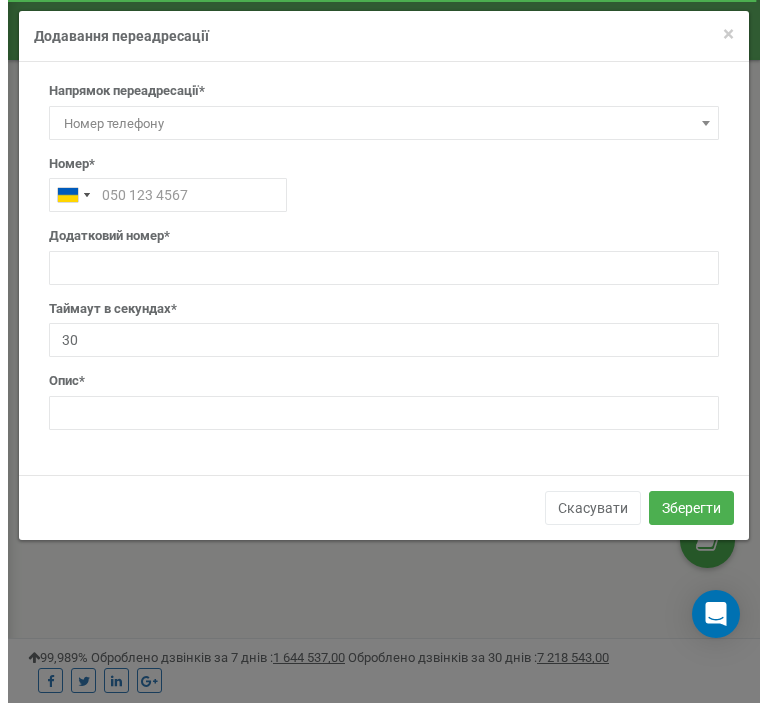 scroll, scrollTop: 0, scrollLeft: 0, axis: both 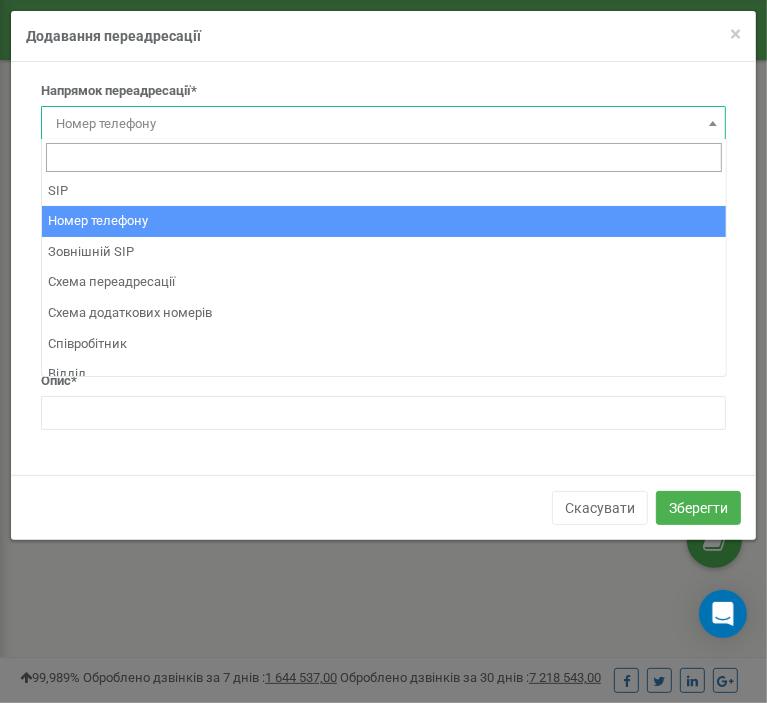 click on "Номер телефону" at bounding box center (383, 124) 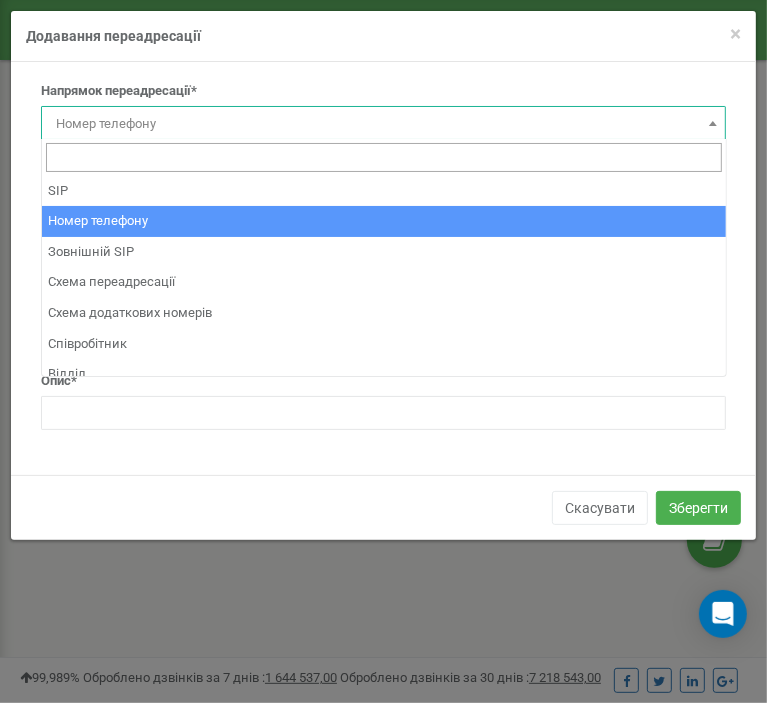 type on "а" 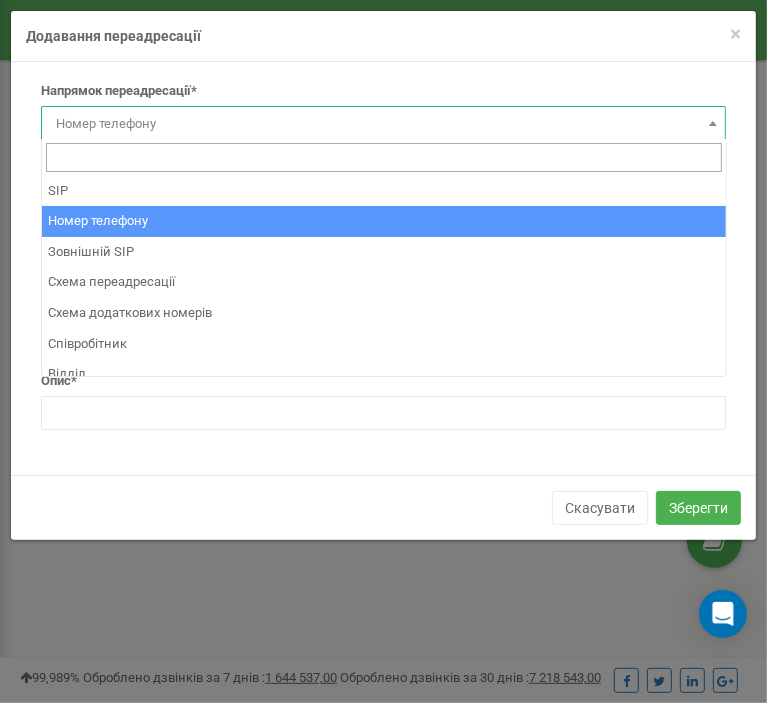 type on "П" 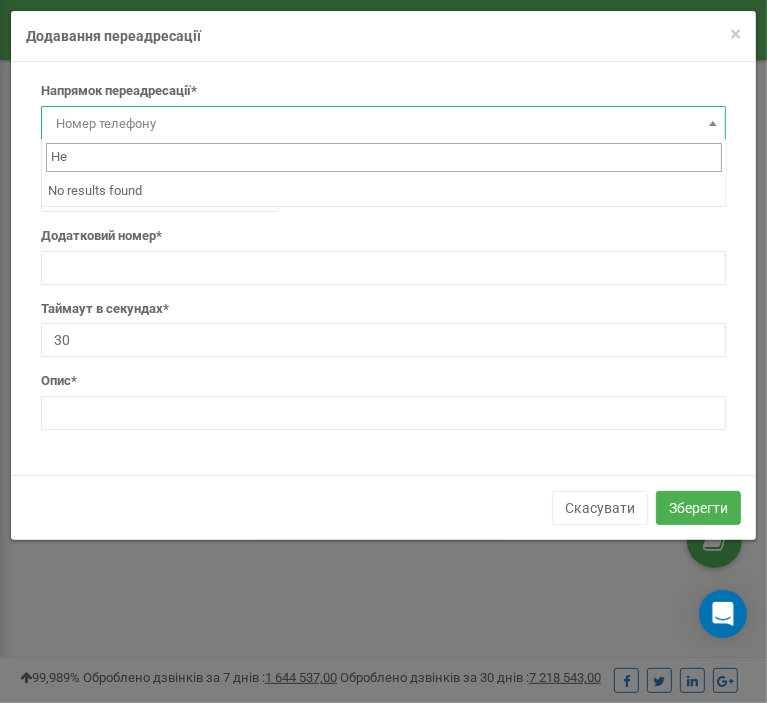 type on "[PERSON_NAME]" 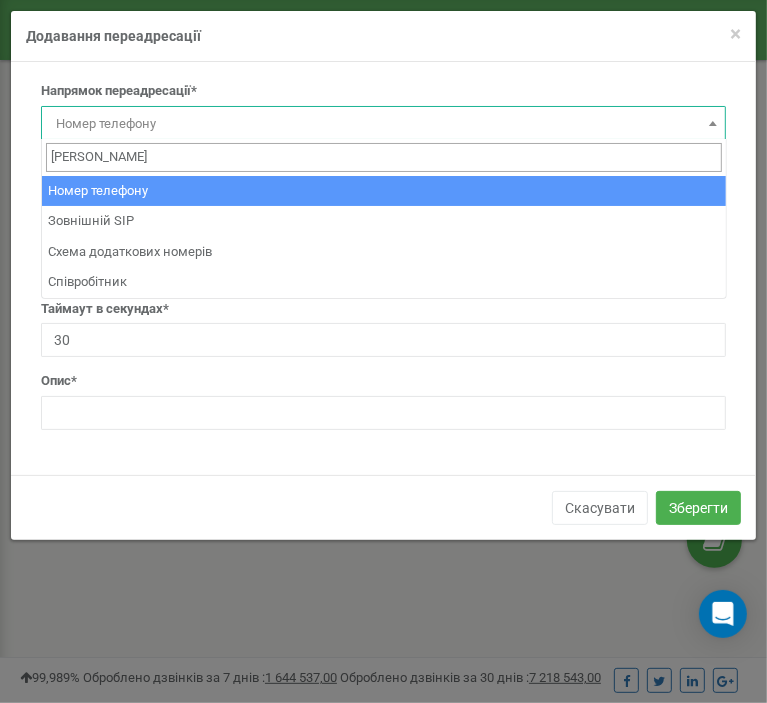 type 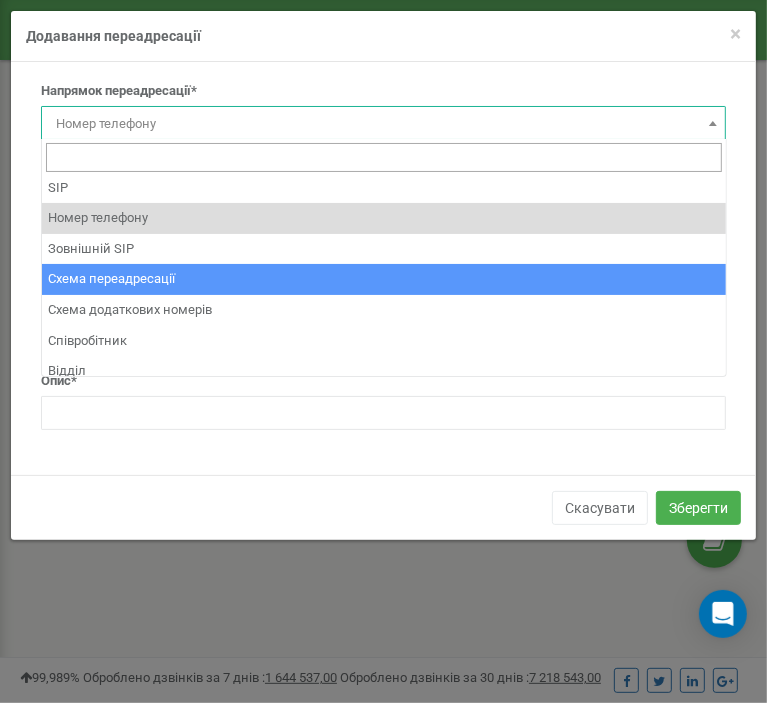 scroll, scrollTop: 0, scrollLeft: 0, axis: both 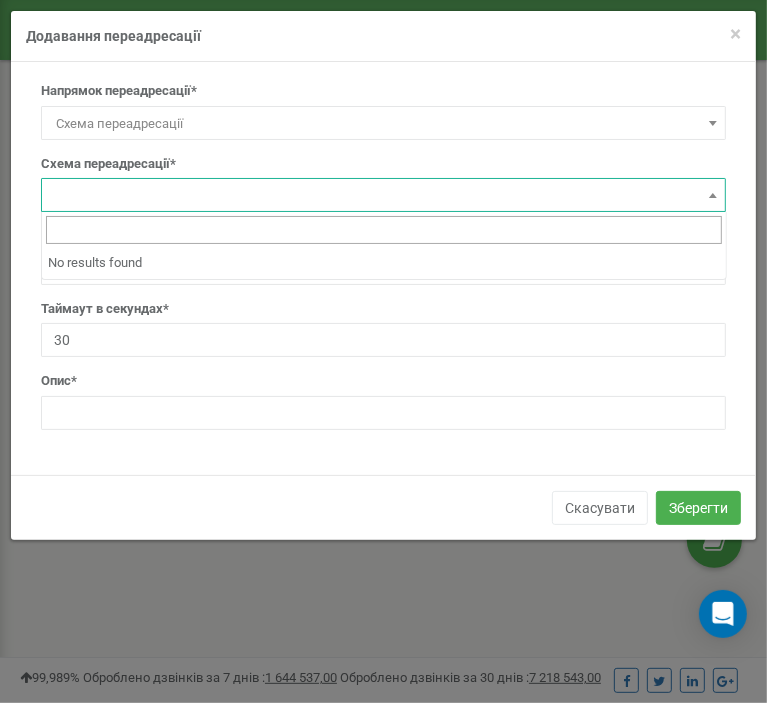 click on "Схема переадресації*" at bounding box center [383, 184] 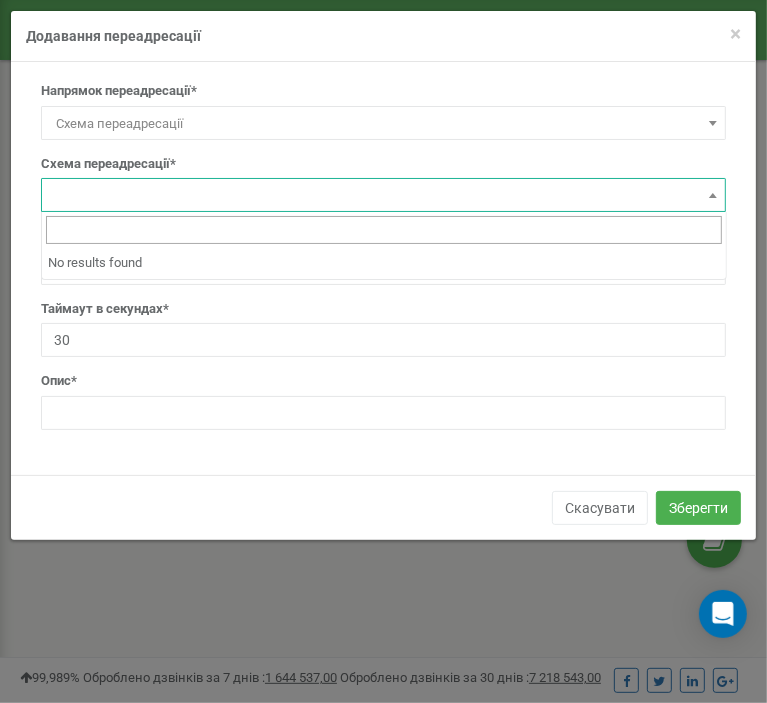 click on "No results found" at bounding box center [384, 263] 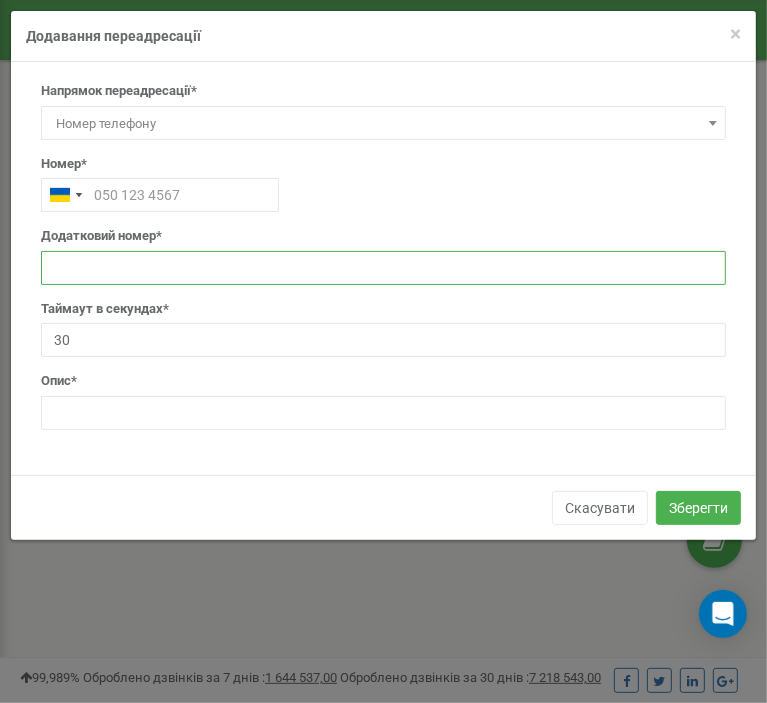click at bounding box center [383, 268] 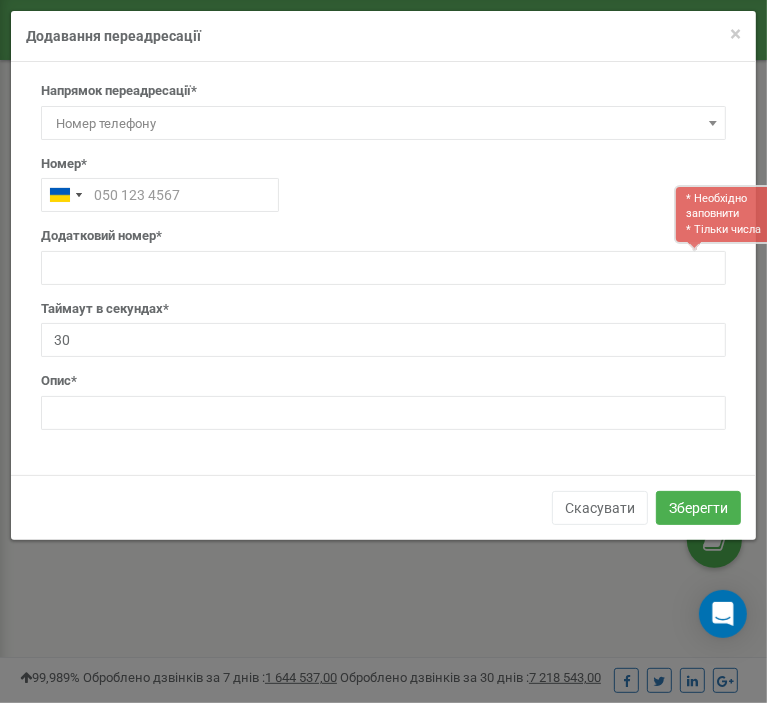 click on "Номер телефону" at bounding box center [383, 124] 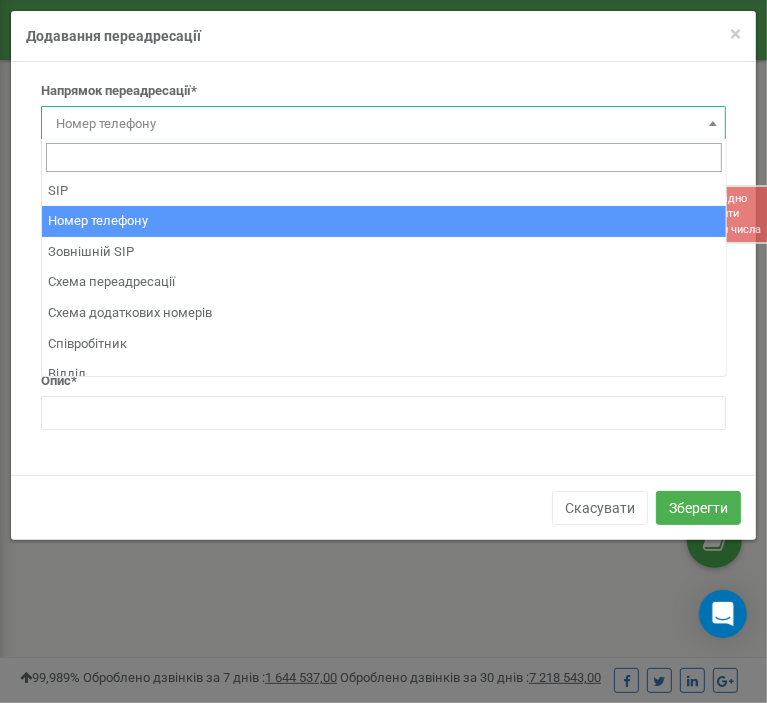 click on "Номер телефону" at bounding box center (383, 124) 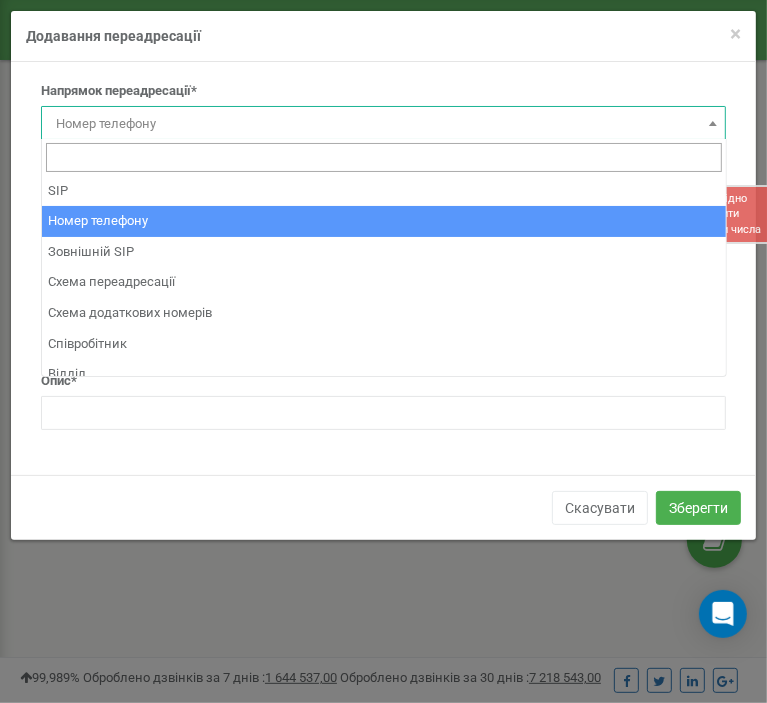 click on "Номер телефону" at bounding box center [383, 123] 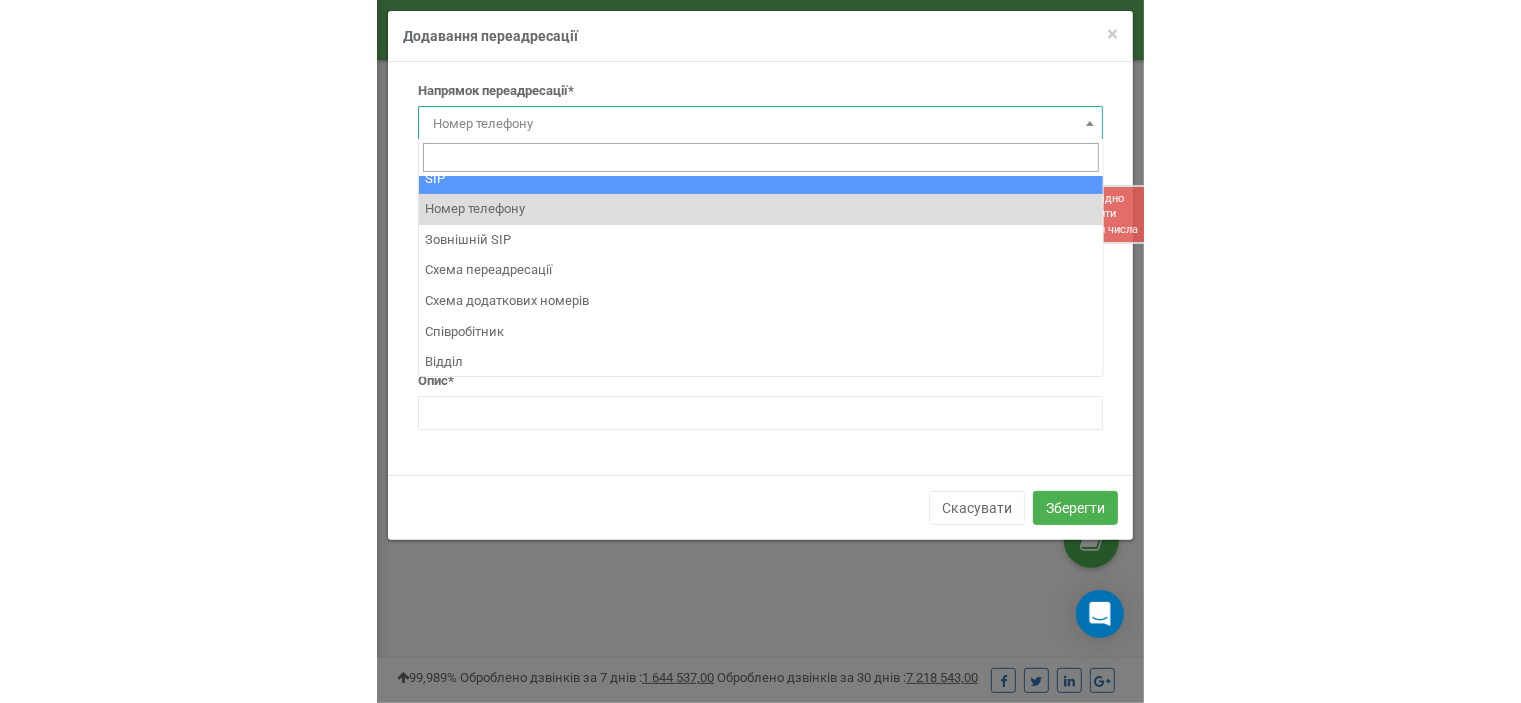 scroll, scrollTop: 13, scrollLeft: 0, axis: vertical 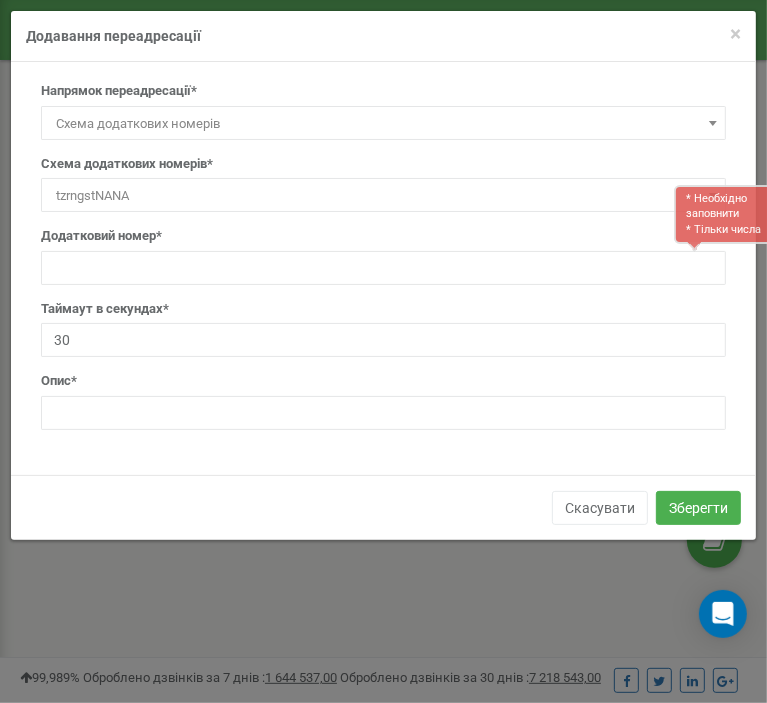 click on "tzrngstNANA" at bounding box center (383, 196) 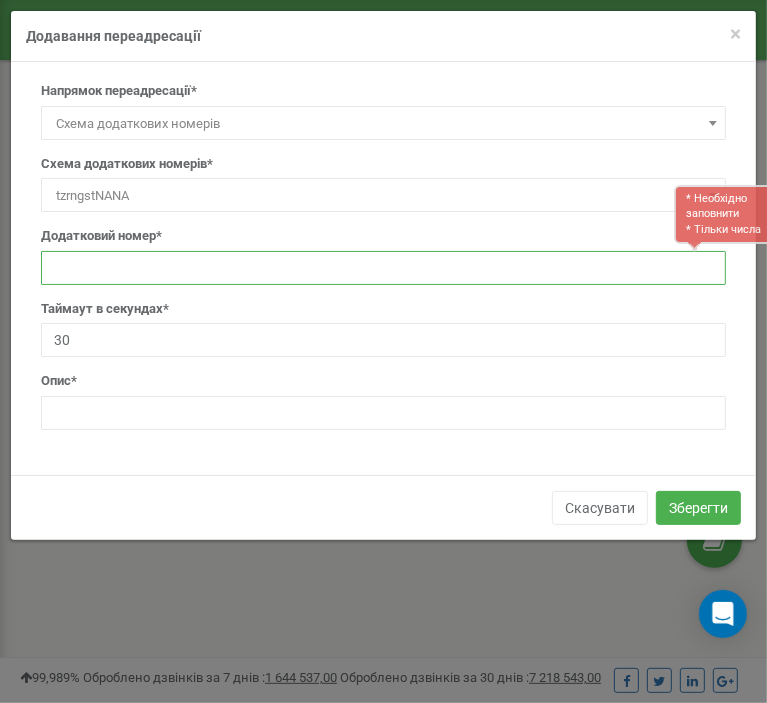 click at bounding box center [383, 268] 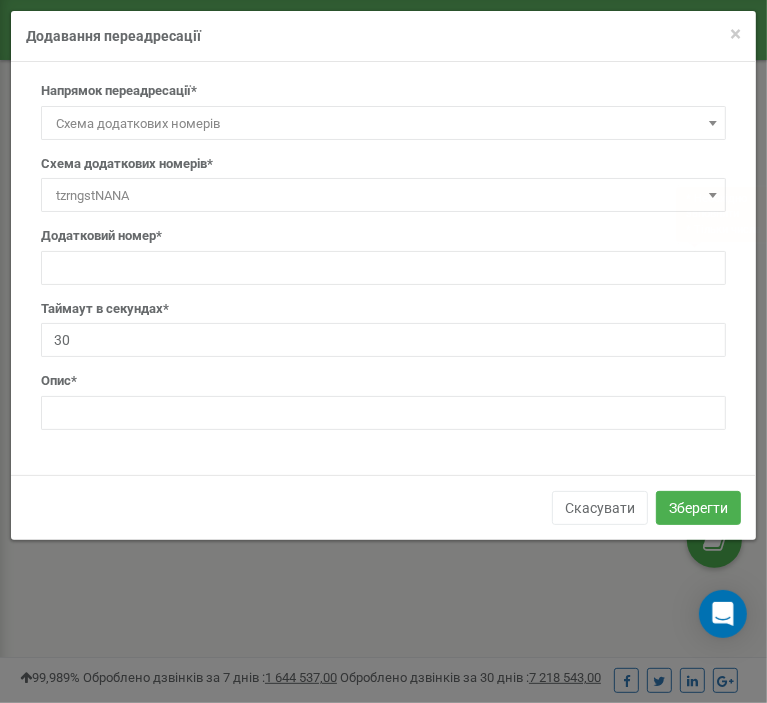 click on "Напрямок переадресації*
SIP
Номер телефону
Зовнішній SIP
Схема переадресації
Схема додаткових номерів
Співробітник
Відділ
Схема додаткових номерів" at bounding box center [383, 111] 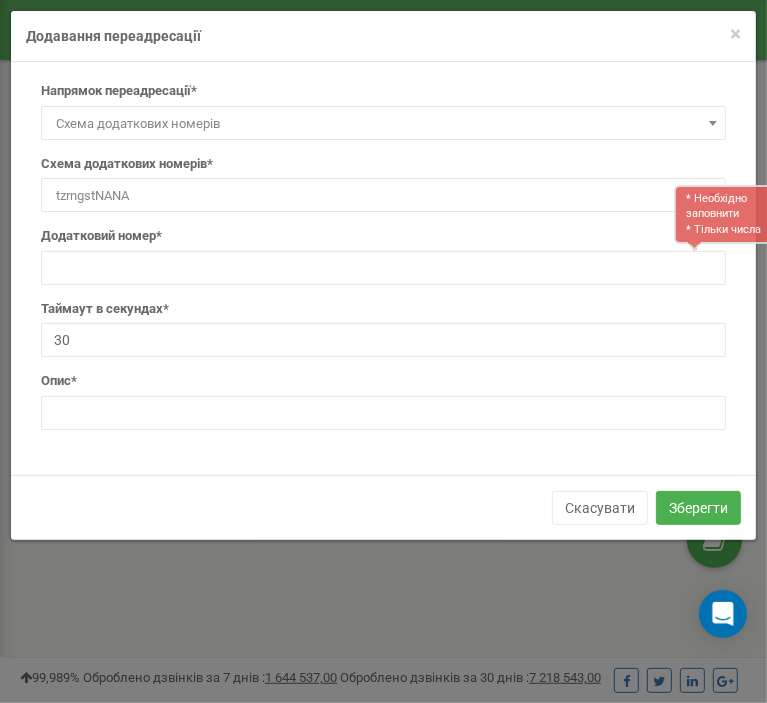 click on "Схема додаткових номерів" at bounding box center (383, 124) 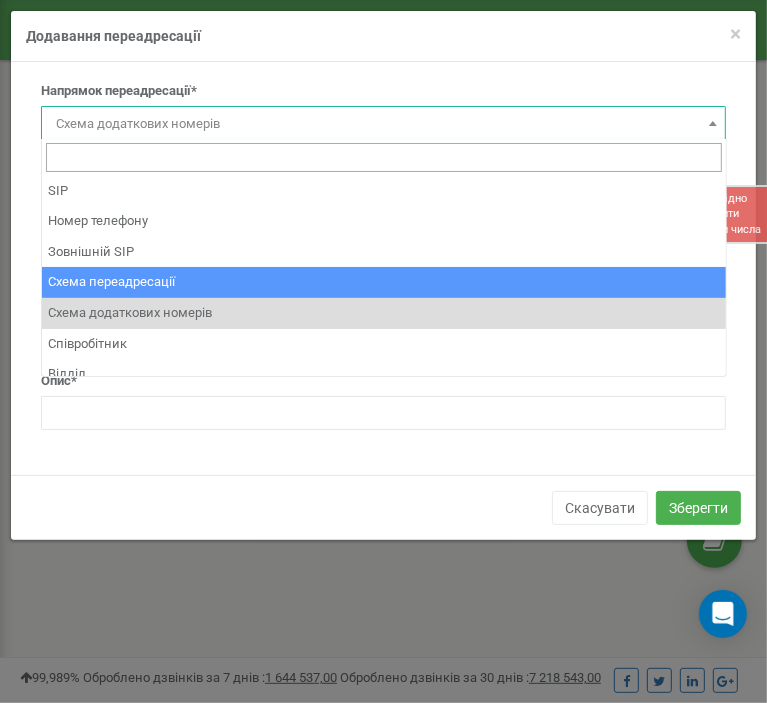 select on "BranchId" 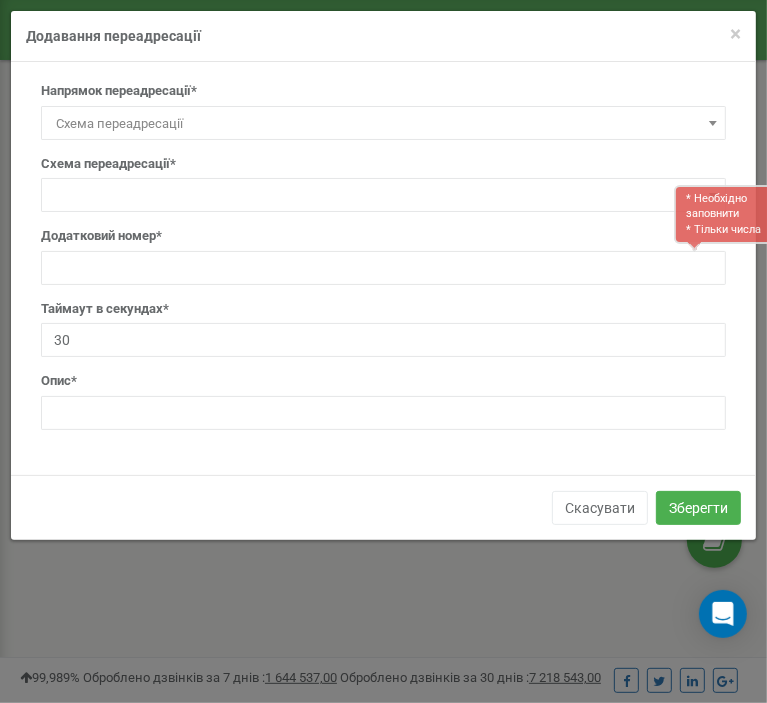 click at bounding box center [383, 195] 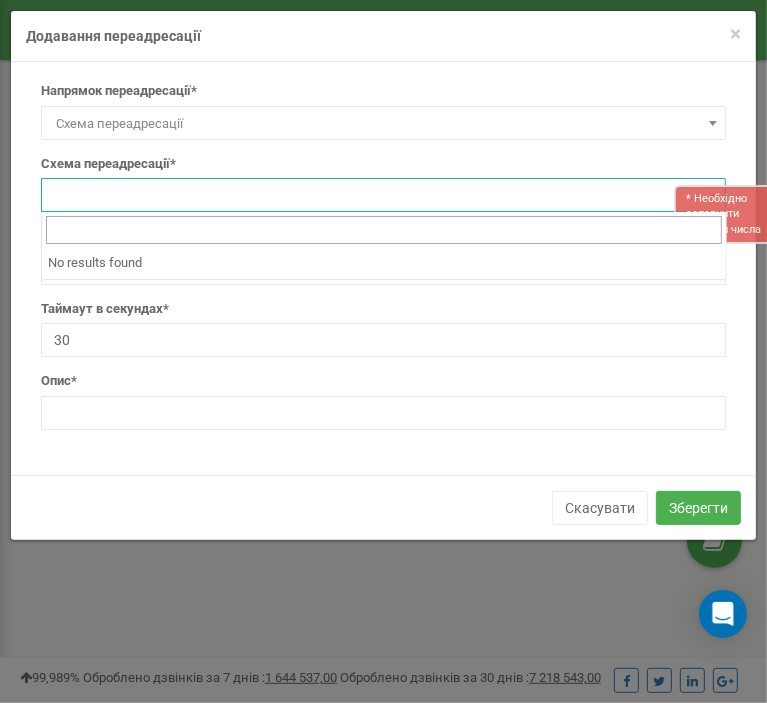 click on "Схема переадресації*" at bounding box center [383, 184] 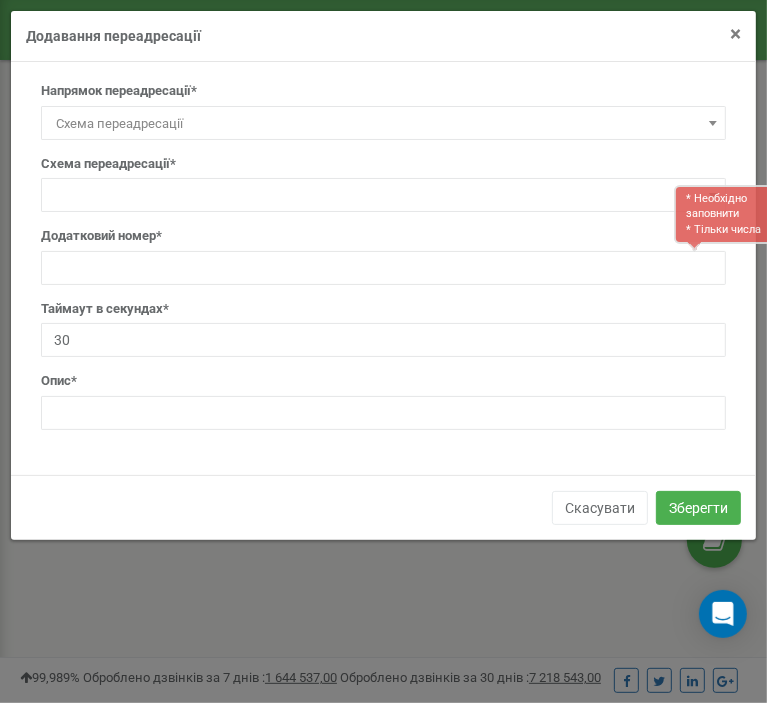click on "×" at bounding box center [735, 34] 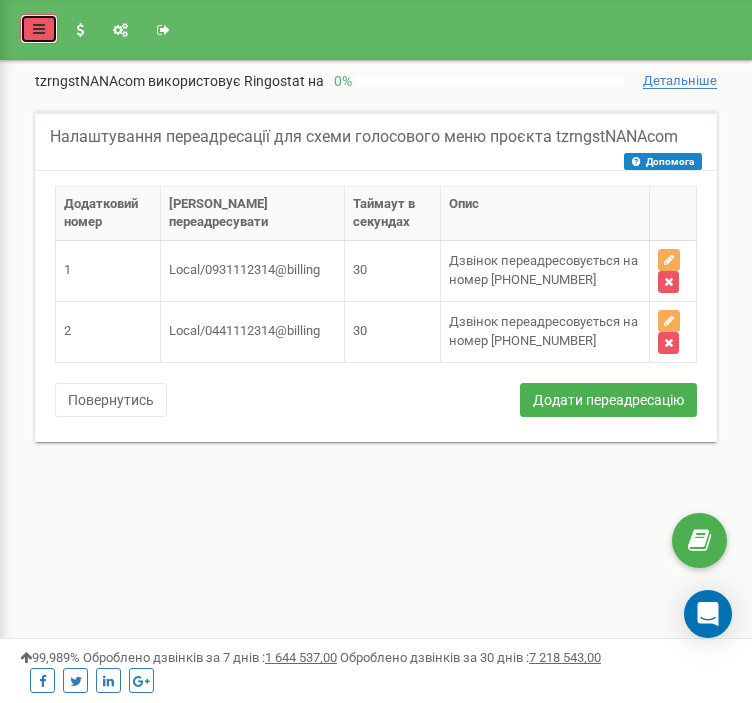 click at bounding box center (39, 29) 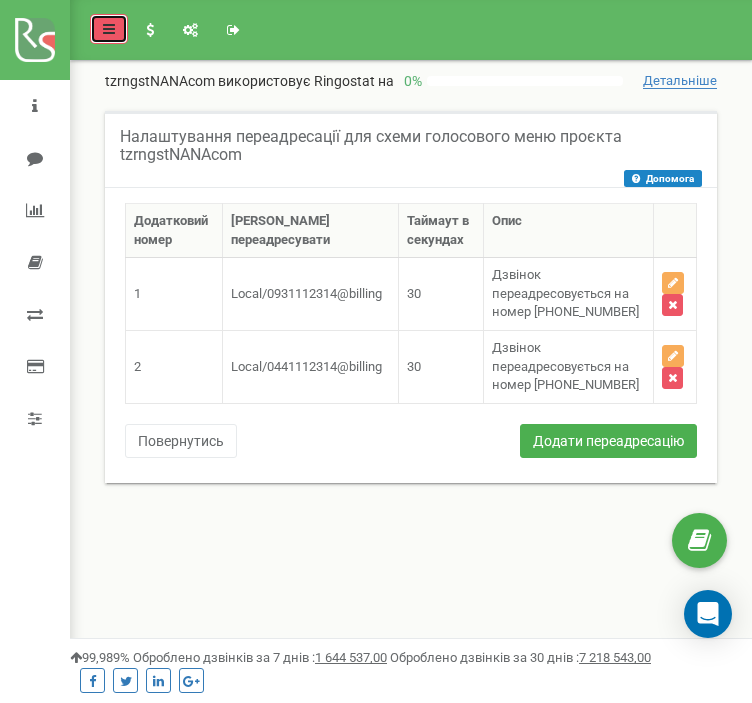 click at bounding box center [109, 29] 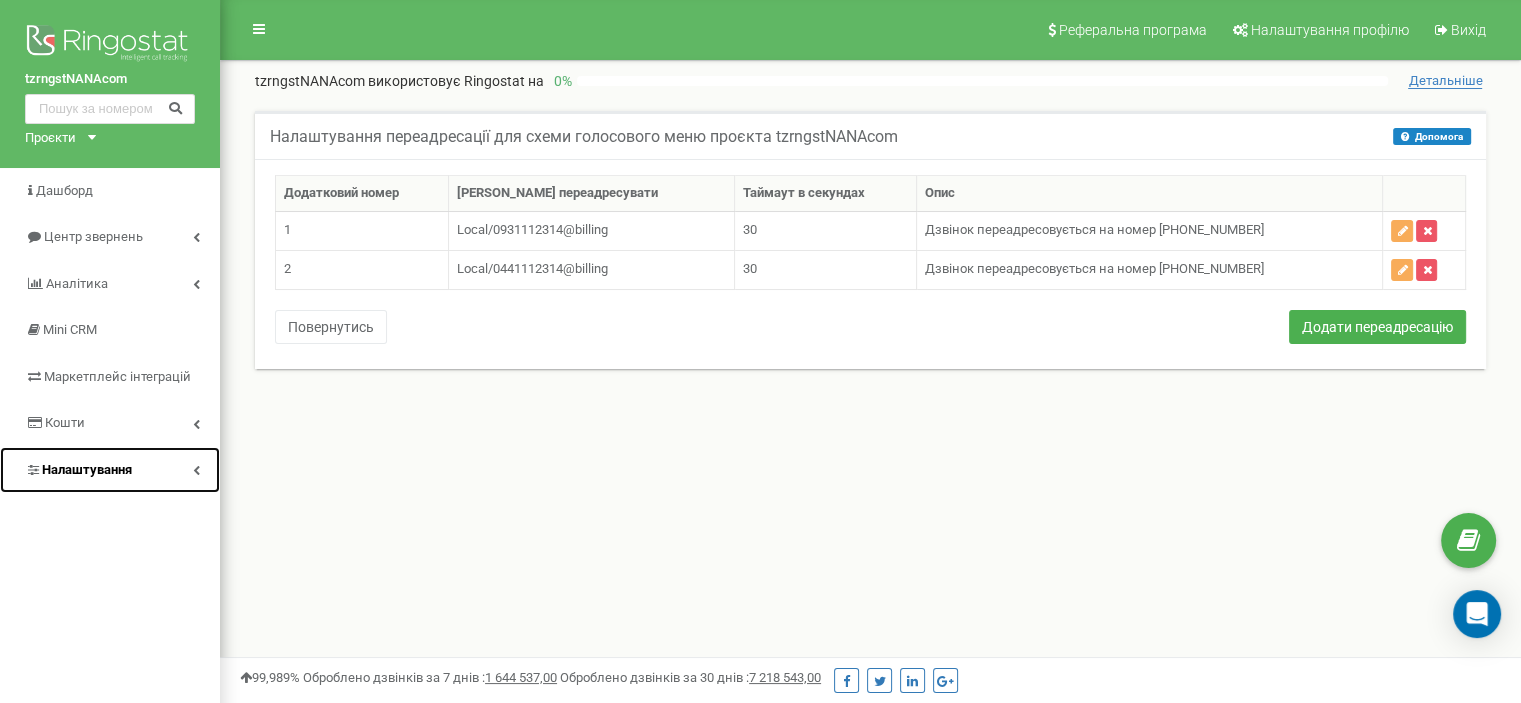click on "Налаштування" at bounding box center (110, 470) 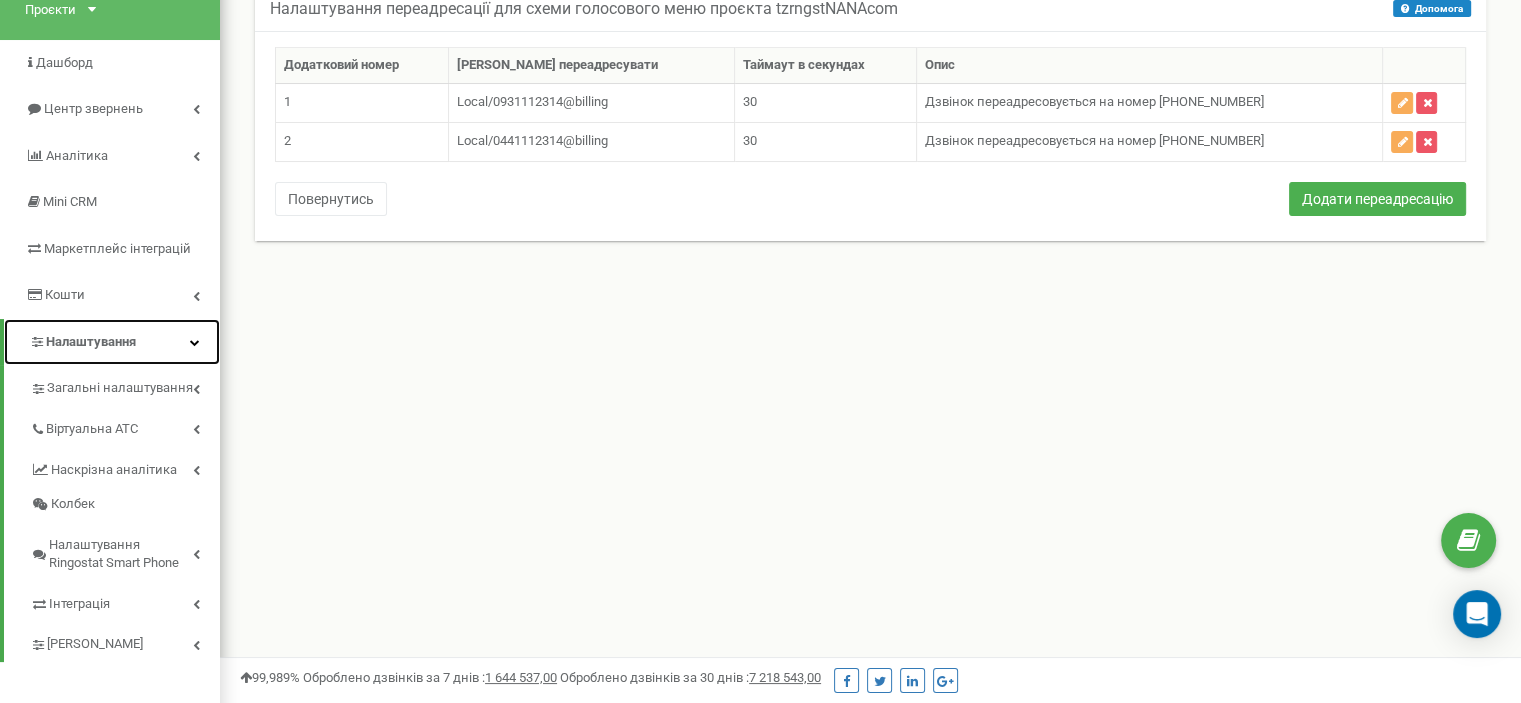 scroll, scrollTop: 166, scrollLeft: 0, axis: vertical 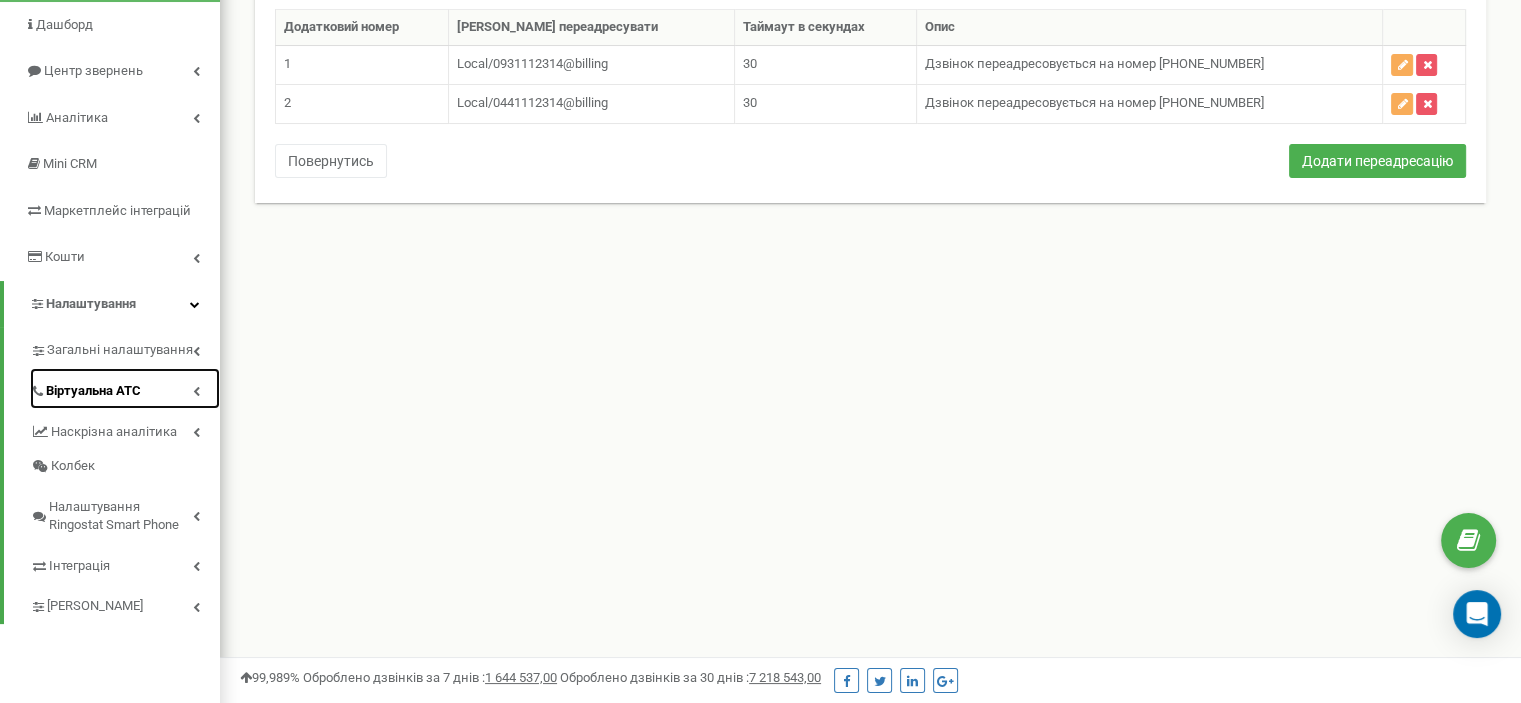 click on "Віртуальна АТС" at bounding box center [125, 388] 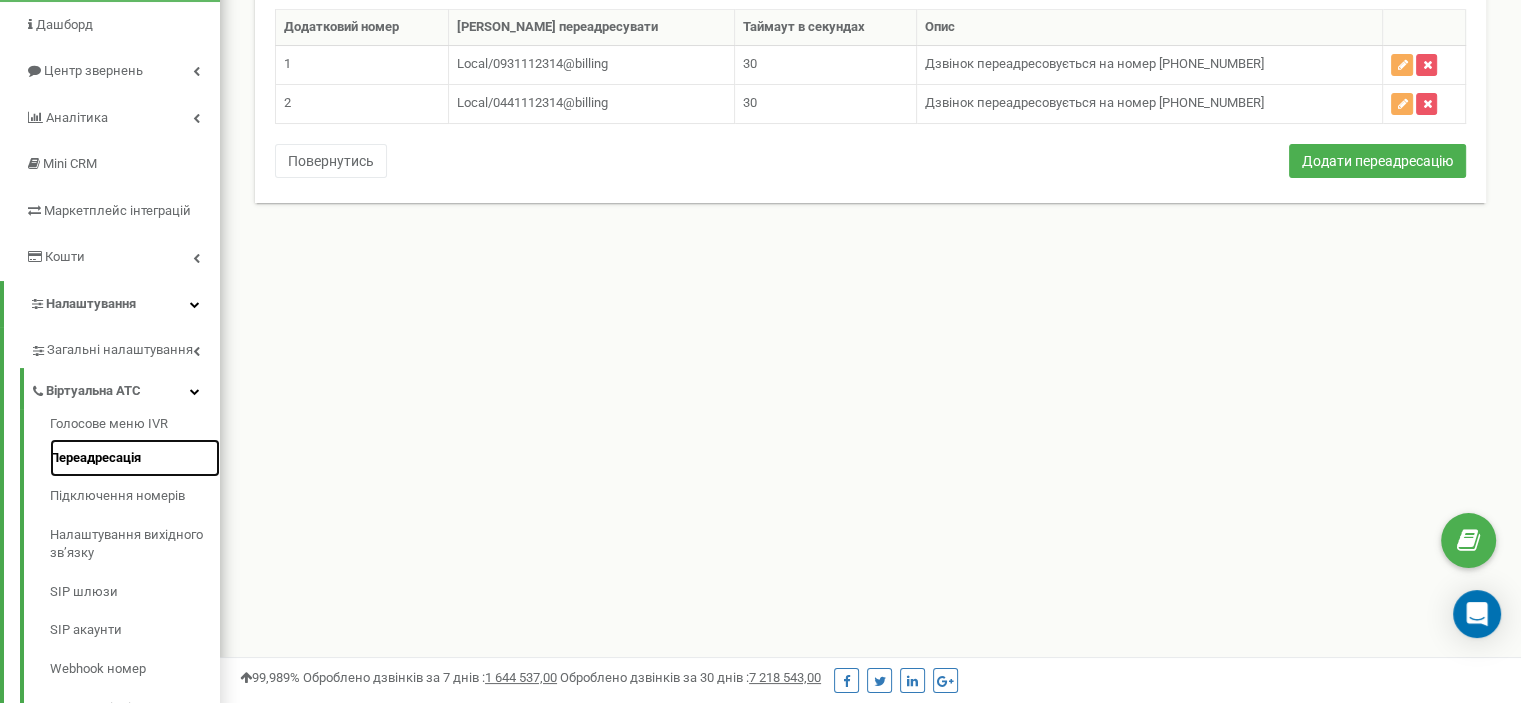 click on "Переадресація" at bounding box center (135, 458) 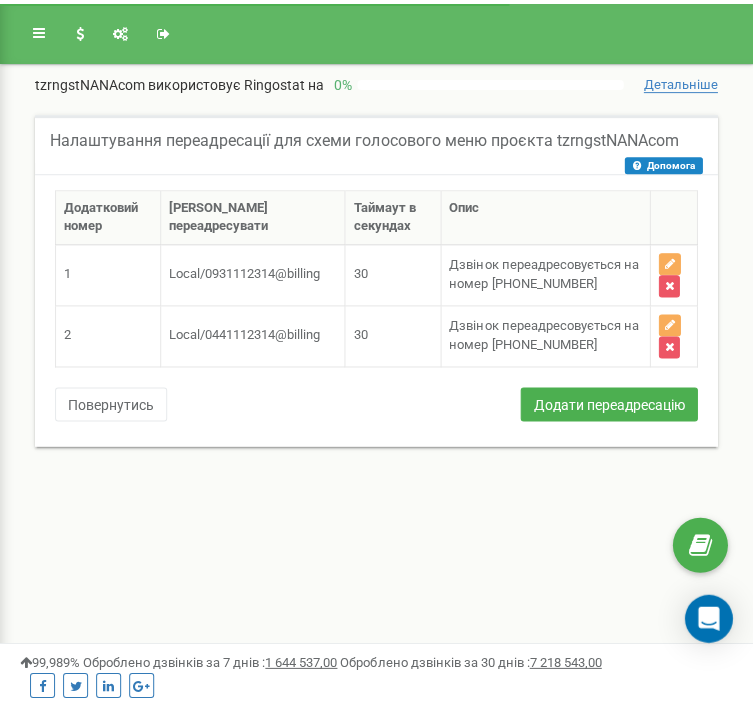 scroll, scrollTop: 0, scrollLeft: 0, axis: both 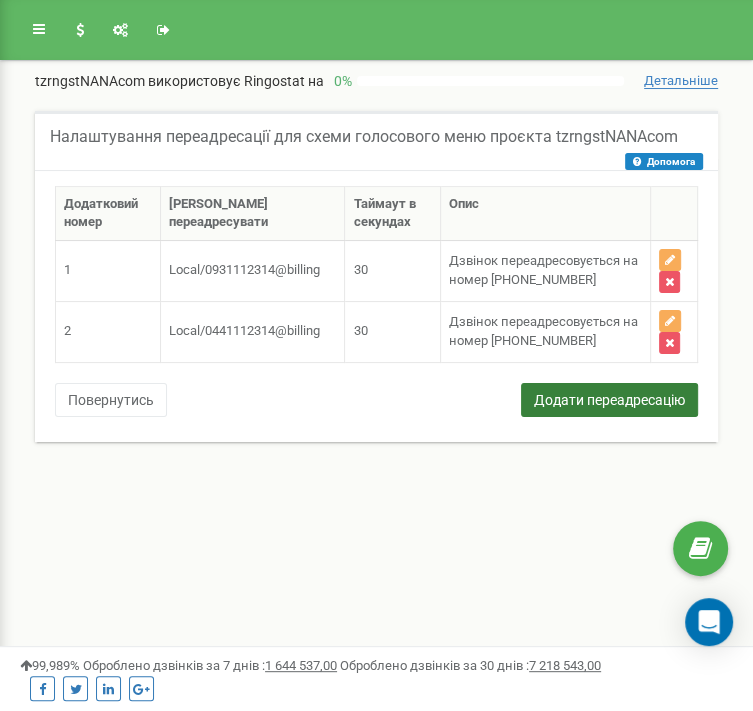 click on "Додати переадресацію" at bounding box center (609, 400) 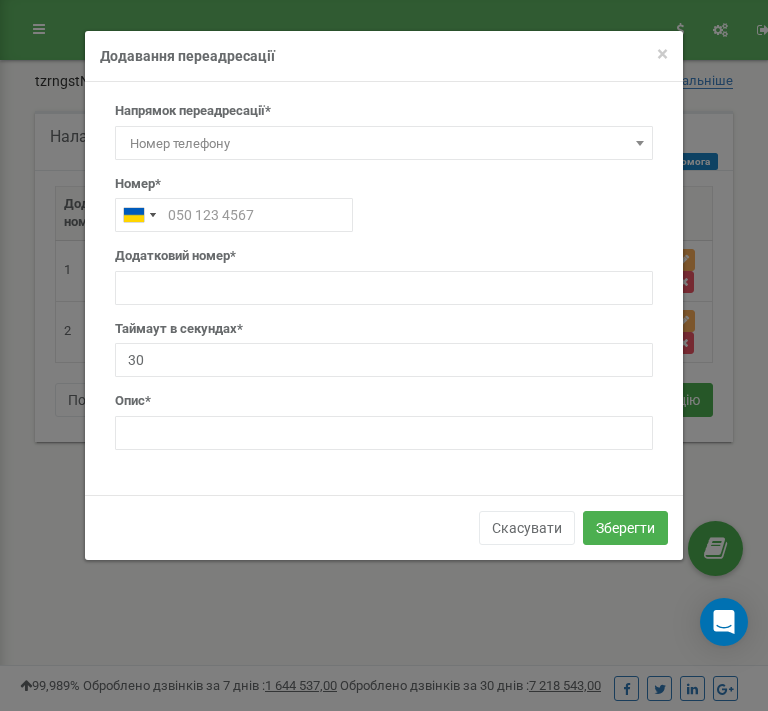 click on "Номер телефону" at bounding box center [384, 144] 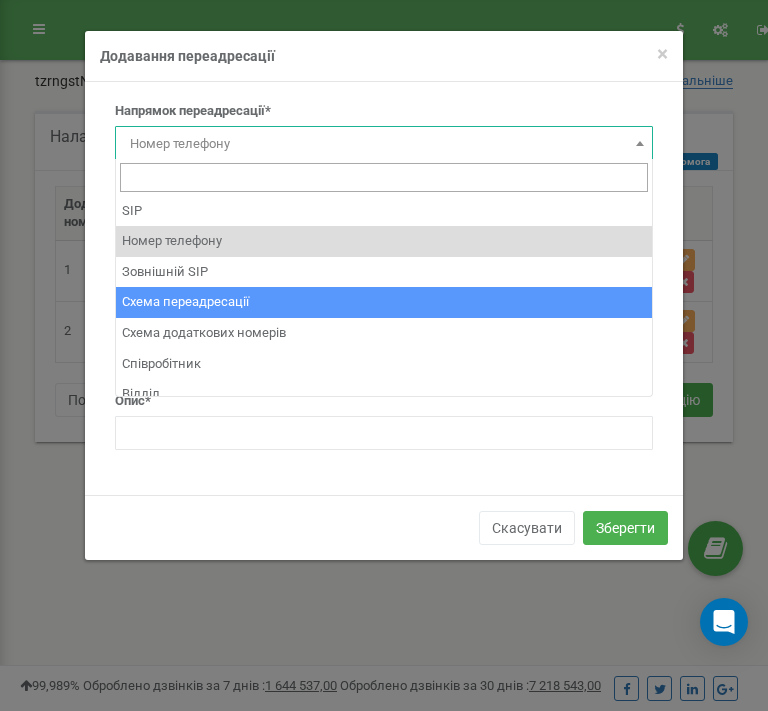 select on "BranchId" 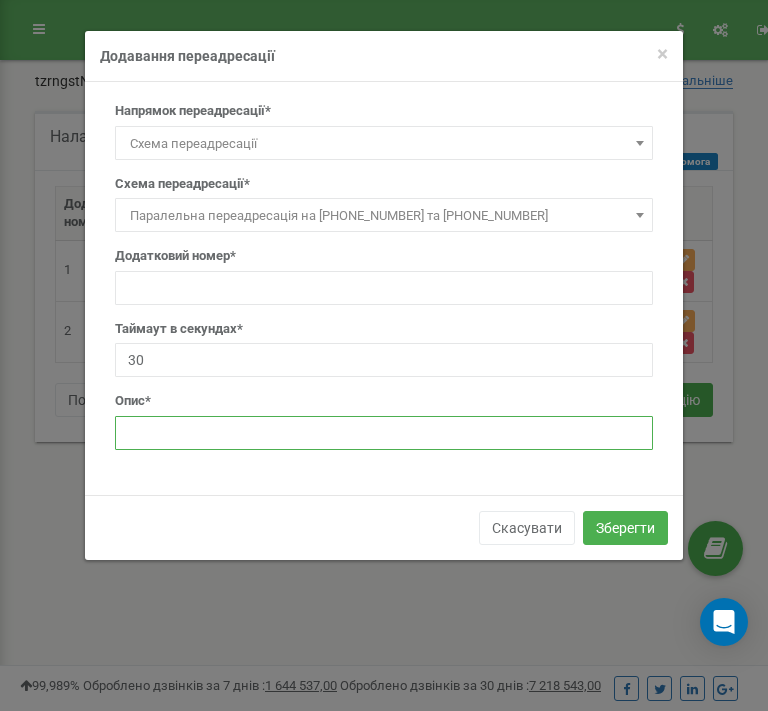 click at bounding box center [384, 433] 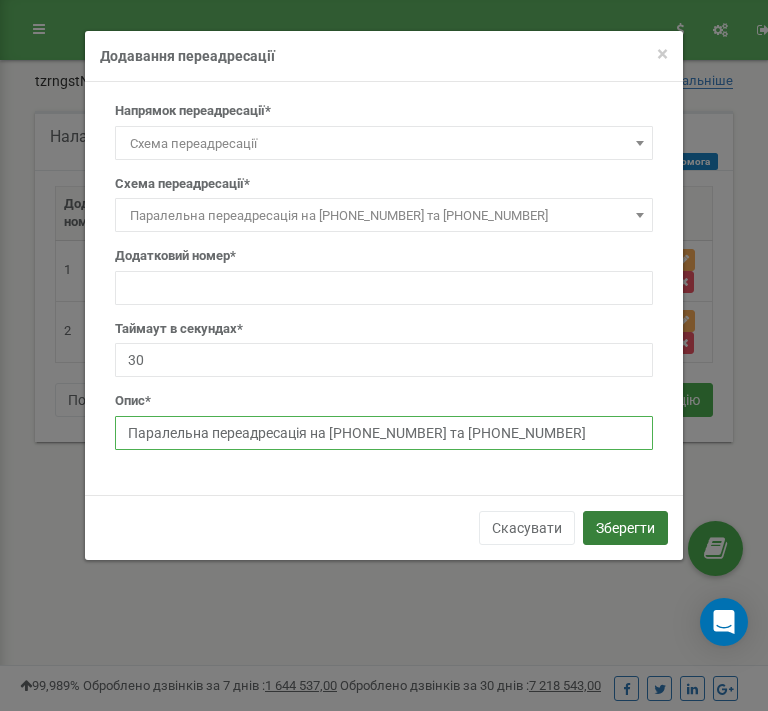 type on "Паралельна переадресація на [PHONE_NUMBER] та [PHONE_NUMBER]" 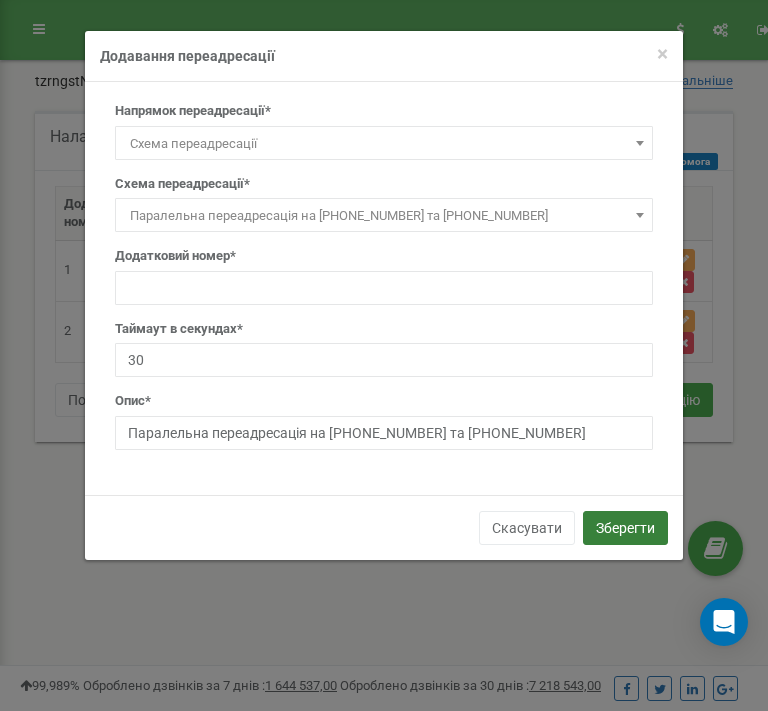 click on "Зберегти" at bounding box center [625, 528] 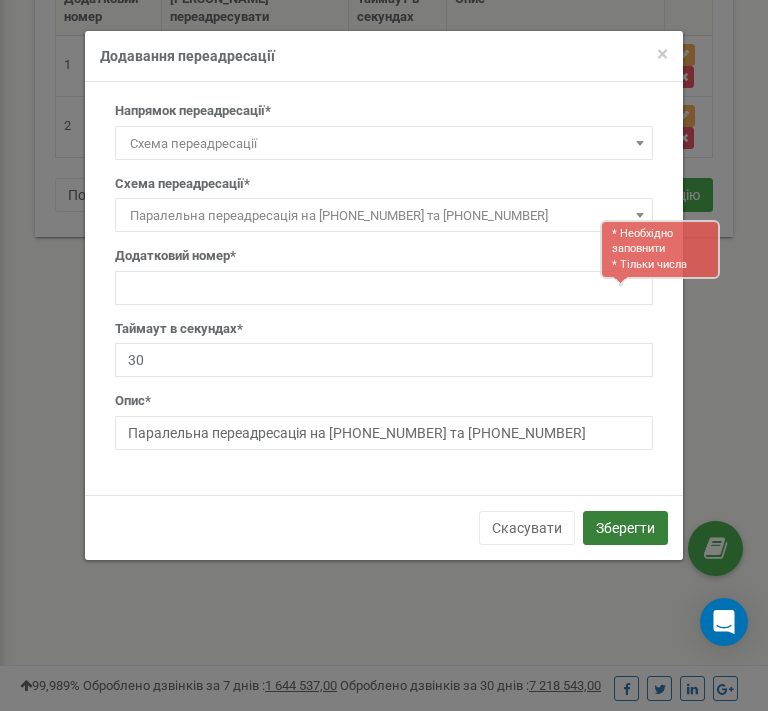 scroll, scrollTop: 219, scrollLeft: 0, axis: vertical 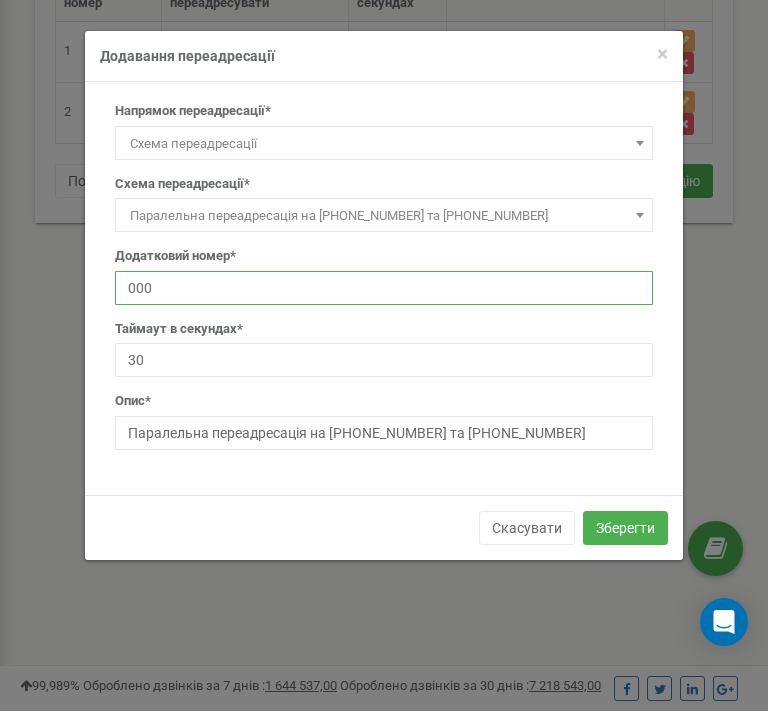 type on "000" 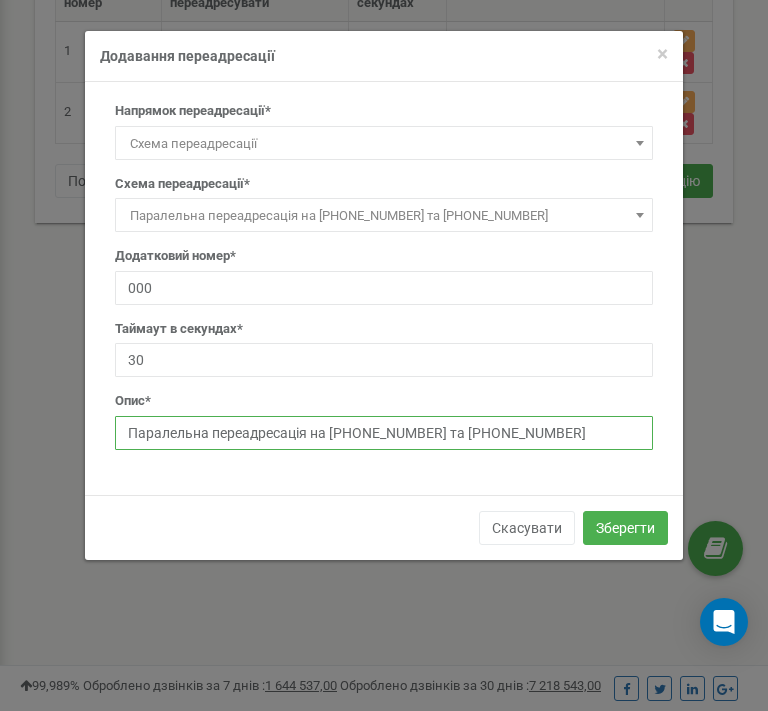 click on "Паралельна переадресація на +380931112314 та +380441112314" at bounding box center [384, 433] 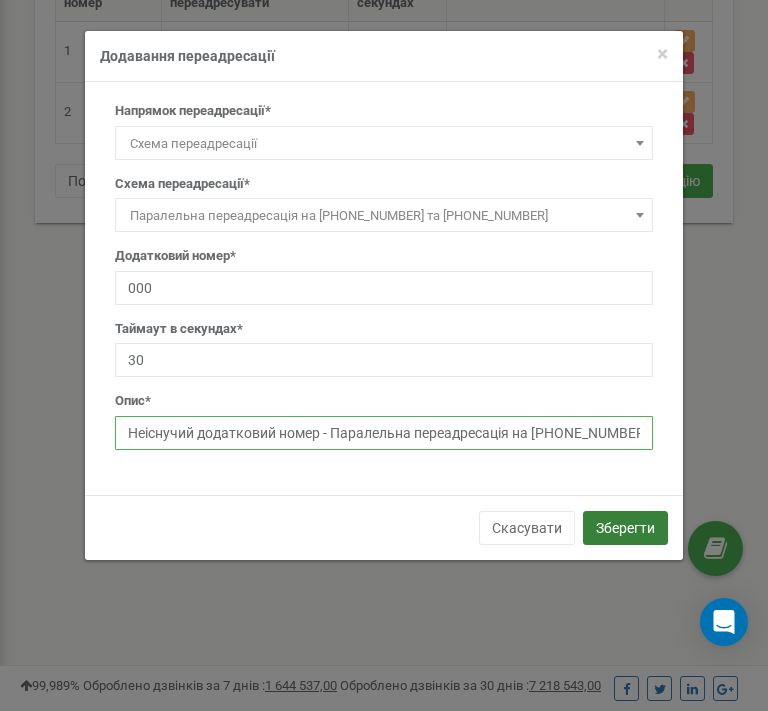 type on "Неіснучий додатковий номер - Паралельна переадресація на +380931112314 та +380441112314" 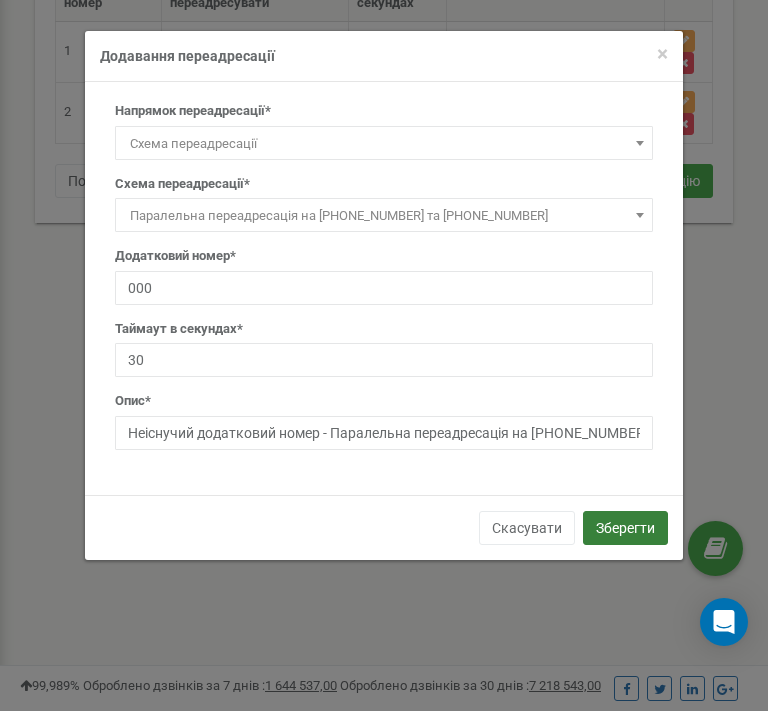 click on "Зберегти" at bounding box center (625, 528) 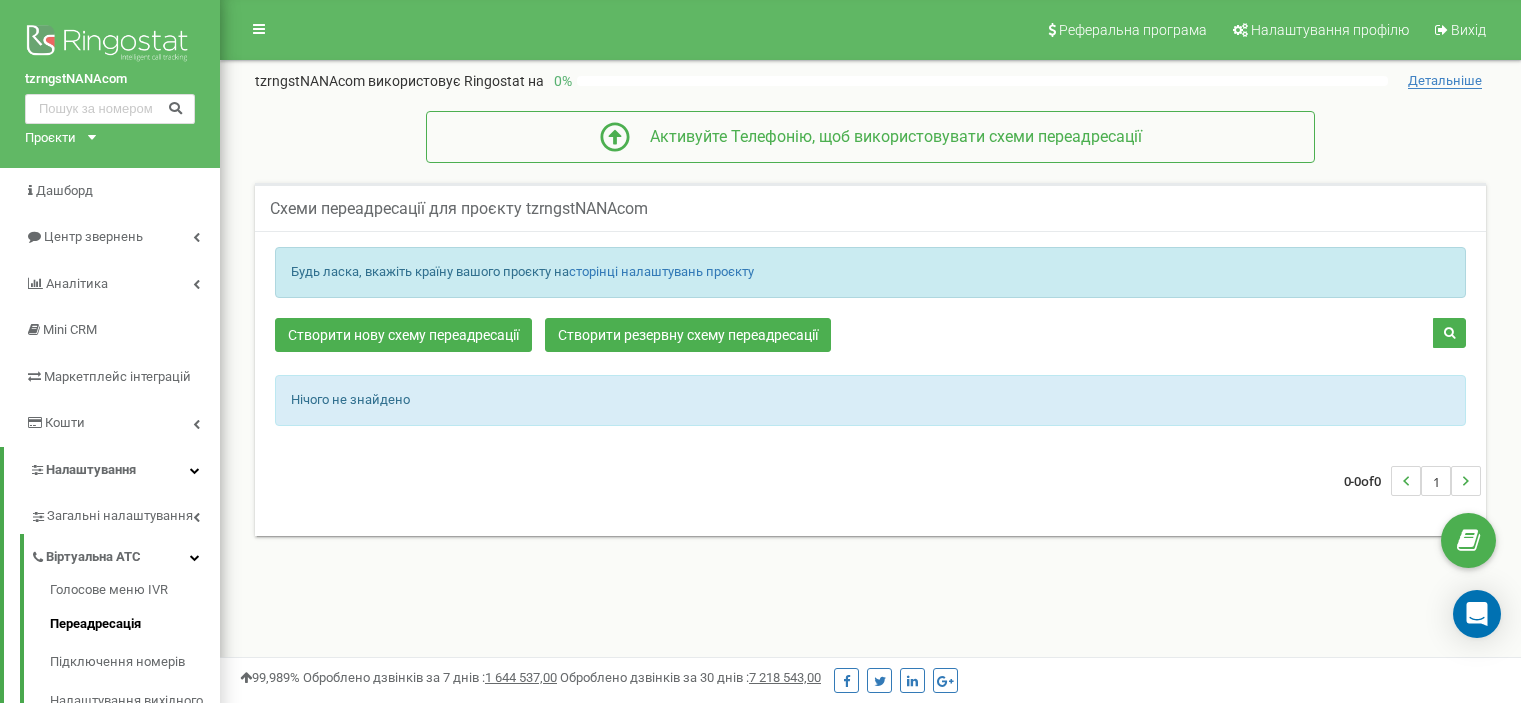 scroll, scrollTop: 0, scrollLeft: 0, axis: both 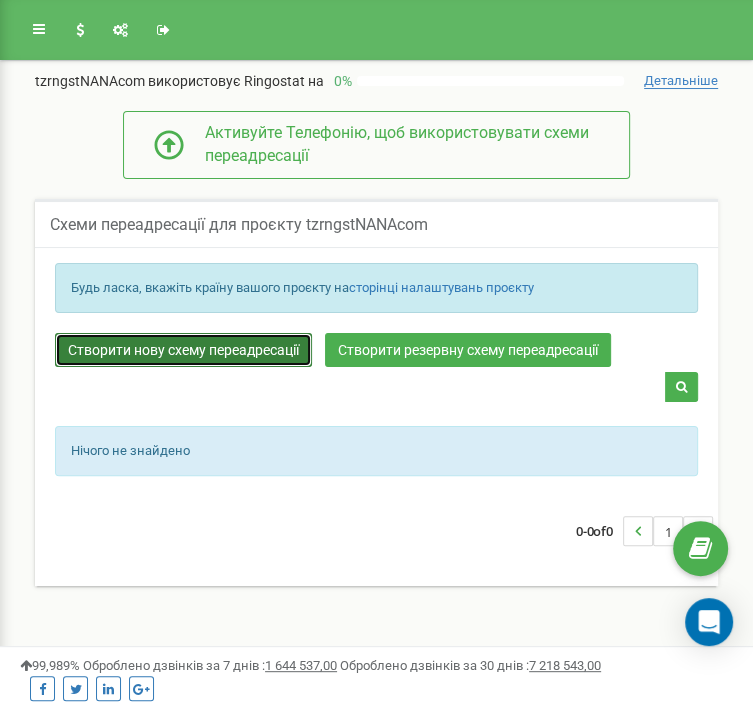 click on "Створити нову схему переадресації" at bounding box center [183, 350] 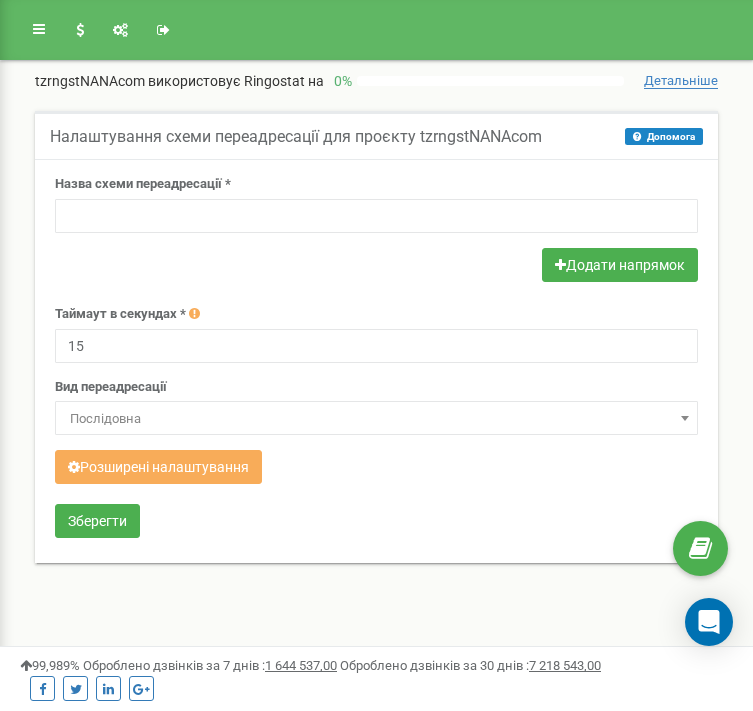 scroll, scrollTop: 0, scrollLeft: 0, axis: both 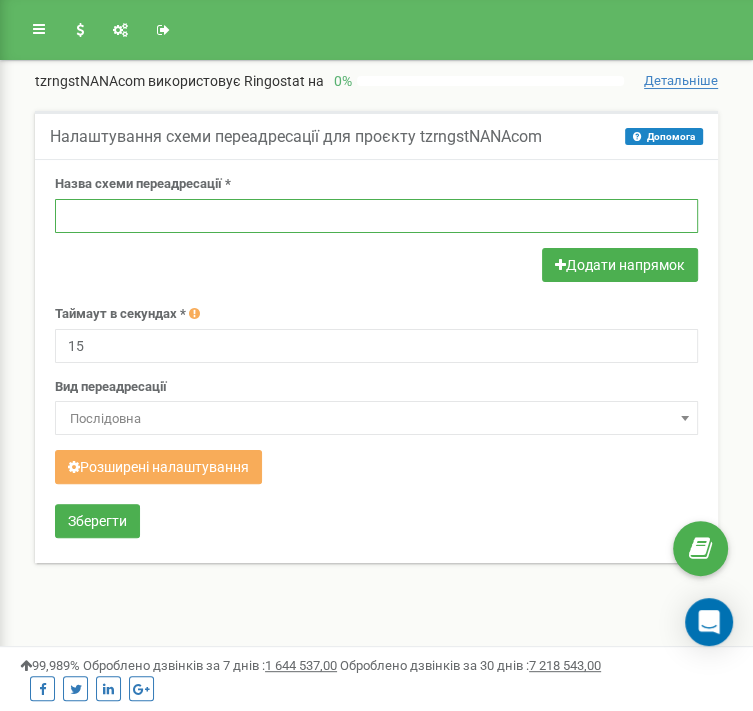 click at bounding box center [376, 216] 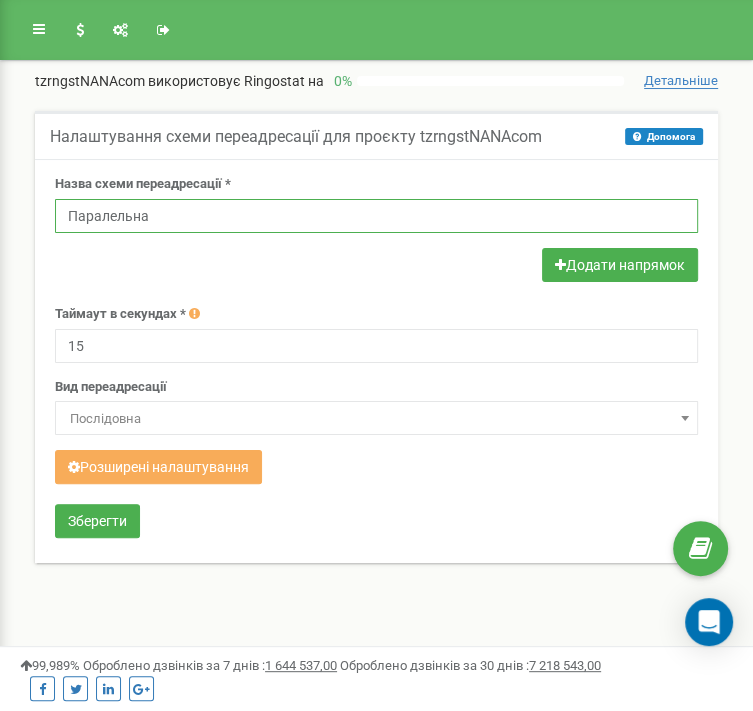 type on "Паралельна" 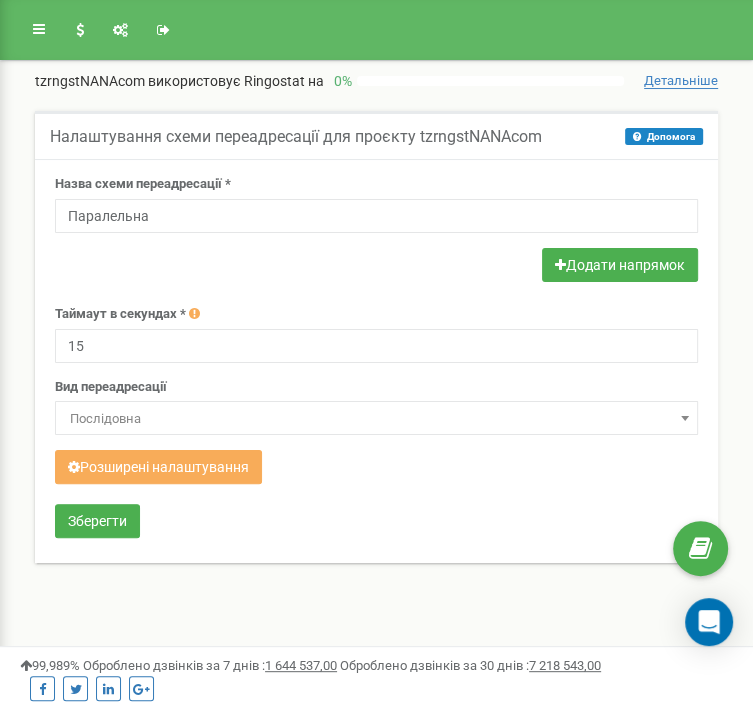 click on "Послідовна" at bounding box center [376, 419] 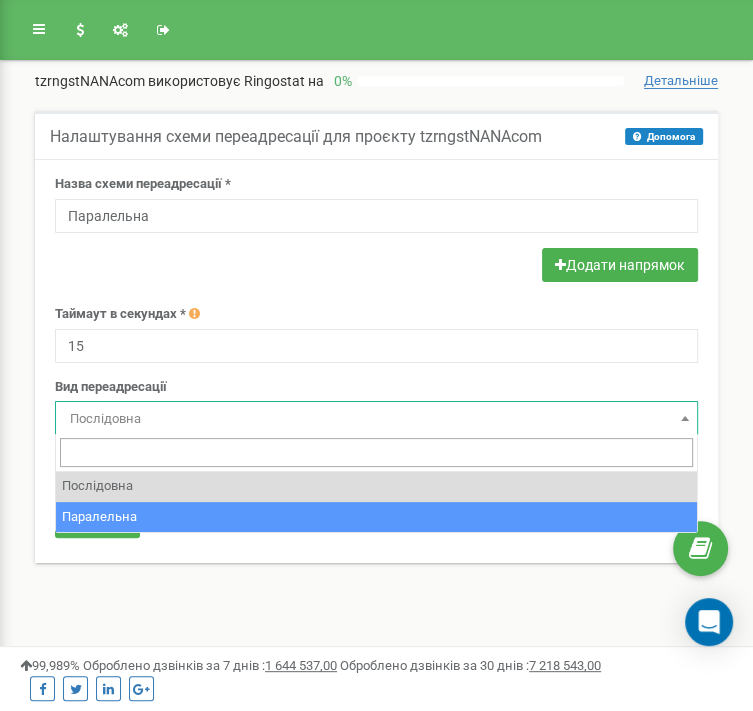 select on "parallel" 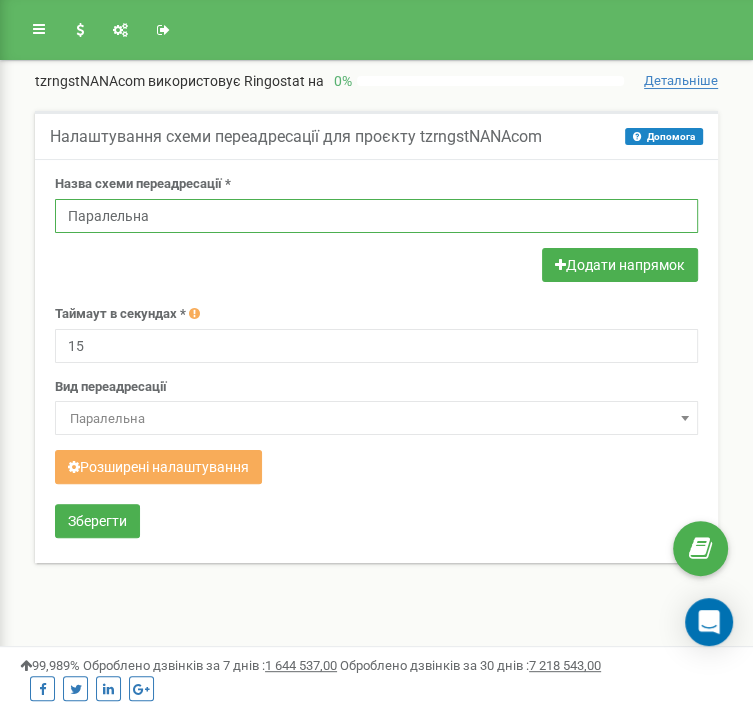 click on "Паралельна" at bounding box center (376, 216) 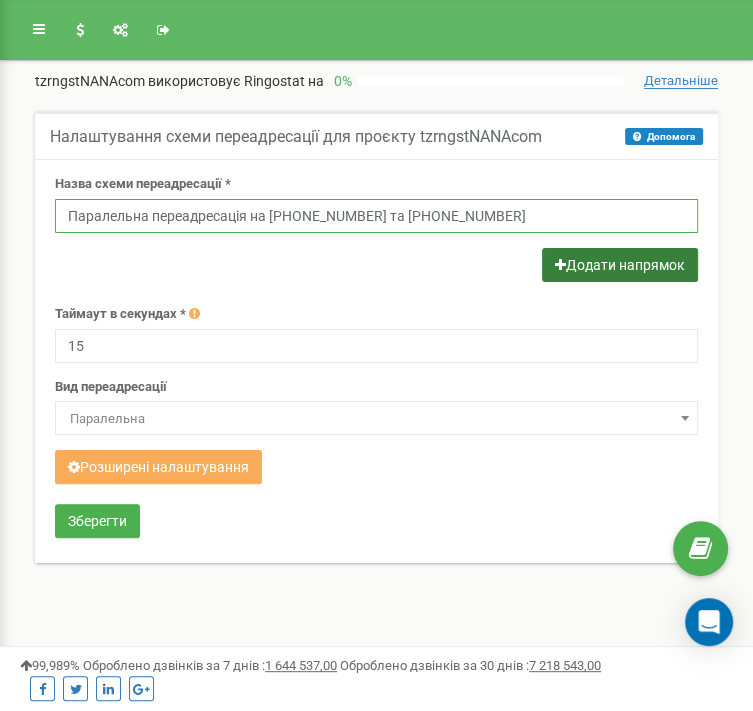 type on "Паралельна переадресація на +380931112314 та +380441112314" 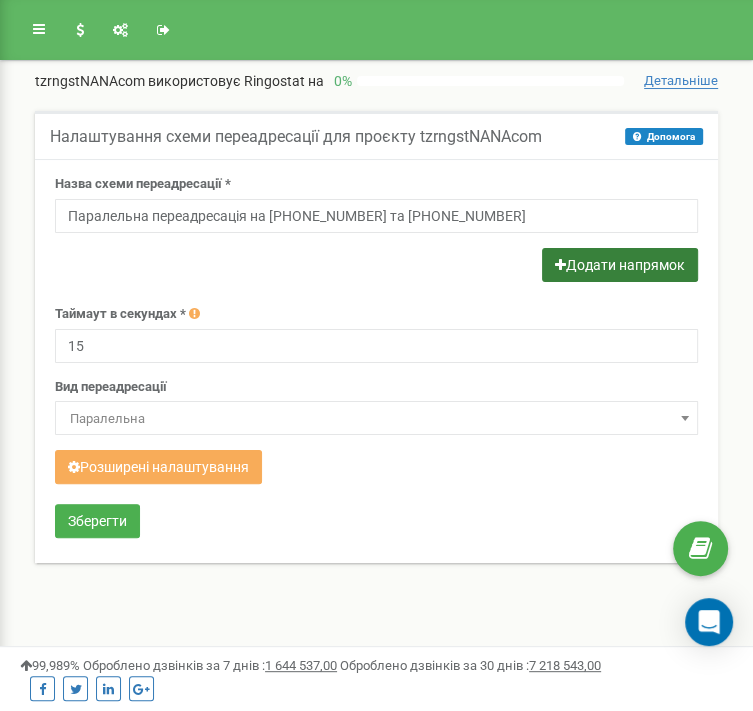 click on "Додати напрямок" at bounding box center (620, 265) 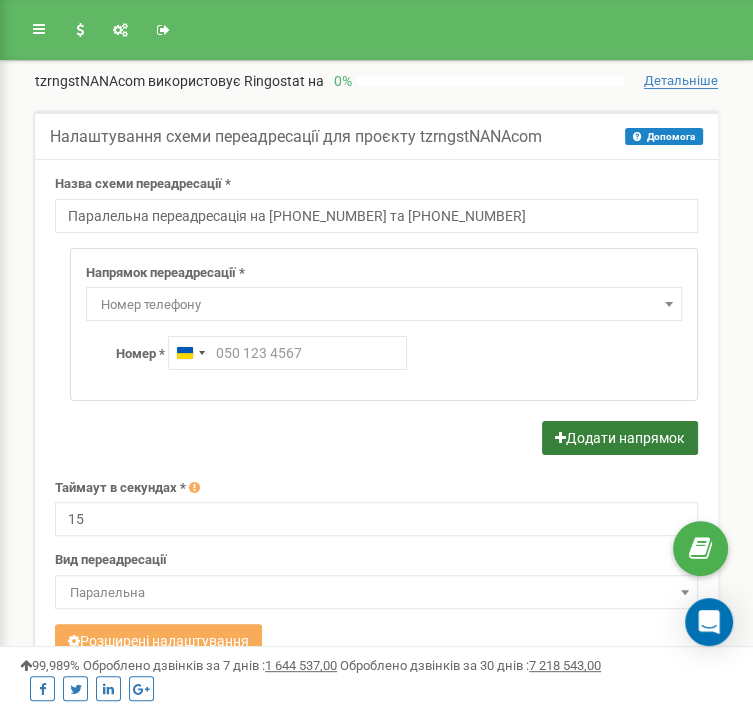 click at bounding box center (560, 438) 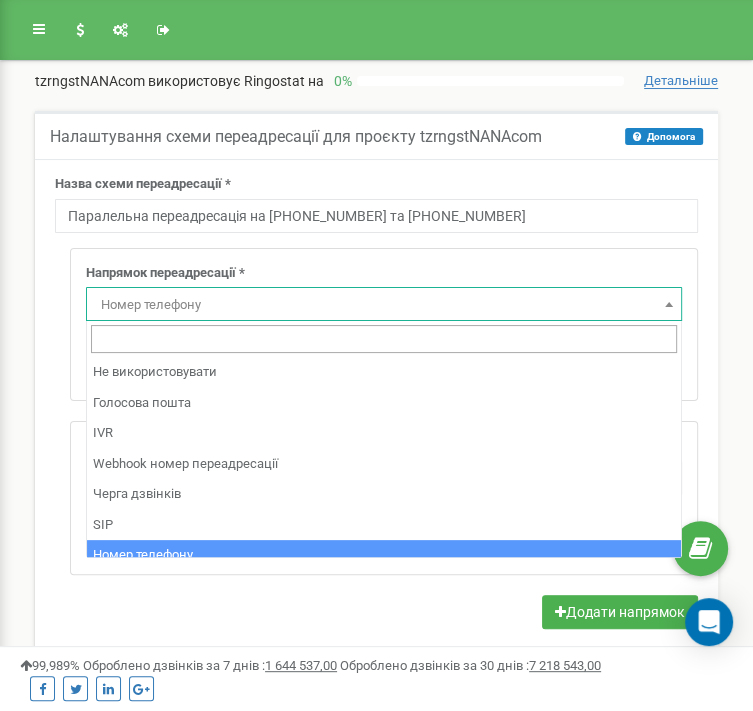click on "Номер телефону" at bounding box center [384, 305] 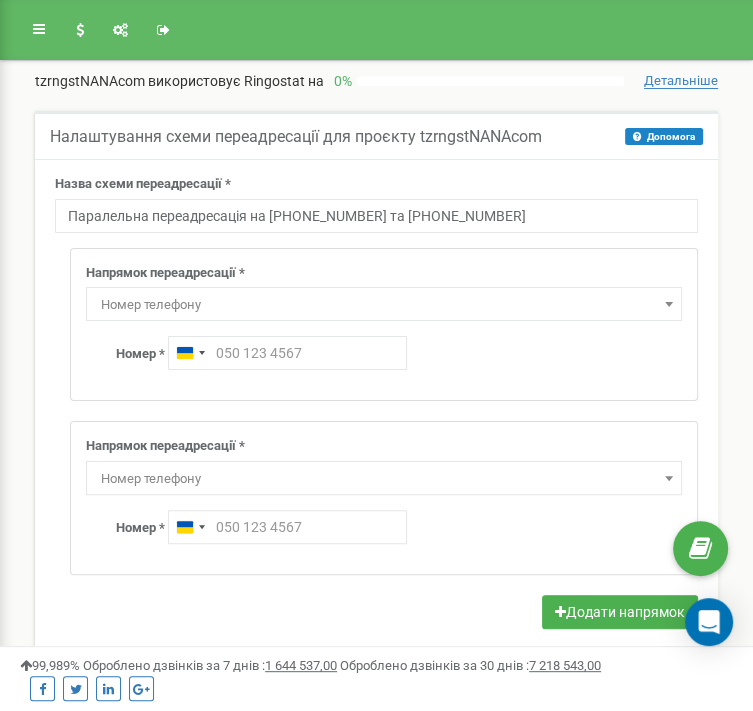 drag, startPoint x: 51, startPoint y: 359, endPoint x: 66, endPoint y: 357, distance: 15.132746 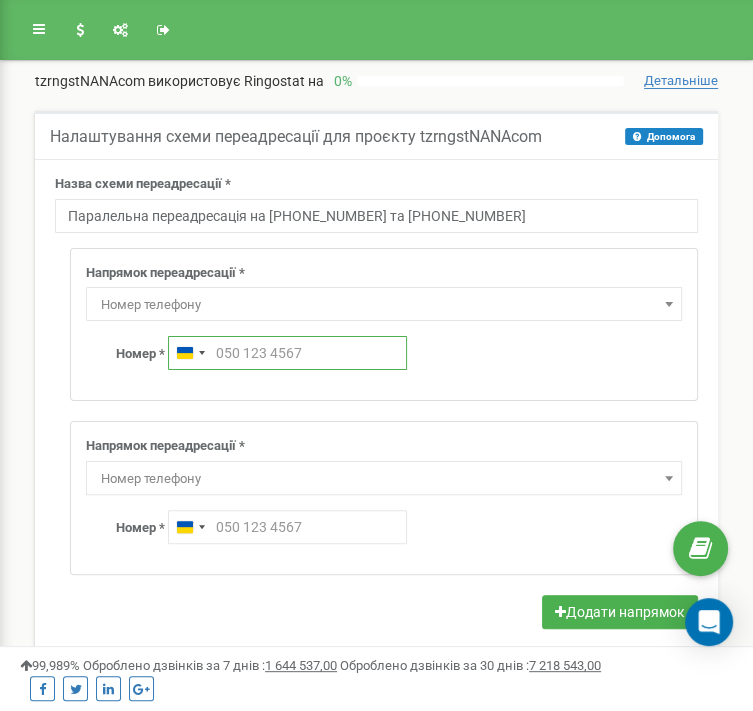 click at bounding box center (287, 353) 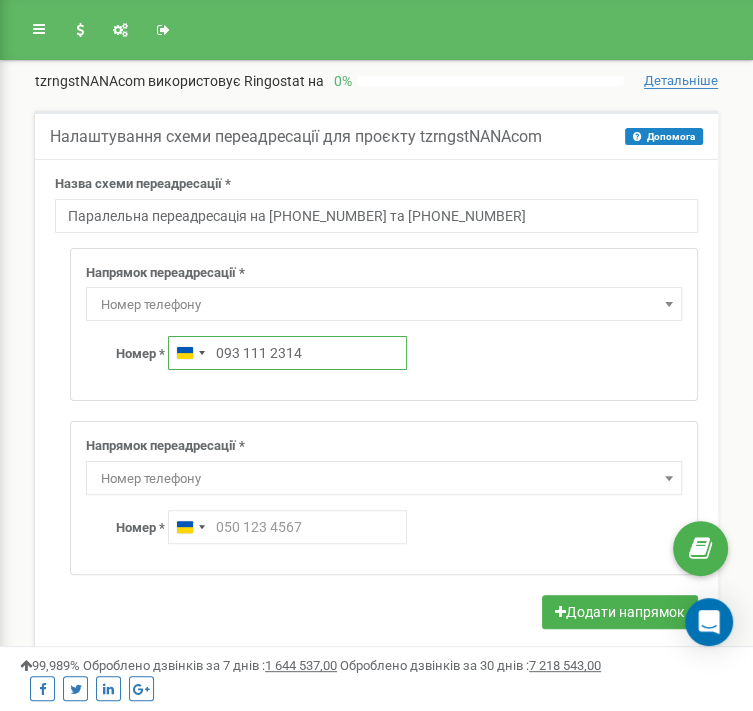 type on "093 111 2314" 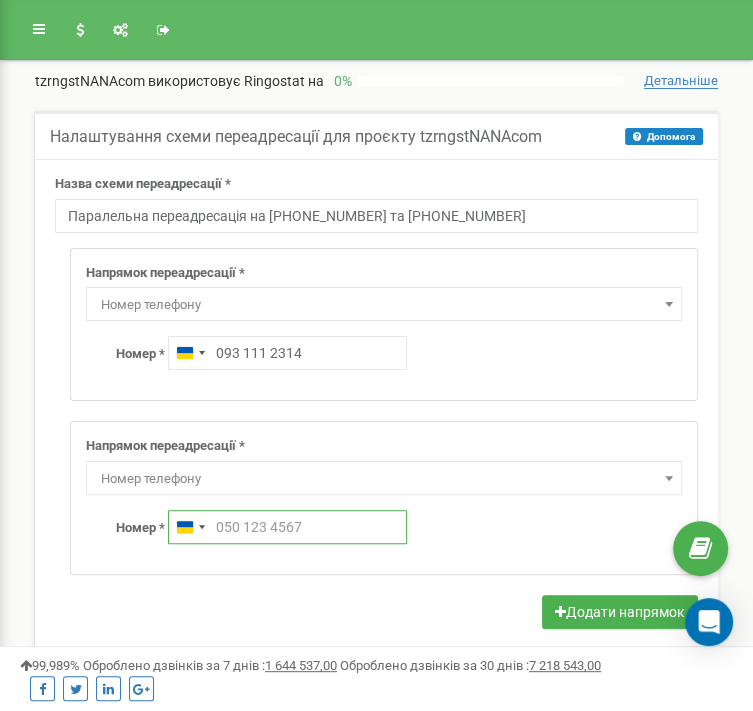 click at bounding box center (287, 527) 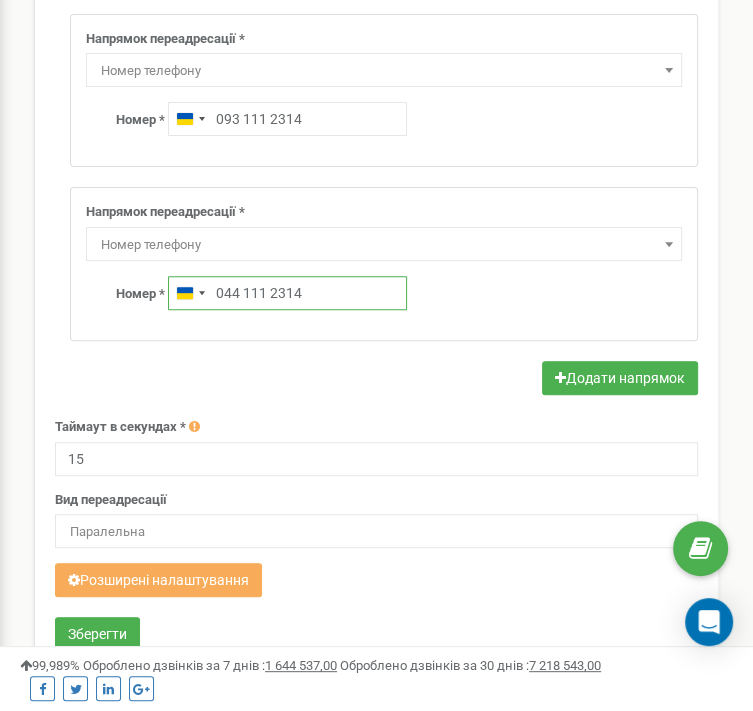 scroll, scrollTop: 288, scrollLeft: 0, axis: vertical 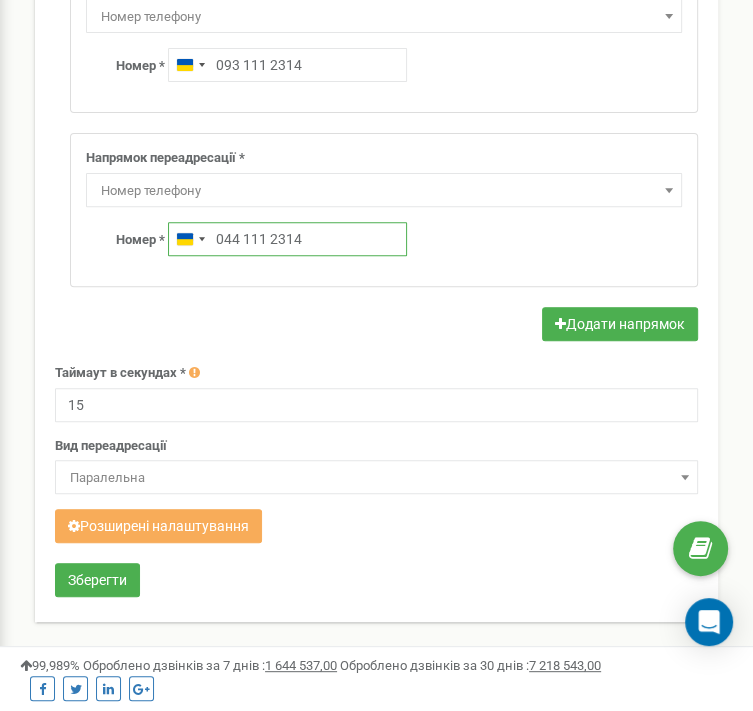 type on "044 111 2314" 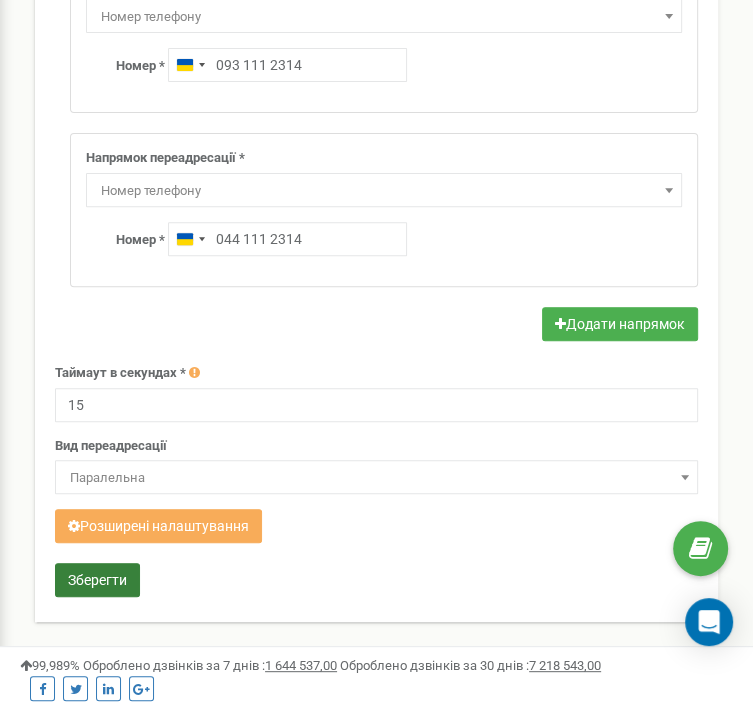 click on "Зберегти" at bounding box center (97, 580) 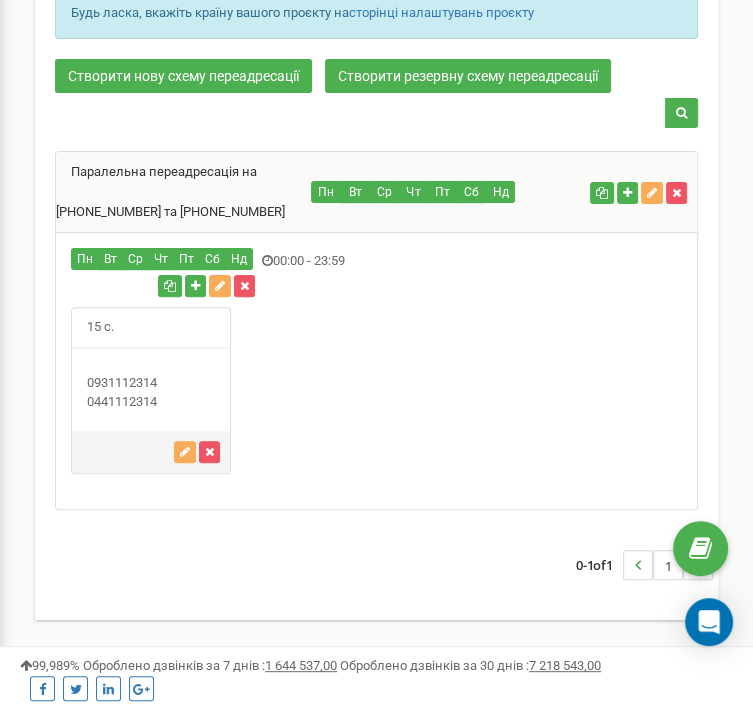 scroll, scrollTop: 201, scrollLeft: 0, axis: vertical 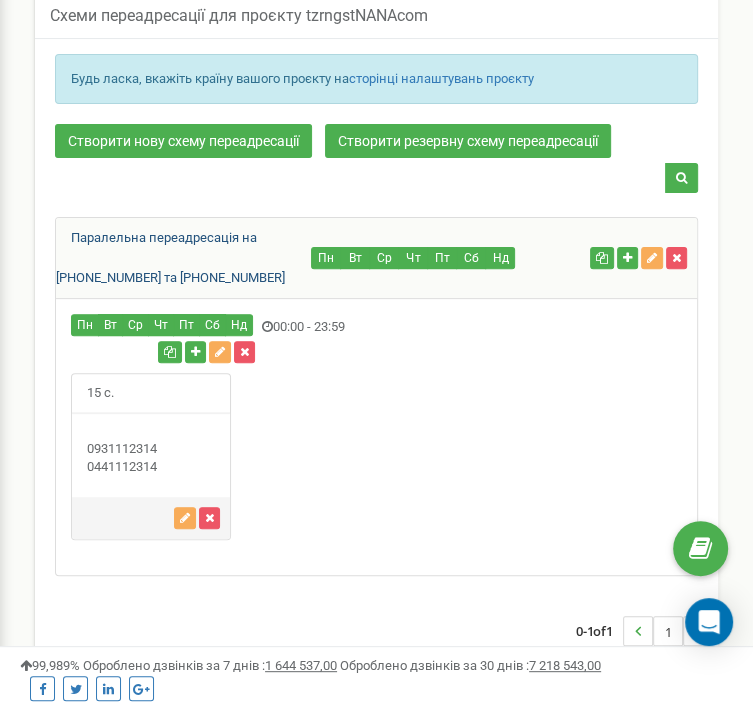 drag, startPoint x: 270, startPoint y: 275, endPoint x: 62, endPoint y: 238, distance: 211.26524 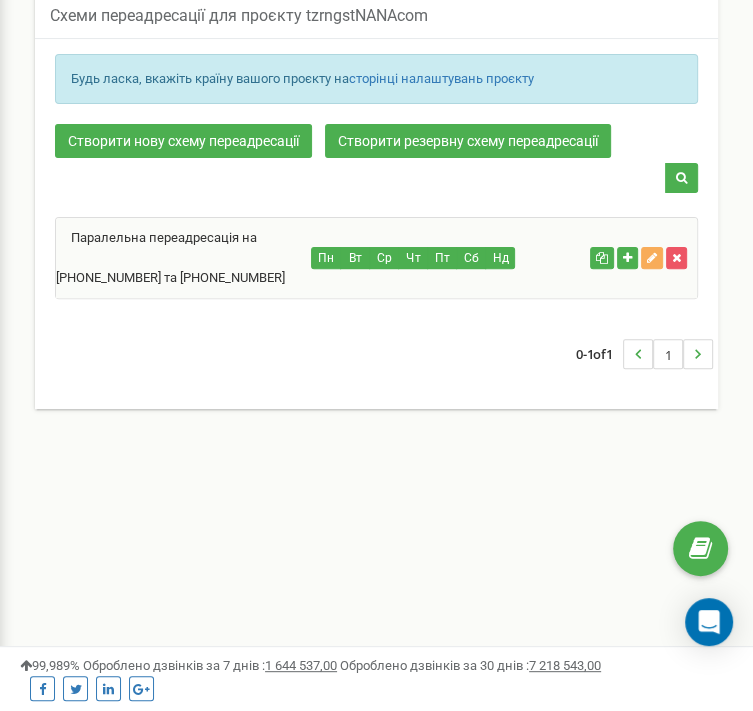 copy on "Паралельна переадресація на [PHONE_NUMBER] та [PHONE_NUMBER]" 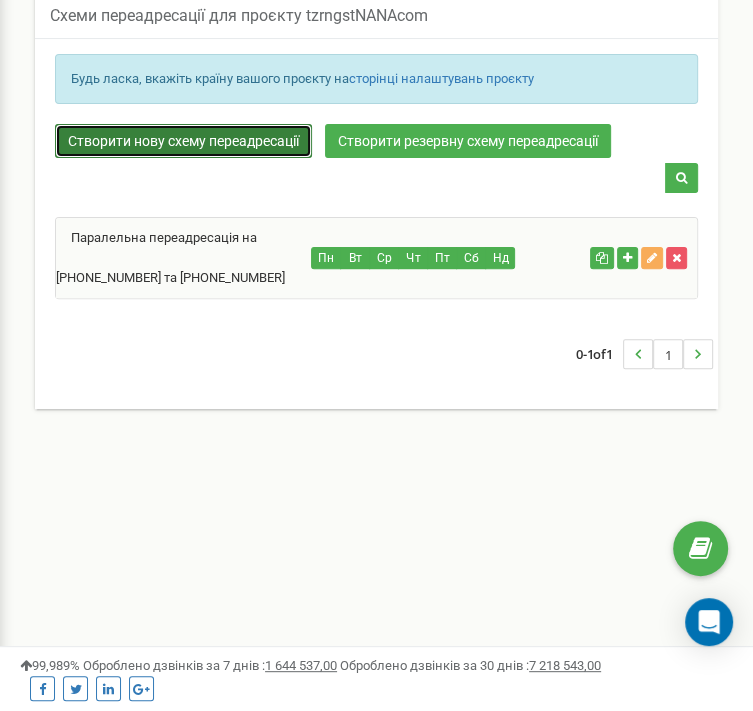 click on "Створити нову схему переадресації" at bounding box center [183, 141] 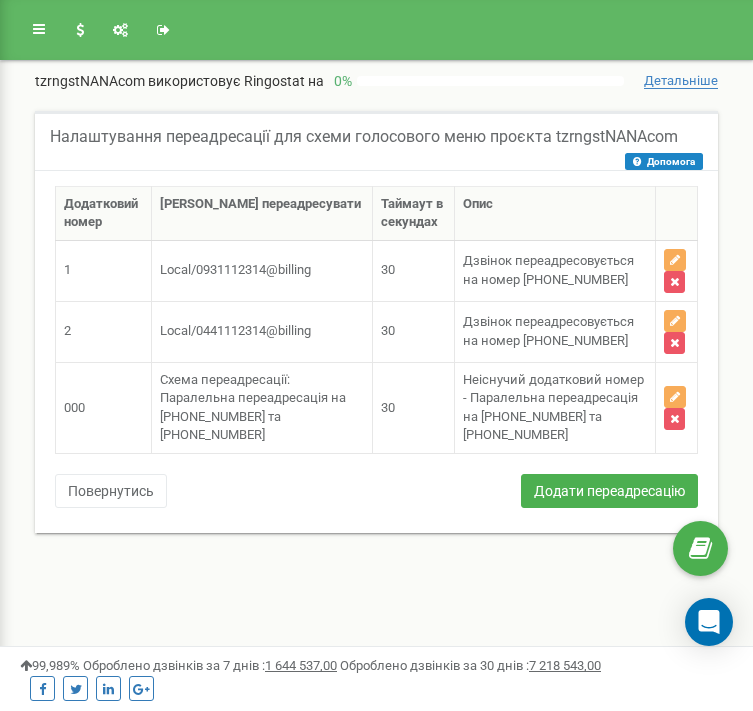 scroll, scrollTop: 0, scrollLeft: 0, axis: both 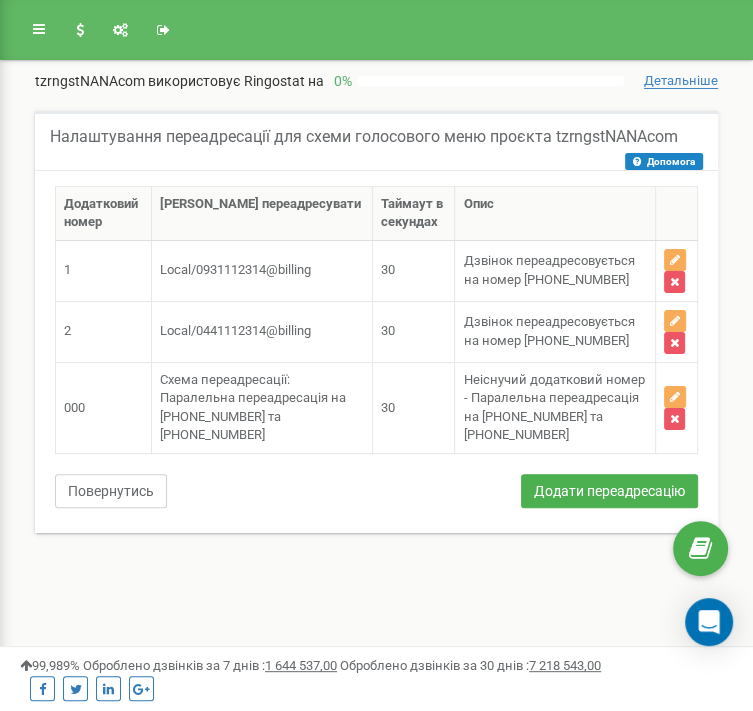 click on "Повернутись" at bounding box center (111, 491) 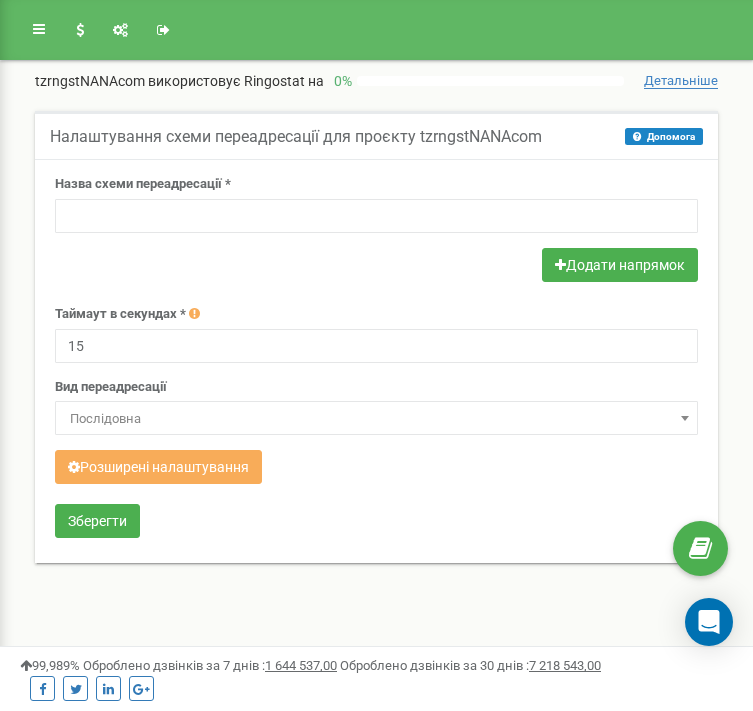 scroll, scrollTop: 0, scrollLeft: 0, axis: both 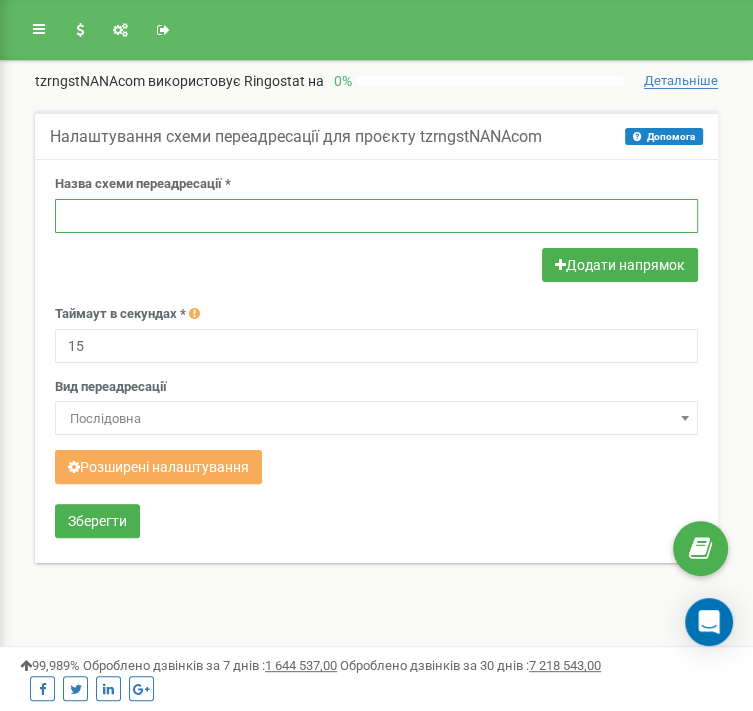 click at bounding box center (376, 216) 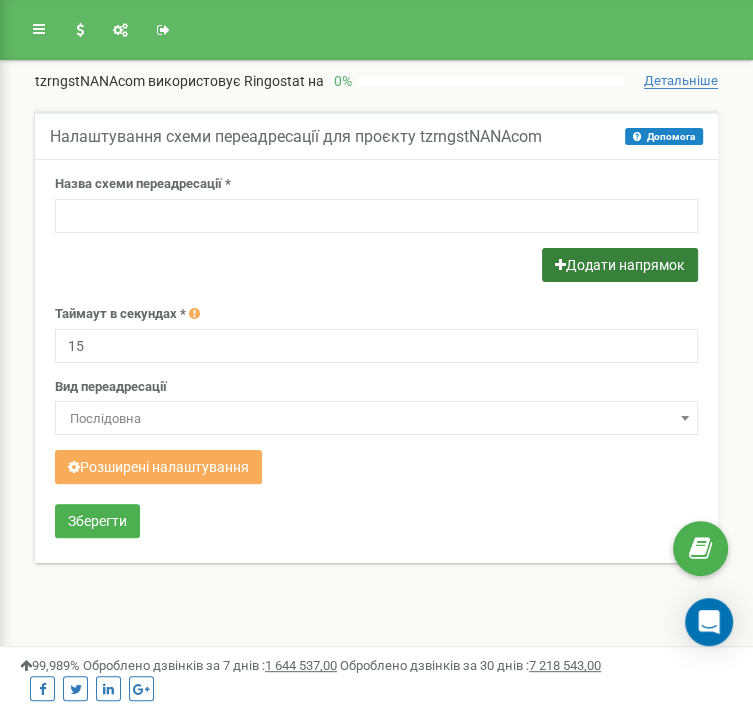 click on "Додати напрямок" at bounding box center [620, 265] 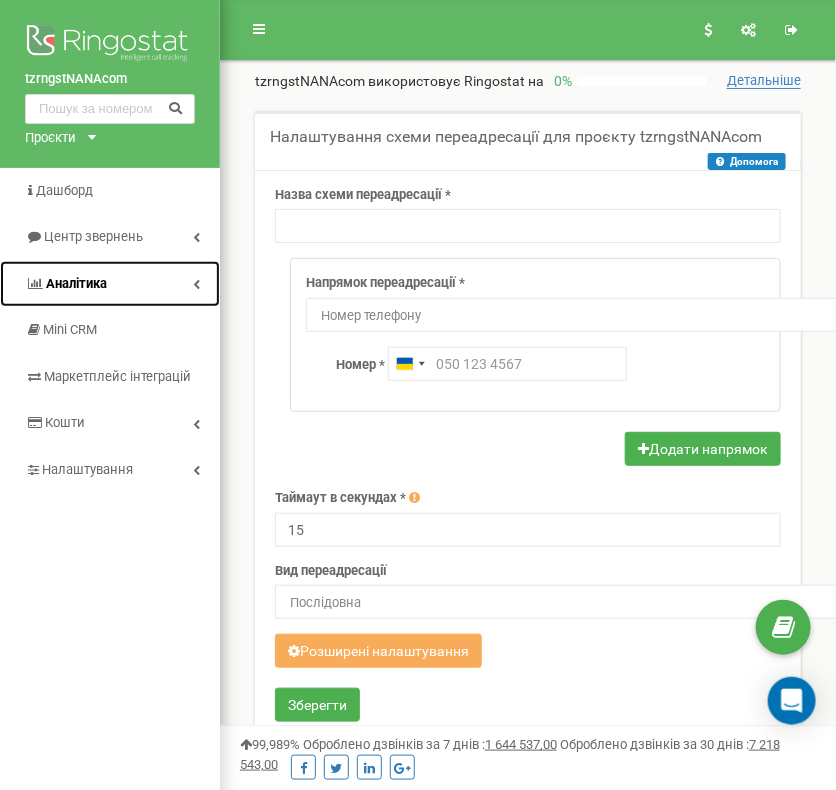click on "Аналiтика" at bounding box center (110, 284) 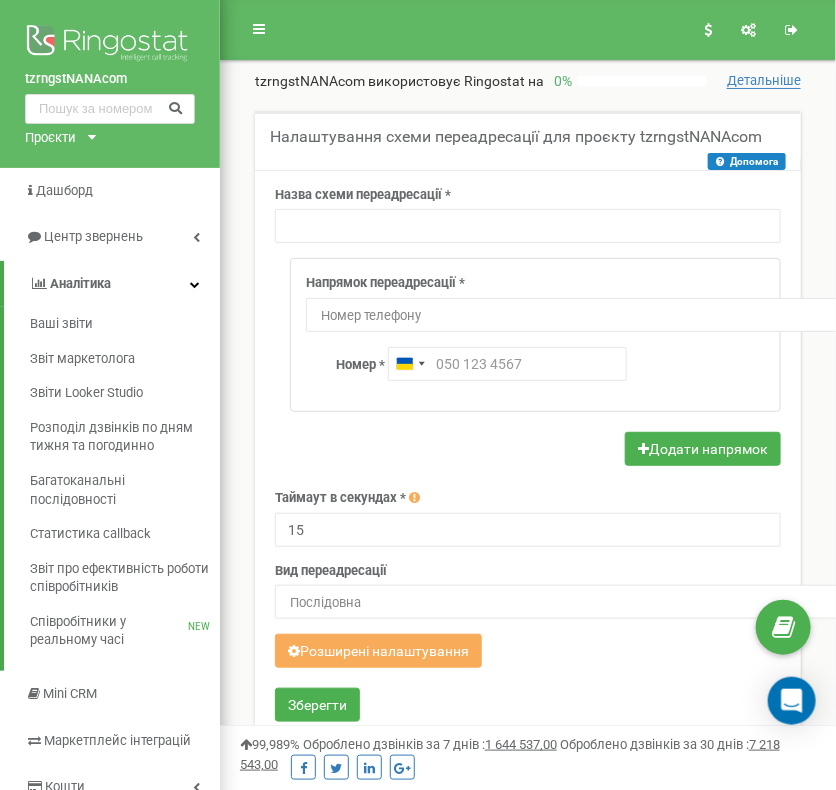 click on "Налаштування схеми переадресації для проєкту tzrngstNANAcom
Допомога
Допомога
У цьому меню ви налаштовуєте функції віртуальної АТС: як, коли і куди будуть надходити дзвінки. Рекомендуємо підійти до цього питання з усією відповідальністю, адже якісне налаштування схем допоможе звести пропущені дзвінки до мінімуму.
Назва схеми переадресації *" at bounding box center (528, 451) 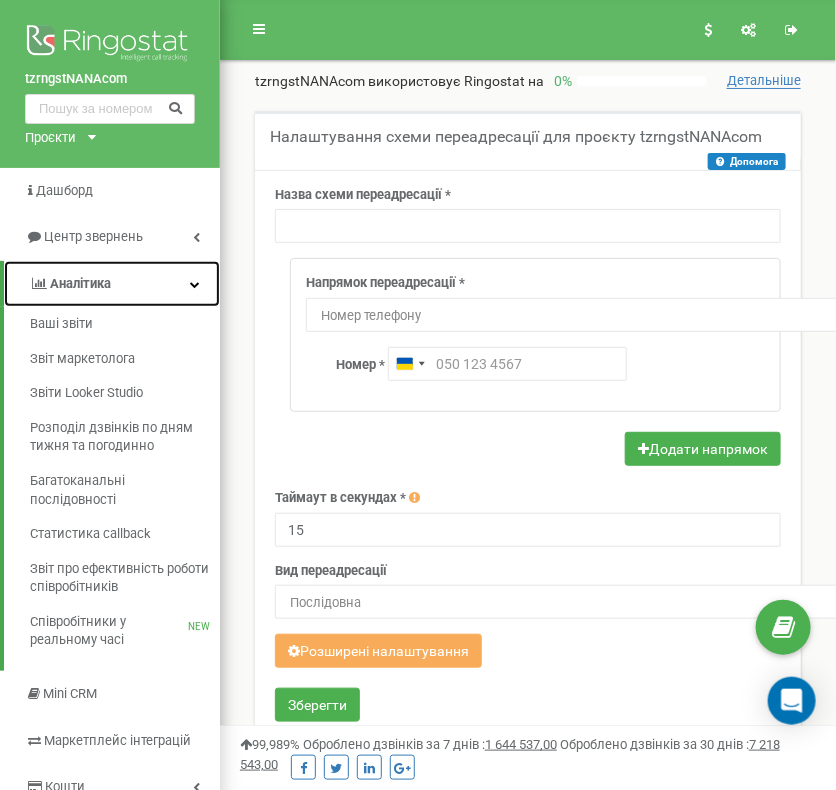 click on "Аналiтика" at bounding box center [112, 284] 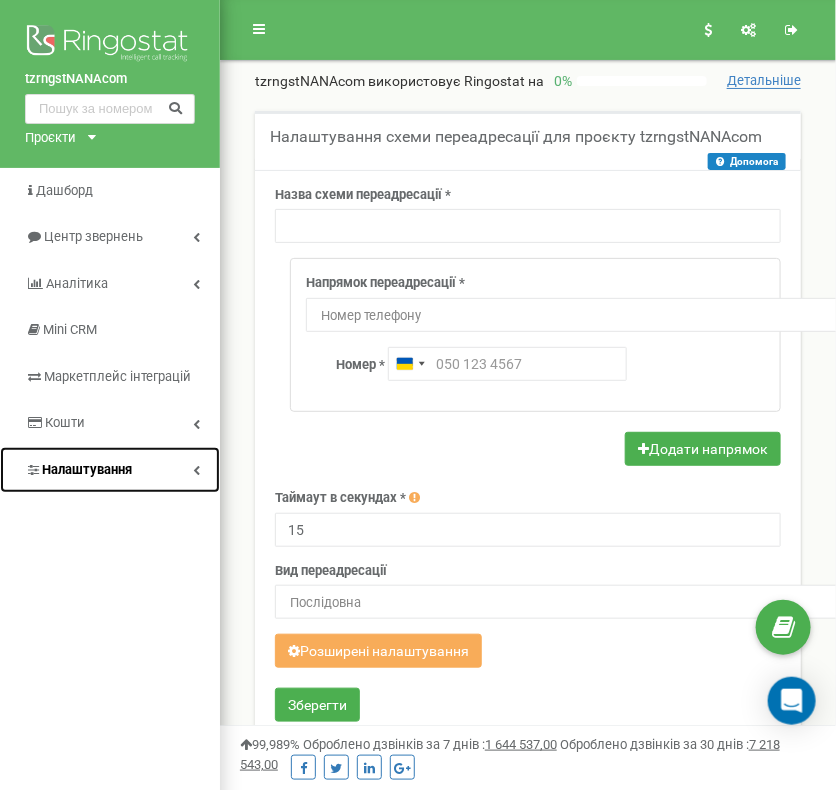 click on "Налаштування" at bounding box center [110, 470] 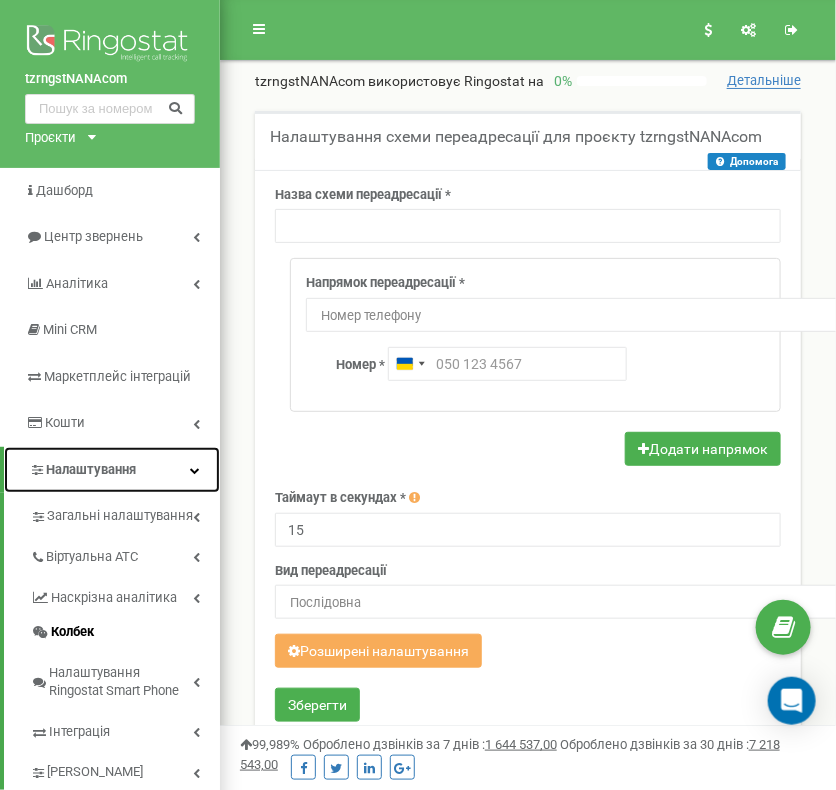 scroll, scrollTop: 184, scrollLeft: 0, axis: vertical 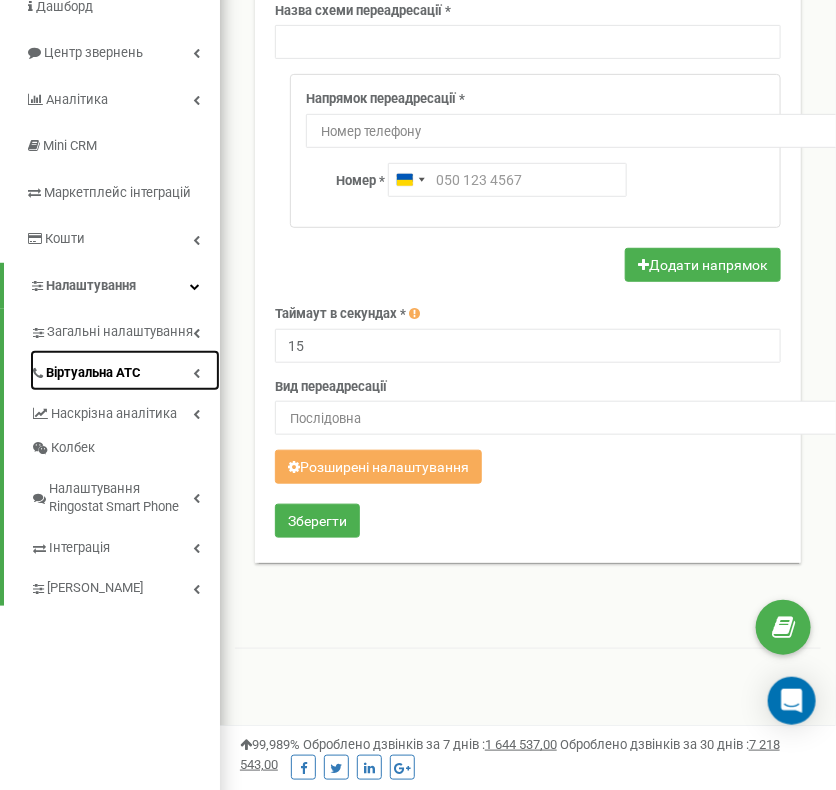 click at bounding box center [196, 373] 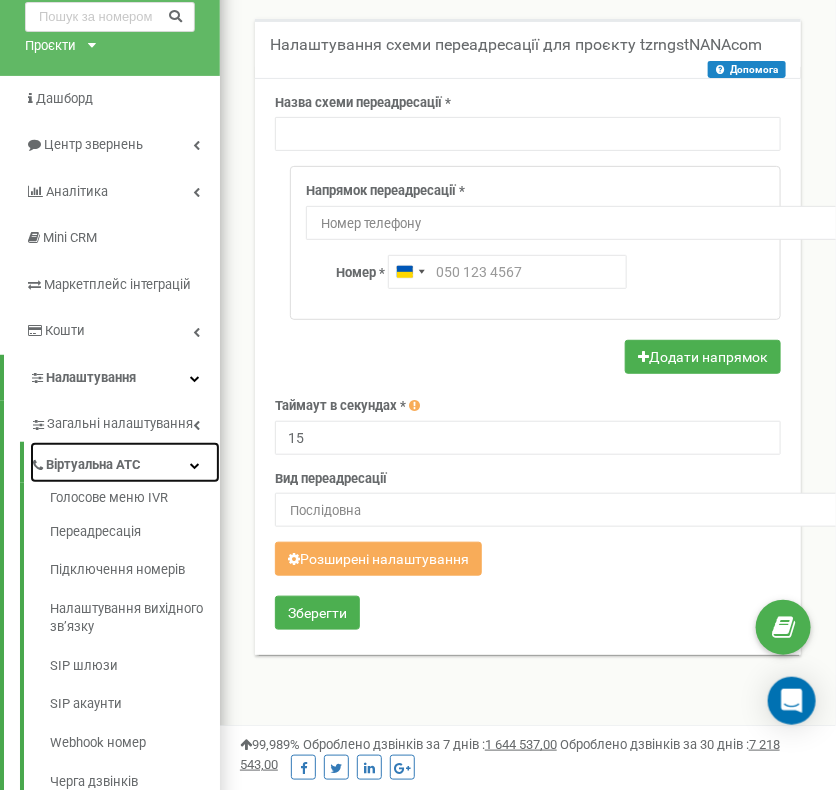 scroll, scrollTop: 184, scrollLeft: 0, axis: vertical 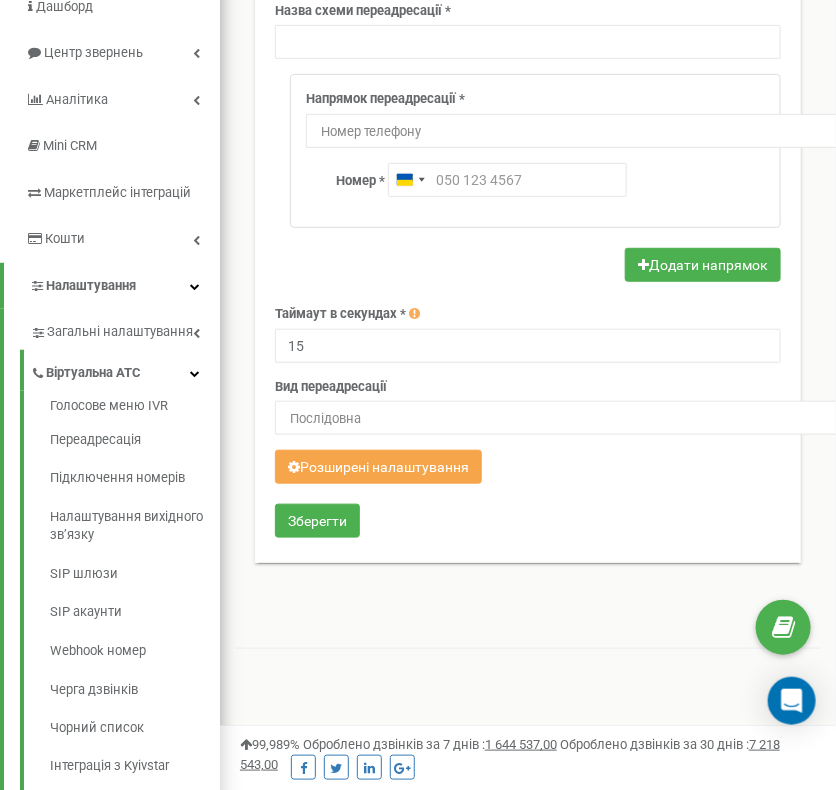 click on "Розширені налаштування" at bounding box center (378, 467) 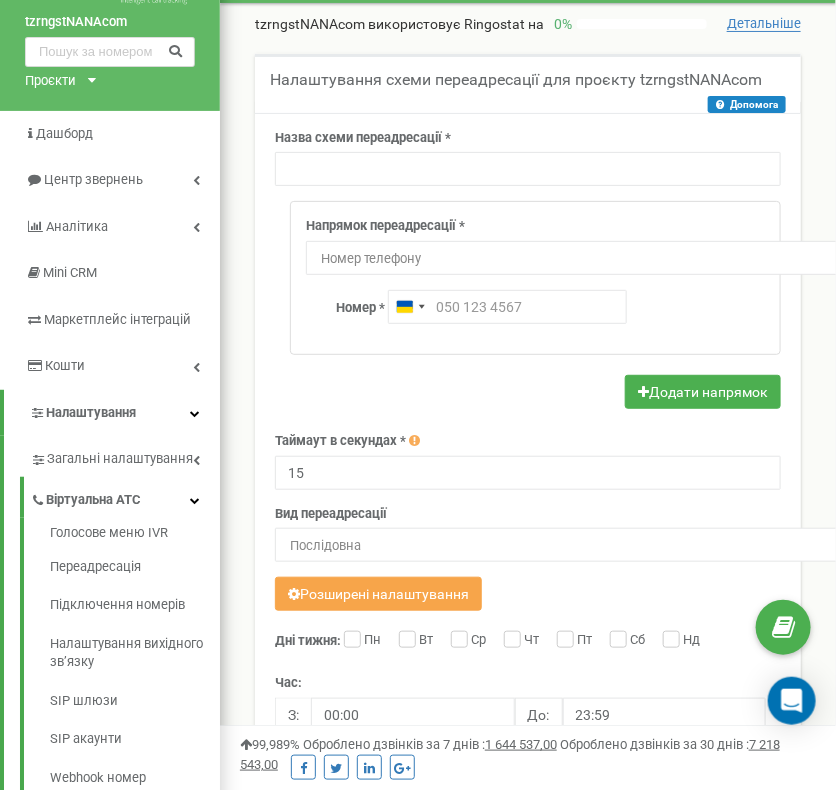 scroll, scrollTop: 0, scrollLeft: 0, axis: both 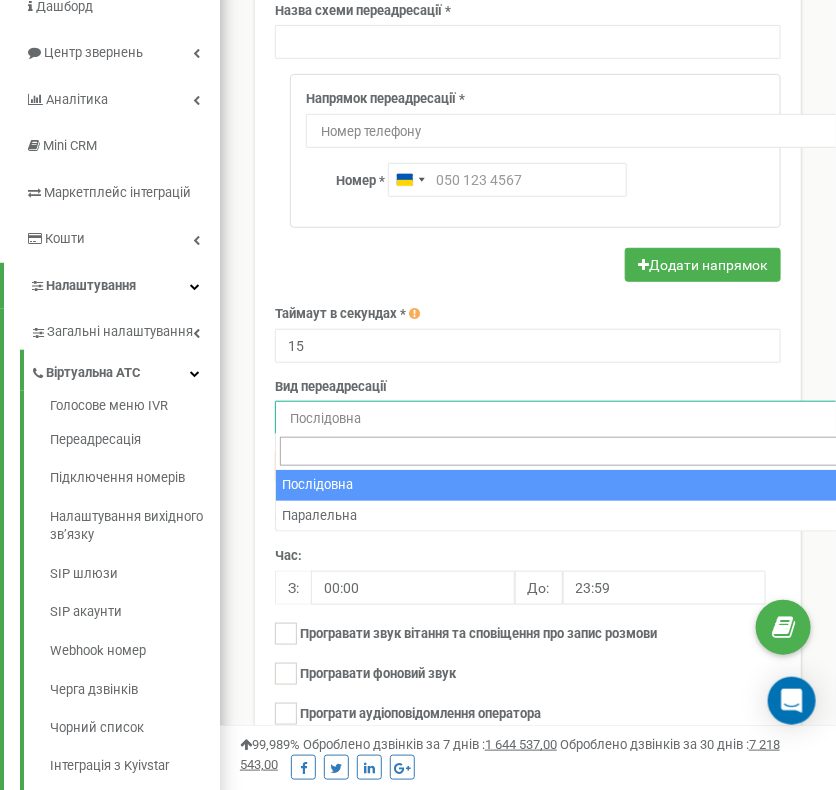 click on "Послідовна" at bounding box center (596, 419) 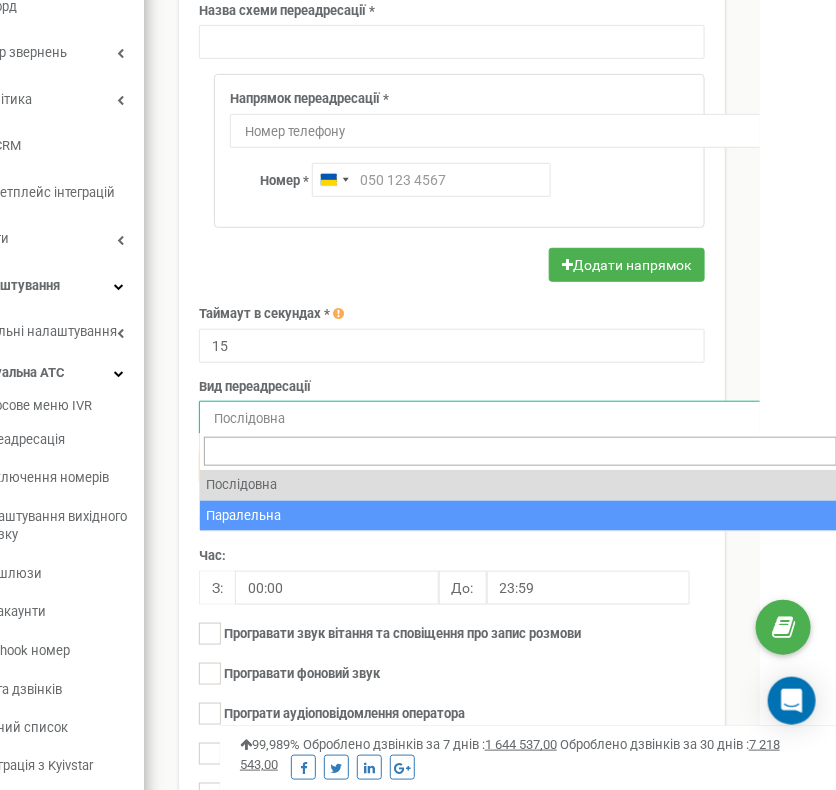 select on "parallel" 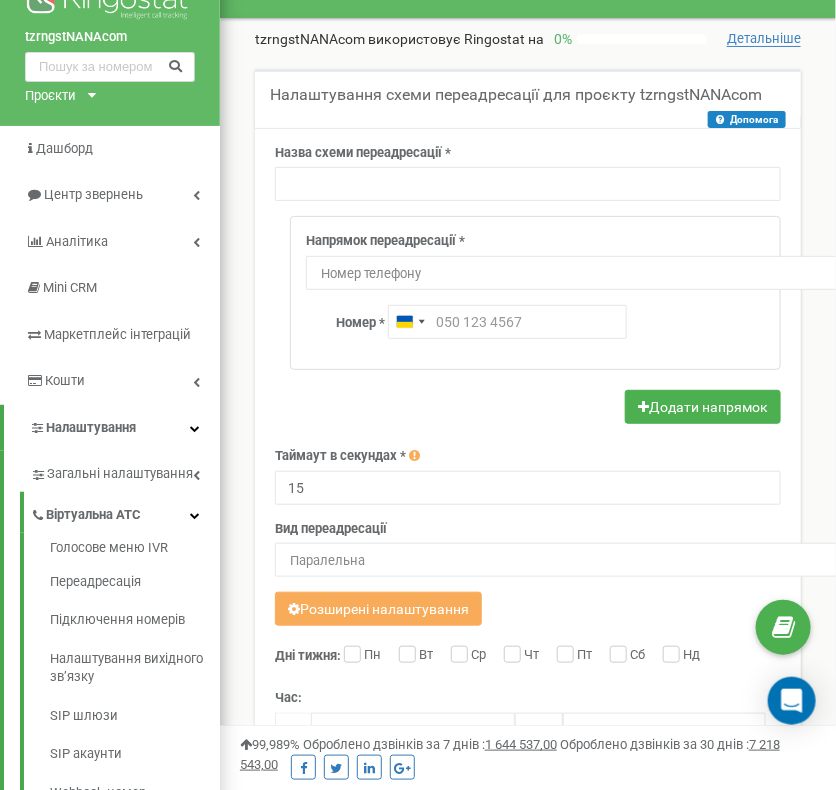 scroll, scrollTop: 0, scrollLeft: 0, axis: both 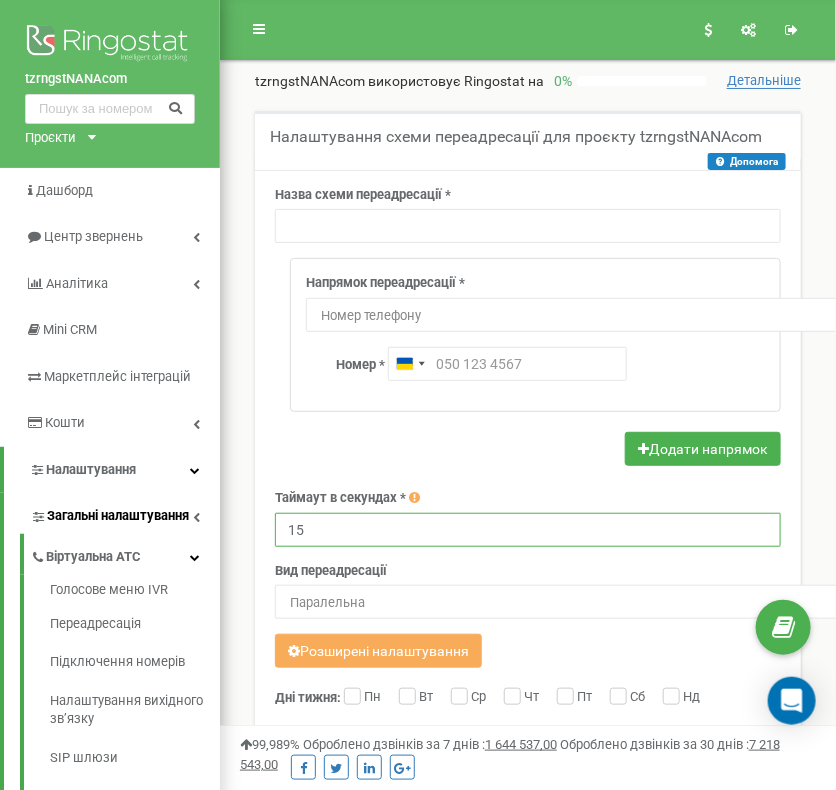 drag, startPoint x: 291, startPoint y: 536, endPoint x: 182, endPoint y: 526, distance: 109.457756 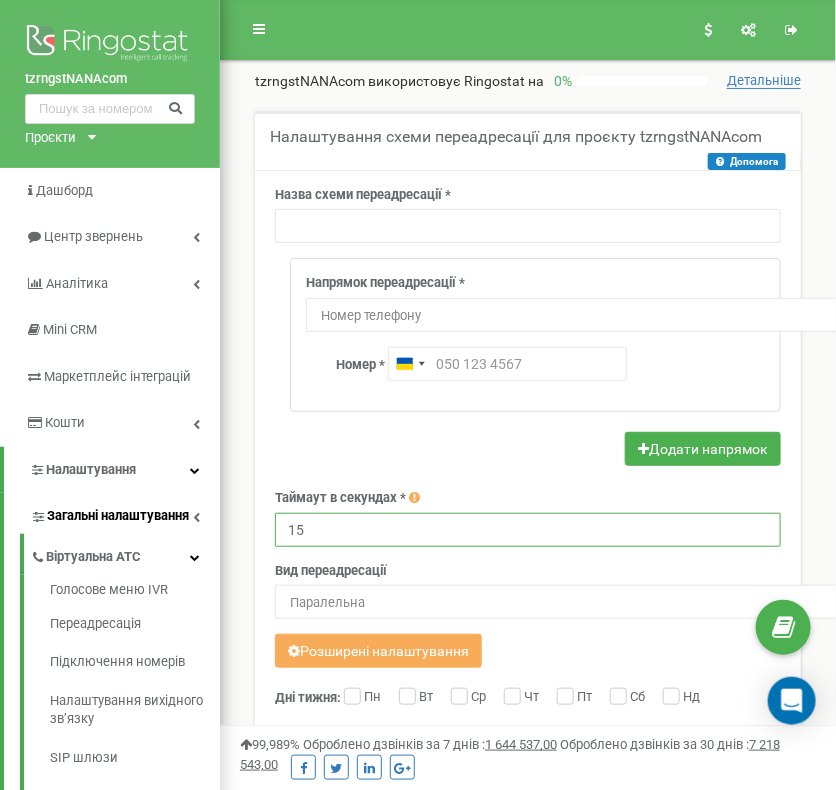 click on "tzrngstNANAcom Проєкти tzrngstNANAcom Дашборд Центр звернень Аналiтика Mini CRM Маркетплейс інтеграцій Кошти Налаштування Загальні налаштування Віртуальна АТС Голосове меню IVR Переадресація Підключення номерів Налаштування вихідного зв’язку SIP шлюзи SIP акаунти Webhook номер Черга дзвінків Чорний список Інтеграція з Kyivstar Опитування якості обслуговування клієнтів Beta Наскрізна аналітика Колбек Налаштування Ringostat Smart Phone Інтеграція Коллтрекінг Журнал дзвінків Журнал повідомлень Звіт про пропущені необроблені дзвінки Дзвінки в реальному часі NEW Ваші звіти NEW Рахунки NEW" at bounding box center (418, 600) 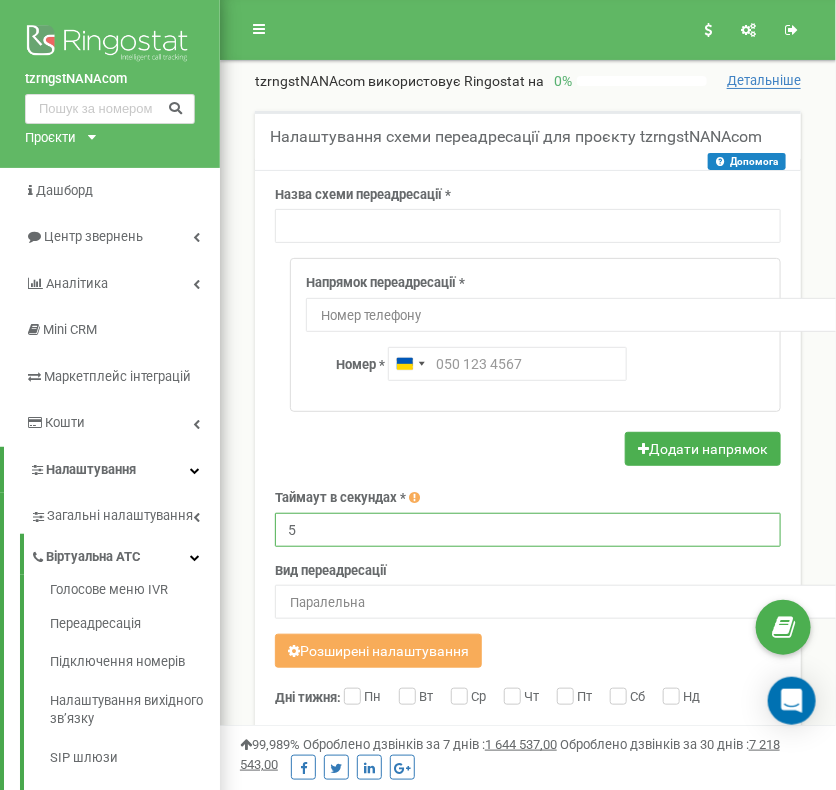 type on "5" 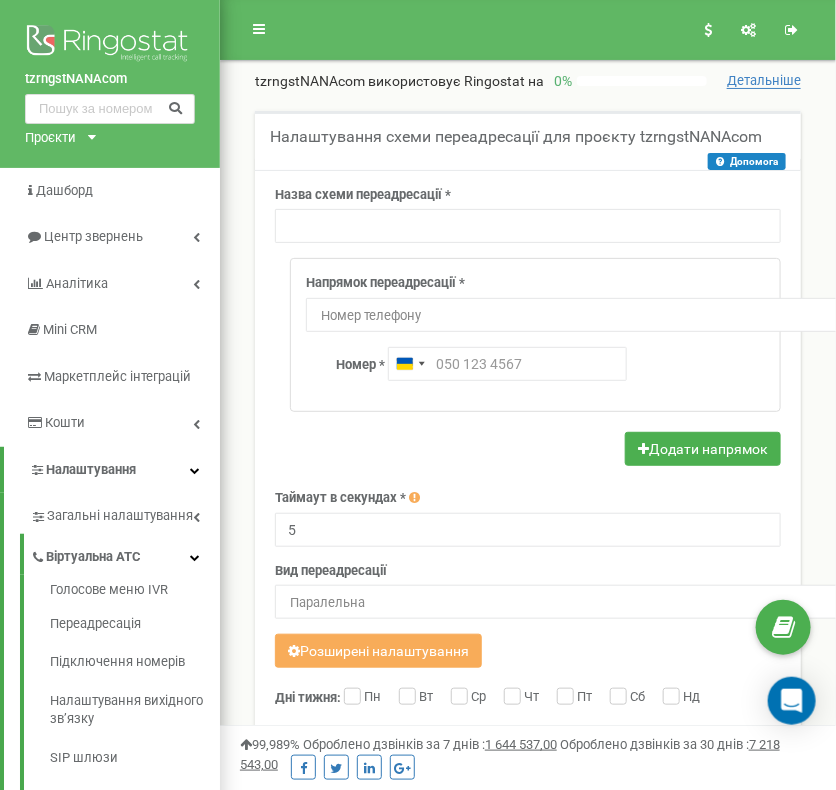 click at bounding box center (528, 451) 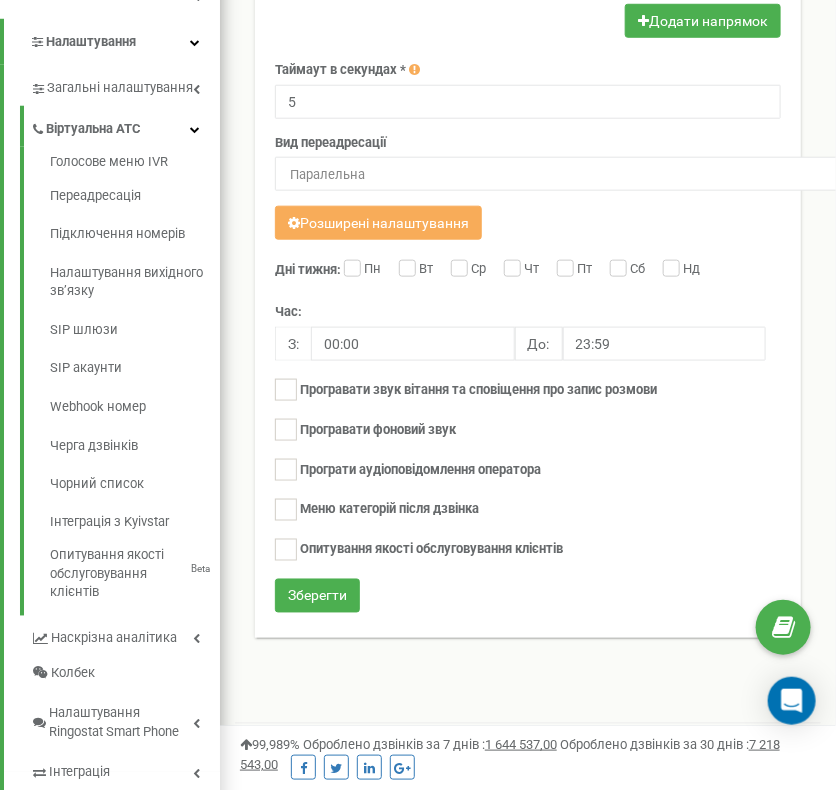 scroll, scrollTop: 148, scrollLeft: 0, axis: vertical 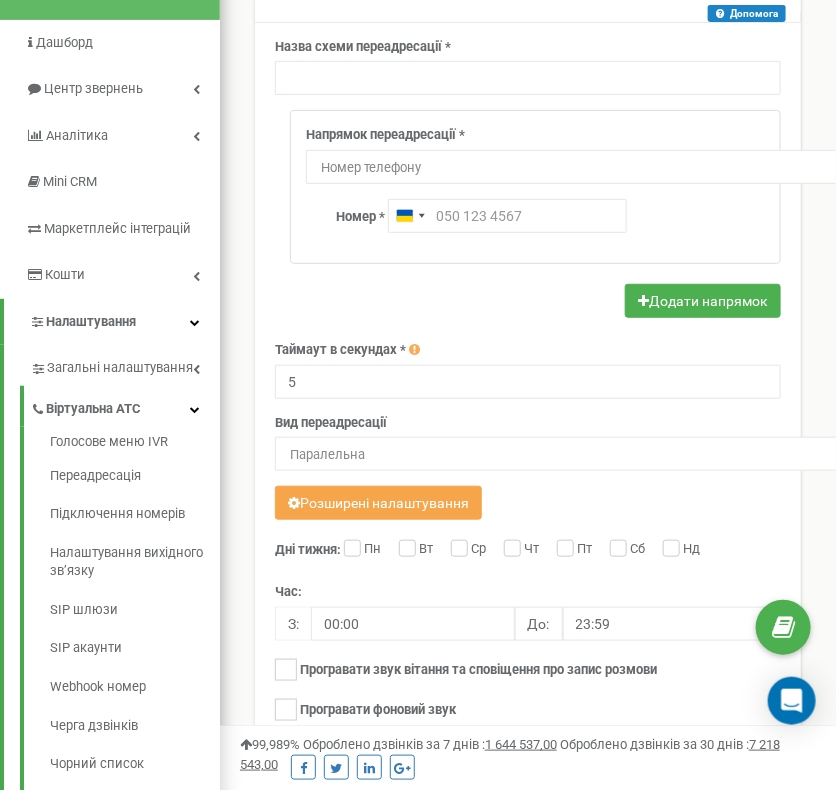 click on "Розширені налаштування" at bounding box center [378, 503] 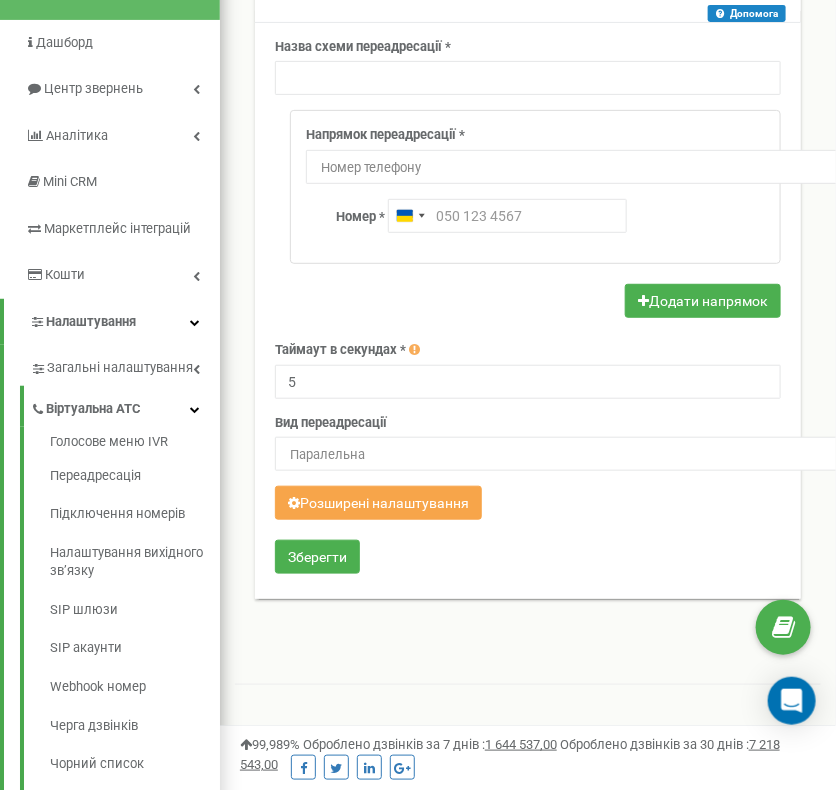 scroll, scrollTop: 0, scrollLeft: 0, axis: both 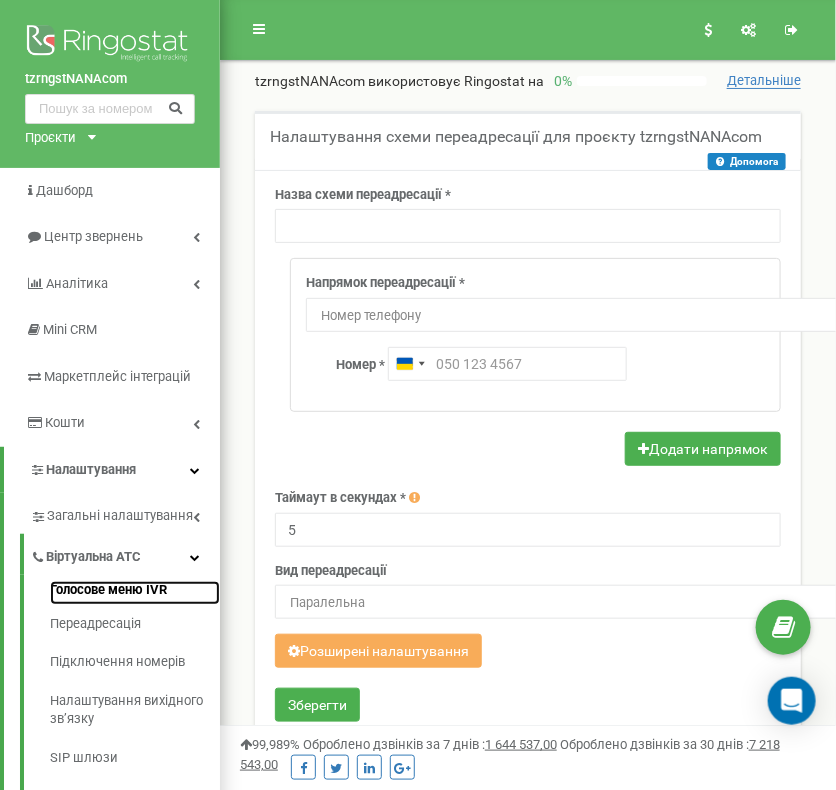 click on "Голосове меню IVR" at bounding box center (135, 593) 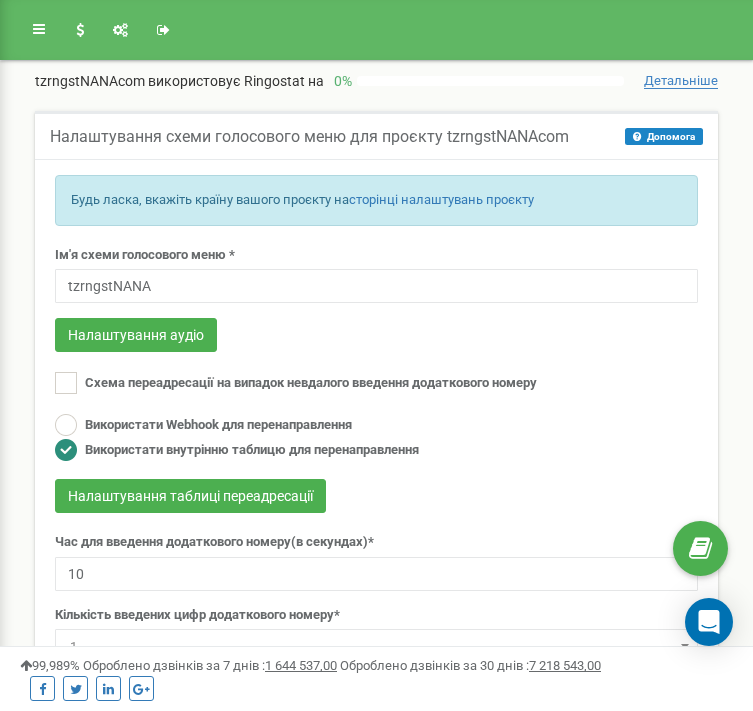 scroll, scrollTop: 0, scrollLeft: 0, axis: both 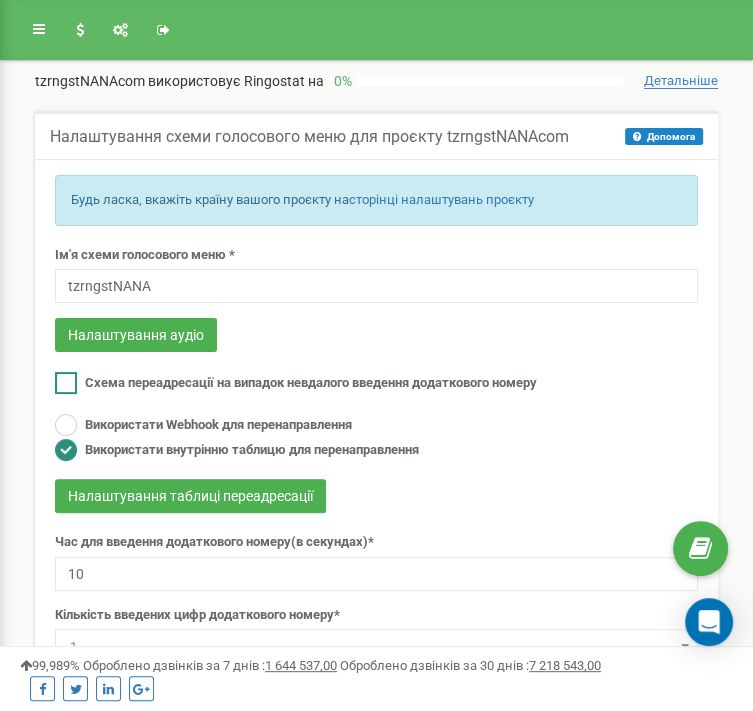 click at bounding box center (66, 383) 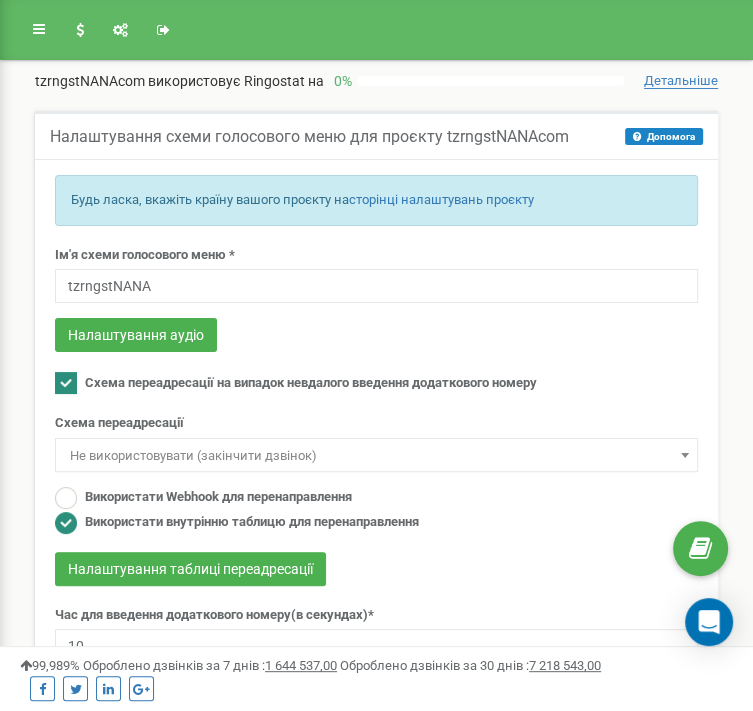 scroll, scrollTop: 166, scrollLeft: 0, axis: vertical 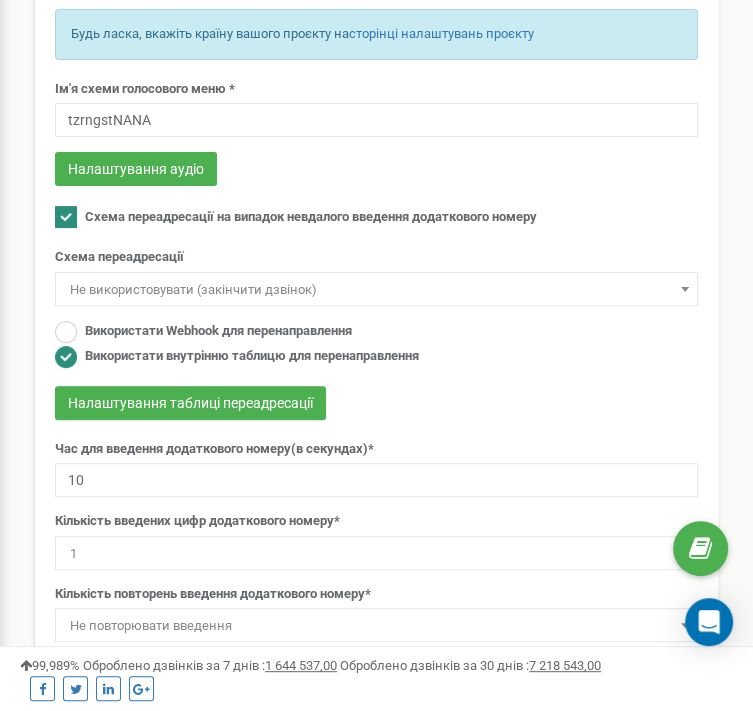 click on "Не використовувати (закінчити дзвінок)" at bounding box center [376, 290] 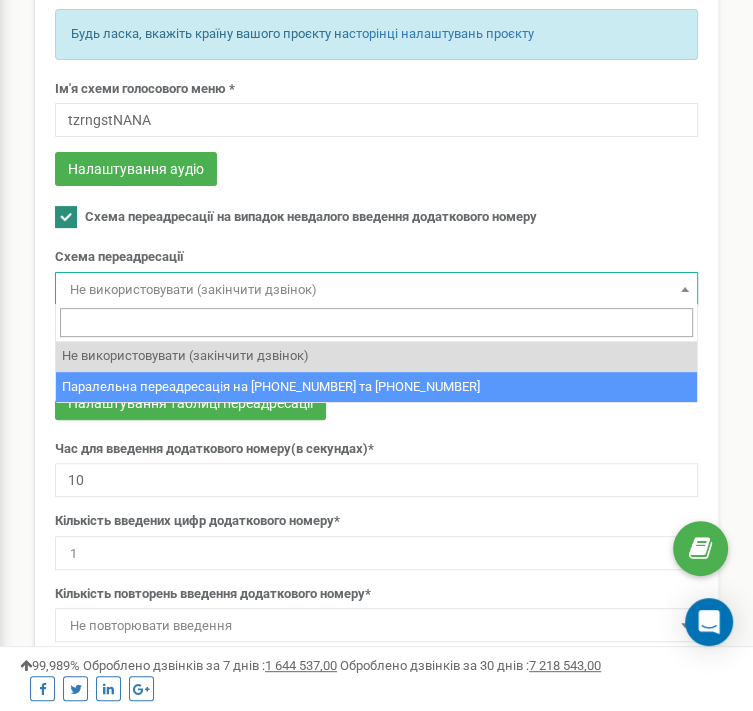 select on "252686" 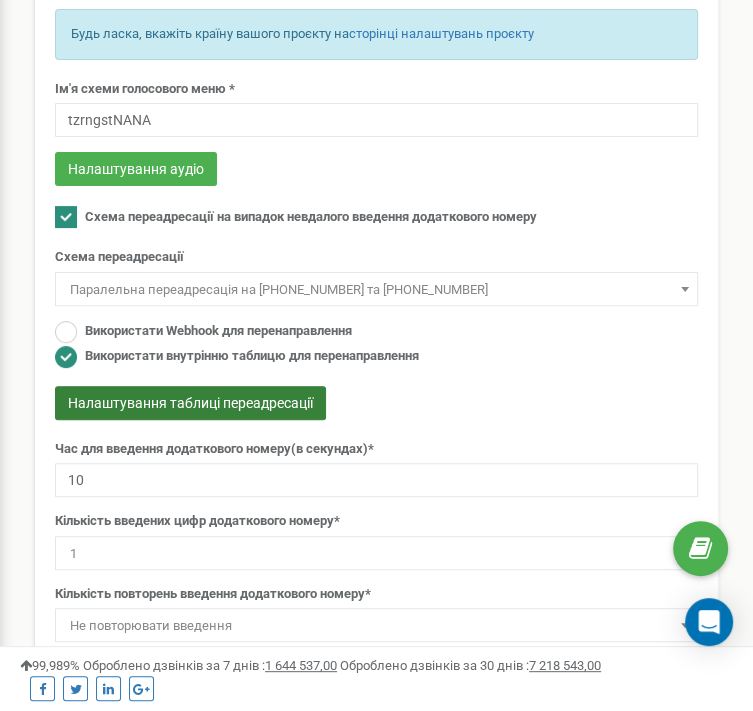click on "Налаштування таблиці переадресації" at bounding box center (190, 403) 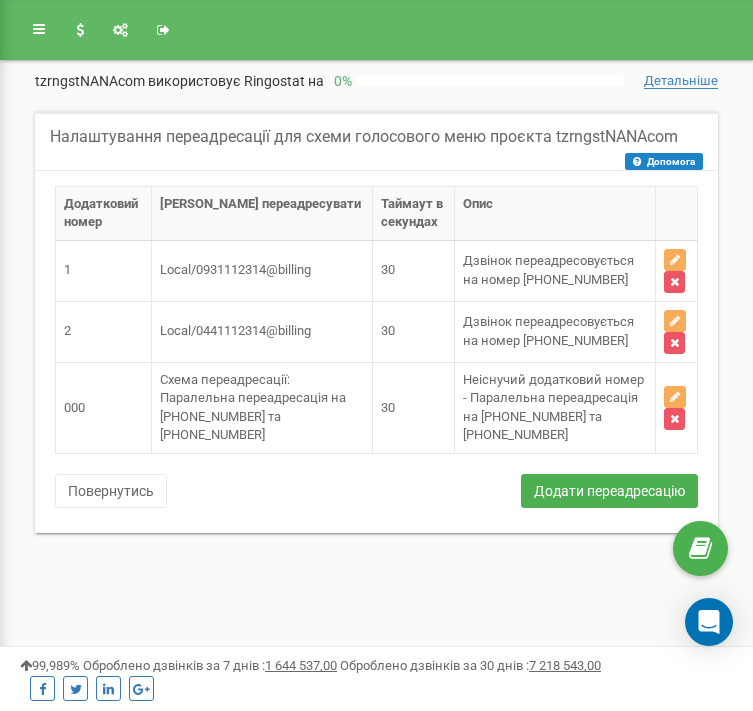 scroll, scrollTop: 0, scrollLeft: 0, axis: both 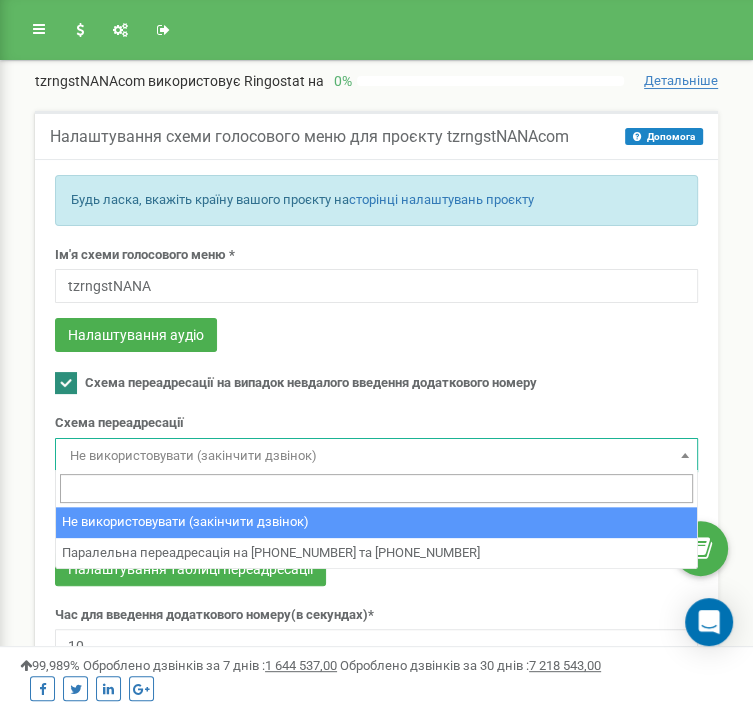 click on "Не використовувати (закінчити дзвінок)" at bounding box center [376, 456] 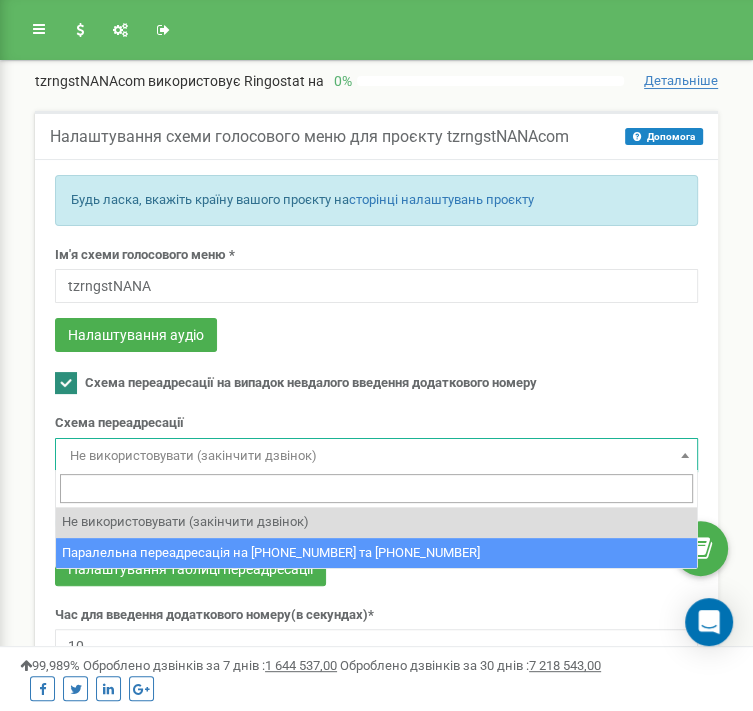 select on "252686" 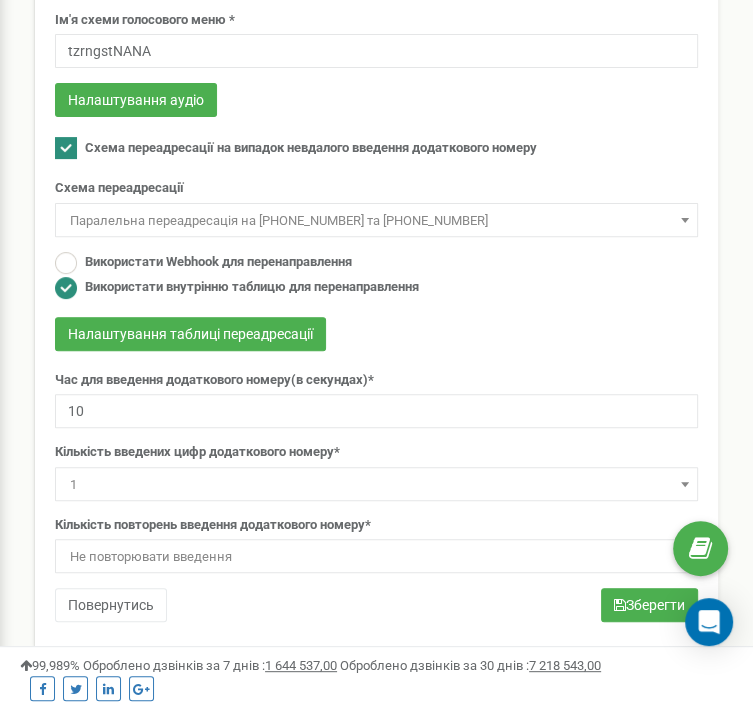 scroll, scrollTop: 288, scrollLeft: 0, axis: vertical 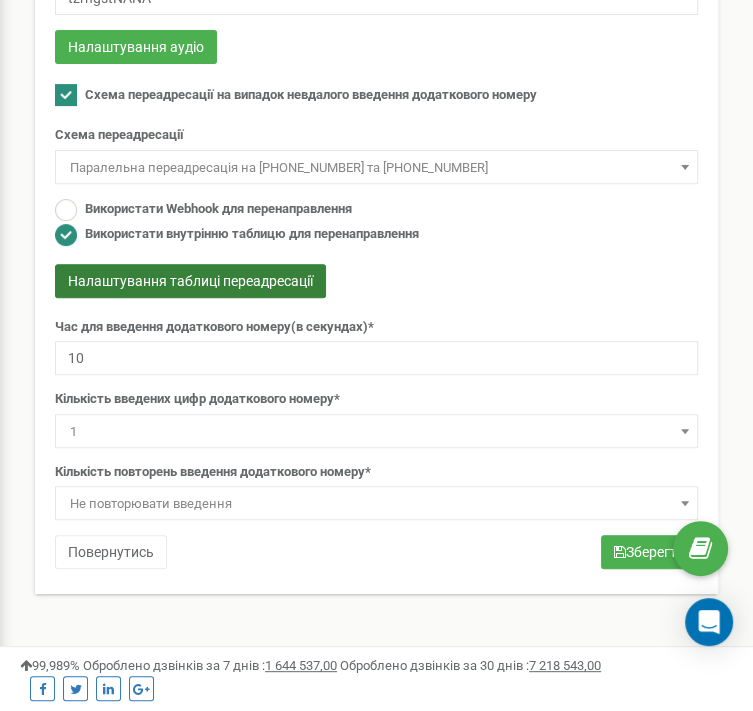 click on "Налаштування таблиці переадресації" at bounding box center (190, 281) 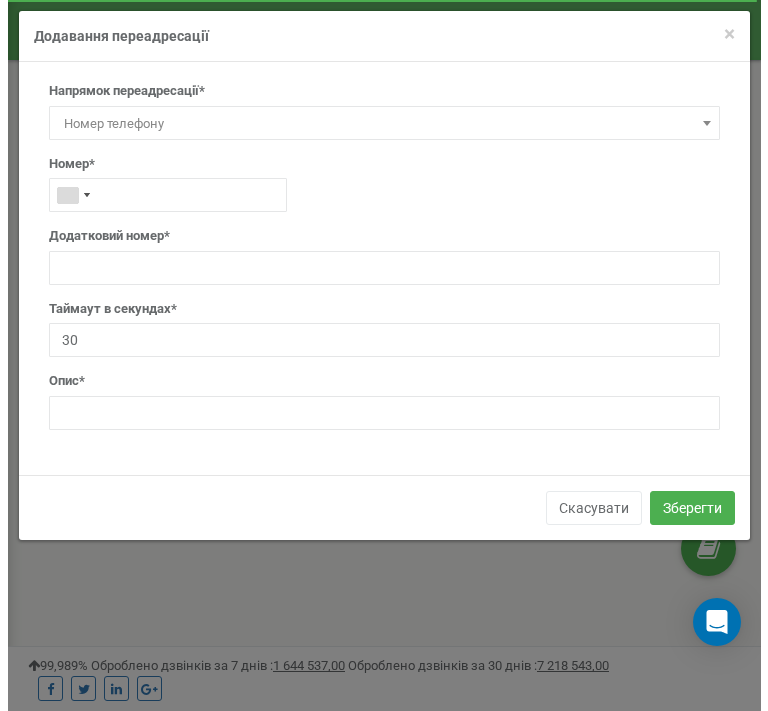 scroll, scrollTop: 0, scrollLeft: 0, axis: both 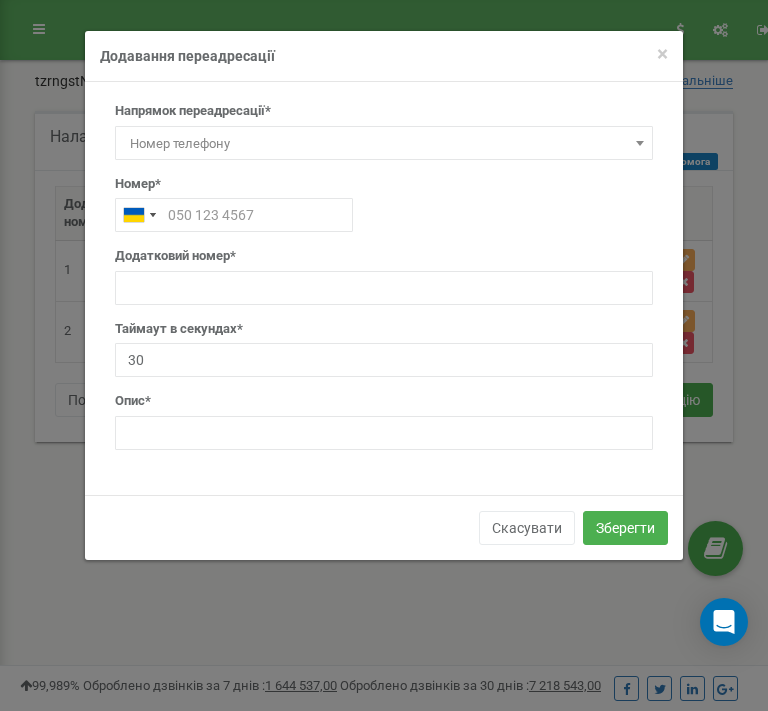 click on "Номер телефону" at bounding box center (384, 144) 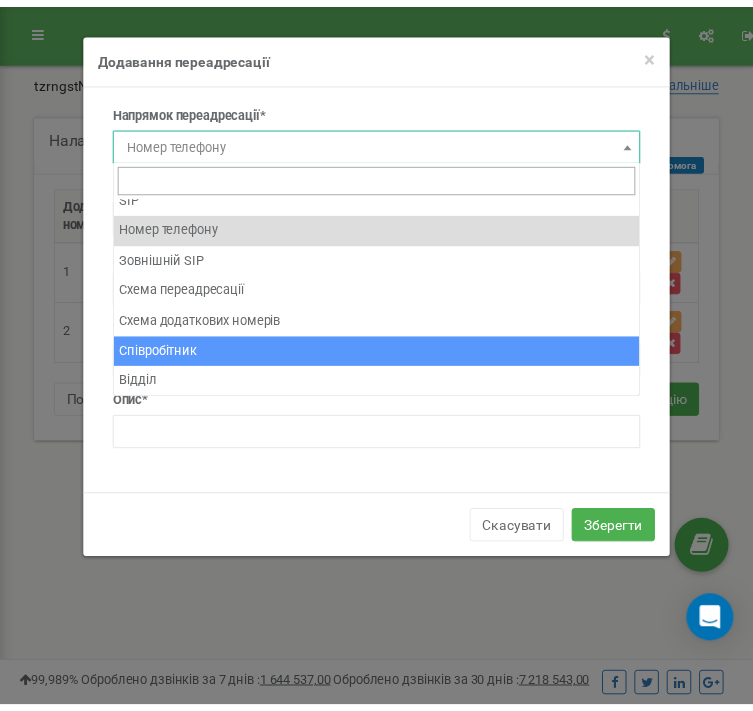 scroll, scrollTop: 0, scrollLeft: 0, axis: both 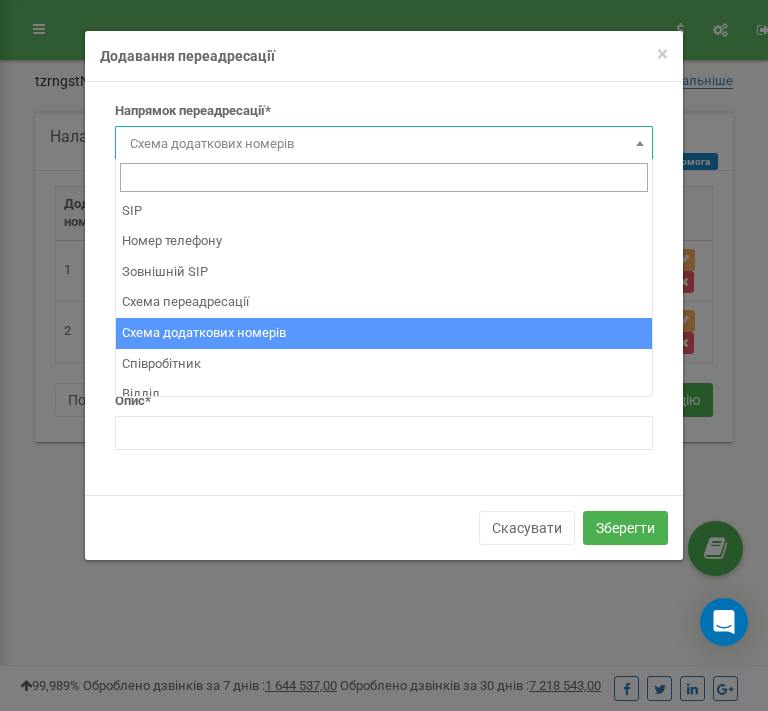 click on "Схема додаткових номерів" at bounding box center [384, 144] 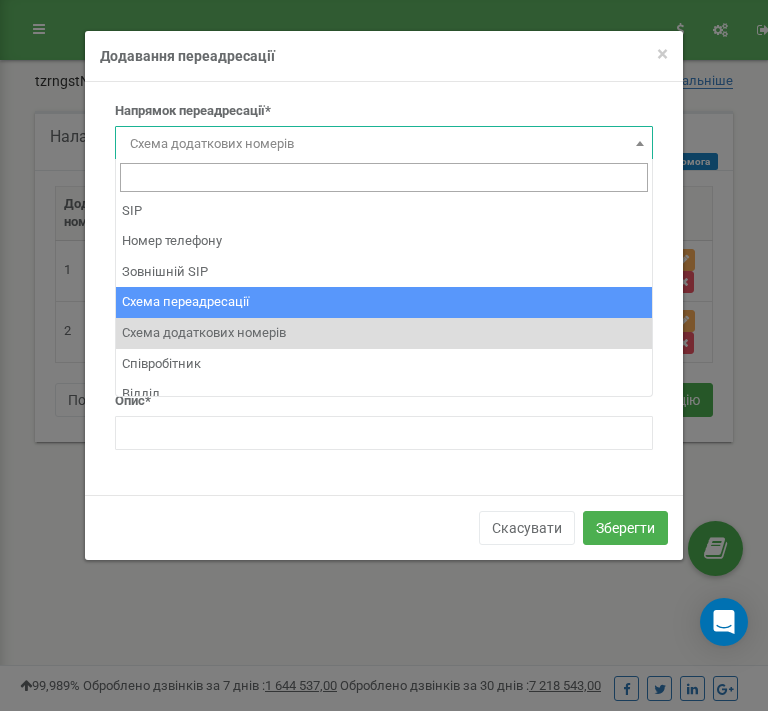select on "BranchId" 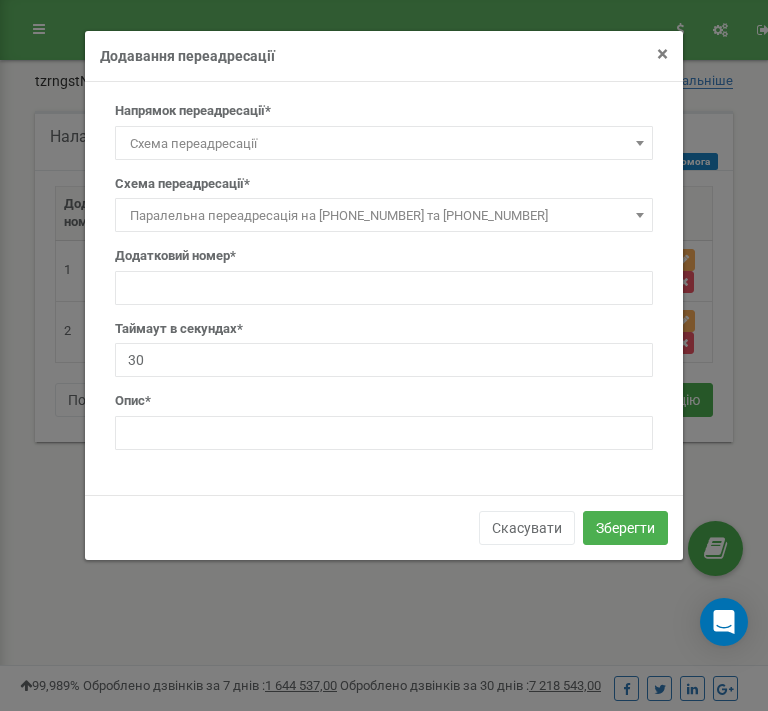 click on "×" at bounding box center [662, 54] 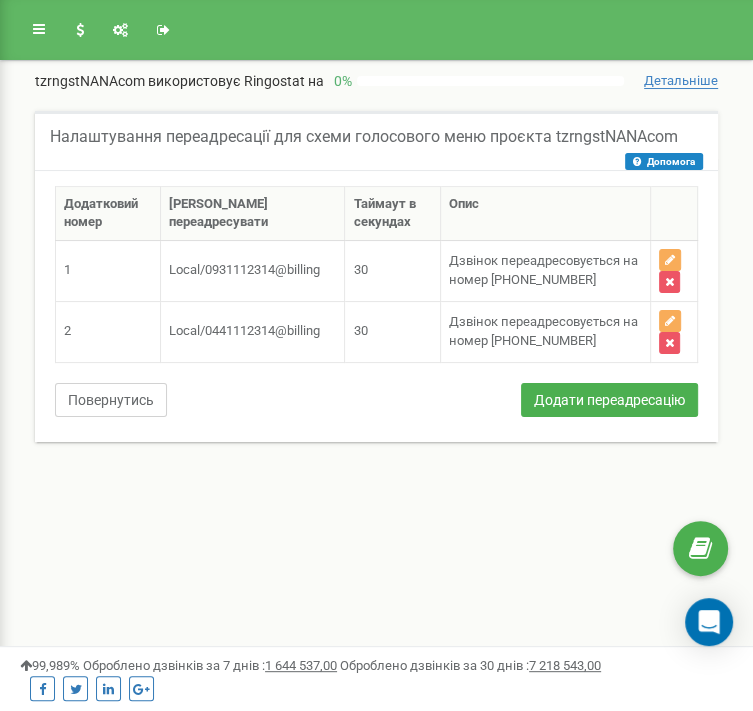 click on "Повернутись" at bounding box center (111, 400) 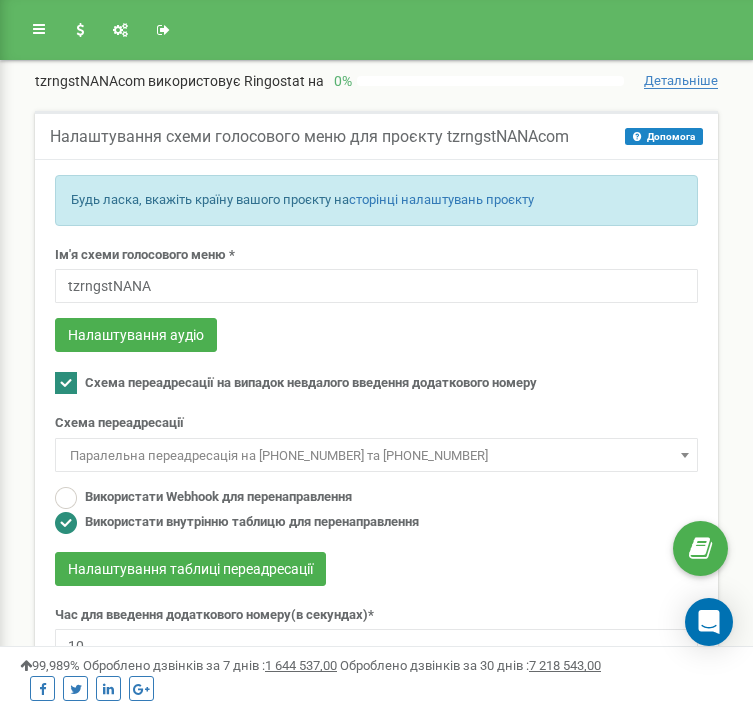 select on "252686" 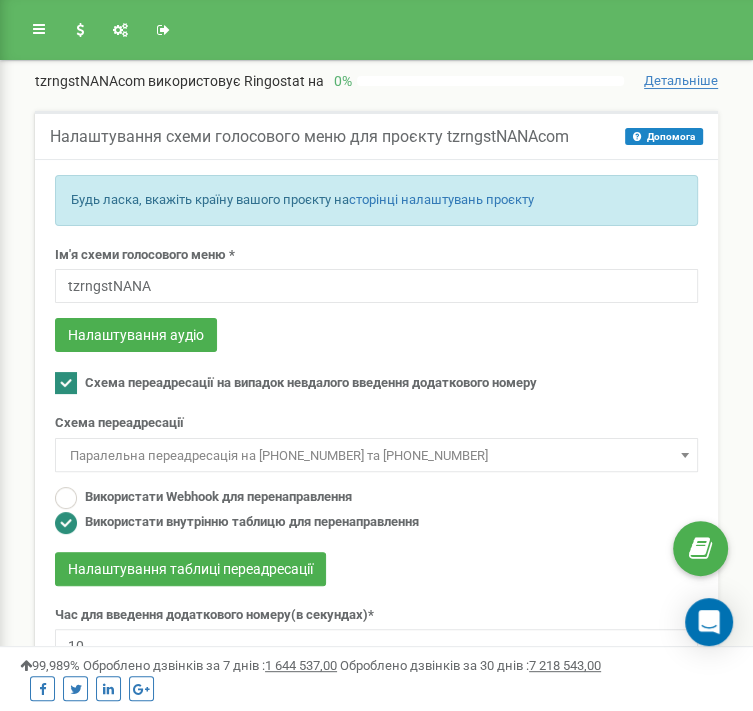 scroll, scrollTop: 0, scrollLeft: 0, axis: both 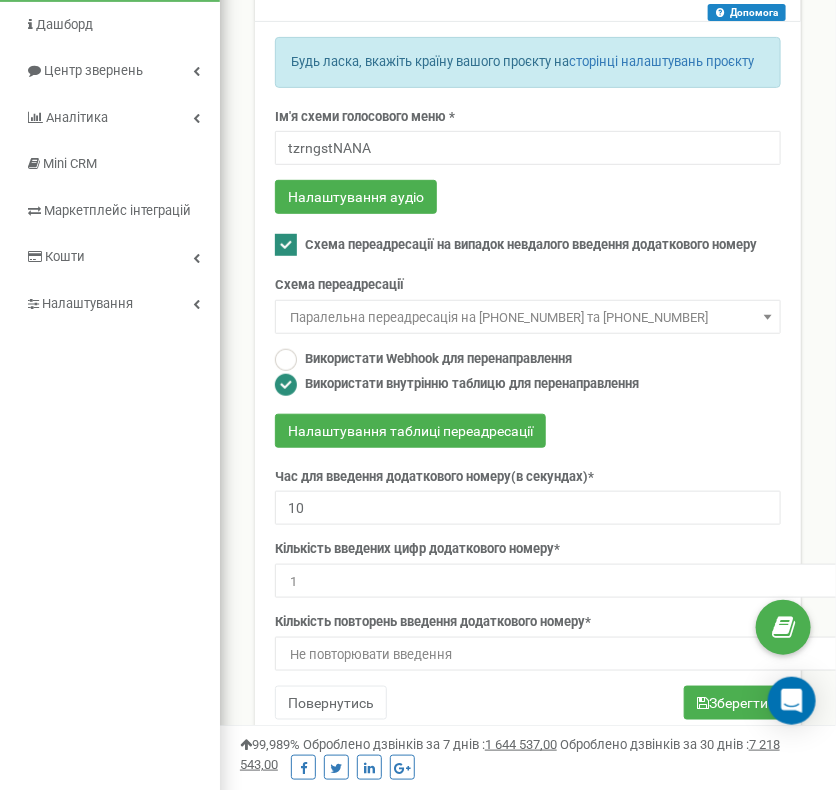 click on "Налаштування схеми голосового меню для проєкту tzrngstNANAcom
Допомога
Допомога
IVR is a comprehensive instrument, which allows to input additional number while dialing.
Будь ласка, вкажіть країну вашого проєкту на  сторінці налаштувань проєкту
Ім'я схеми голосового меню *
tzrngstNANA
Налаштування аудіо
Configure webhook 10" at bounding box center (528, 367) 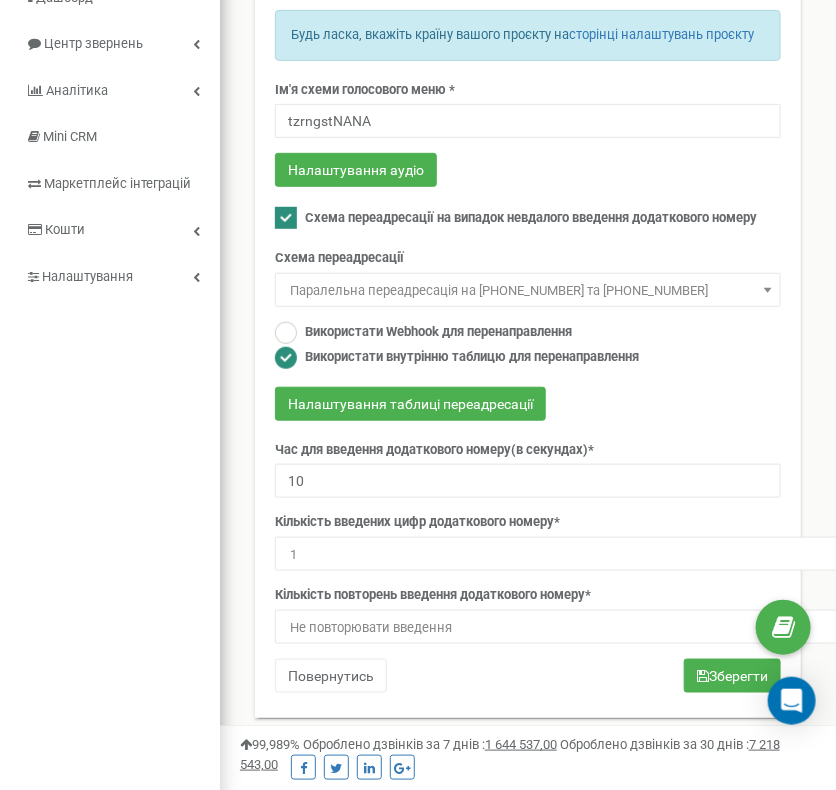 scroll, scrollTop: 196, scrollLeft: 0, axis: vertical 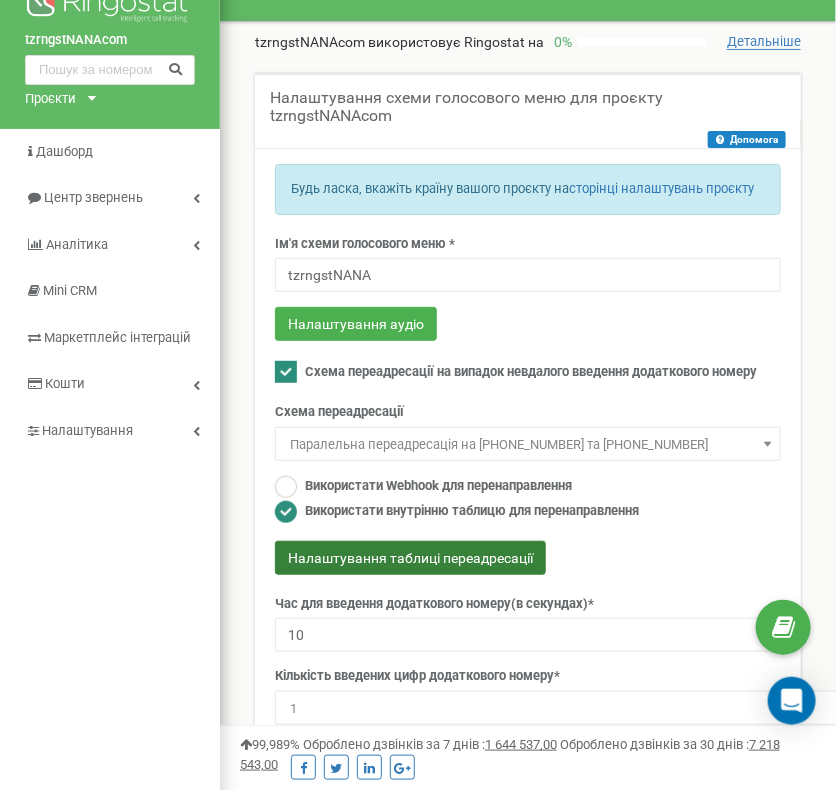 click on "Налаштування таблиці переадресації" at bounding box center (410, 558) 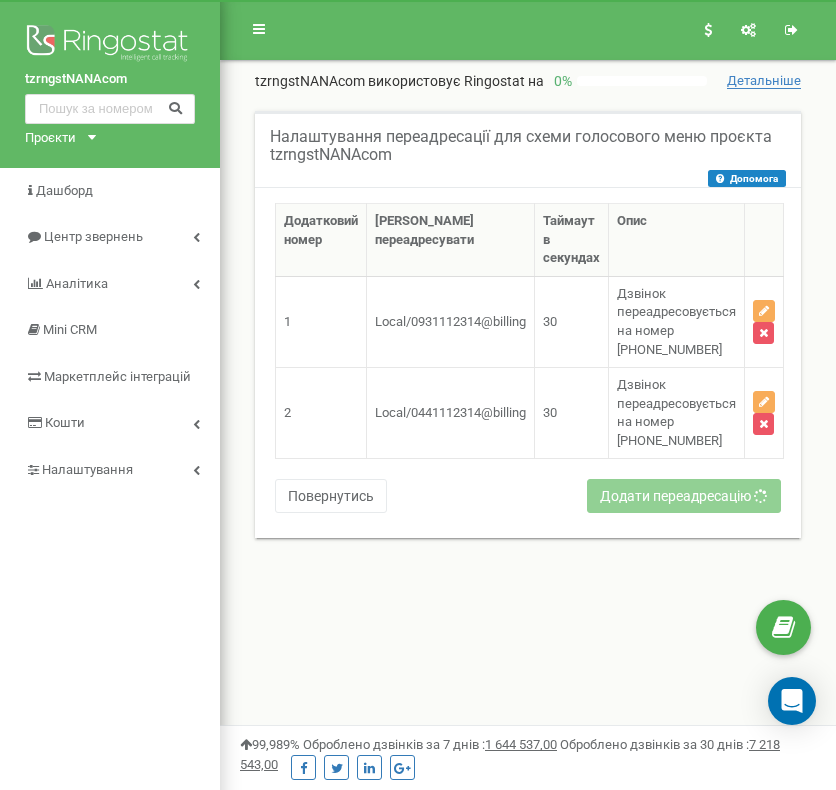 scroll, scrollTop: 0, scrollLeft: 0, axis: both 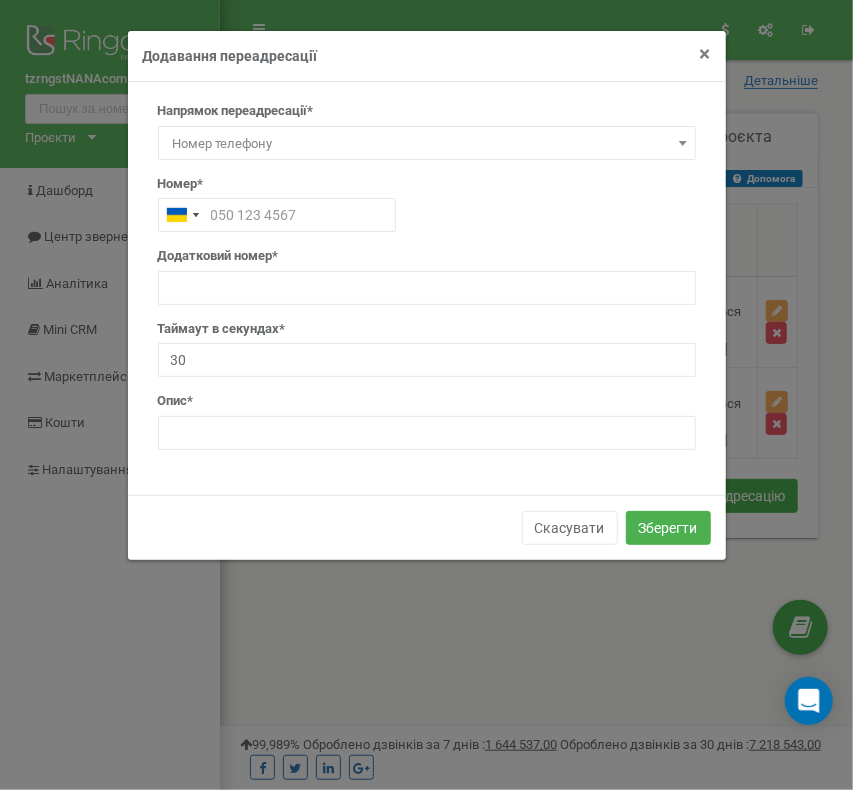 click on "×" at bounding box center [705, 54] 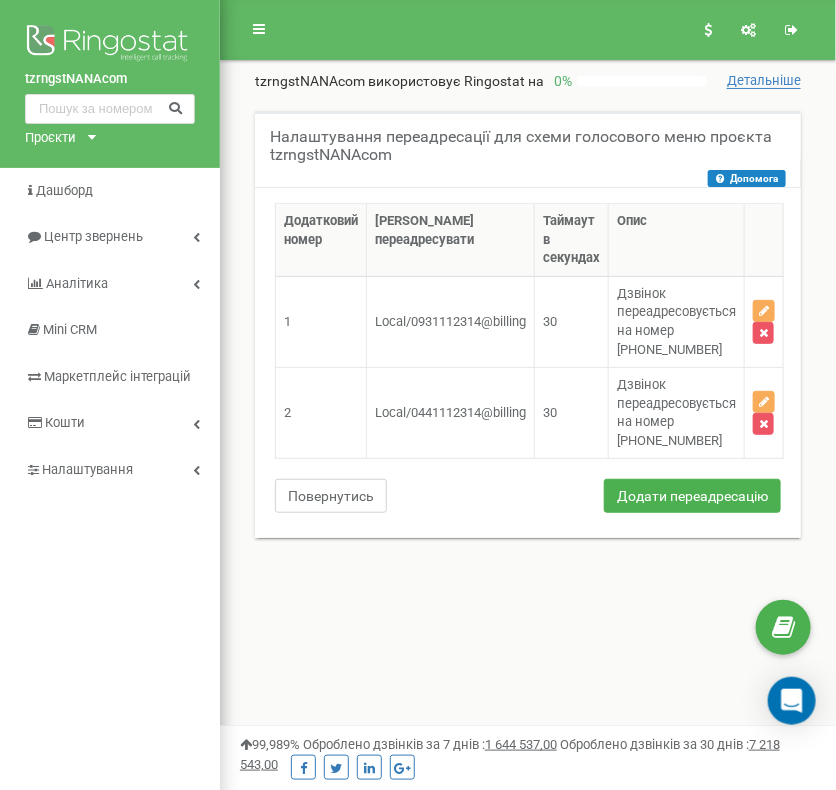 click on "Повернутись" at bounding box center [331, 496] 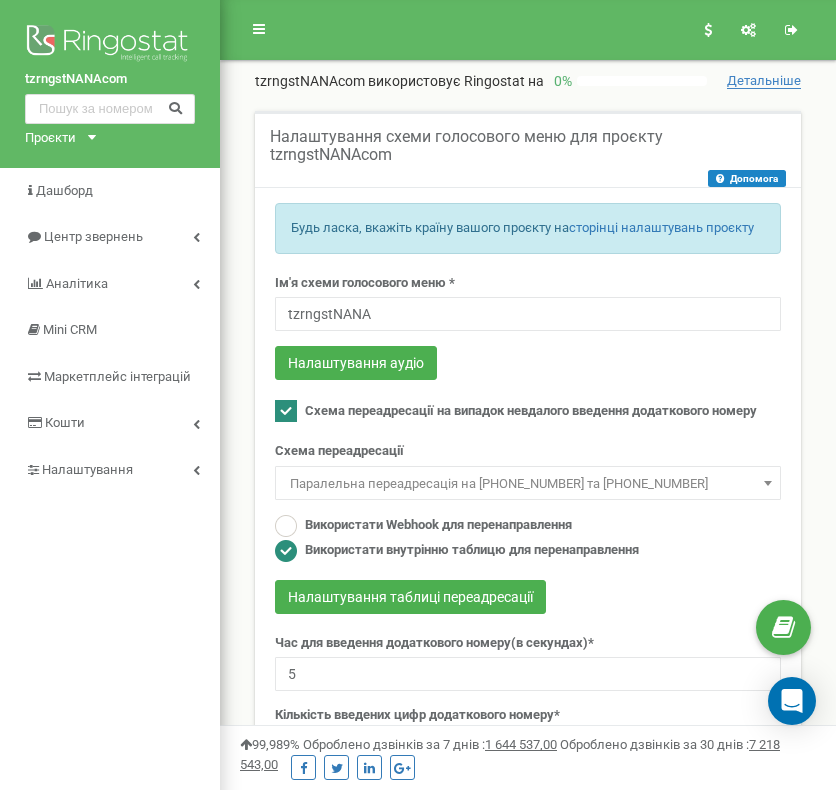 scroll, scrollTop: 0, scrollLeft: 0, axis: both 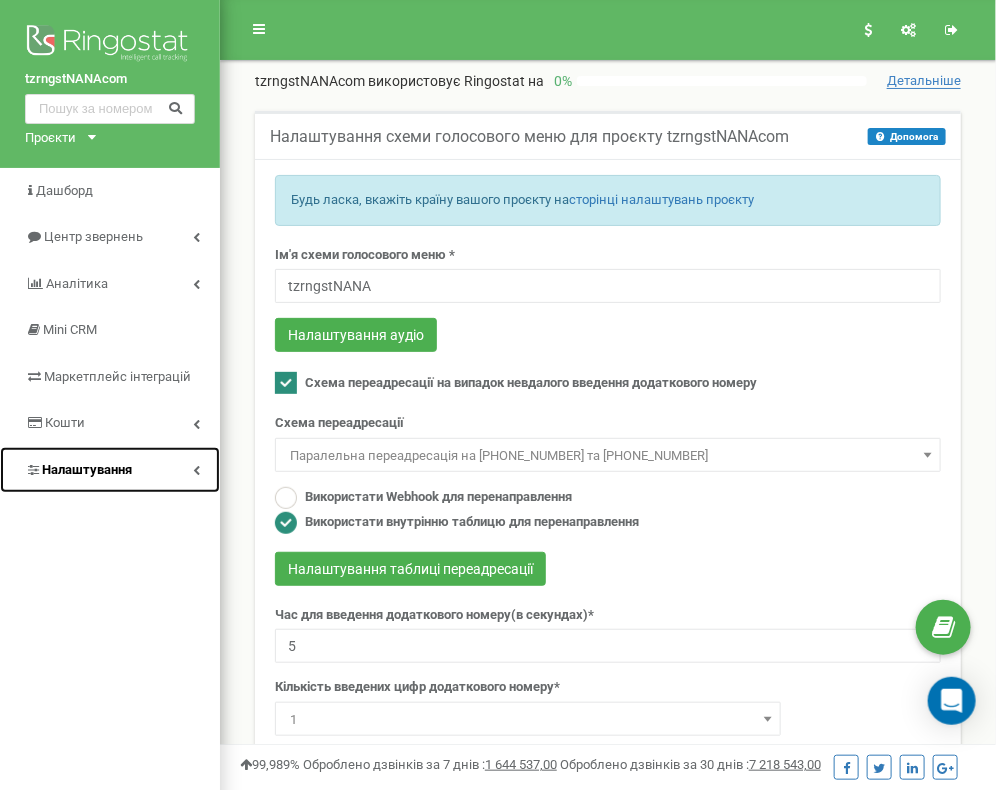 click on "Налаштування" at bounding box center (110, 470) 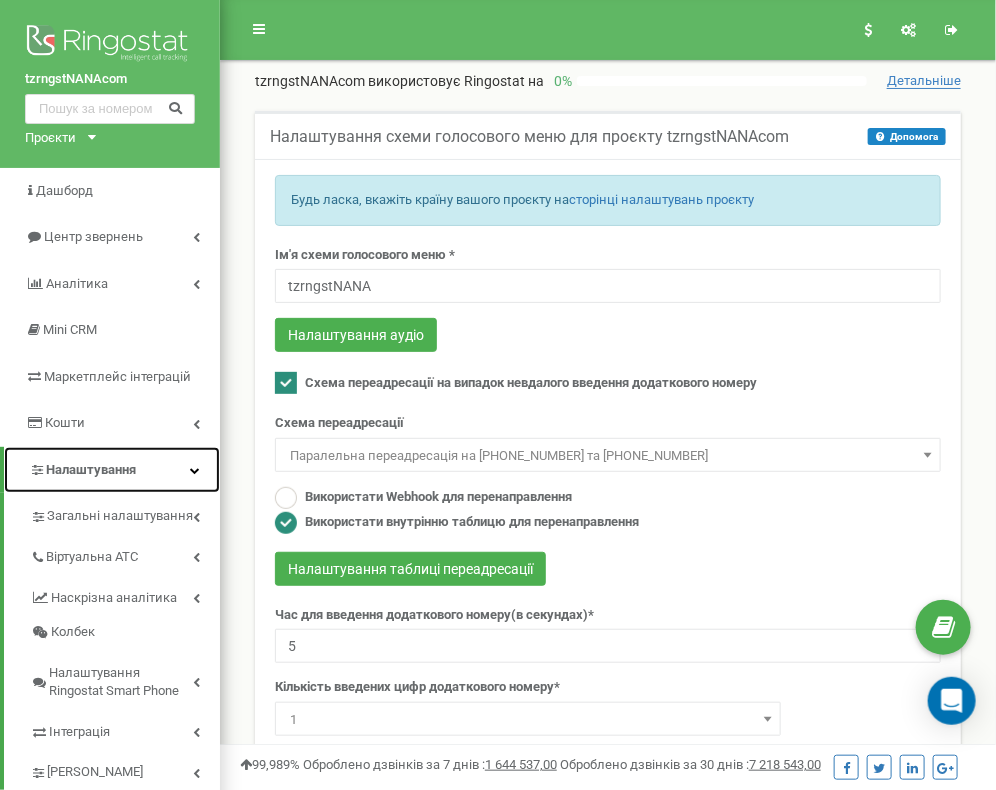 scroll, scrollTop: 184, scrollLeft: 0, axis: vertical 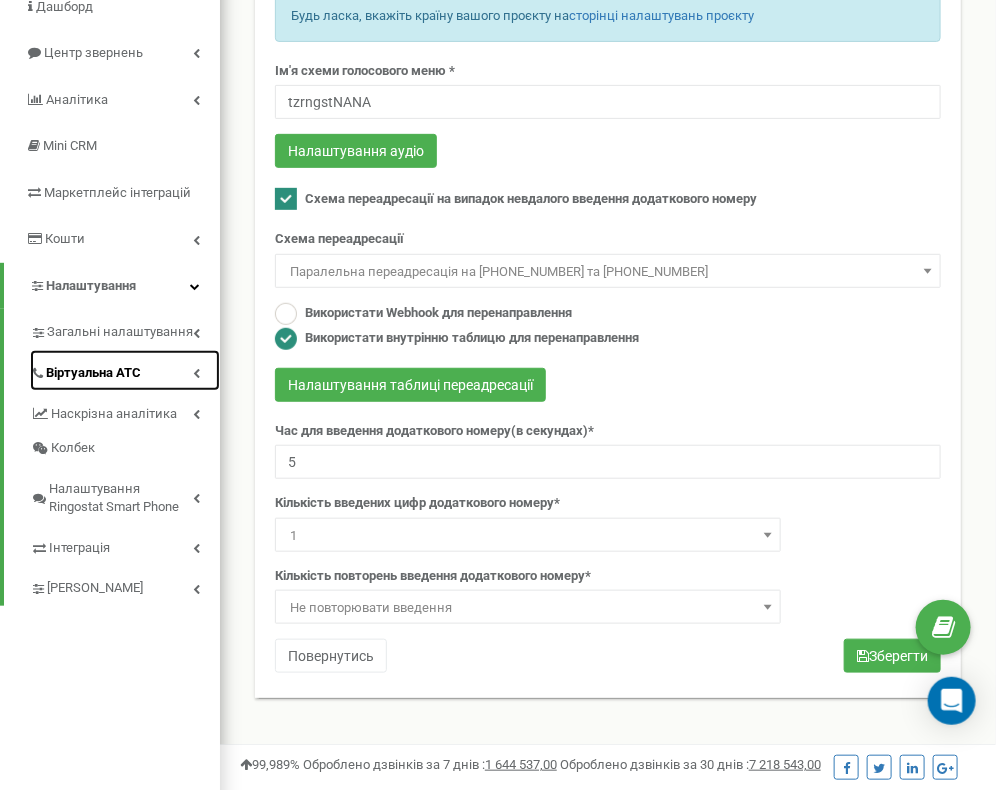 click on "Віртуальна АТС" at bounding box center (93, 373) 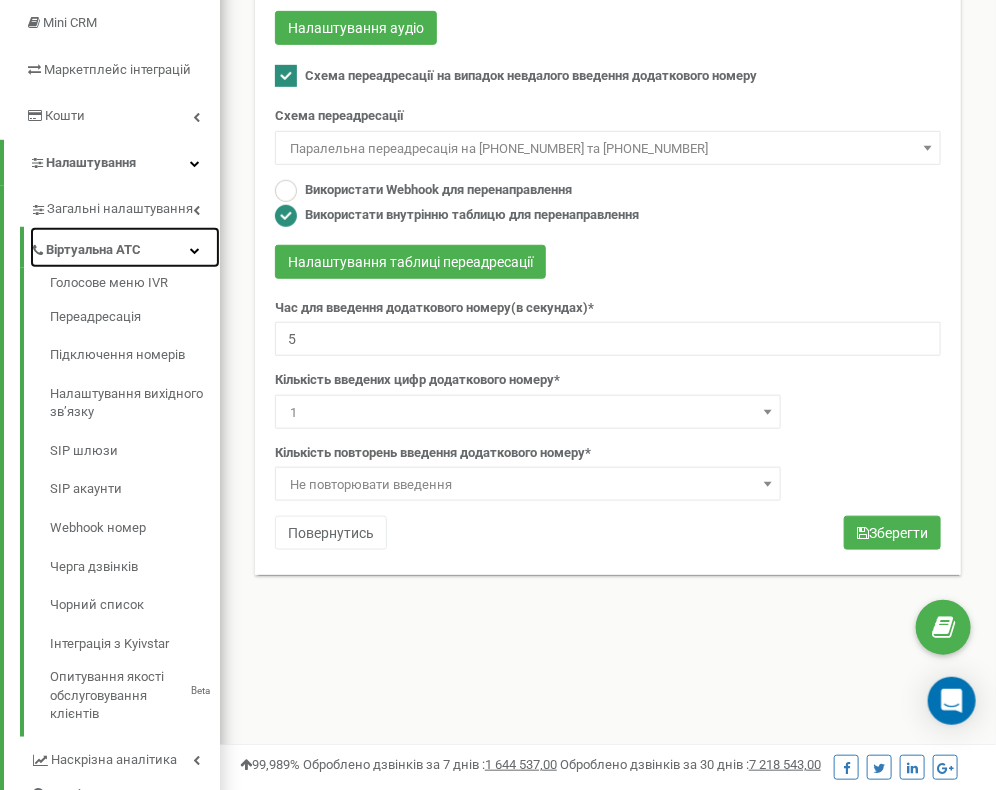 scroll, scrollTop: 370, scrollLeft: 0, axis: vertical 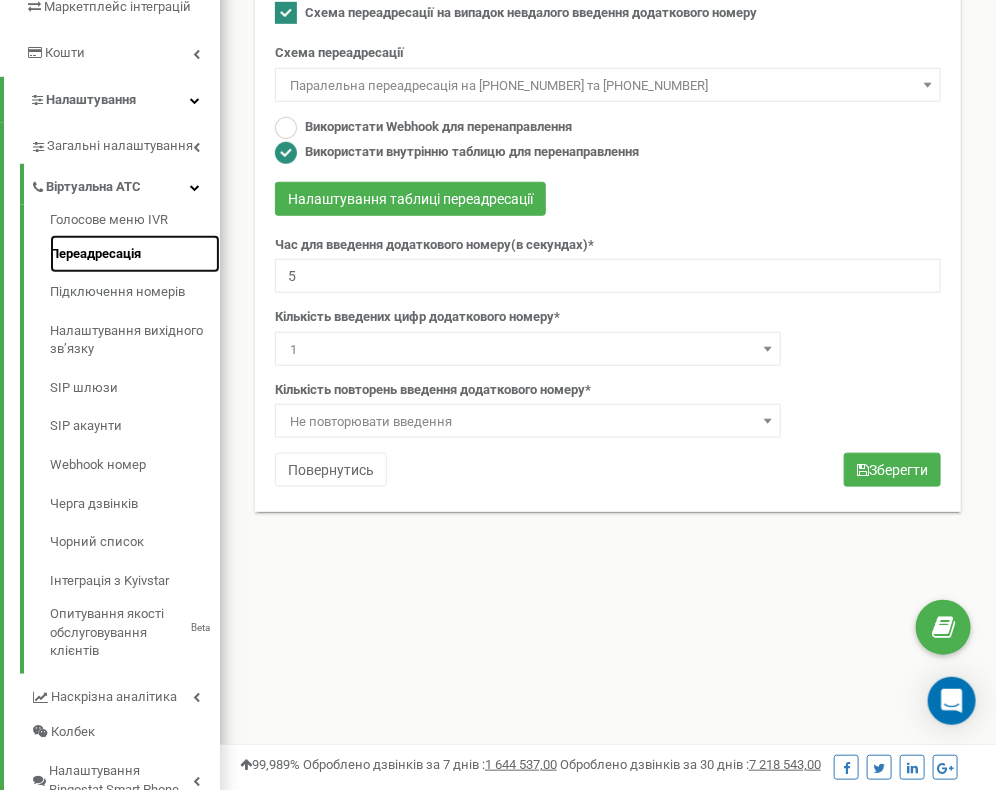 click on "Переадресація" at bounding box center (135, 254) 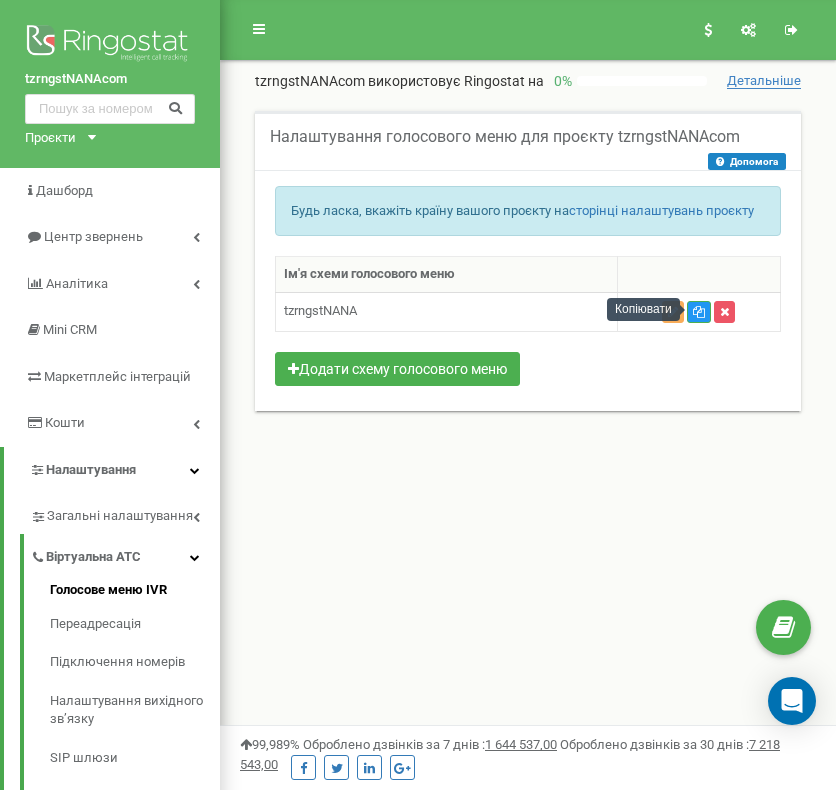 scroll, scrollTop: 0, scrollLeft: 0, axis: both 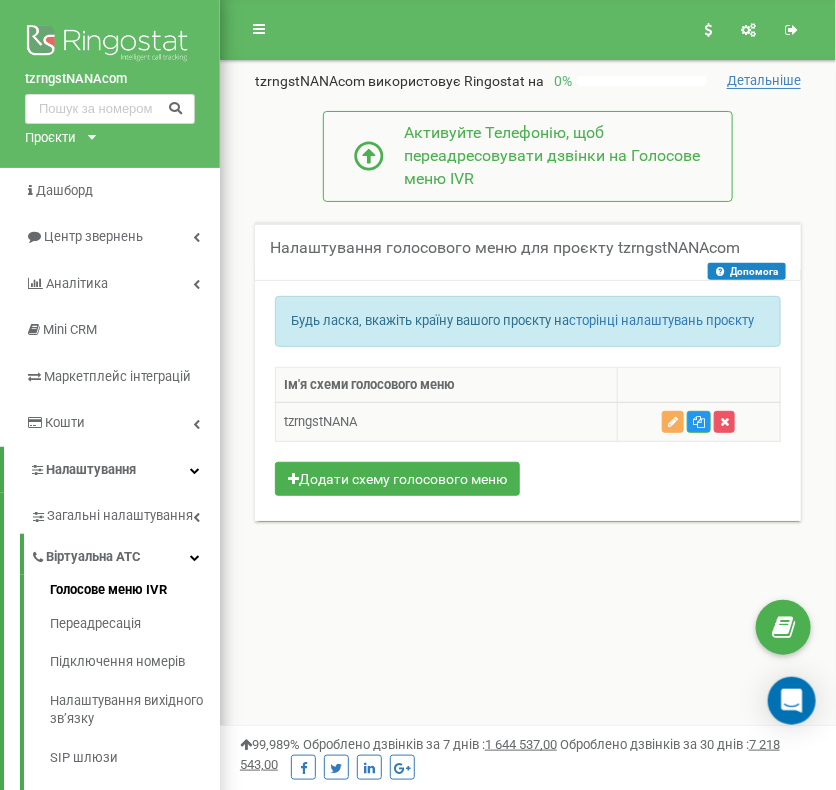 click on "tzrngstNANA" at bounding box center [447, 422] 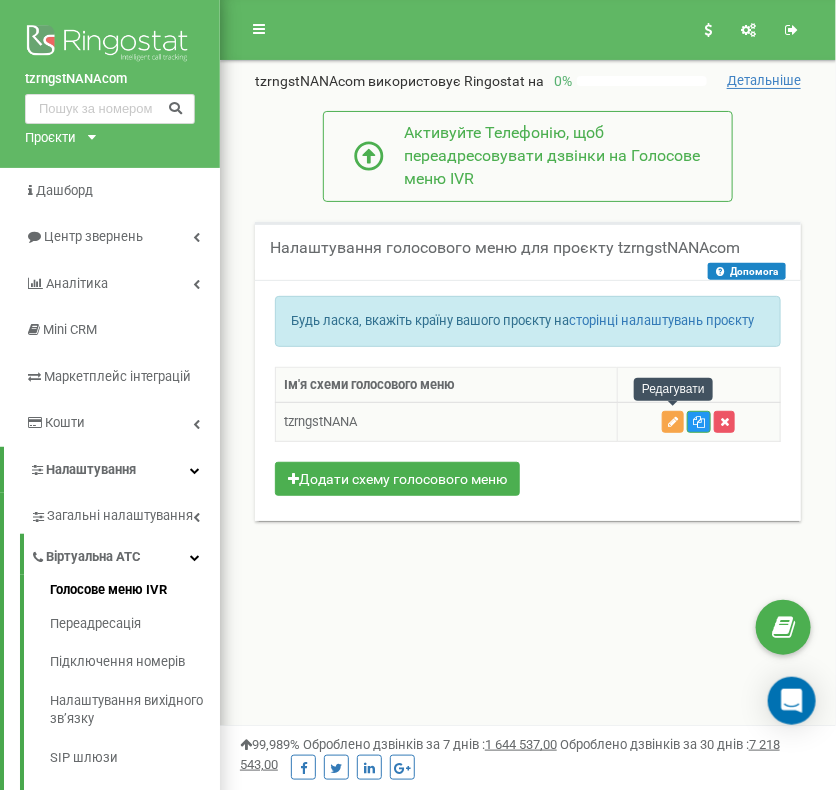 click at bounding box center [673, 422] 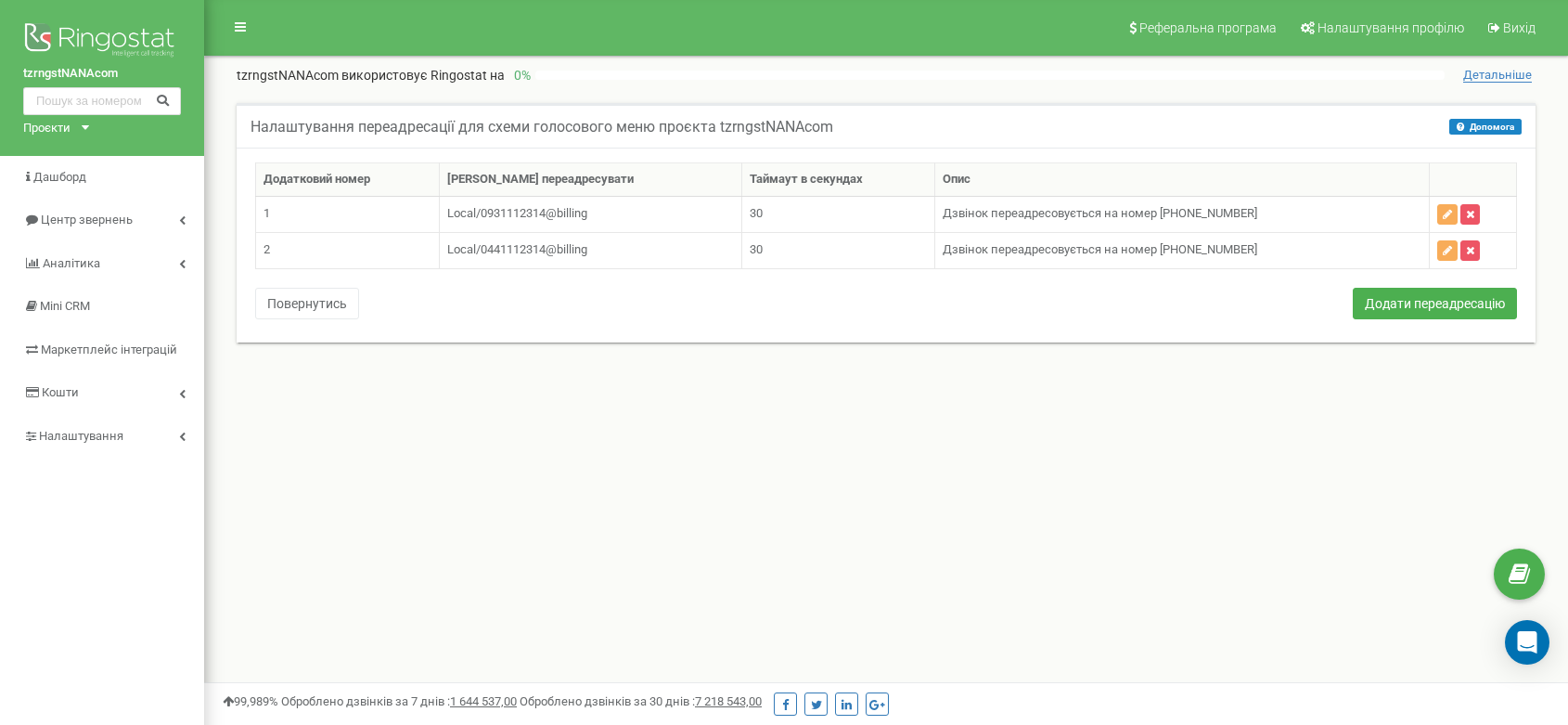 scroll, scrollTop: 0, scrollLeft: 0, axis: both 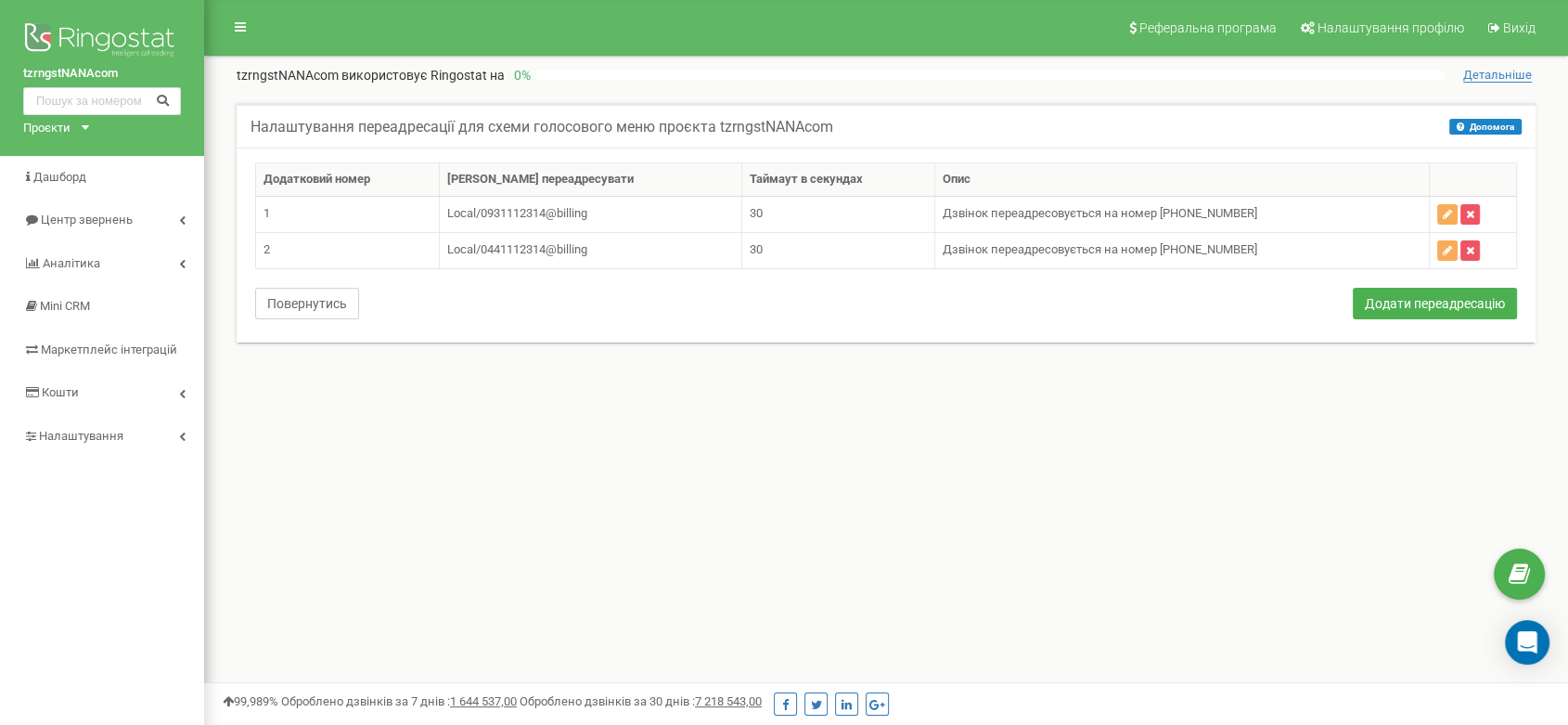 click on "Повернутись" at bounding box center (307, 304) 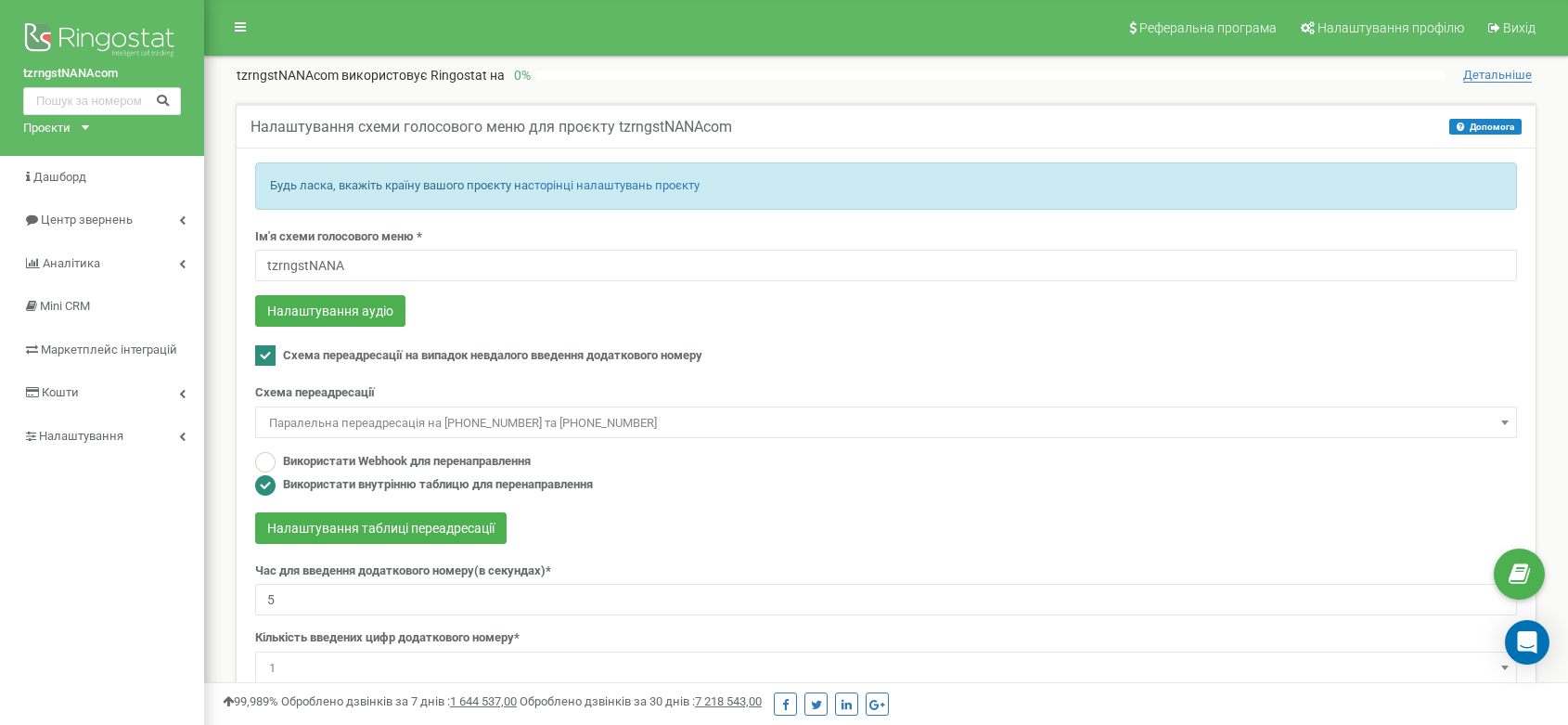 scroll, scrollTop: 0, scrollLeft: 0, axis: both 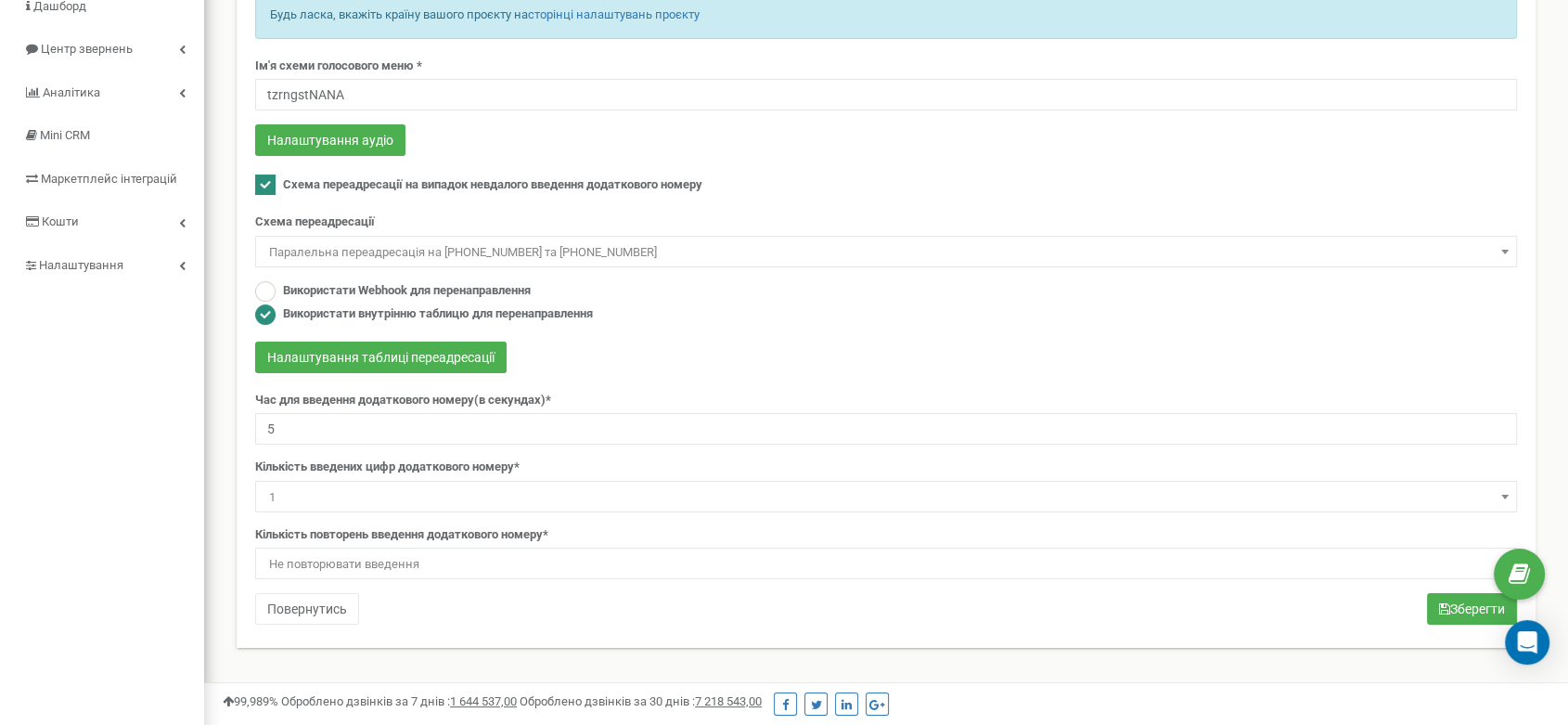 click on "Паралельна переадресація на [PHONE_NUMBER] та [PHONE_NUMBER]" at bounding box center [886, 252] 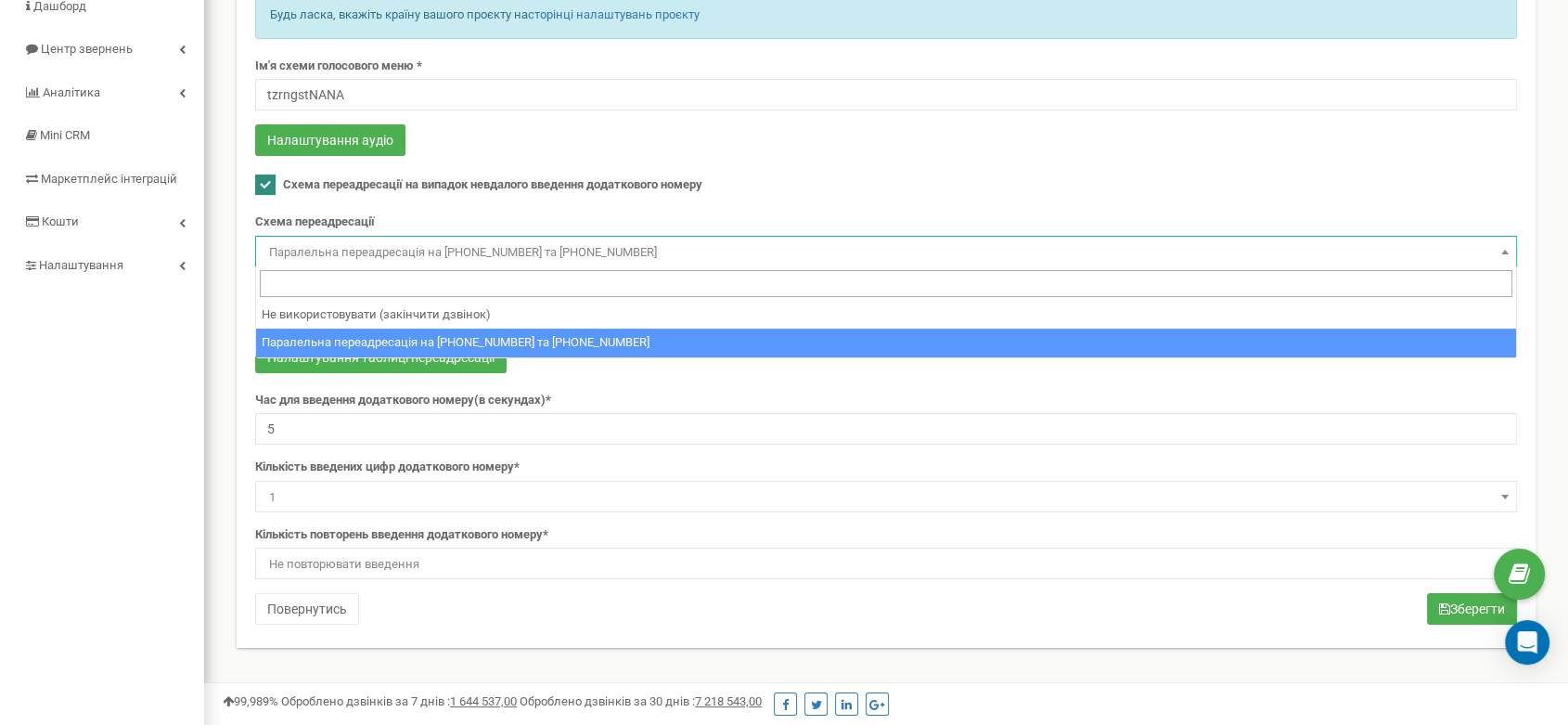click on "Схема переадресації на випадок невдалого введення додаткового номеру" at bounding box center [886, 187] 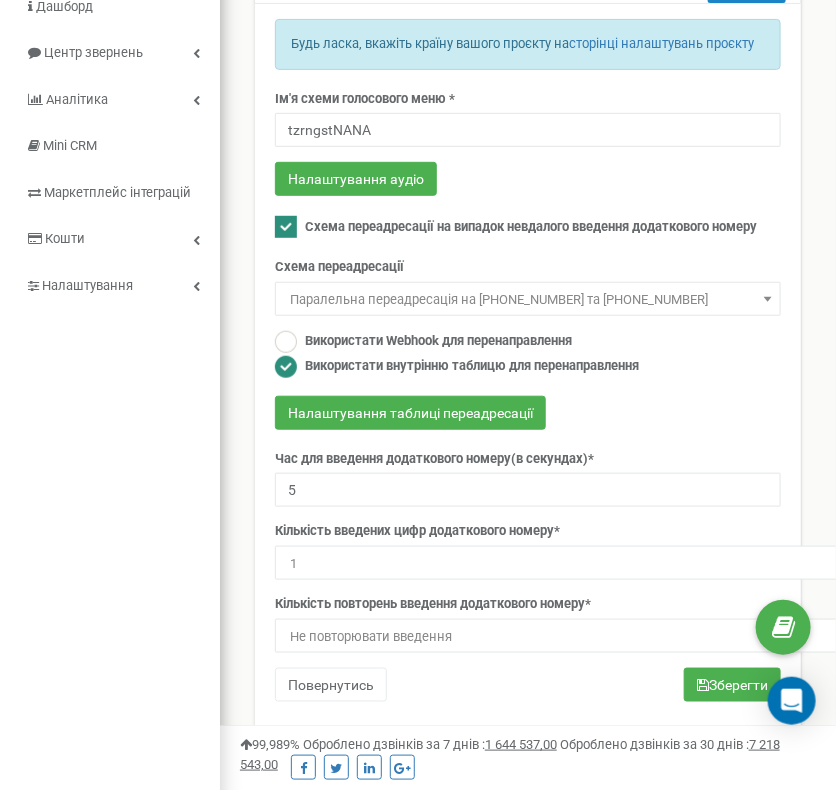 click on "Паралельна переадресація на +380931112314 та +380441112314" at bounding box center [528, 300] 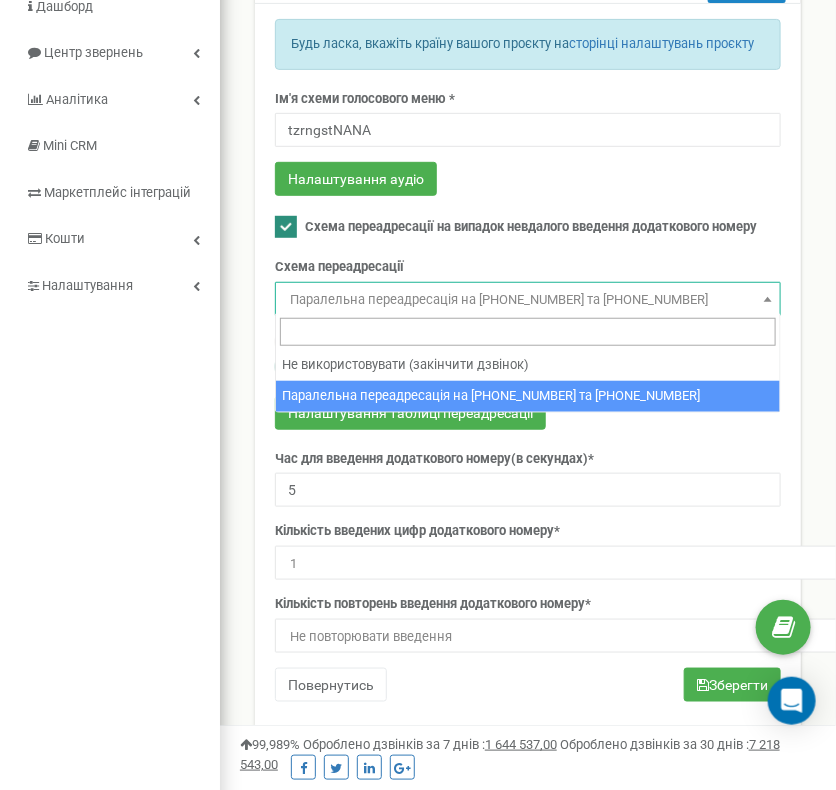 click on "Ім'я схеми голосового меню *
tzrngstNANA
Налаштування аудіо
Схема переадресації на випадок невдалого введення додаткового номеру
Схема переадресації" at bounding box center [528, 371] 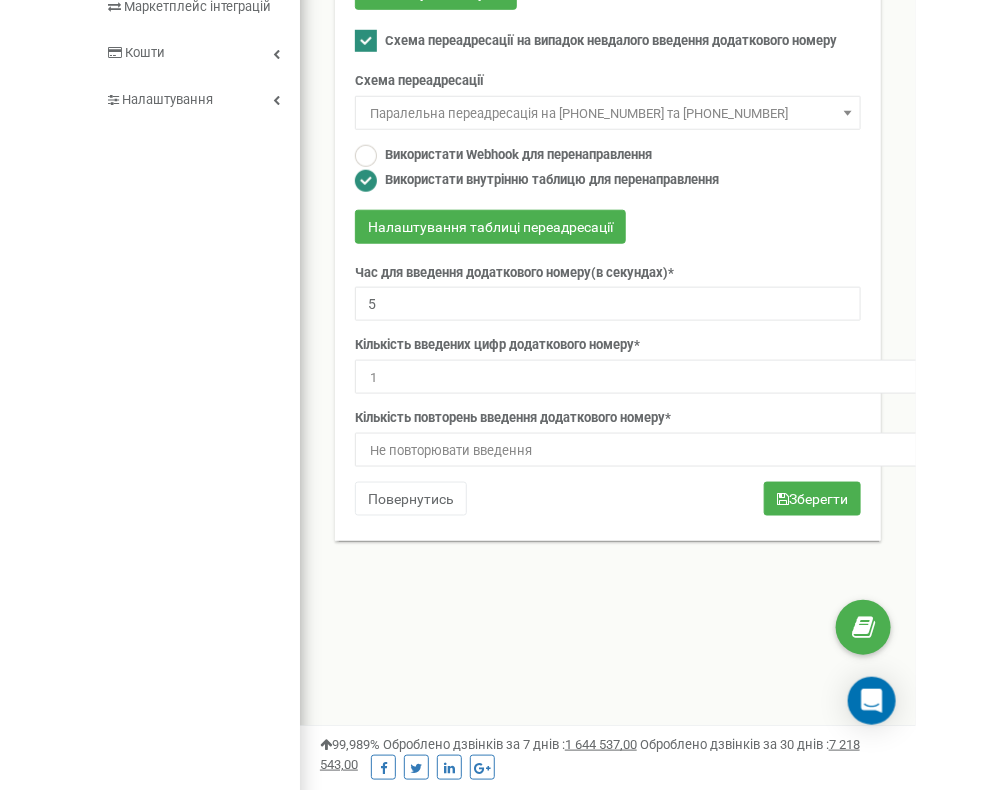 scroll, scrollTop: 184, scrollLeft: 0, axis: vertical 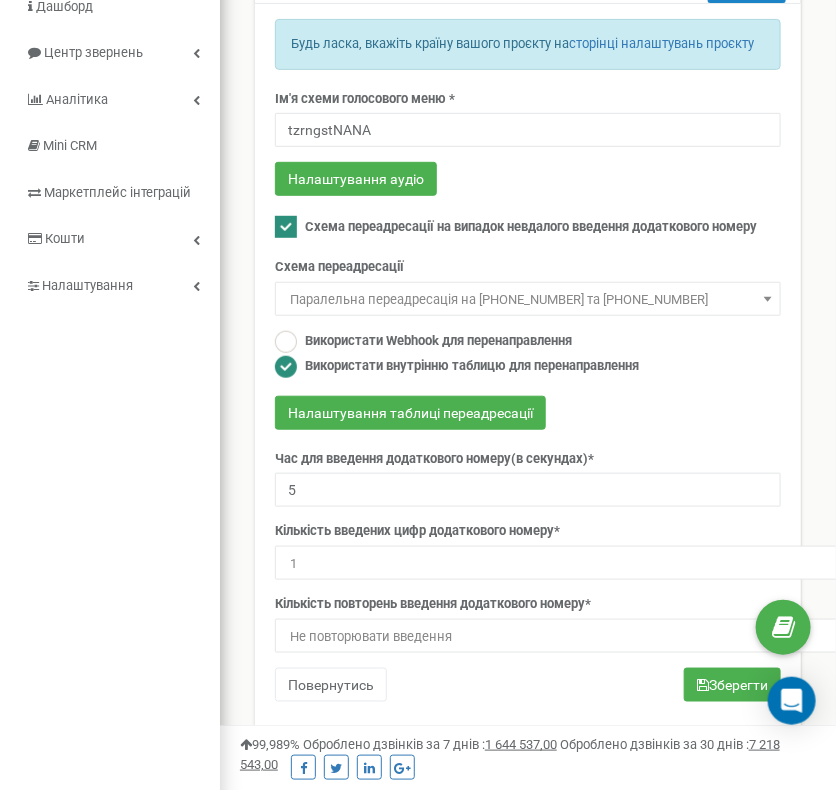 click on "tzrngstNANAcom Проєкти tzrngstNANAcom Дашборд Центр звернень Аналiтика Mini CRM Маркетплейс інтеграцій Кошти Налаштування" at bounding box center [110, 416] 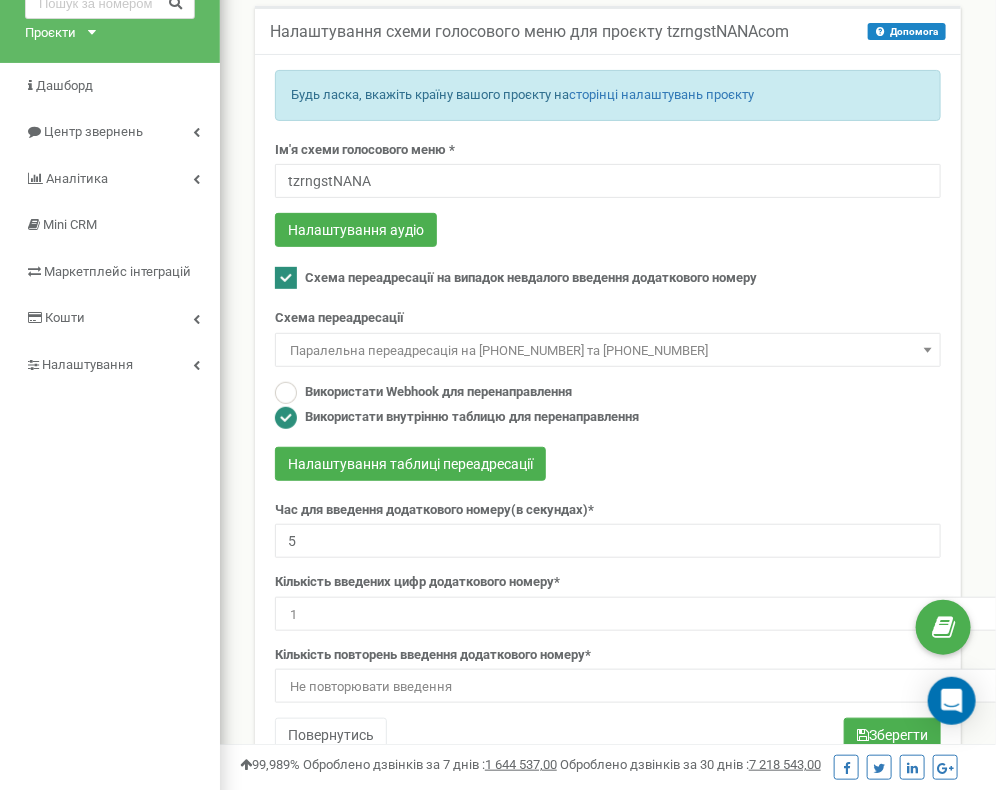 scroll, scrollTop: 104, scrollLeft: 0, axis: vertical 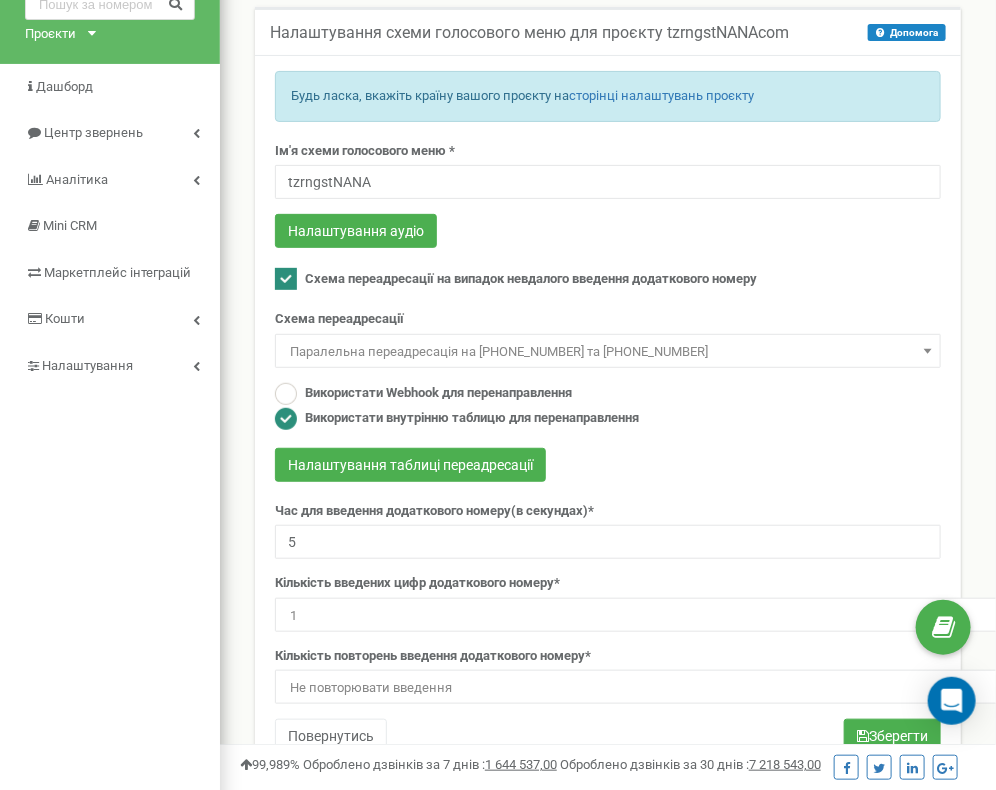 click on "tzrngstNANAcom Проєкти tzrngstNANAcom Дашборд Центр звернень Аналiтика Mini CRM Маркетплейс інтеграцій Кошти Налаштування" at bounding box center [110, 496] 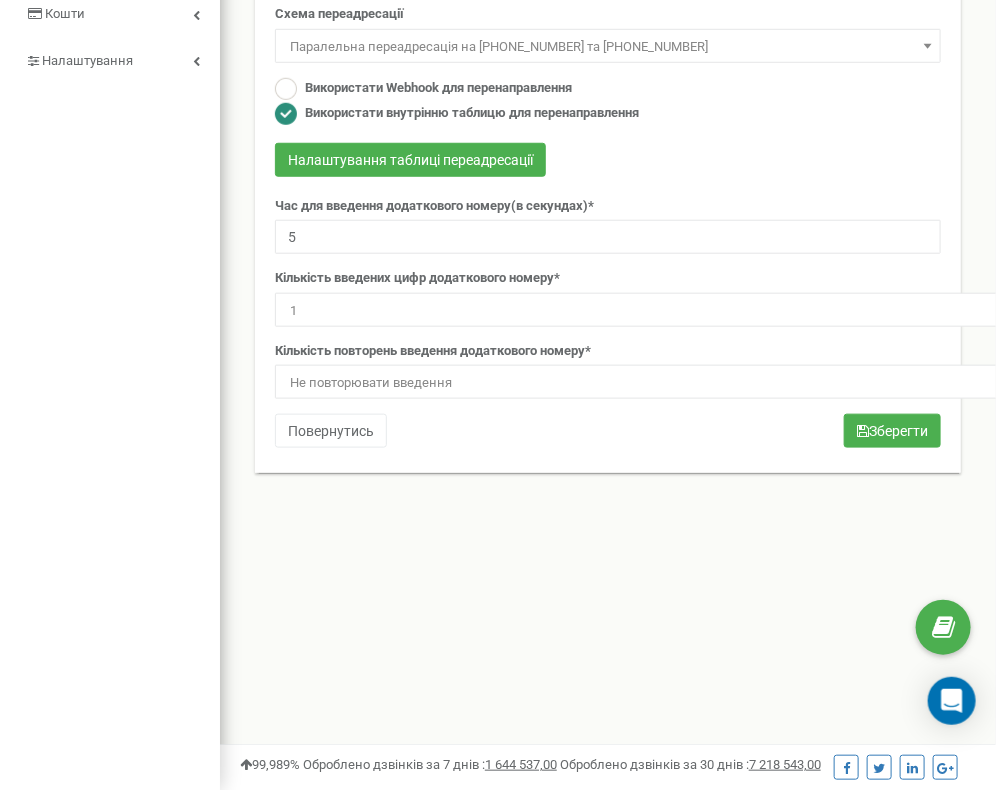scroll, scrollTop: 39, scrollLeft: 0, axis: vertical 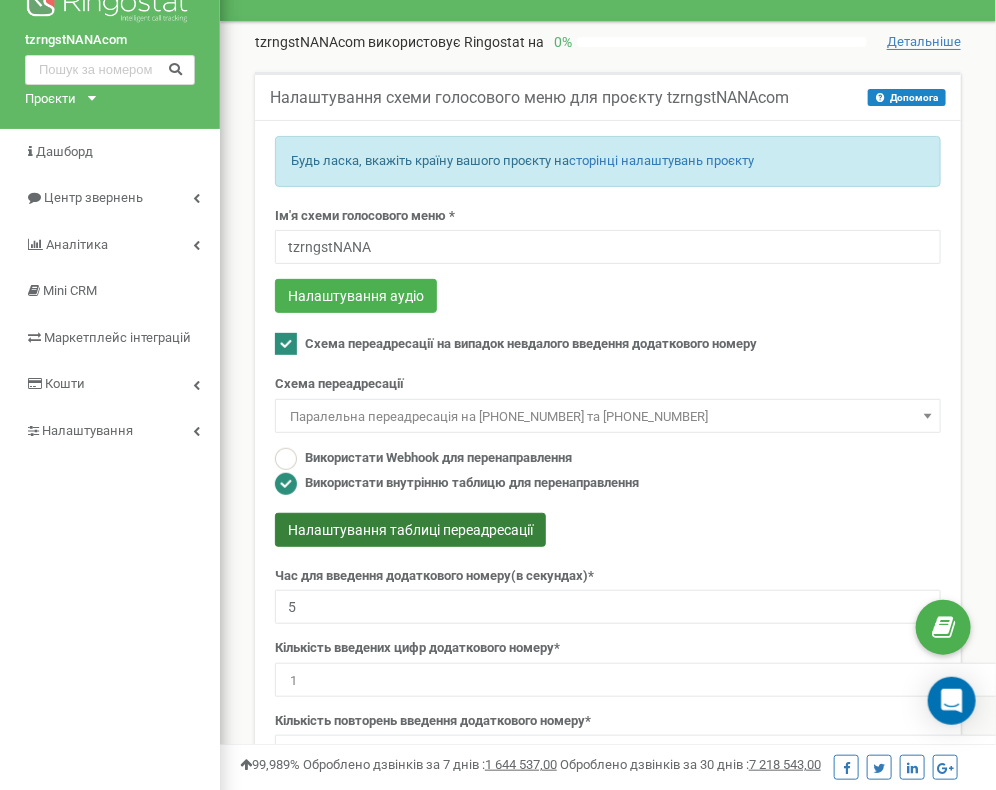 click on "Налаштування таблиці переадресації" at bounding box center [410, 530] 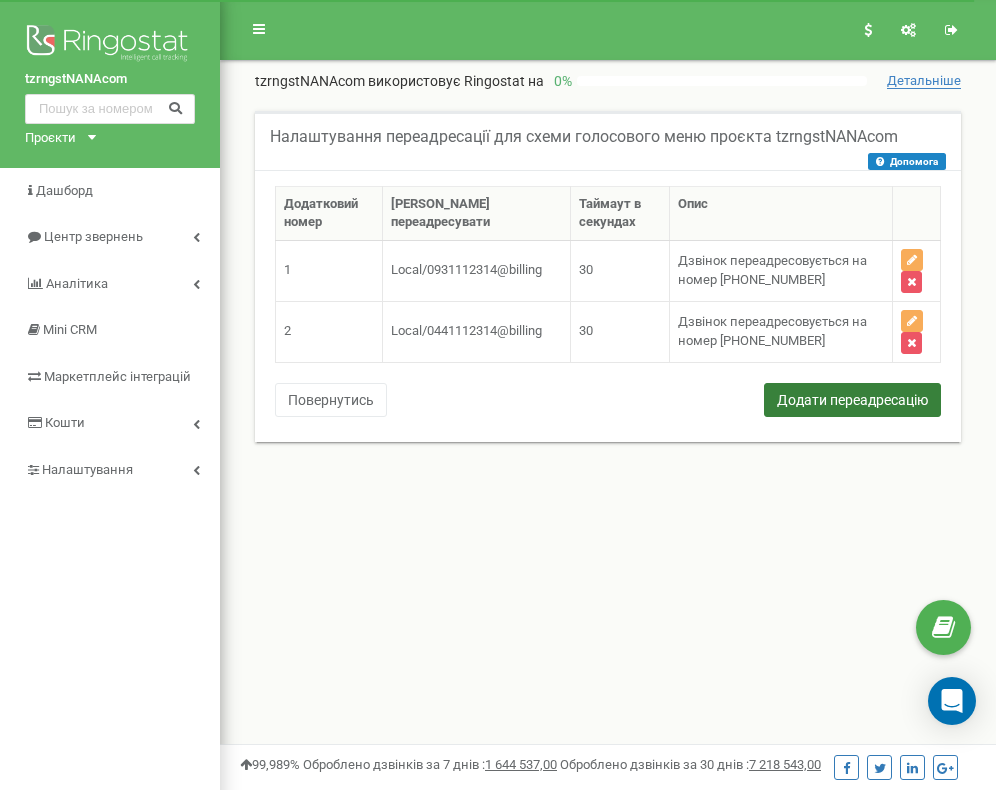scroll, scrollTop: 0, scrollLeft: 0, axis: both 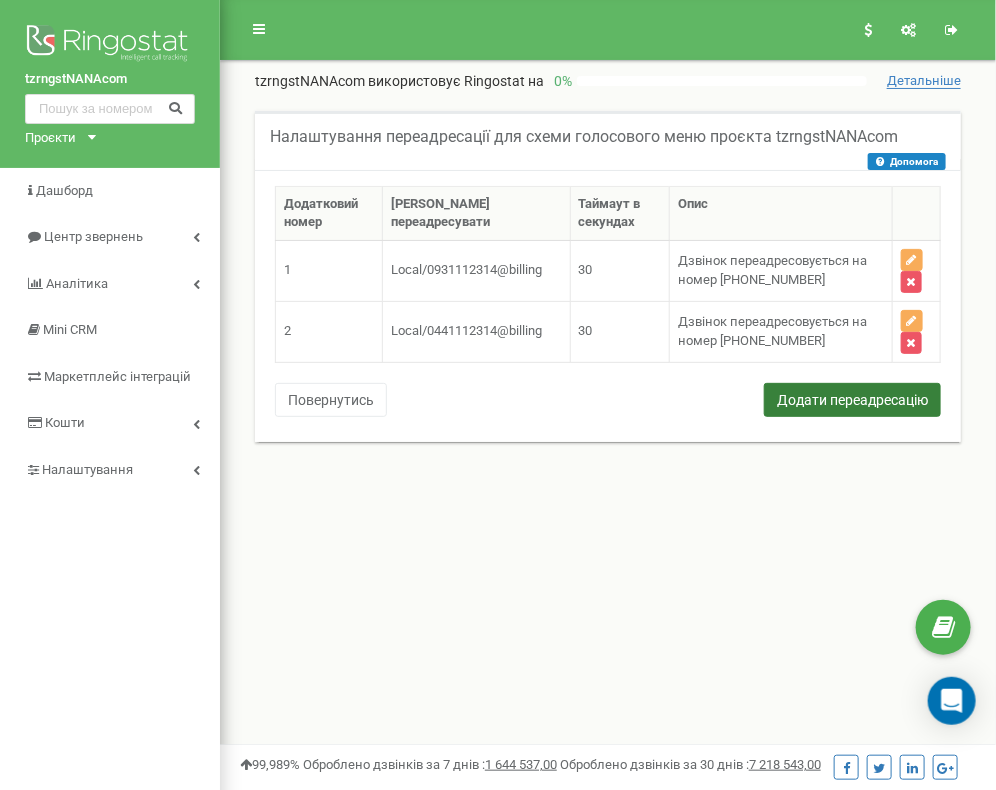 click on "Додати переадресацію" at bounding box center (852, 400) 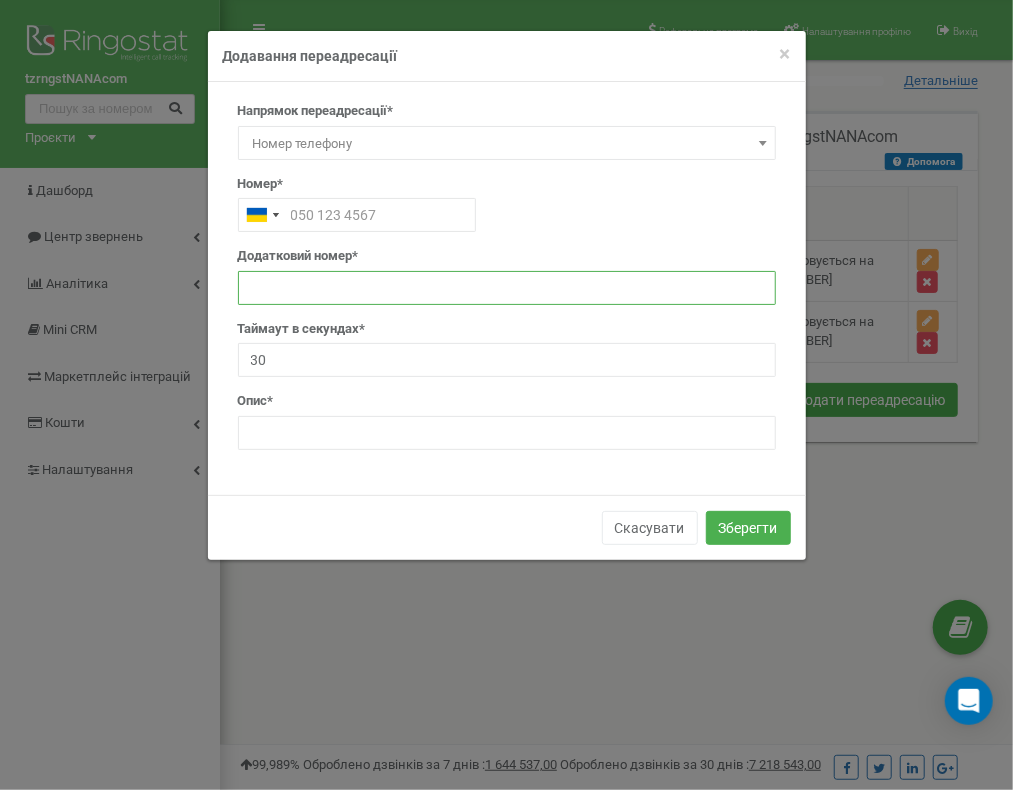 click at bounding box center (507, 288) 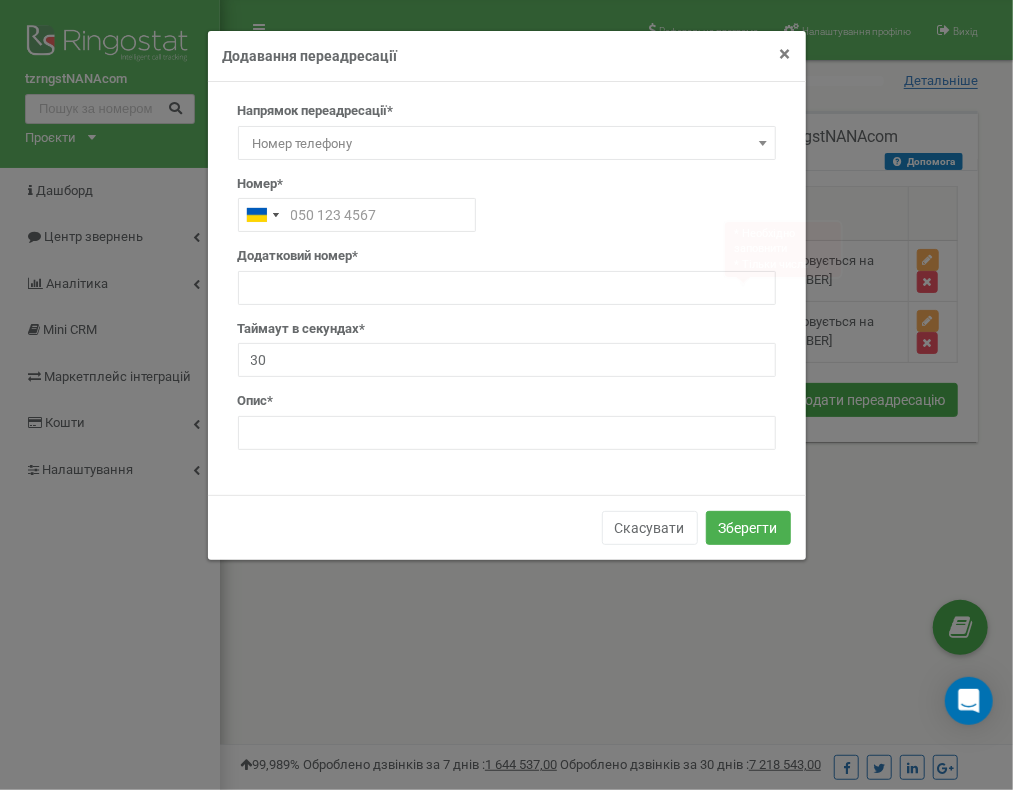 click on "×" at bounding box center (785, 54) 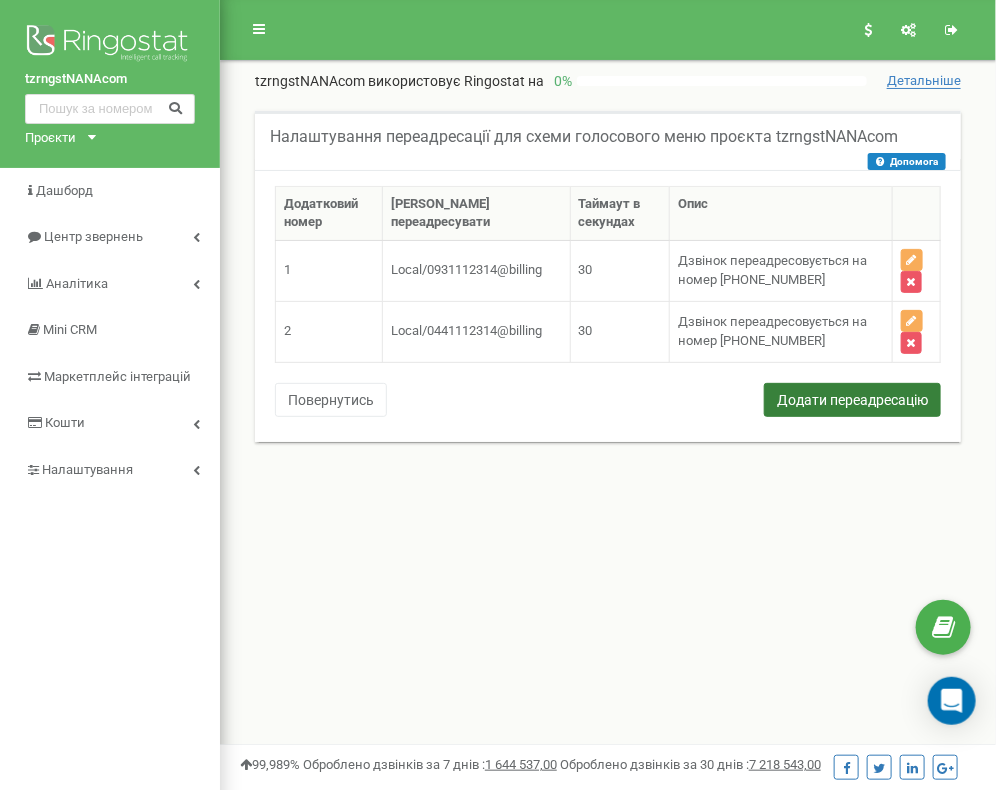 click on "Додати переадресацію" at bounding box center [852, 400] 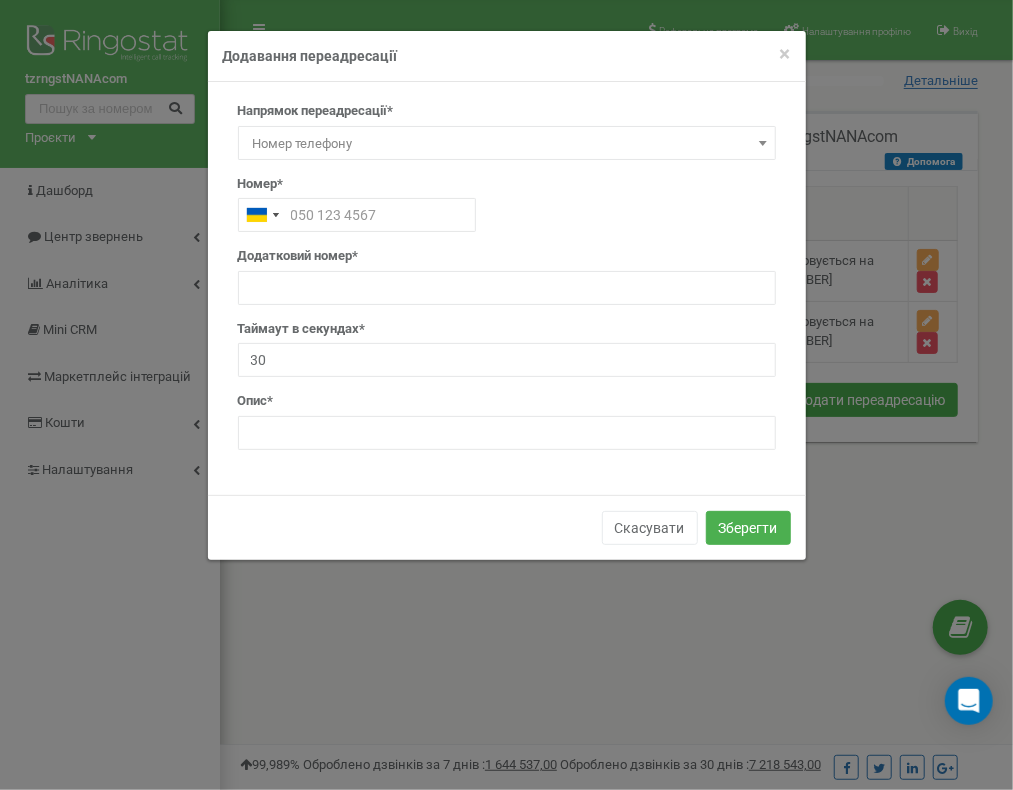 click on "Номер телефону" at bounding box center (507, 144) 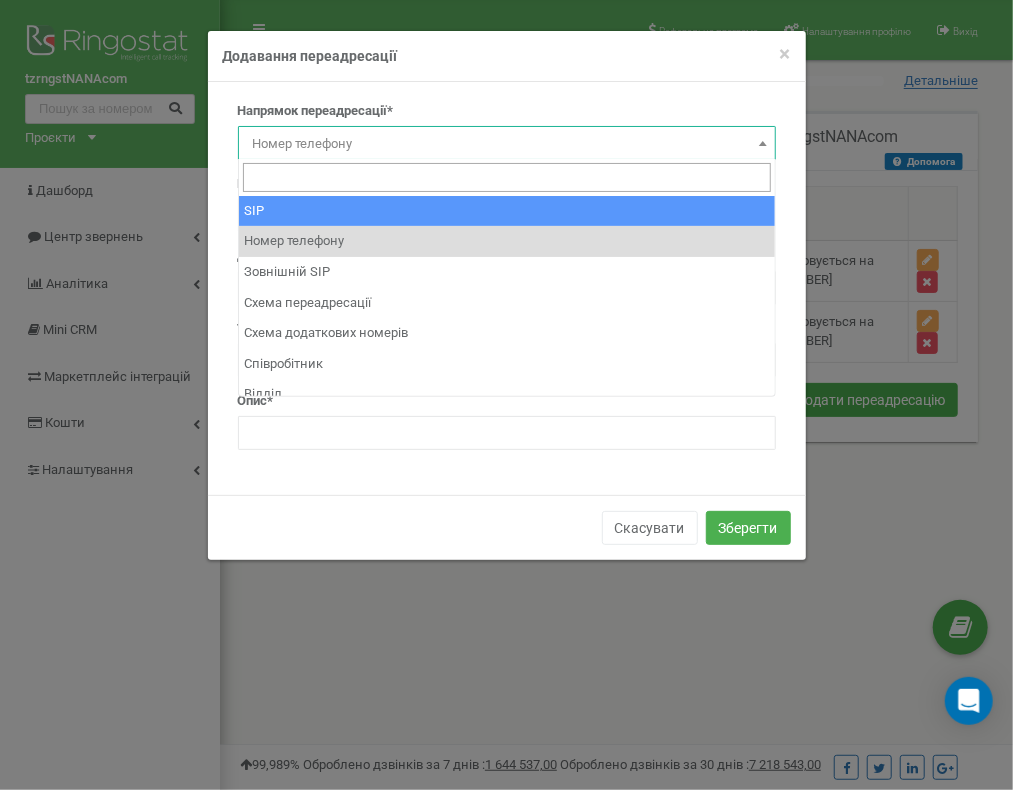 select on "SIP" 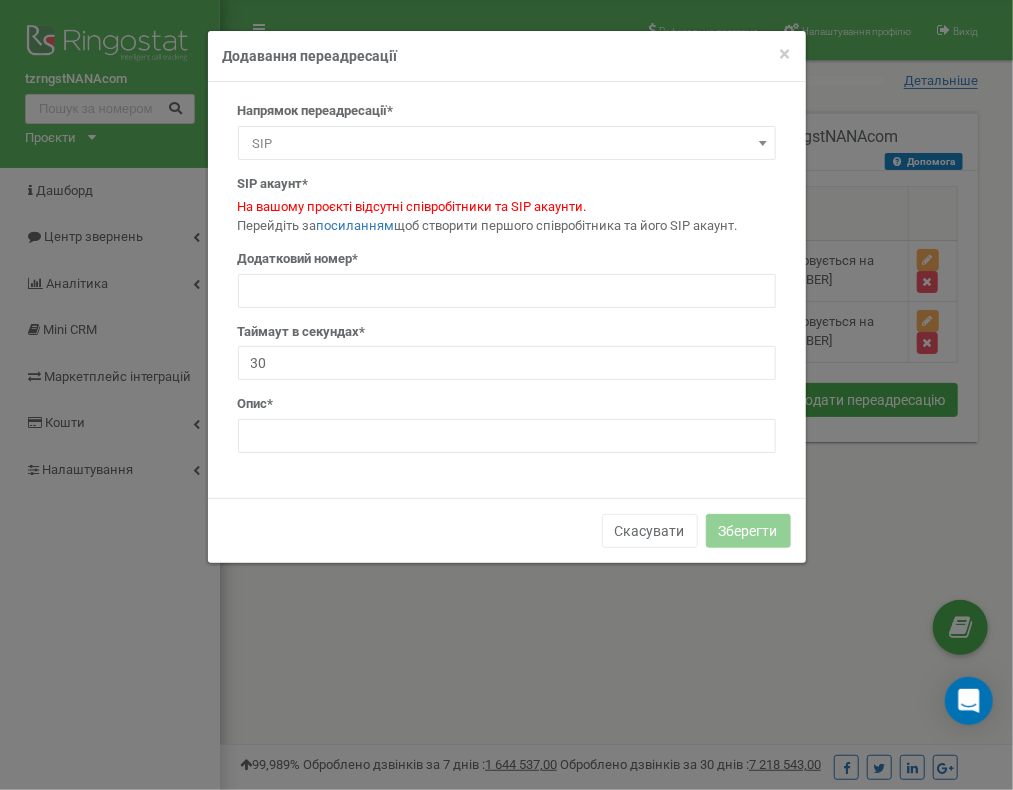 click on "SIP" at bounding box center [507, 143] 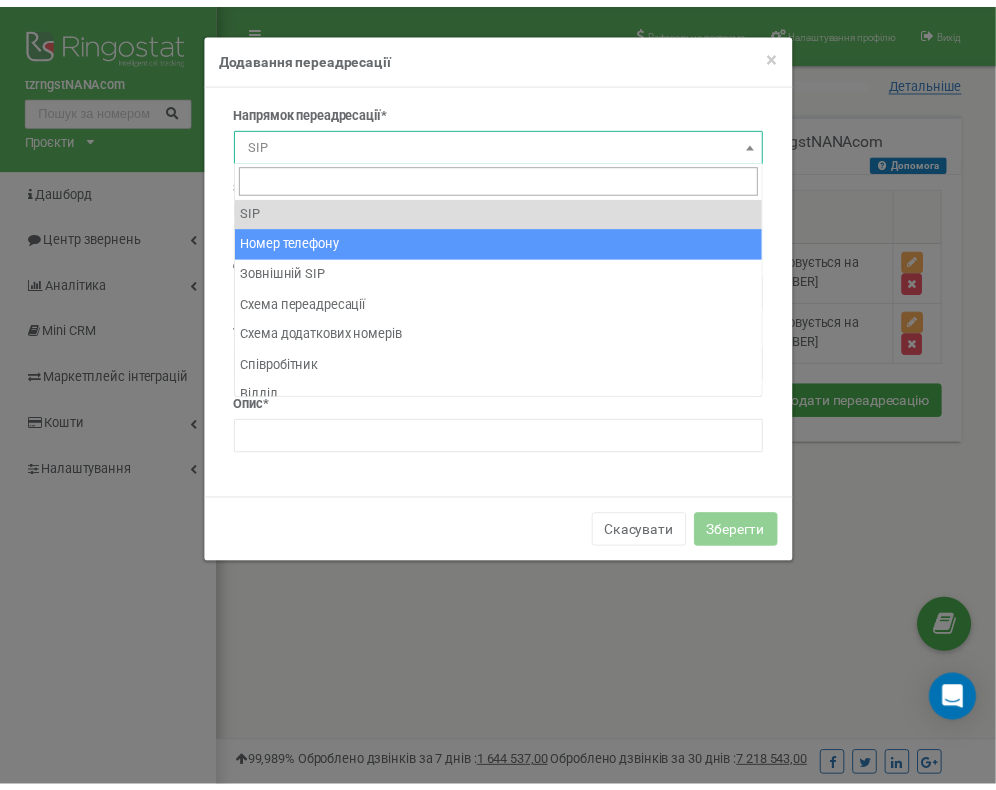 scroll, scrollTop: 14, scrollLeft: 0, axis: vertical 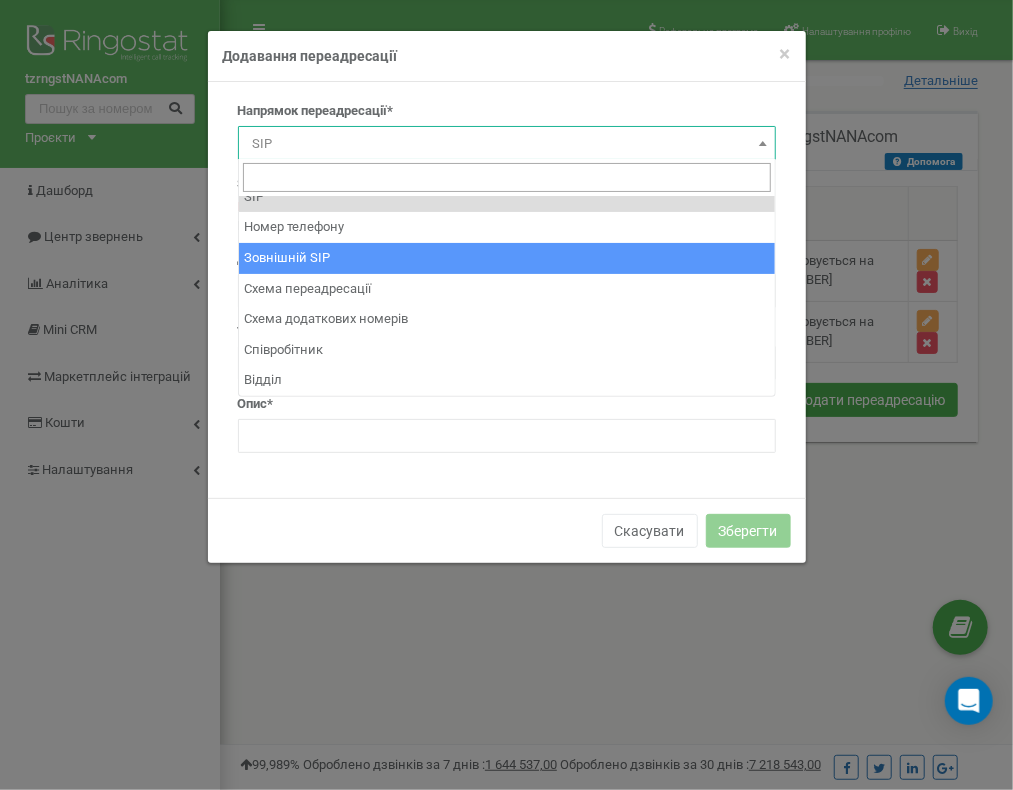 click on "Додавання переадресації" at bounding box center [507, 56] 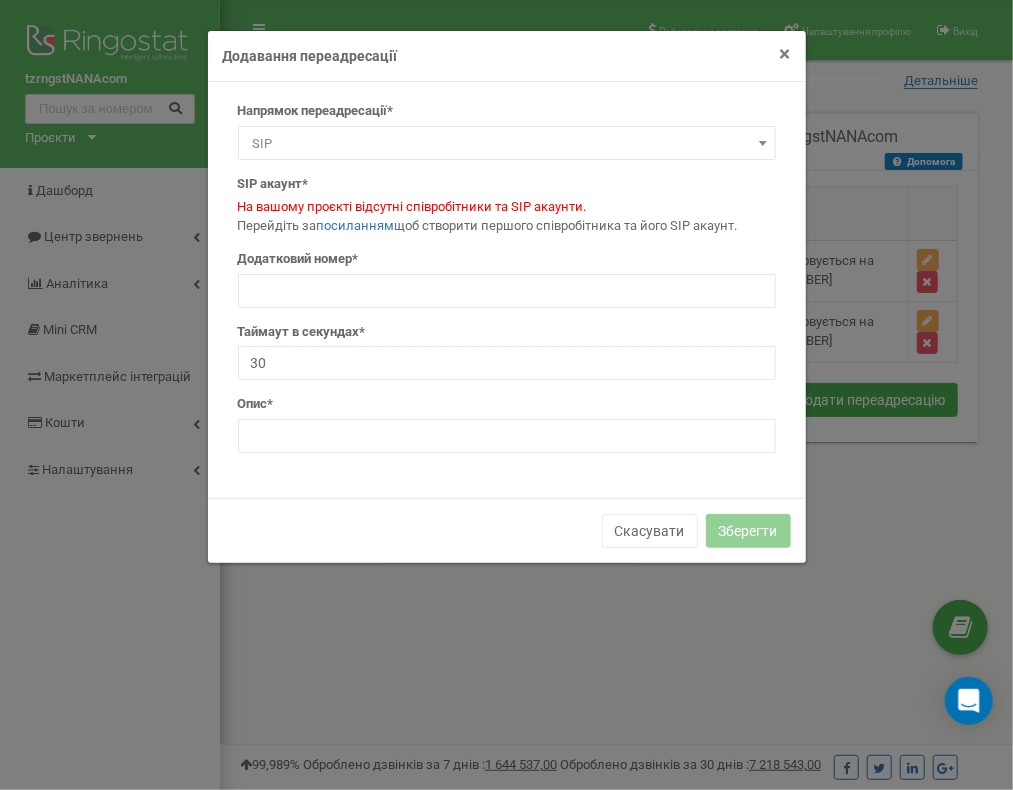 click on "×" at bounding box center [785, 54] 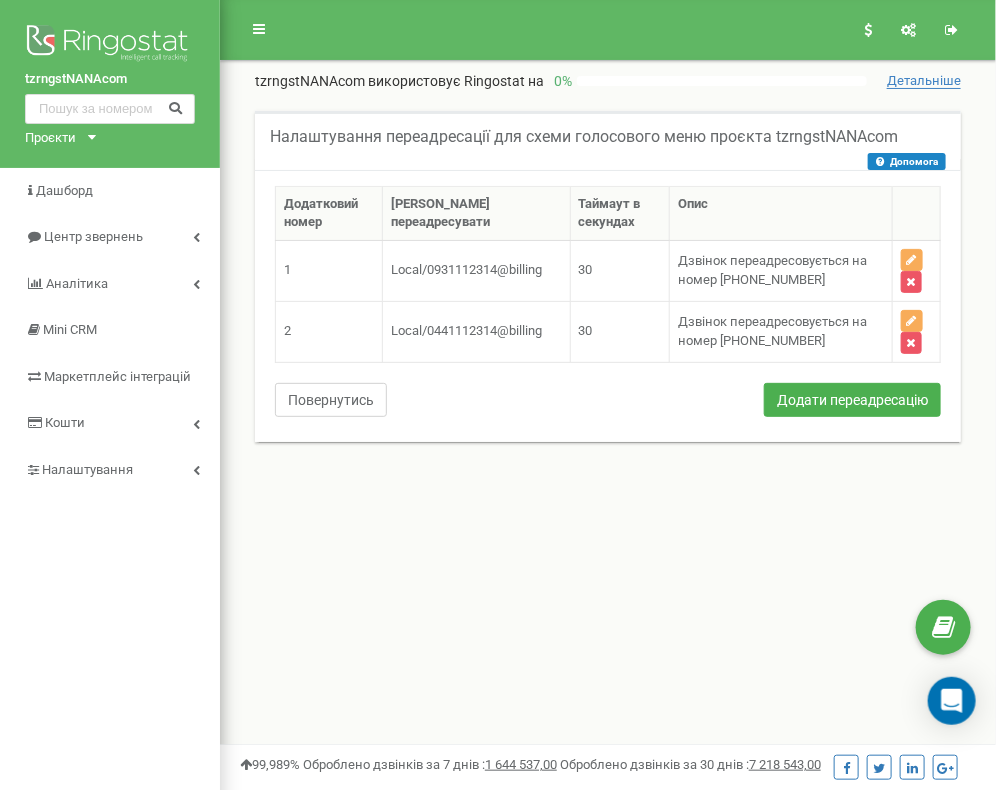 click on "Повернутись" at bounding box center (331, 400) 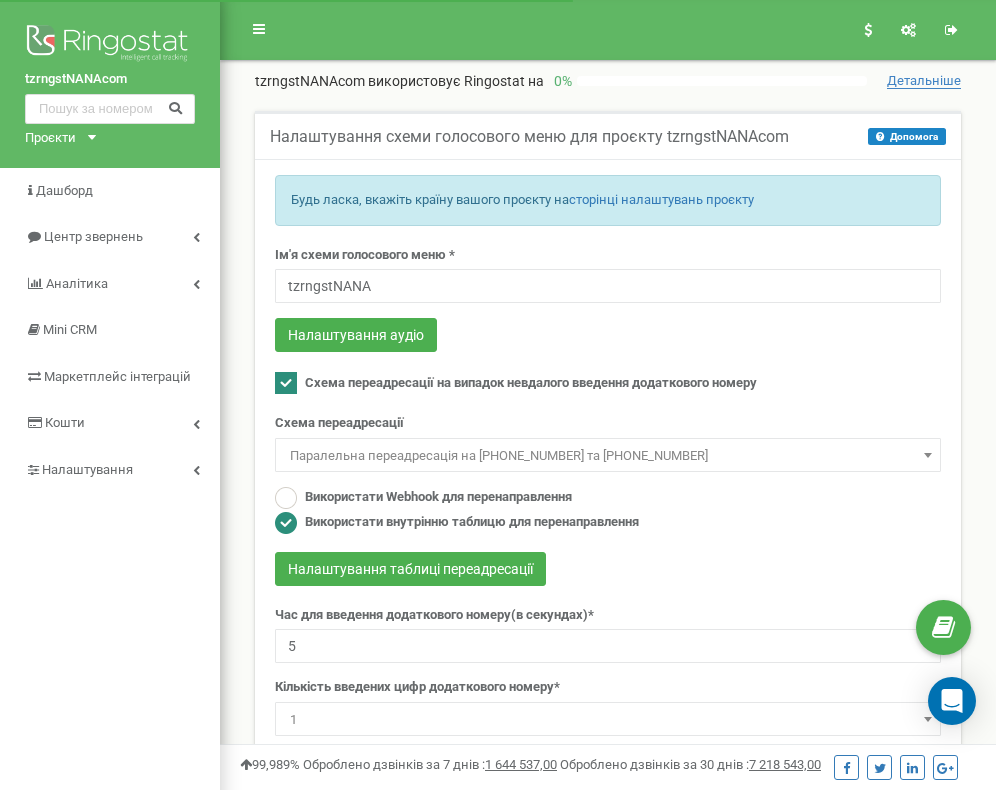 scroll, scrollTop: 0, scrollLeft: 0, axis: both 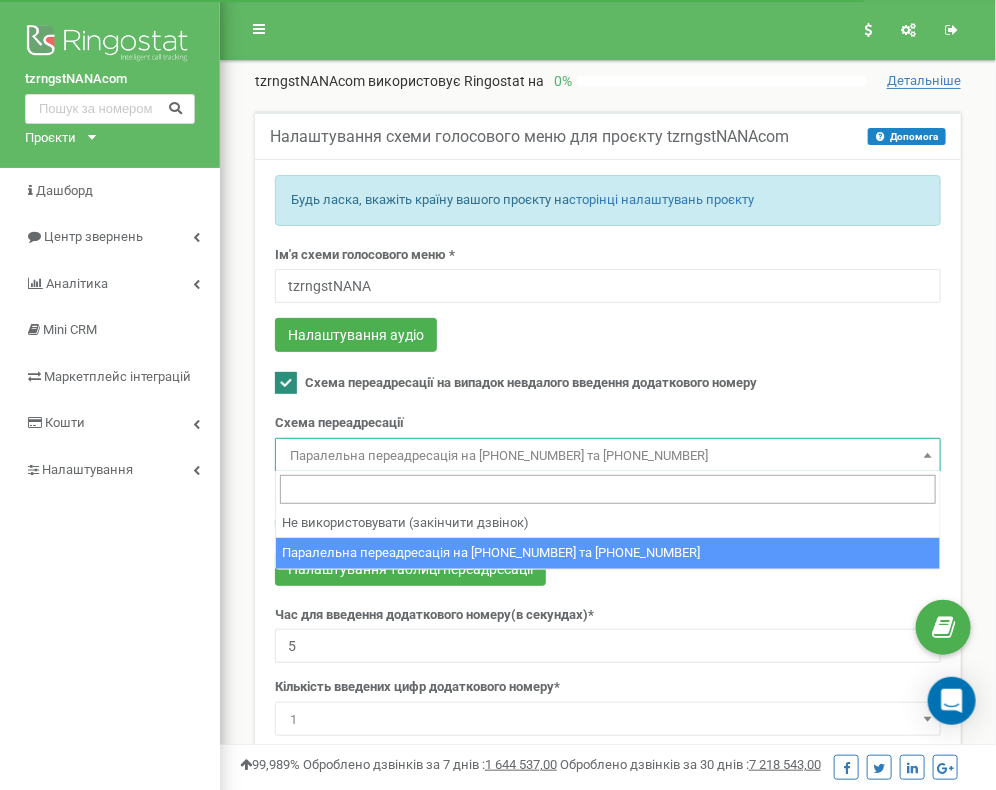 click on "Паралельна переадресація на [PHONE_NUMBER] та [PHONE_NUMBER]" at bounding box center [608, 456] 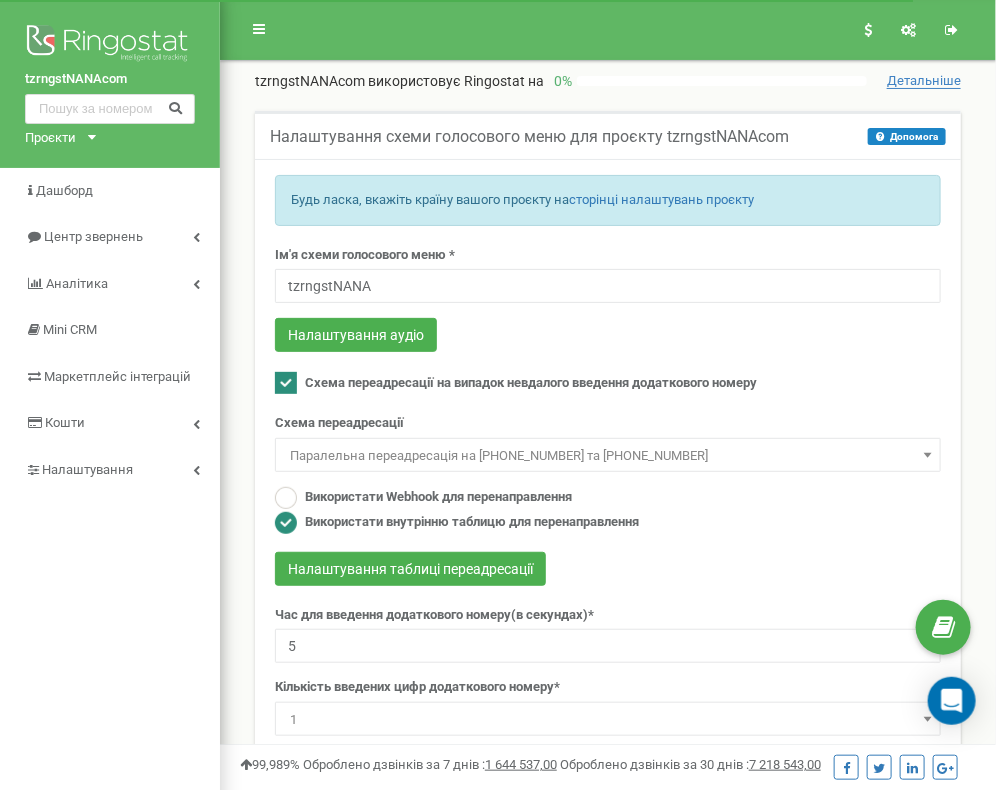 click on "Налаштування аудіо" at bounding box center (608, 337) 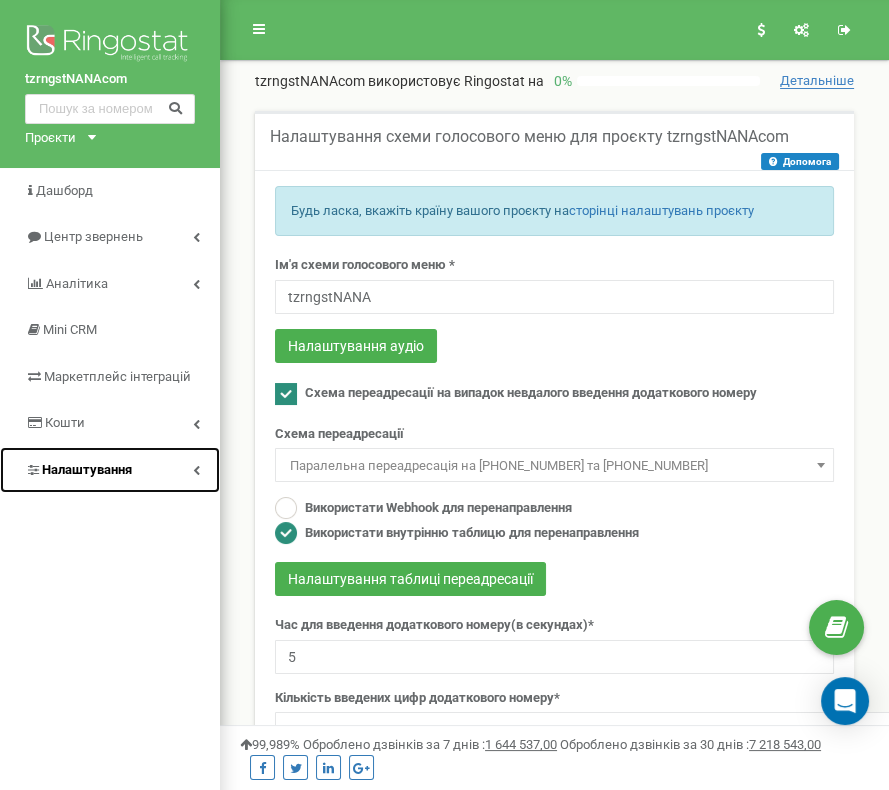 click on "Налаштування" at bounding box center [87, 469] 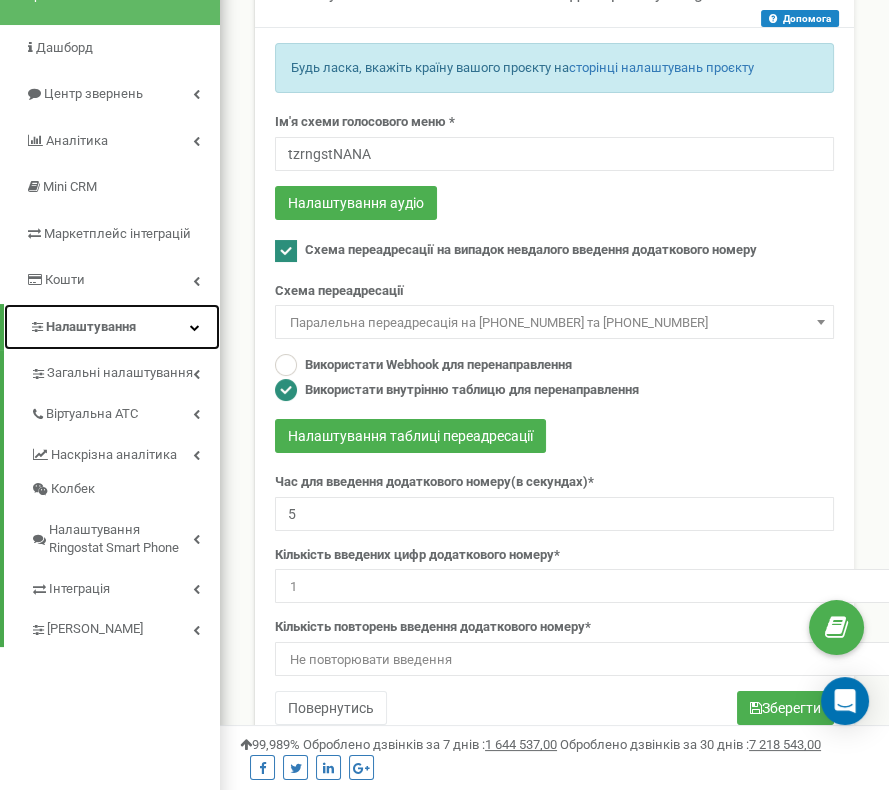 scroll, scrollTop: 184, scrollLeft: 0, axis: vertical 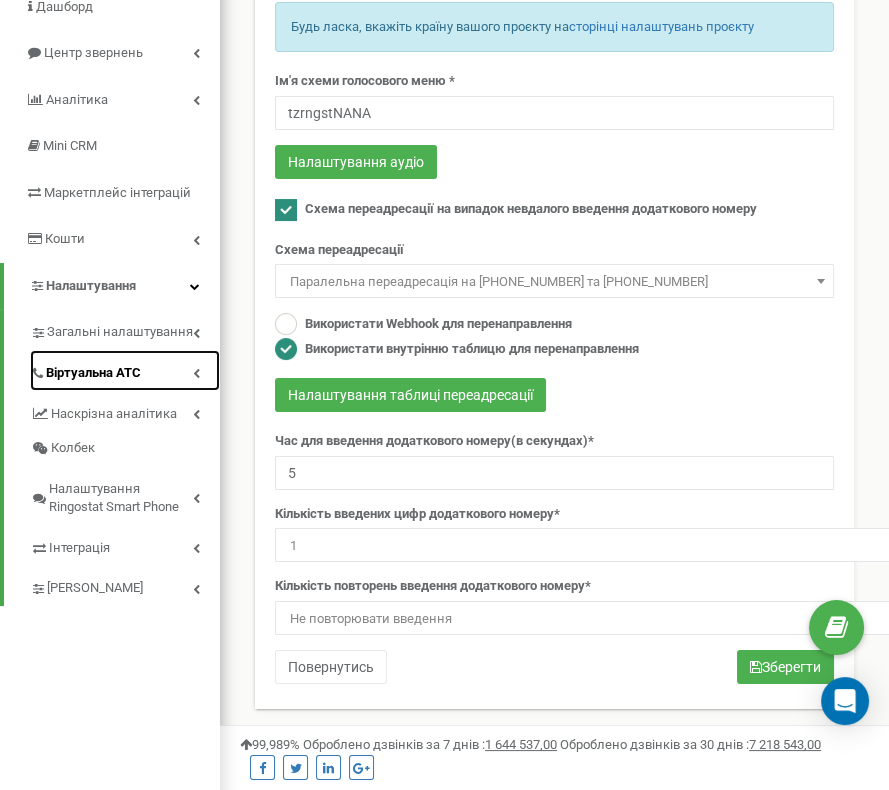 click on "Віртуальна АТС" at bounding box center [125, 370] 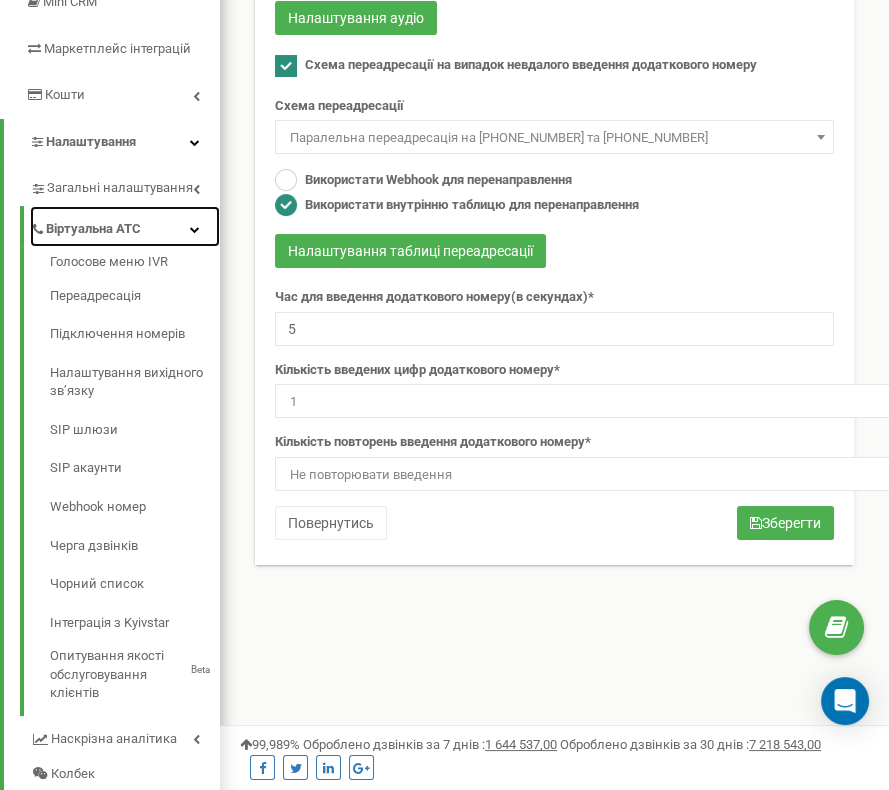 scroll, scrollTop: 370, scrollLeft: 0, axis: vertical 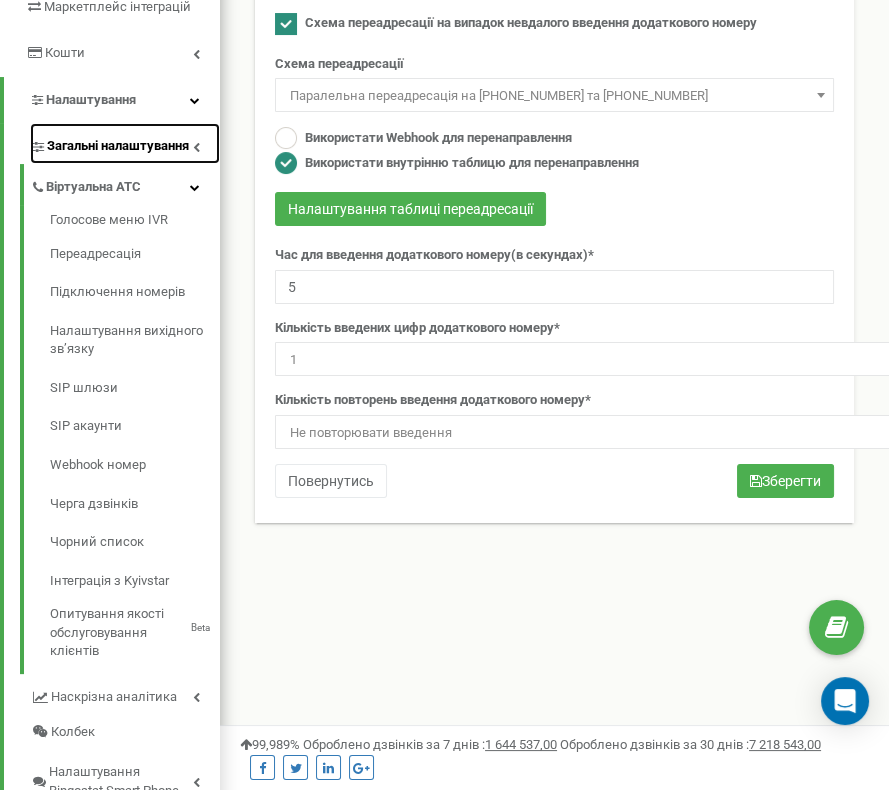 click on "Загальні налаштування" at bounding box center (118, 146) 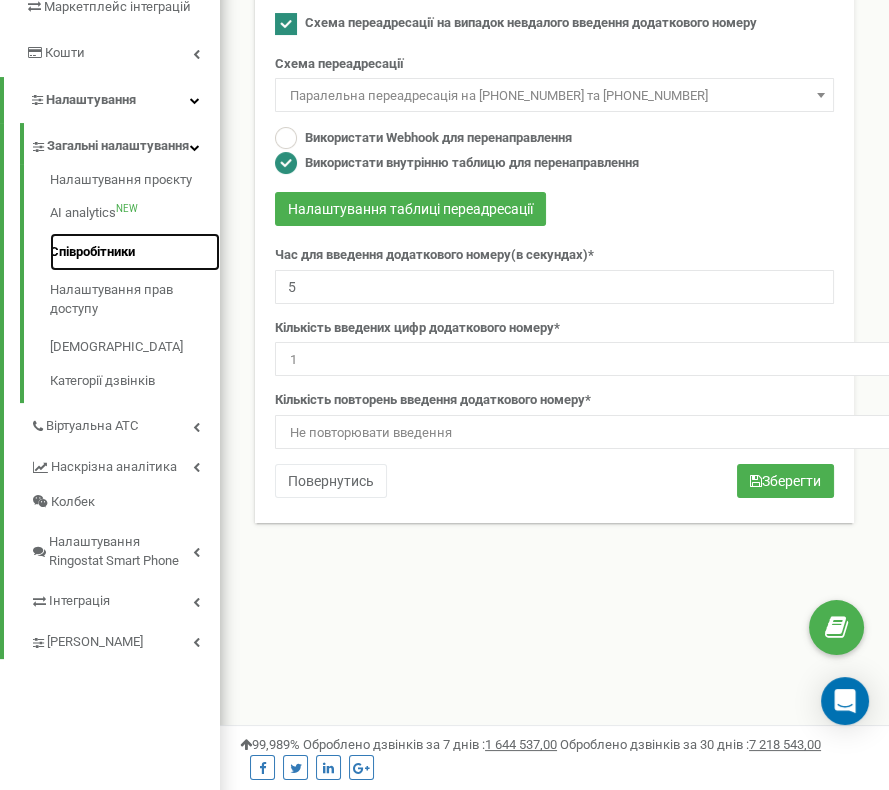 click on "Співробітники" at bounding box center [135, 252] 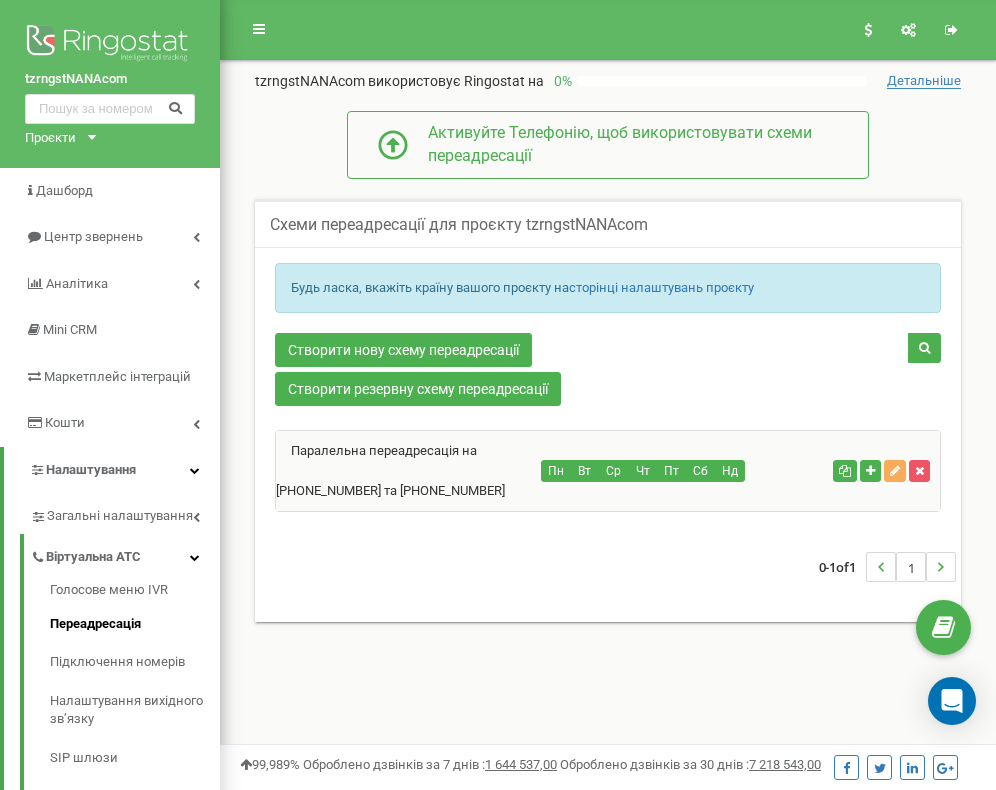 scroll, scrollTop: 0, scrollLeft: 0, axis: both 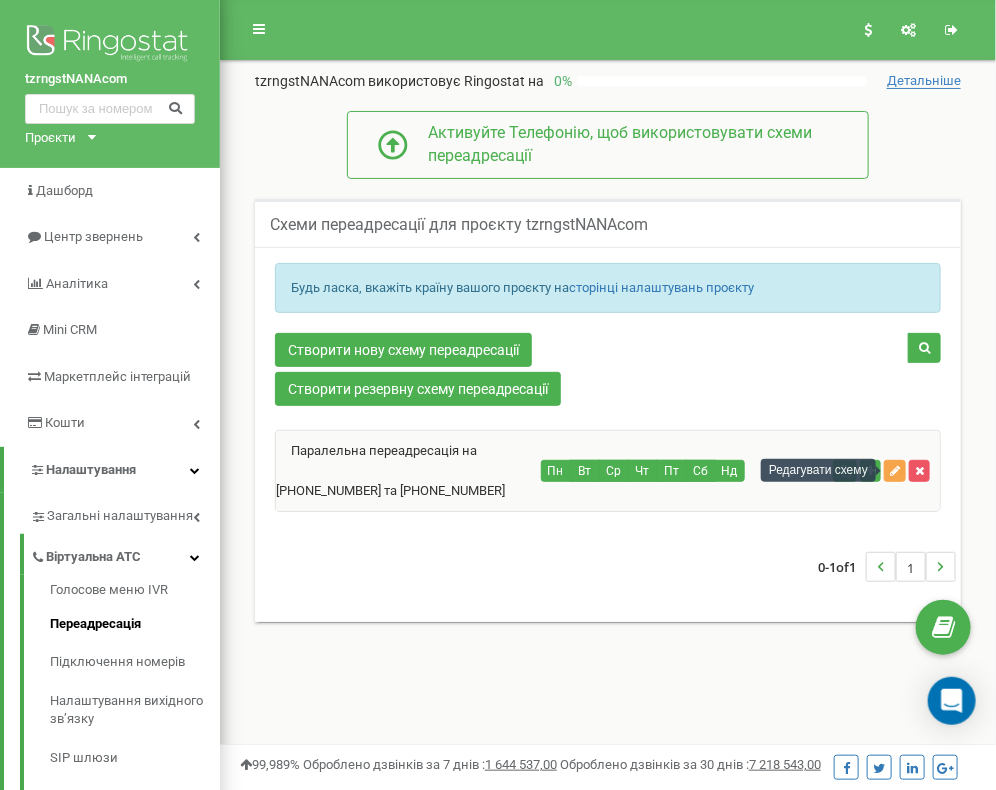 click at bounding box center [895, 471] 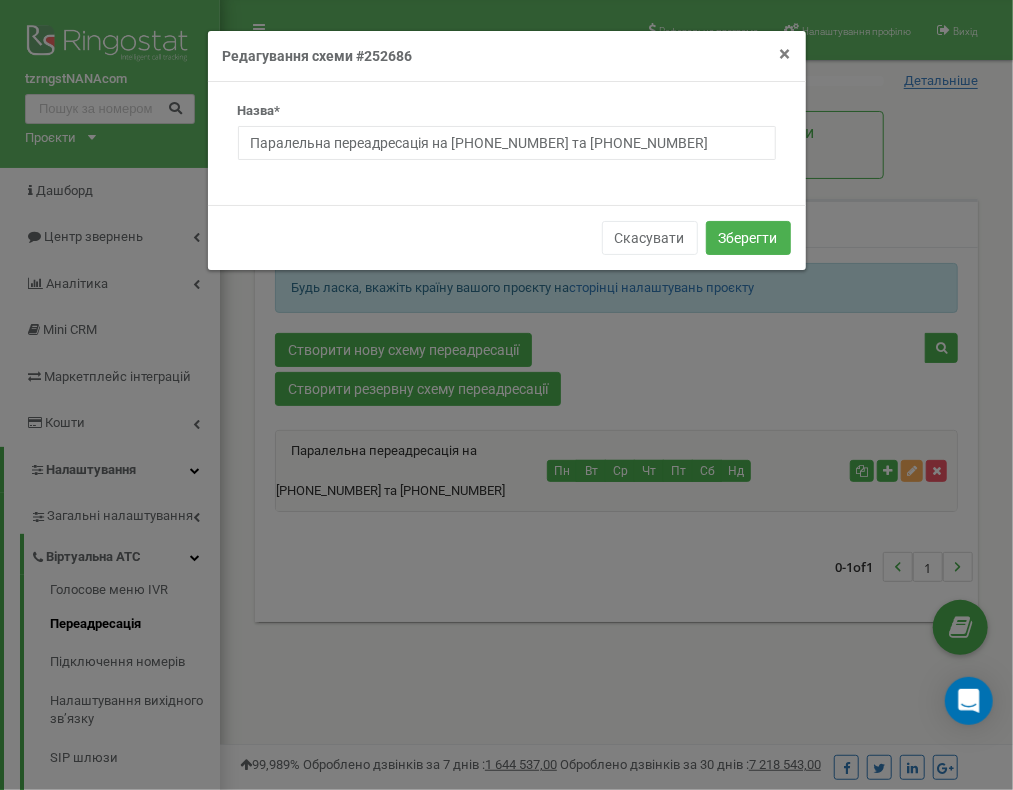 click on "×" at bounding box center [785, 54] 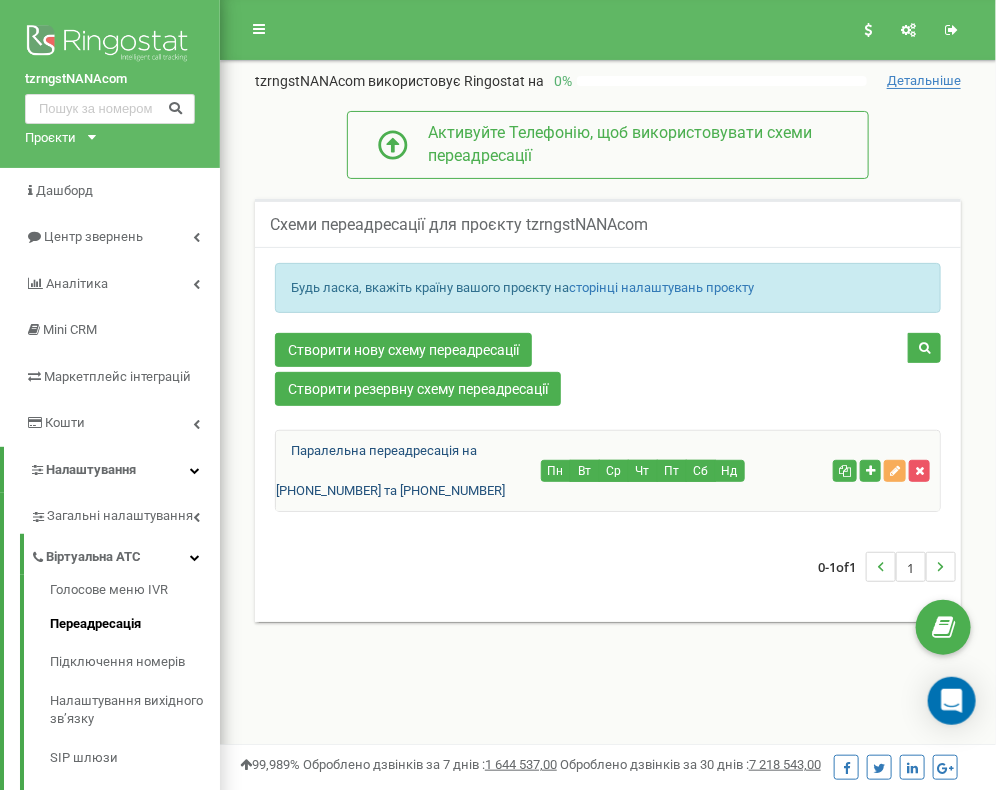 click on "Паралельна переадресація на [PHONE_NUMBER] та [PHONE_NUMBER]" at bounding box center [390, 470] 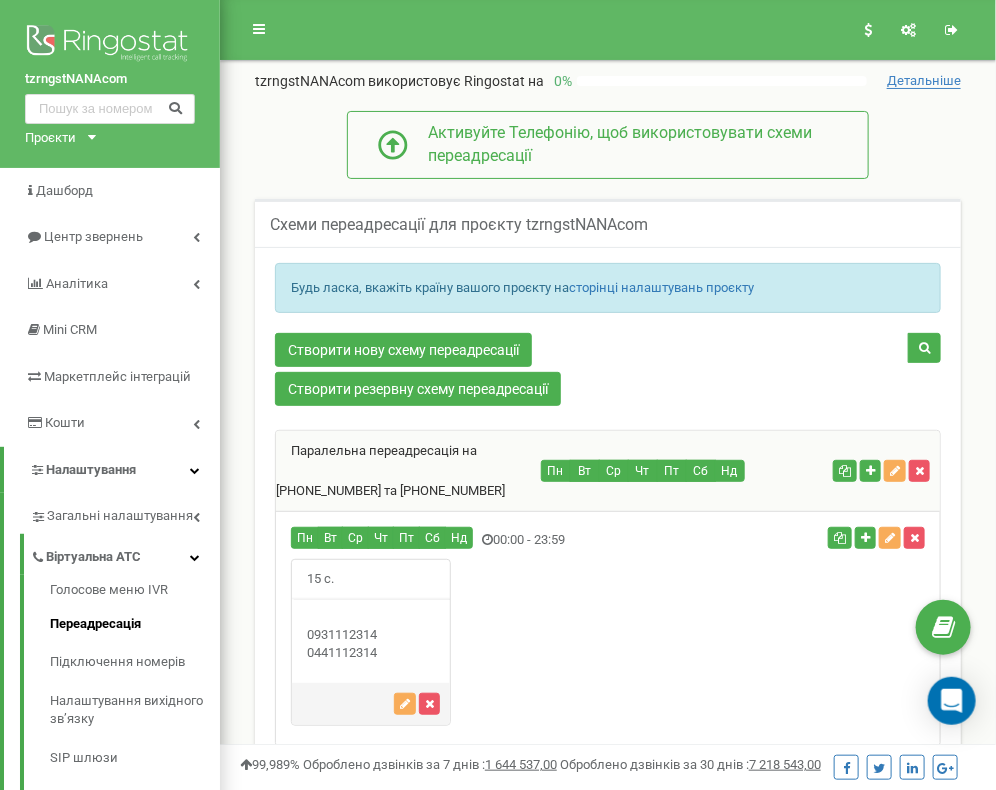 scroll, scrollTop: 184, scrollLeft: 0, axis: vertical 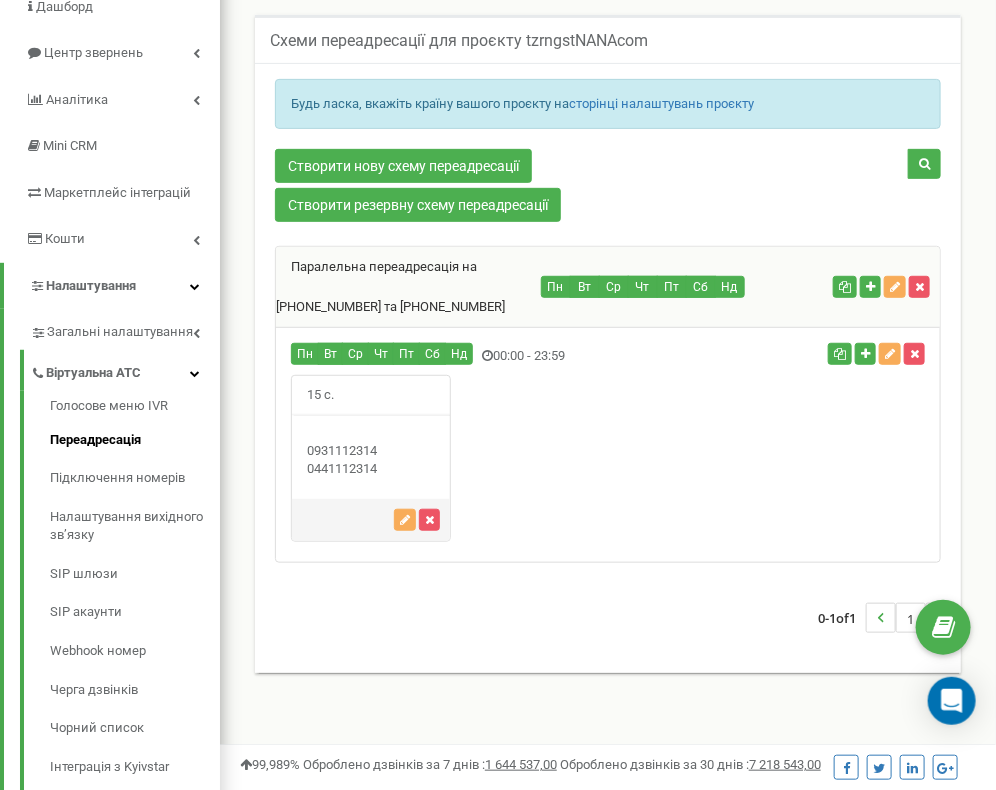click on "Схеми переадресації для проєкту tzrngstNANAcom
Будь ласка, вкажіть країну вашого проєкту на  сторінці налаштувань проєкту
Створити нову схему переадресації
Створити резервну схему переадресації" at bounding box center [608, 366] 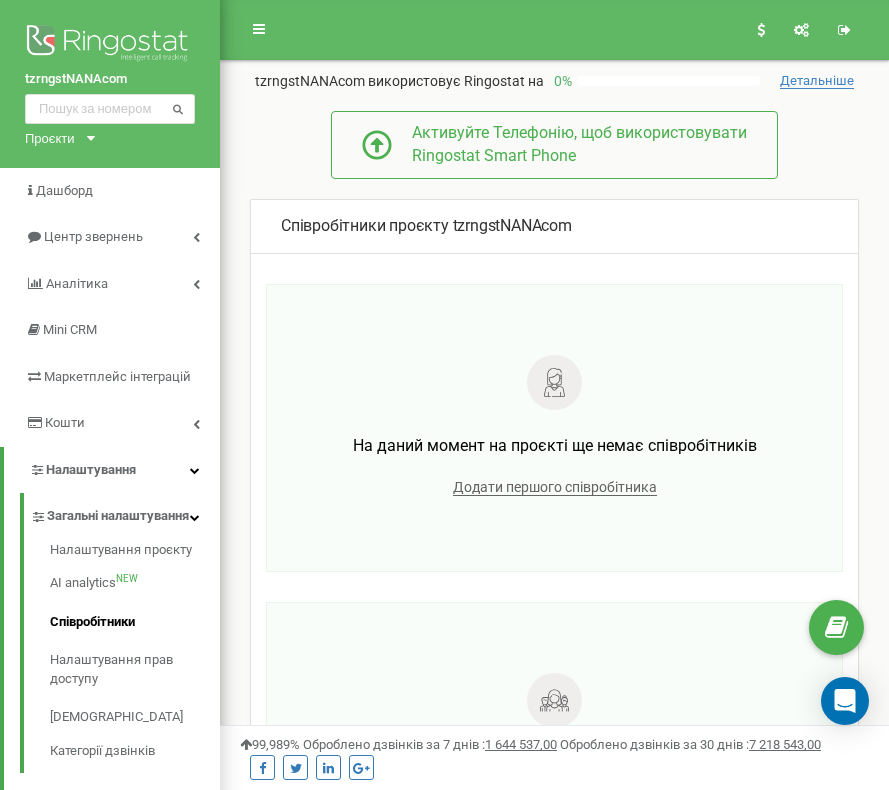 scroll, scrollTop: 0, scrollLeft: 0, axis: both 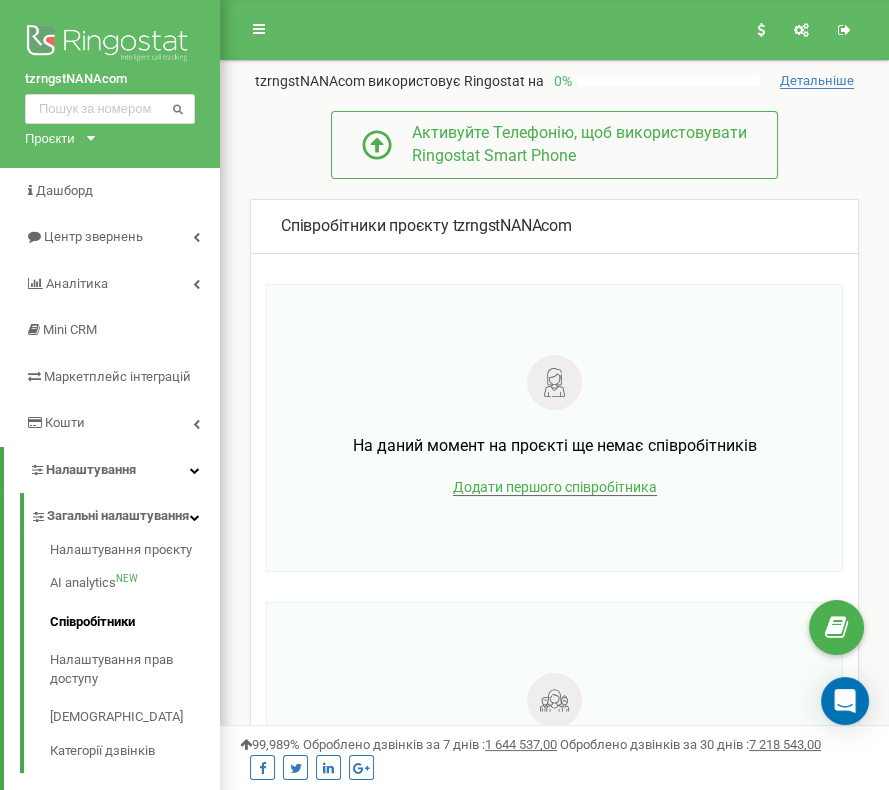 click on "Додати першого співробітника" at bounding box center (555, 487) 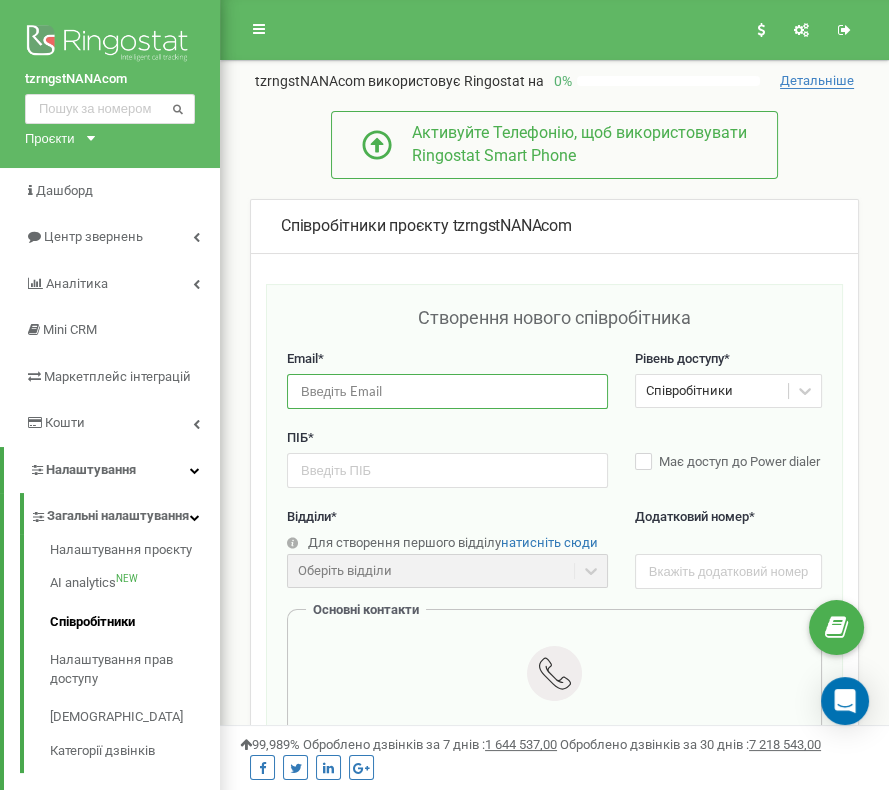 click at bounding box center (447, 391) 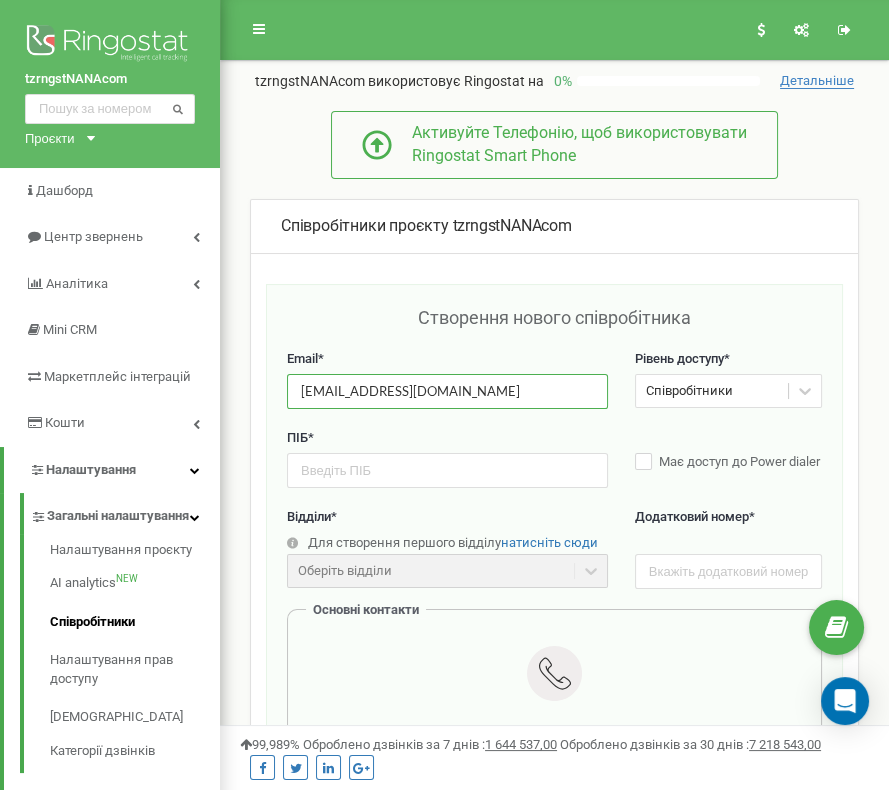 type on "[EMAIL_ADDRESS][DOMAIN_NAME]" 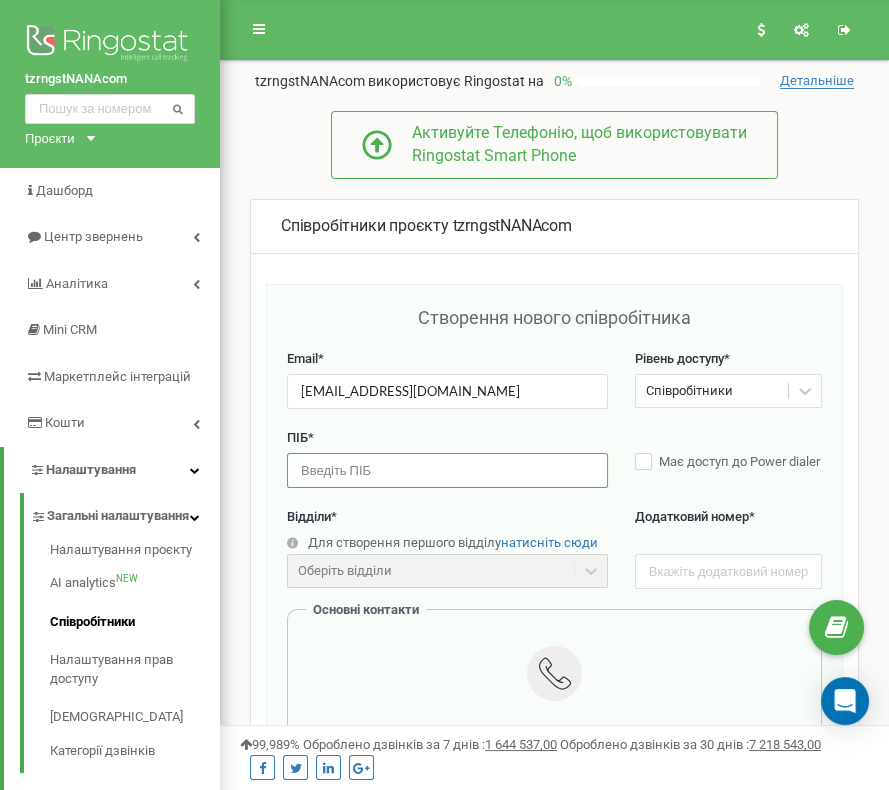 click at bounding box center [447, 470] 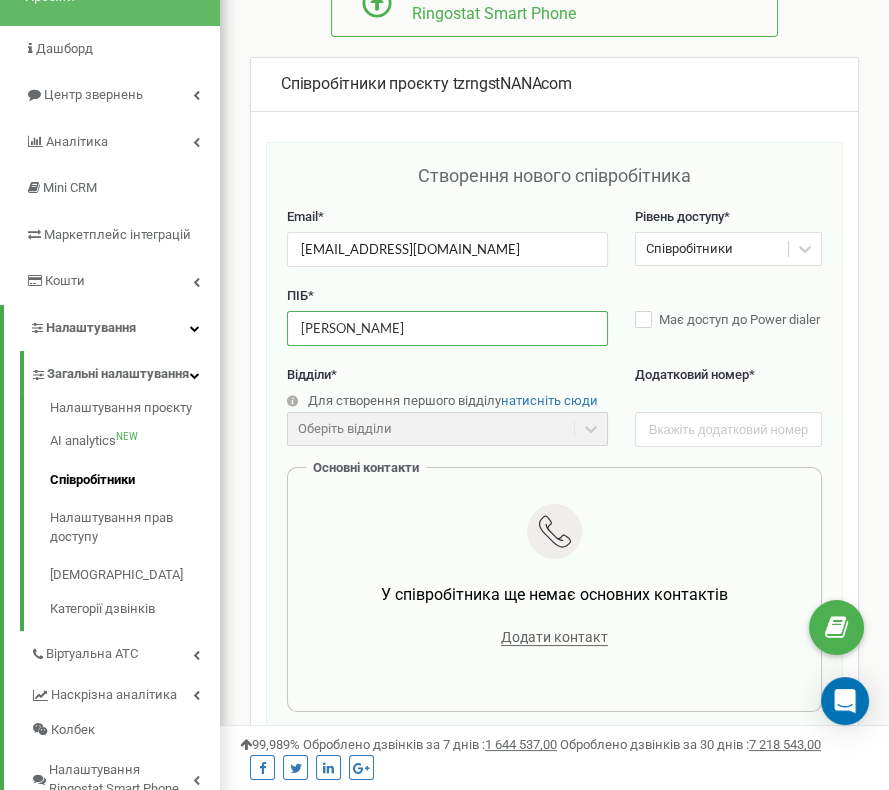scroll, scrollTop: 184, scrollLeft: 0, axis: vertical 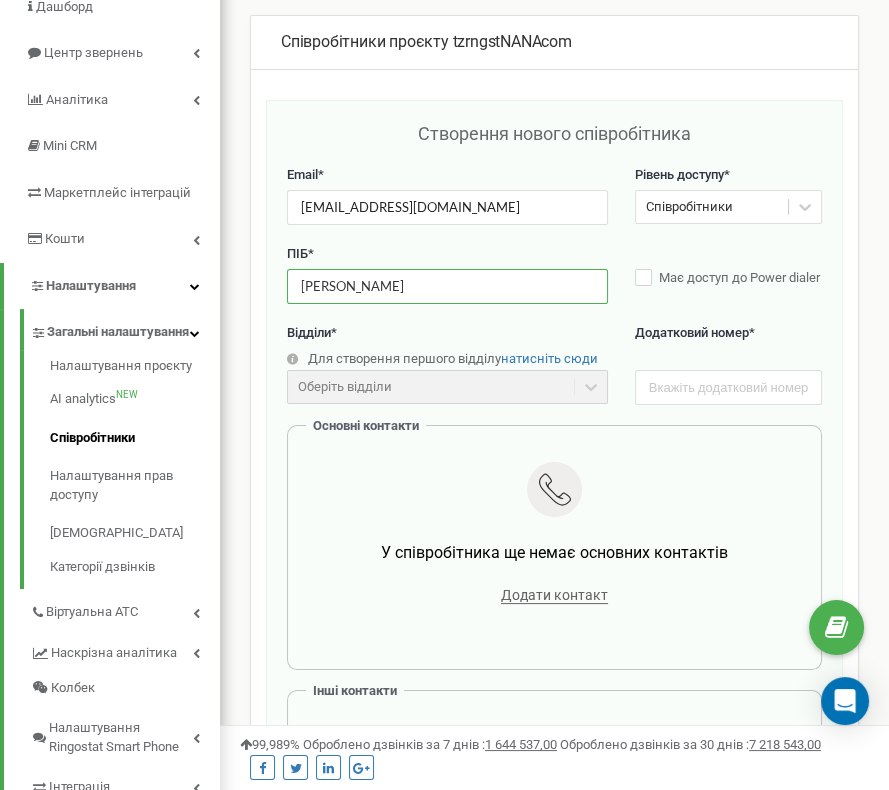 type on "Іванов Іван" 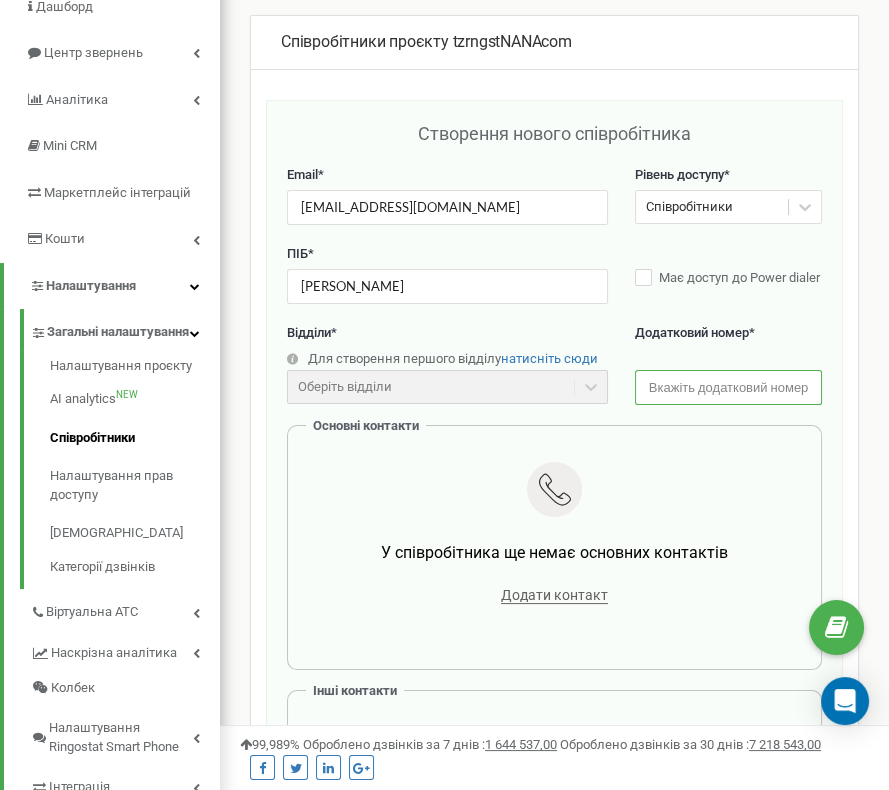click at bounding box center (728, 387) 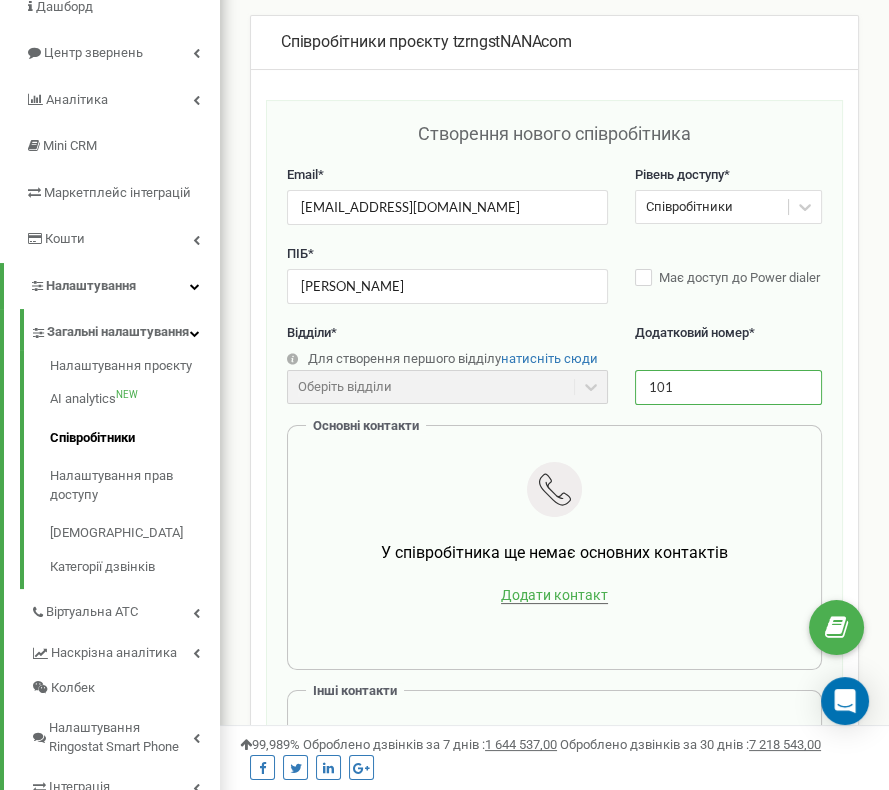 type on "101" 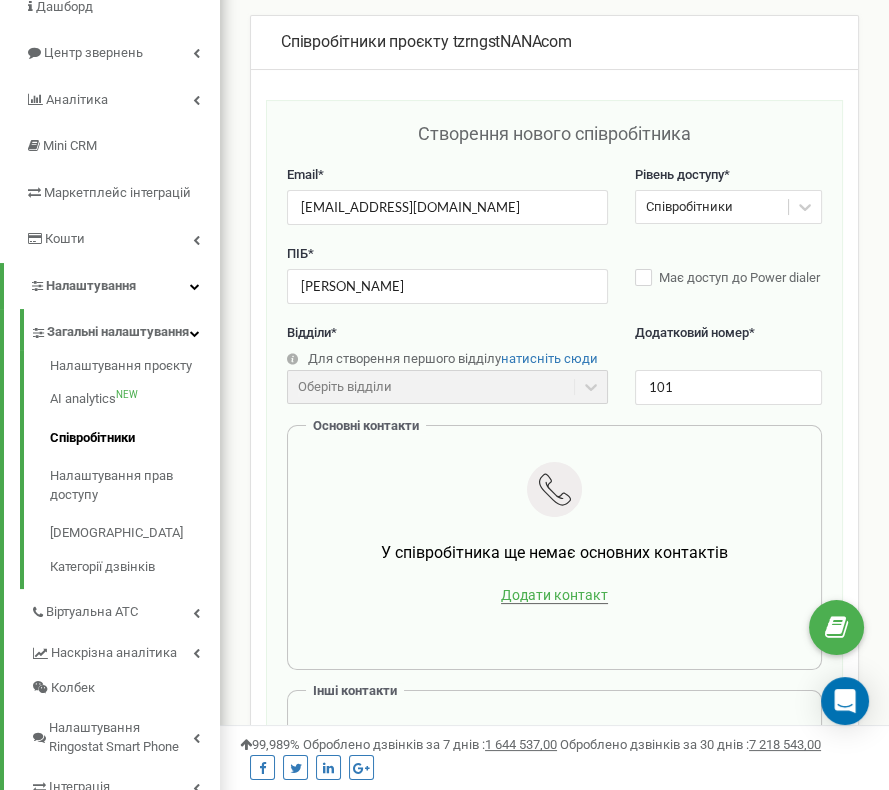 click on "Додати контакт" at bounding box center [554, 595] 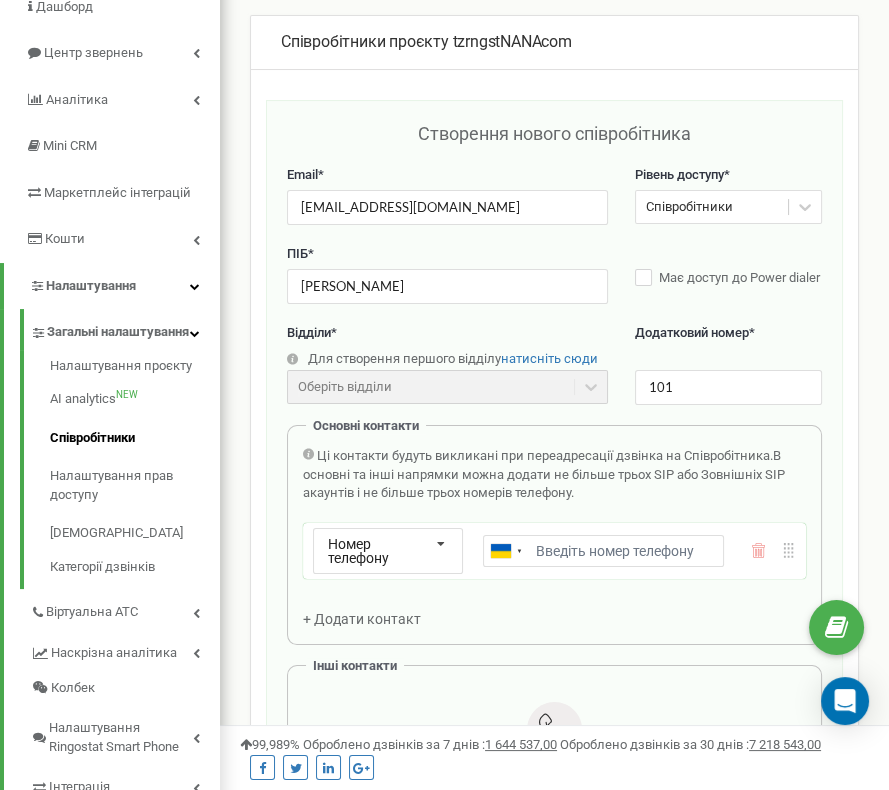 click on "Email *" at bounding box center [603, 551] 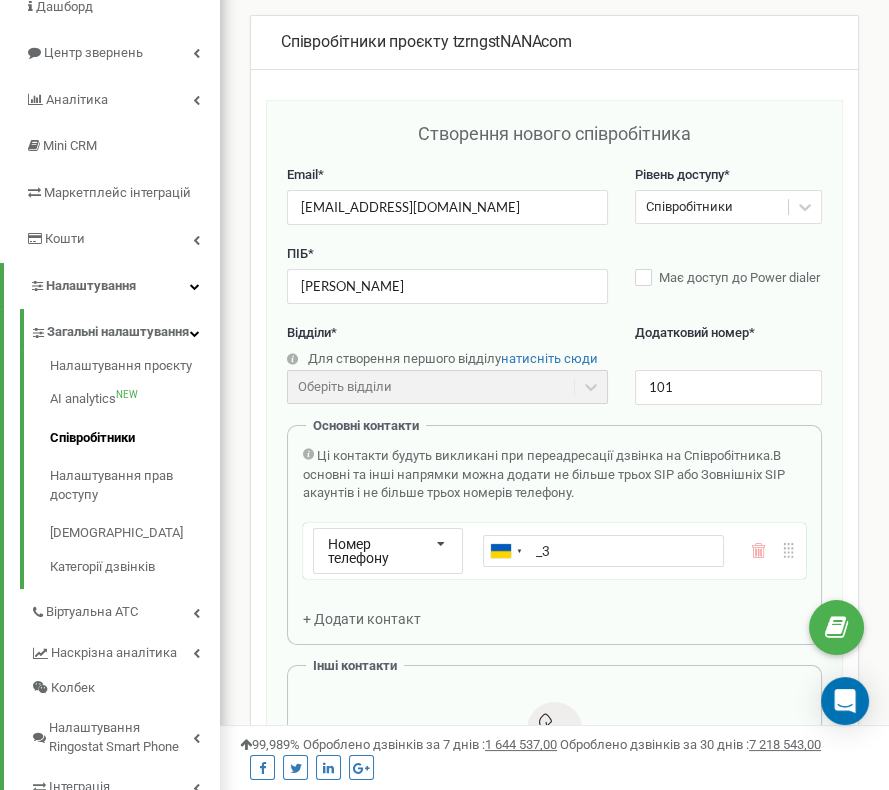 type on "_" 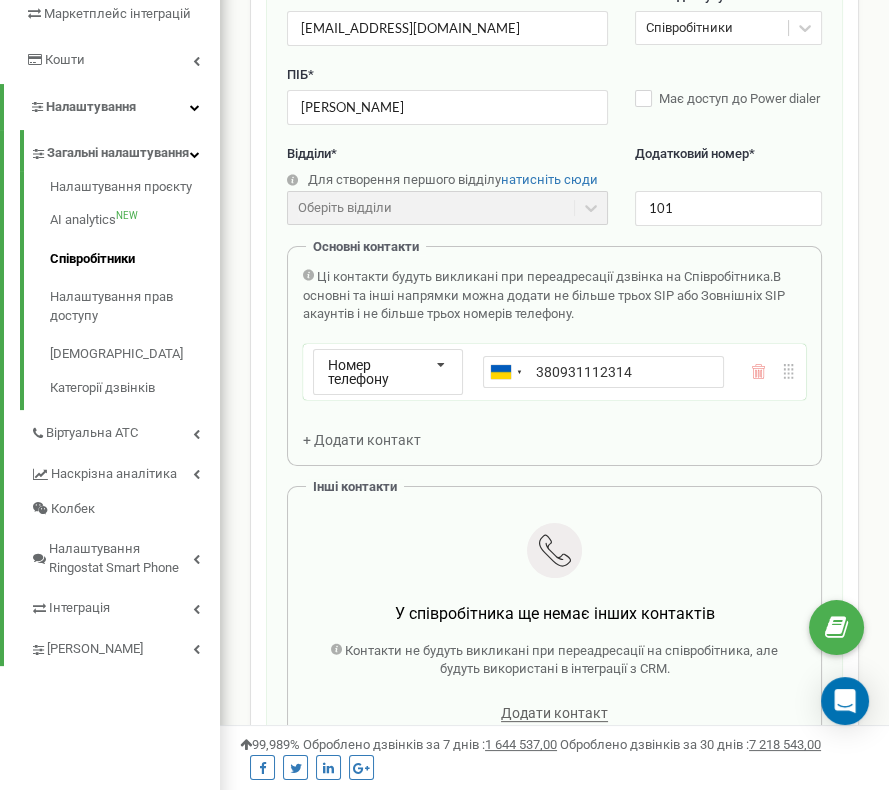 scroll, scrollTop: 370, scrollLeft: 0, axis: vertical 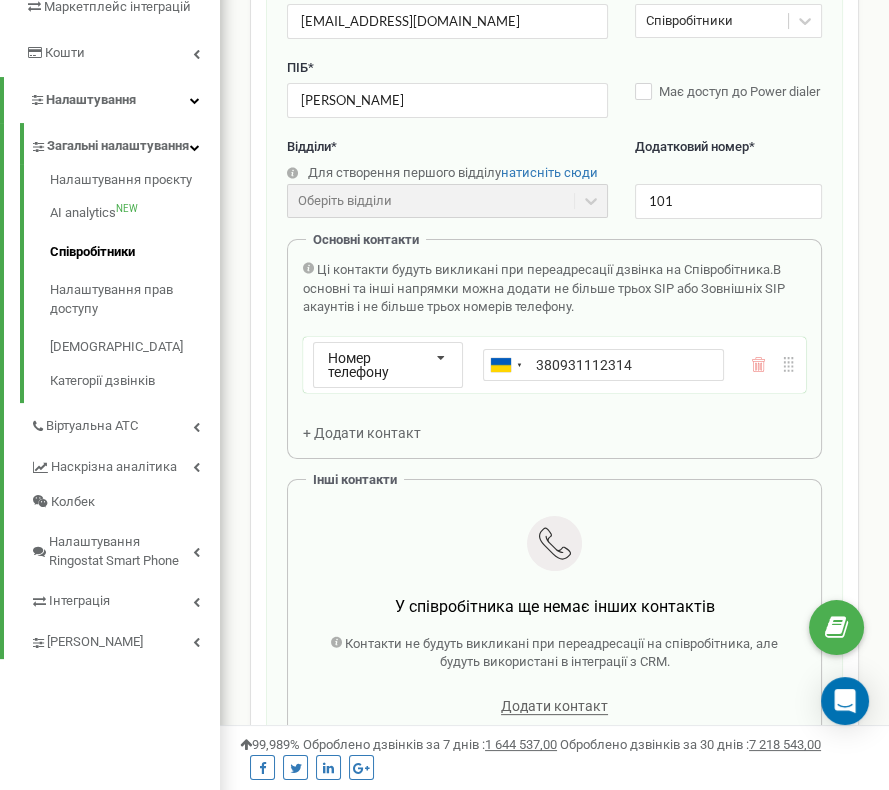 click on "Ці контакти будуть викликані при переадресації дзвінка на Співробітника.  В основні та інші напрямки можна додати не більше трьох SIP або Зовнішніх SIP акаунтів і не більше трьох номерів телефону. Номер телефону Номер телефону SIP Зовнішній SIP Ukraine (Україна) + 380 Afghanistan (‫افغانستان‬‎) + 93 Albania (Shqipëri) + 355 Algeria (‫الجزائر‬‎) + 213 American Samoa + 1684 Andorra + 376 Angola + 244 Anguilla + 1264 Antigua and Barbuda + 1268 Argentina + 54 Armenia (Հայաստան) + 374 Aruba + 297 Australia + 61 Austria (Österreich) + 43 Azerbaijan (Azərbaycan) + 994 Bahamas + 1242 Bahrain (‫البحرين‬‎) + 973 Bangladesh (বাংলাদেশ) + 880 Barbados + 1246 Belarus (Беларусь) + 375 Belgium (België) + 32 Belize + 501 Benin (Bénin) + 229 Bermuda + 55" at bounding box center [554, 352] 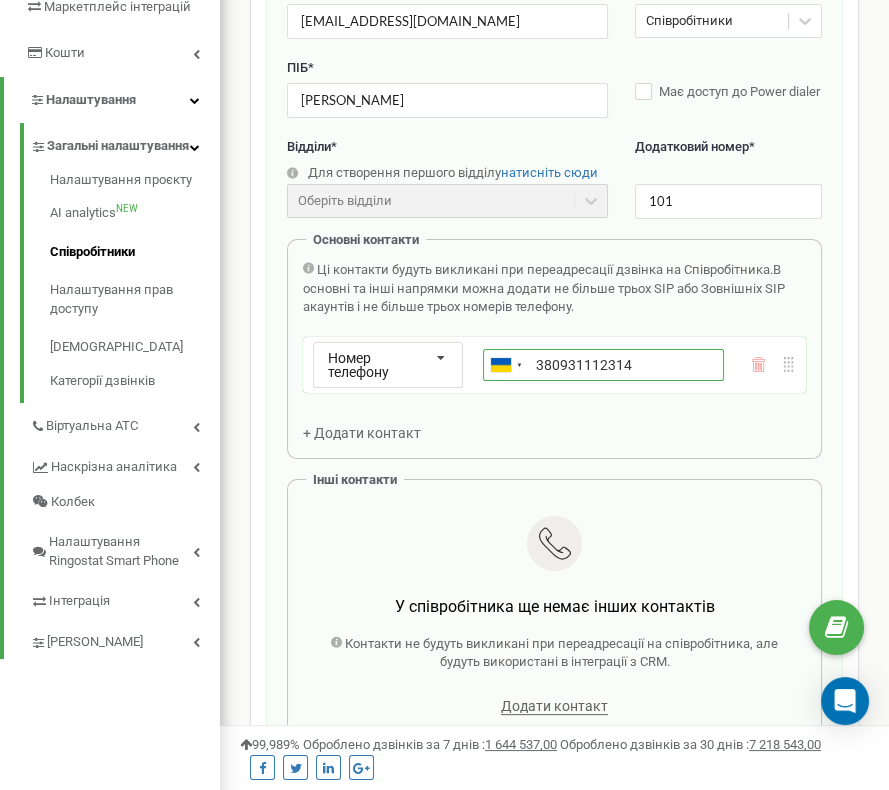 click on "380931112314" at bounding box center [603, 365] 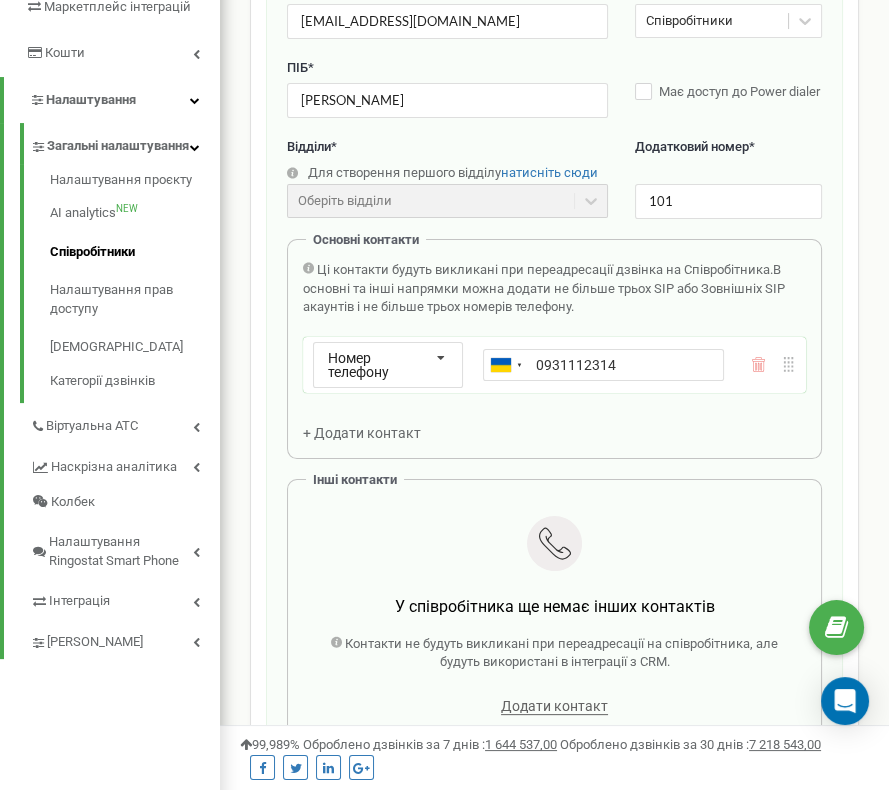 click on "Ці контакти будуть викликані при переадресації дзвінка на Співробітника.  В основні та інші напрямки можна додати не більше трьох SIP або Зовнішніх SIP акаунтів і не більше трьох номерів телефону. Номер телефону Номер телефону SIP Зовнішній SIP Ukraine (Україна) + 380 Afghanistan (‫افغانستان‬‎) + 93 Albania (Shqipëri) + 355 Algeria (‫الجزائر‬‎) + 213 American Samoa + 1684 Andorra + 376 Angola + 244 Anguilla + 1264 Antigua and Barbuda + 1268 Argentina + 54 Armenia (Հայաստան) + 374 Aruba + 297 Australia + 61 Austria (Österreich) + 43 Azerbaijan (Azərbaycan) + 994 Bahamas + 1242 Bahrain (‫البحرين‬‎) + 973 Bangladesh (বাংলাদেশ) + 880 Barbados + 1246 Belarus (Беларусь) + 375 Belgium (België) + 32 Belize + 501 Benin (Bénin) + 229 Bermuda + 55" at bounding box center (554, 352) 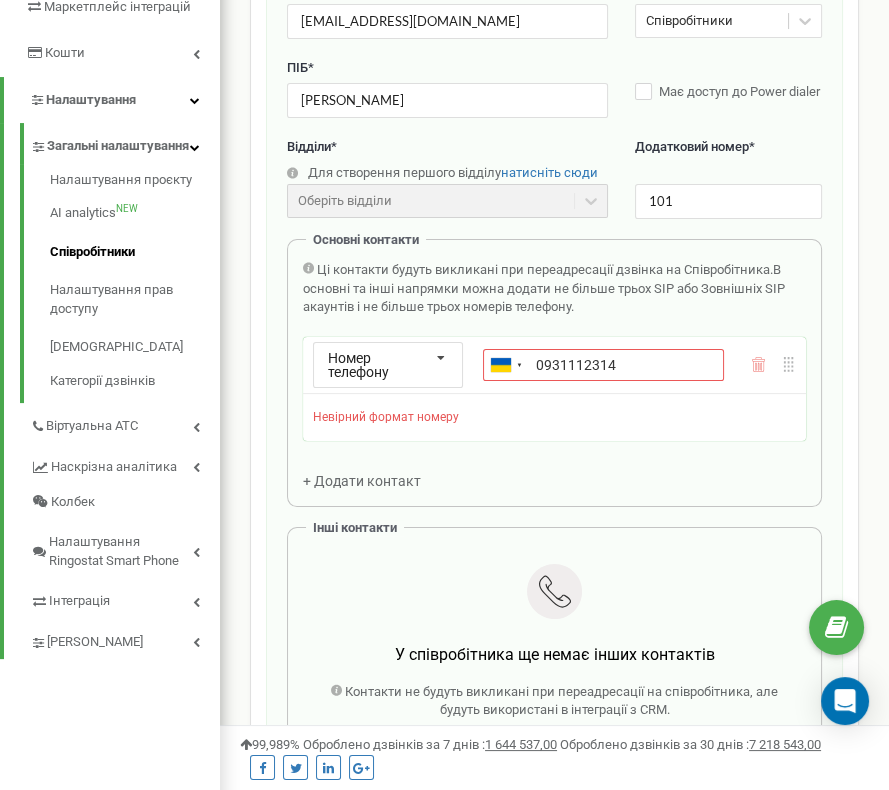 click on "+ Додати контакт" at bounding box center (362, 481) 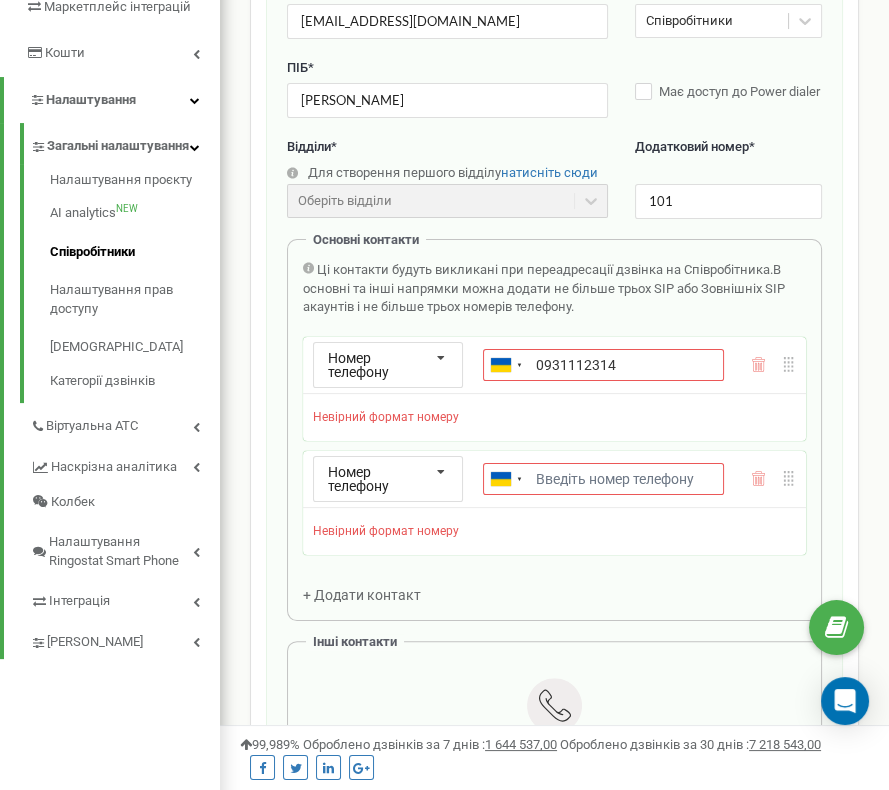 click on "Невірний формат номеру" at bounding box center [386, 417] 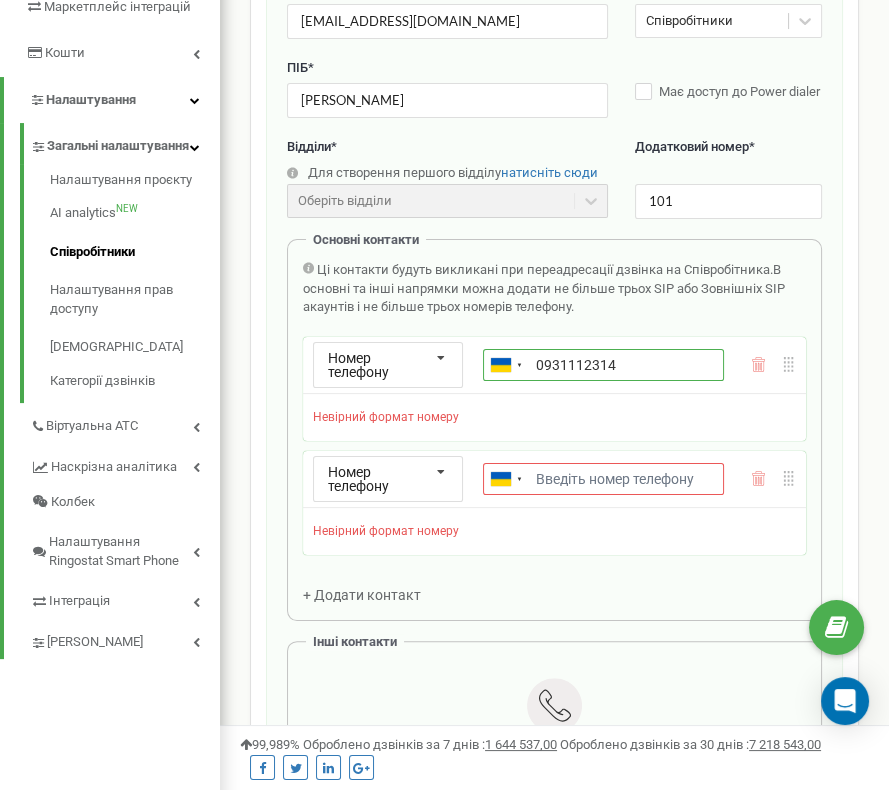 click on "0931112314" at bounding box center [603, 365] 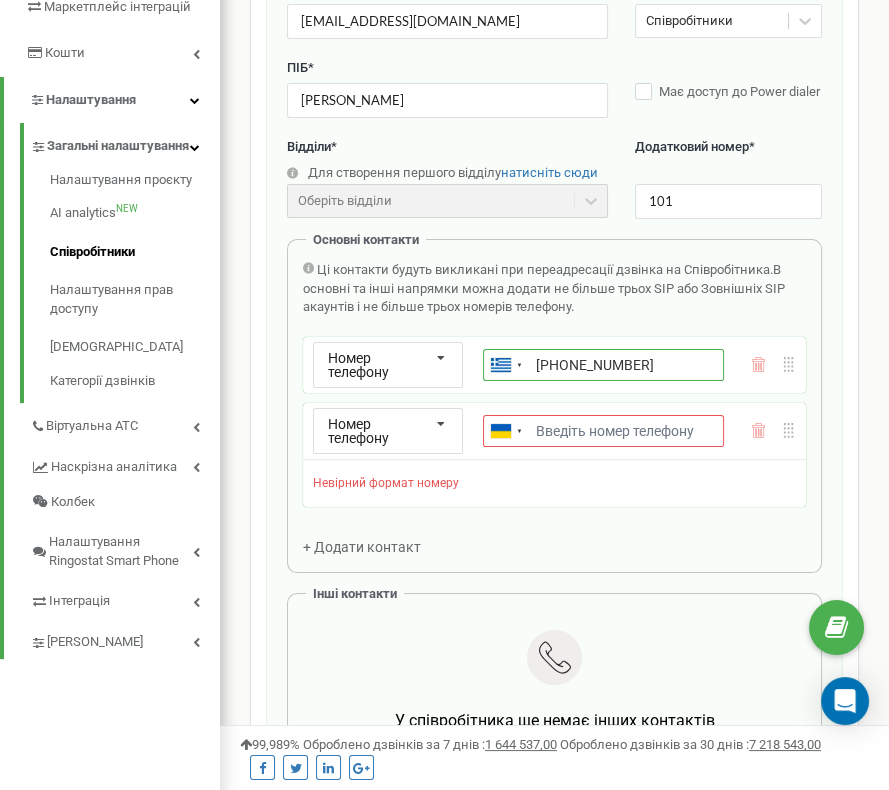 type on "+380931112314" 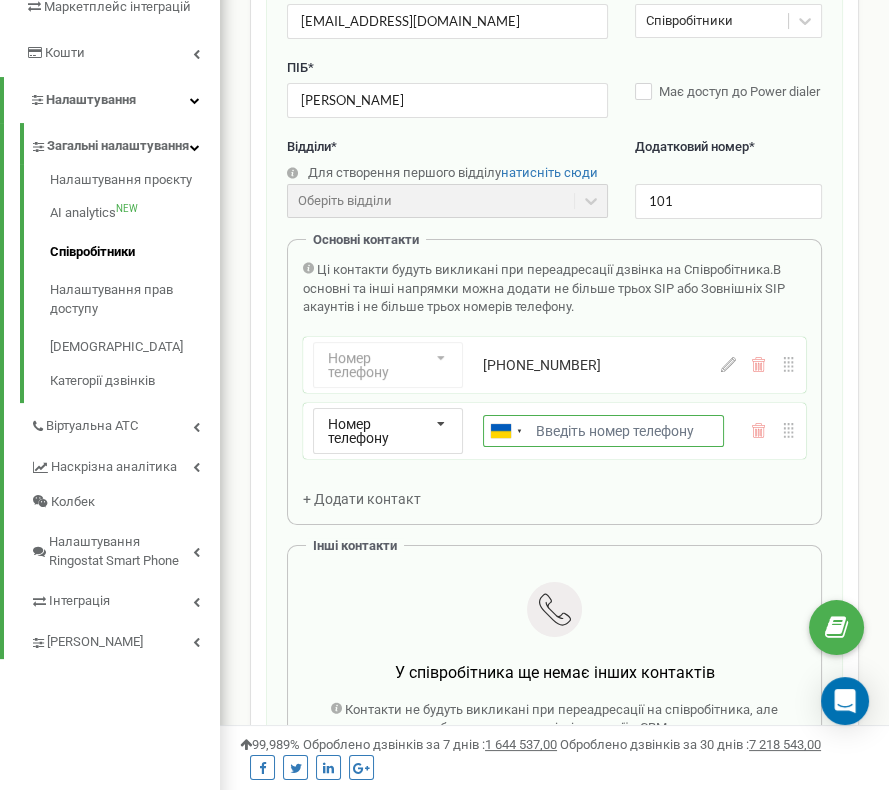 click on "Email *" at bounding box center (603, 431) 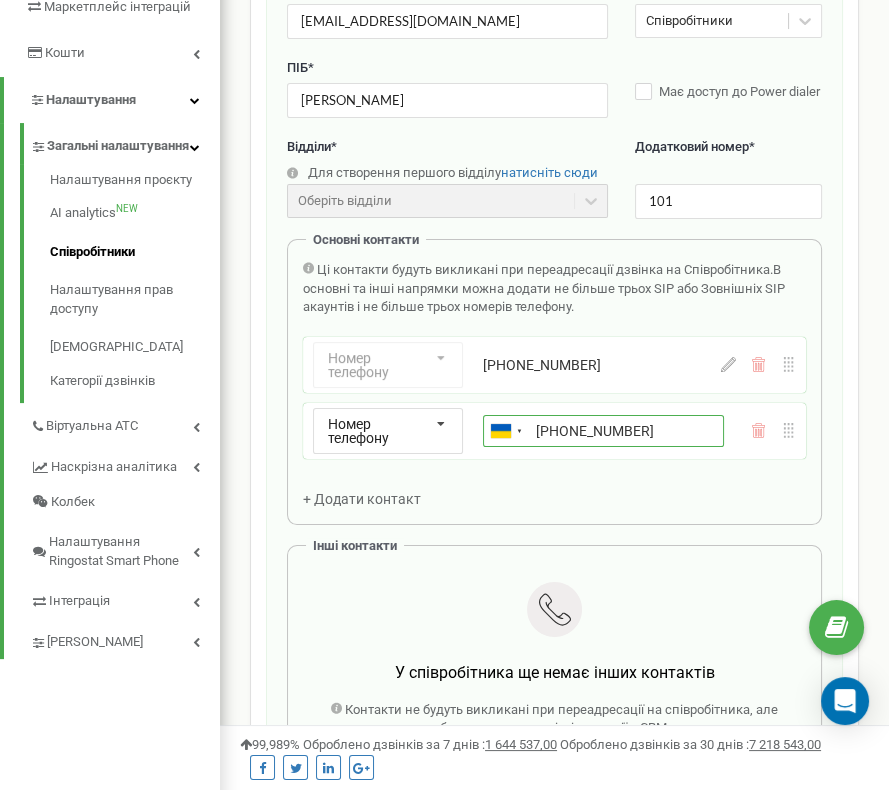 type on "+380441112314" 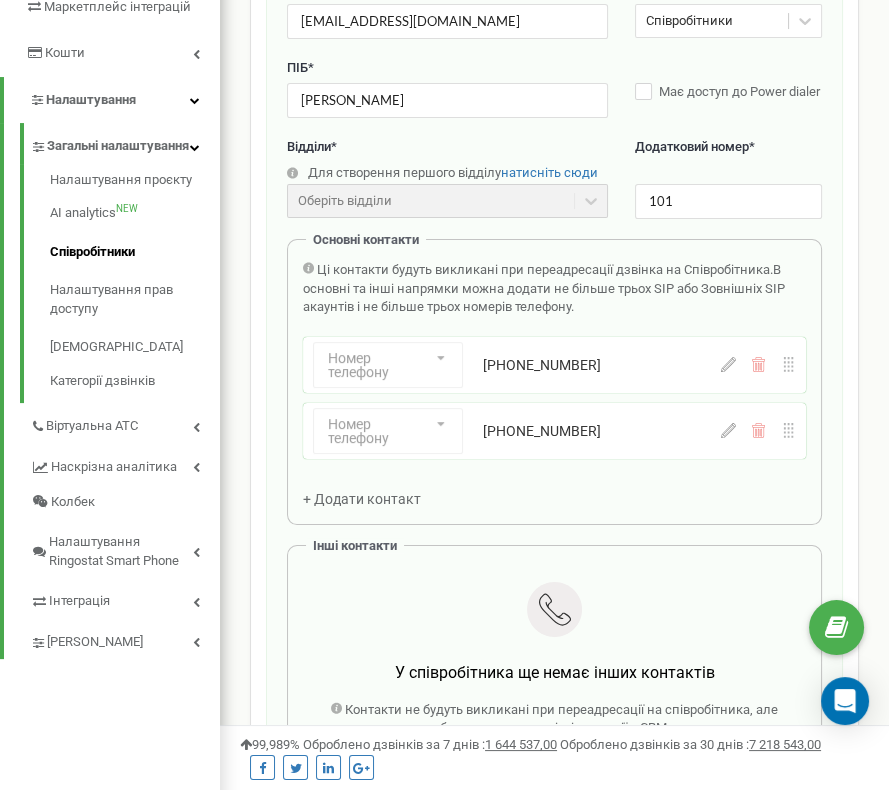 click on "Співробітники проєкту    tzrngstNANAcom Створення нового співробітника Email * support@ringostat.com Рівень доступу * Співробітники ПІБ * Іванов Іван   Має доступ до Power dialer Відділи * Для створення першого відділу   натисніть сюди Оберіть відділи Відділи ще не створені Додатковий номер * 101 Основні контакти Ці контакти будуть викликані при переадресації дзвінка на Співробітника.  В основні та інші напрямки можна додати не більше трьох SIP або Зовнішніх SIP акаунтів і не більше трьох номерів телефону. Номер телефону Номер телефону SIP Зовнішній SIP +380931112314           Номер телефону SIP" at bounding box center [554, 548] 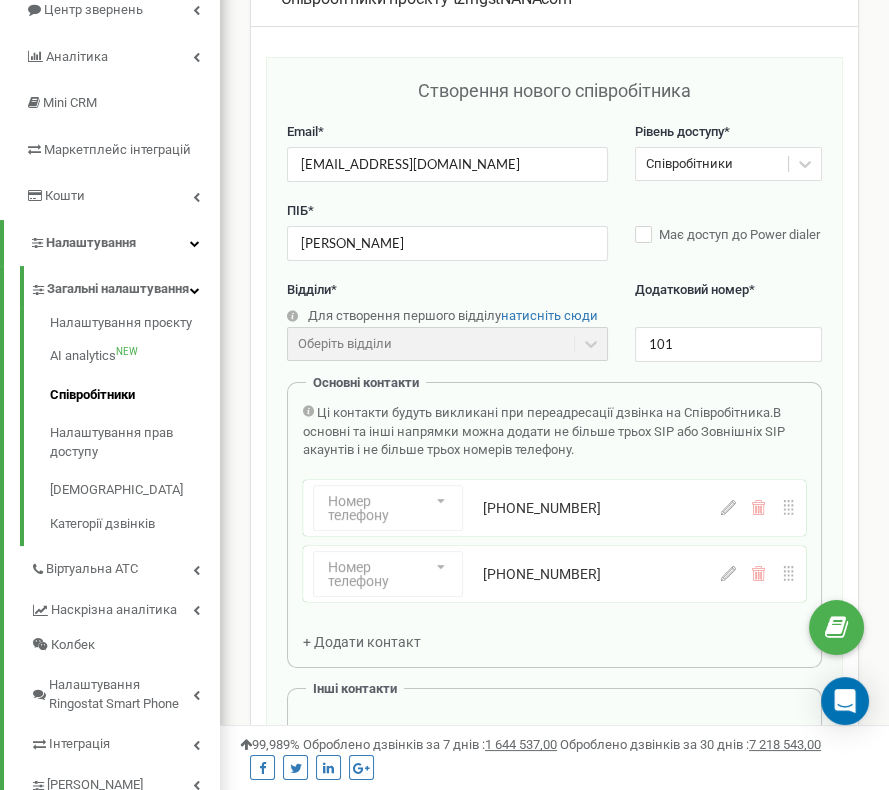 scroll, scrollTop: 184, scrollLeft: 0, axis: vertical 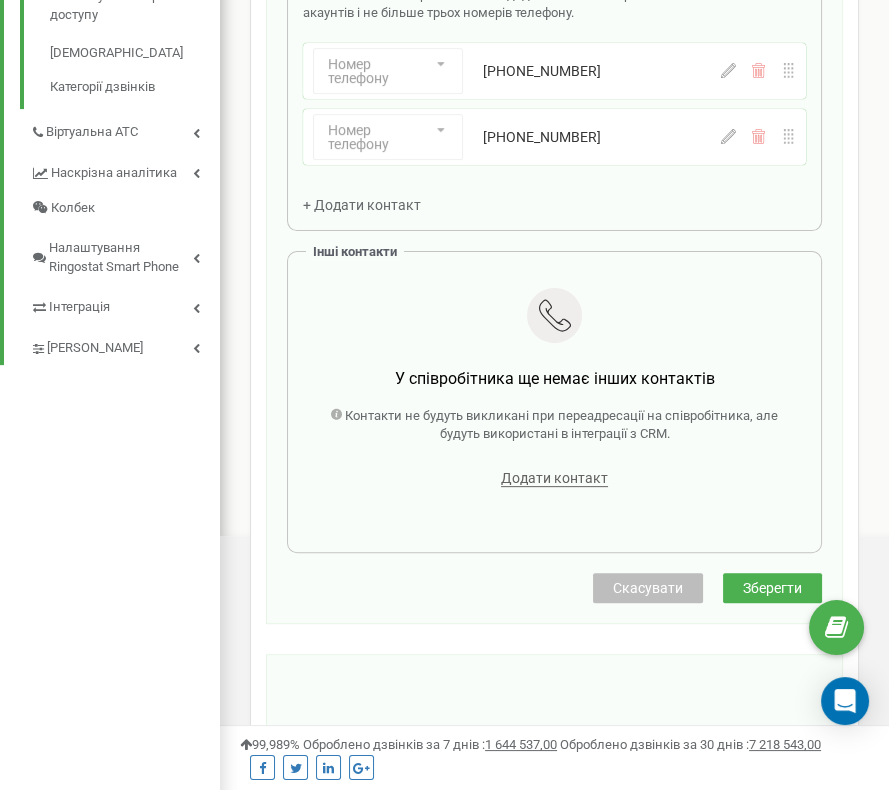 click on "Зберегти" at bounding box center [772, 588] 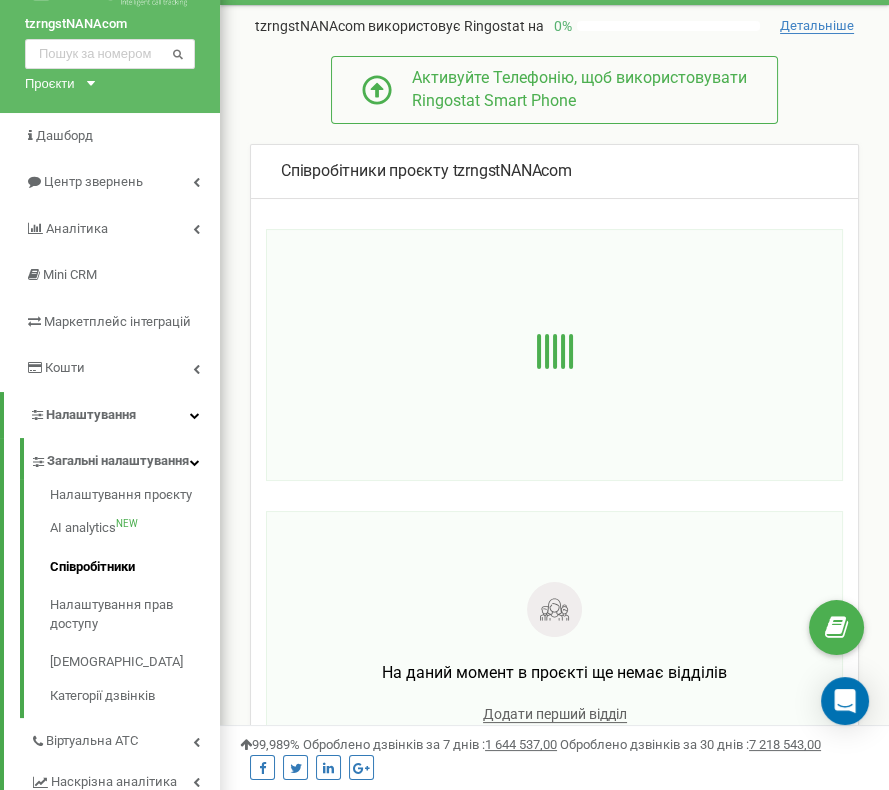 scroll, scrollTop: 0, scrollLeft: 0, axis: both 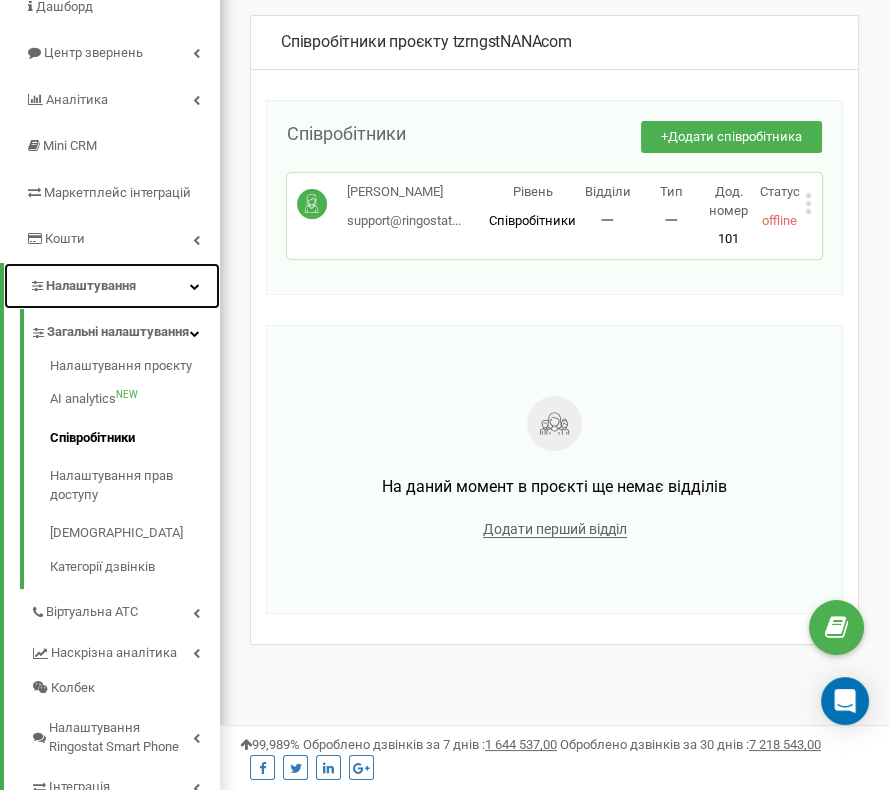 click on "Налаштування" at bounding box center (112, 286) 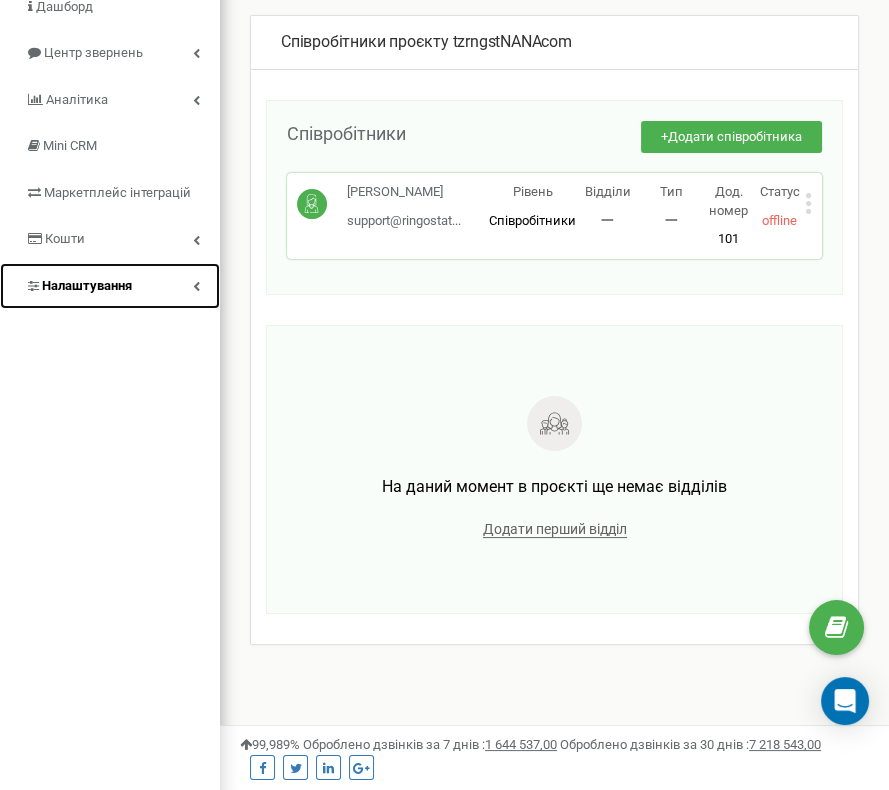 click on "Налаштування" at bounding box center [110, 286] 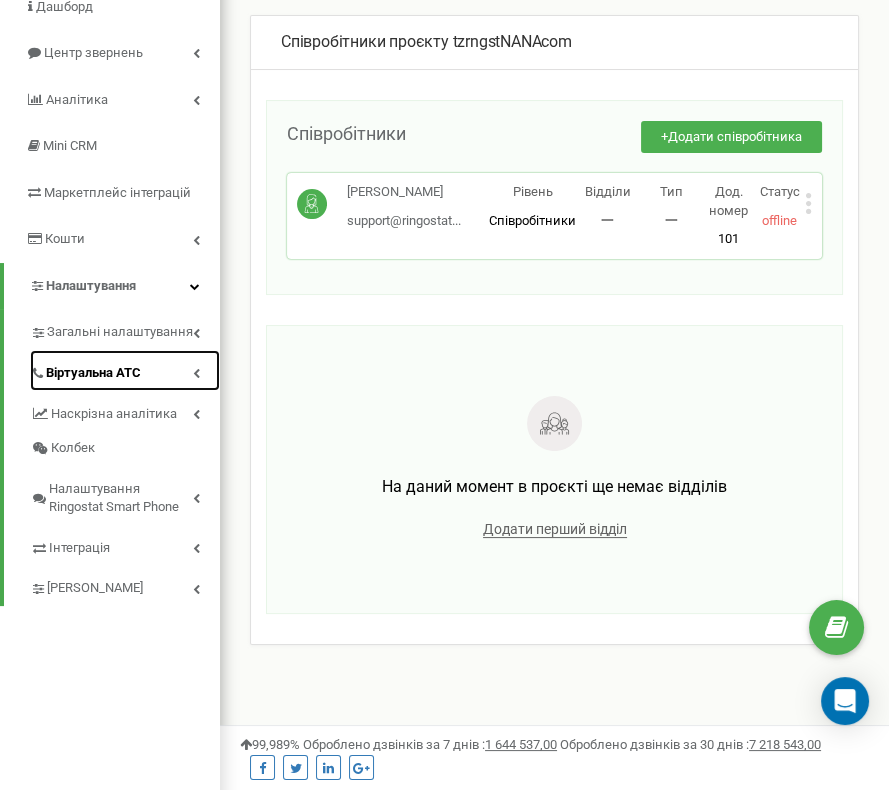 click on "Віртуальна АТС" at bounding box center (125, 370) 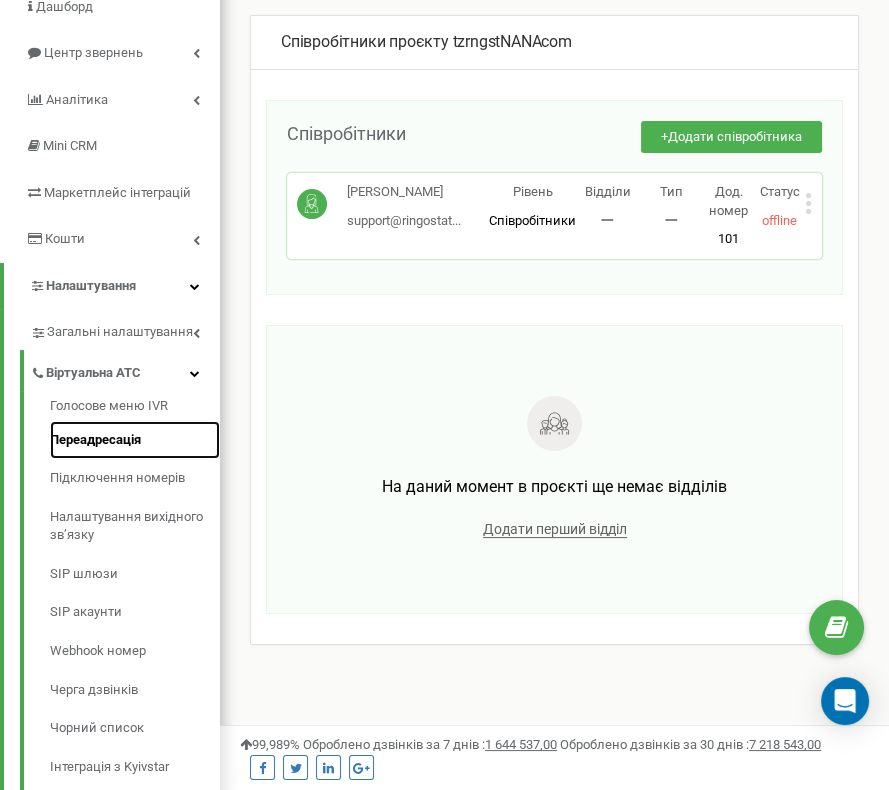 click on "Переадресація" at bounding box center (135, 440) 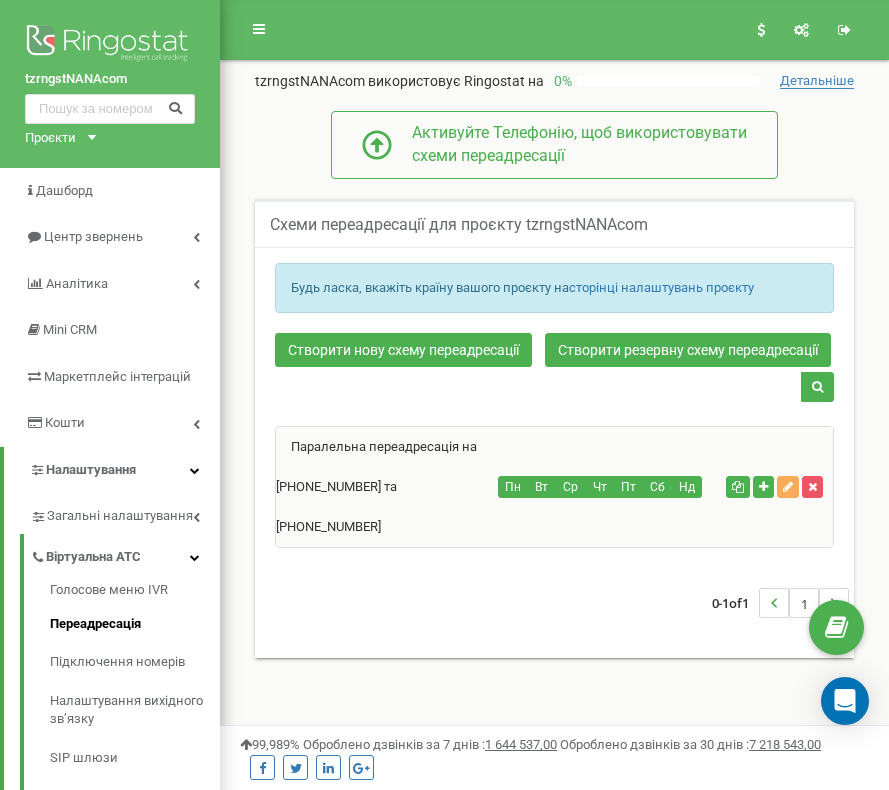 scroll, scrollTop: 0, scrollLeft: 0, axis: both 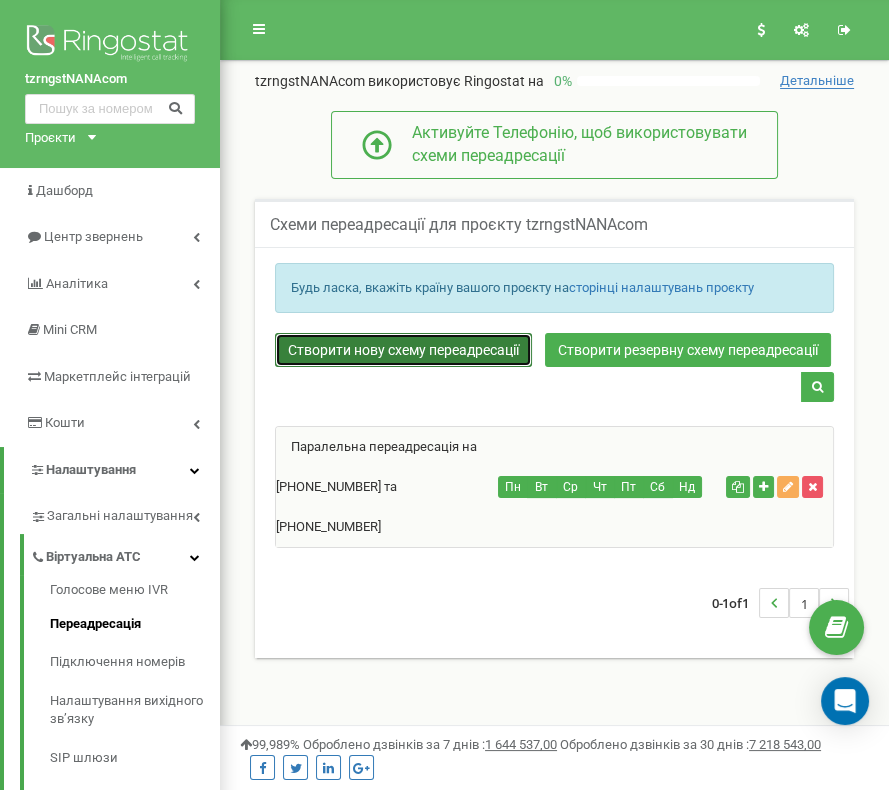 click on "Створити нову схему переадресації" at bounding box center (403, 350) 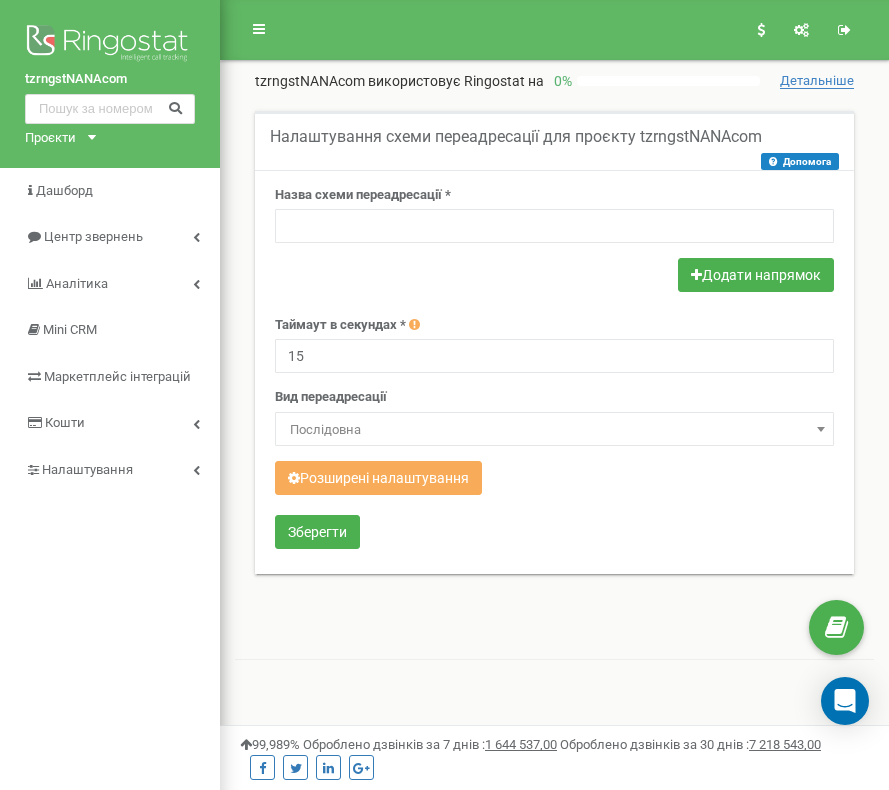 scroll, scrollTop: 0, scrollLeft: 0, axis: both 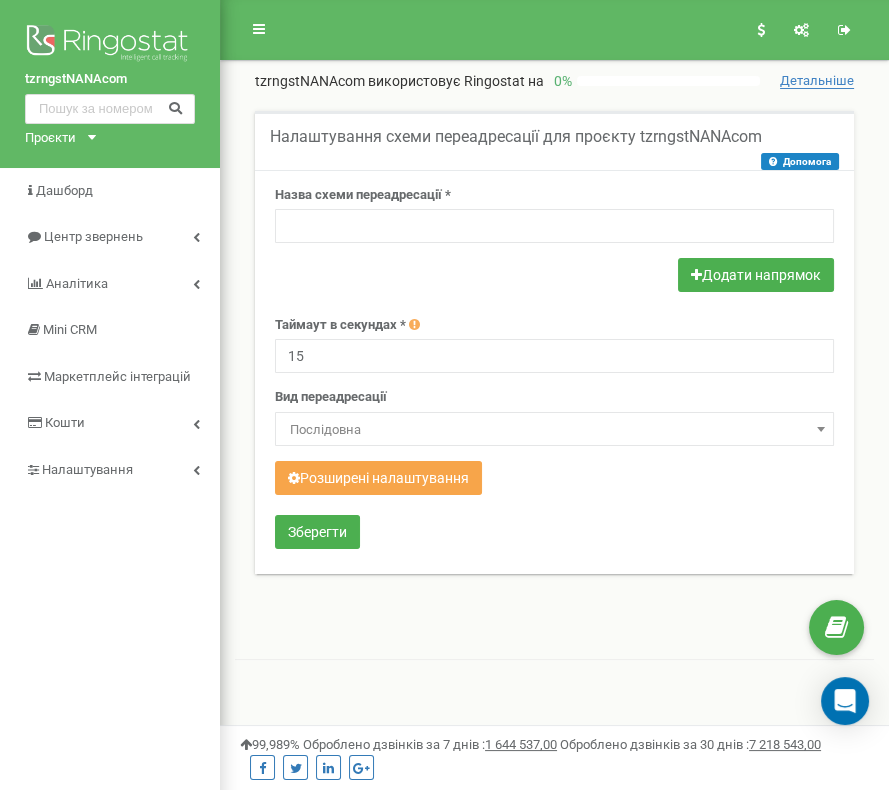 click on "Розширені налаштування" at bounding box center (378, 478) 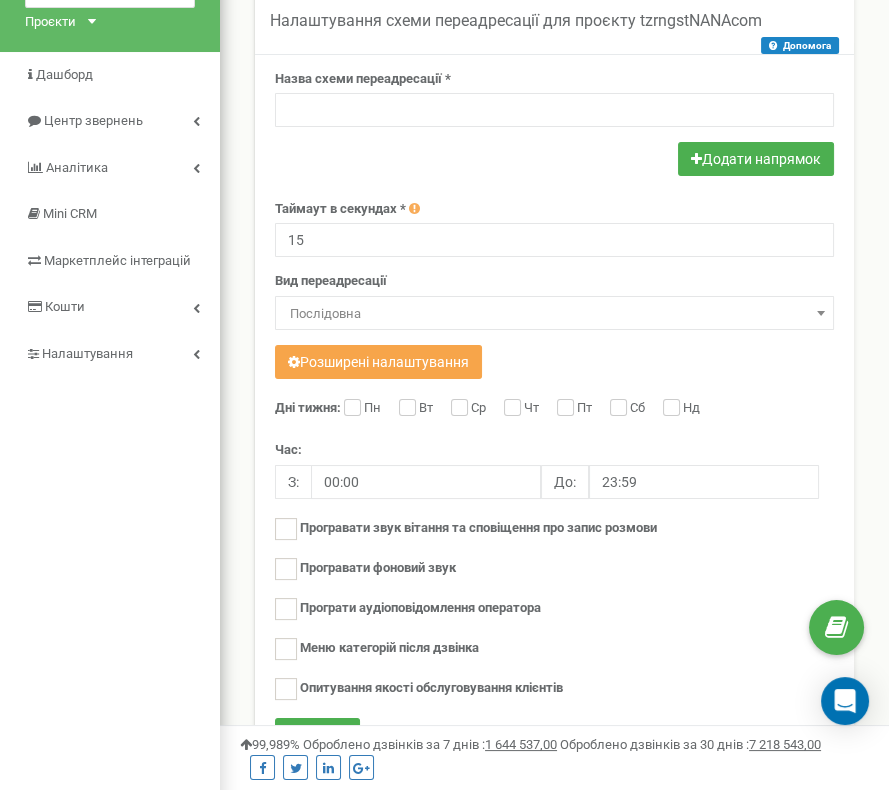 scroll, scrollTop: 184, scrollLeft: 0, axis: vertical 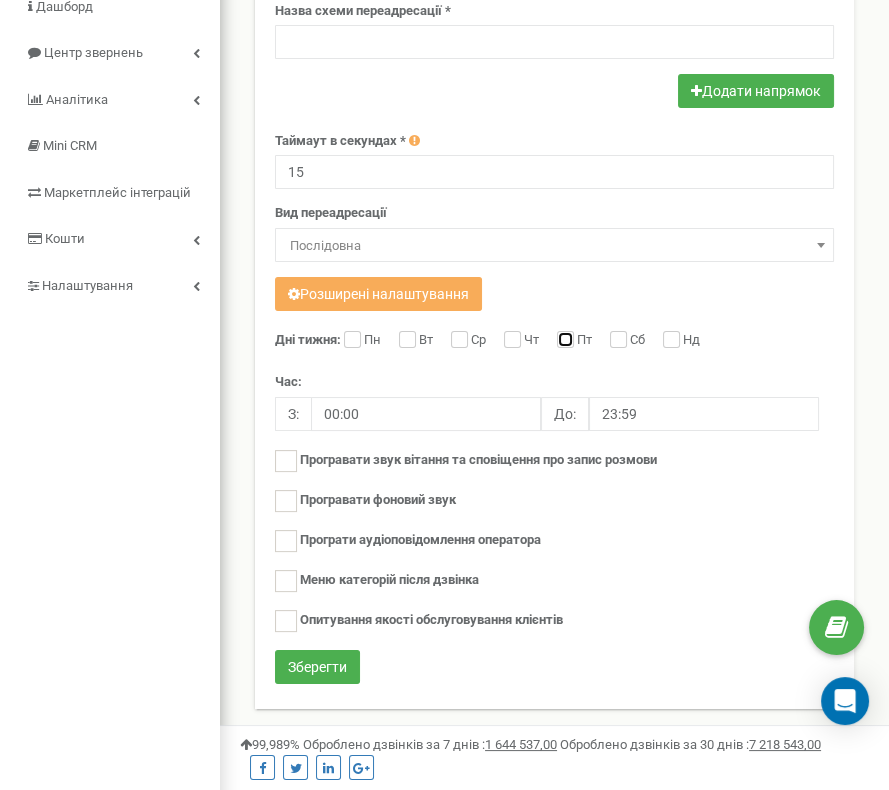 click on "Пт" at bounding box center (563, 341) 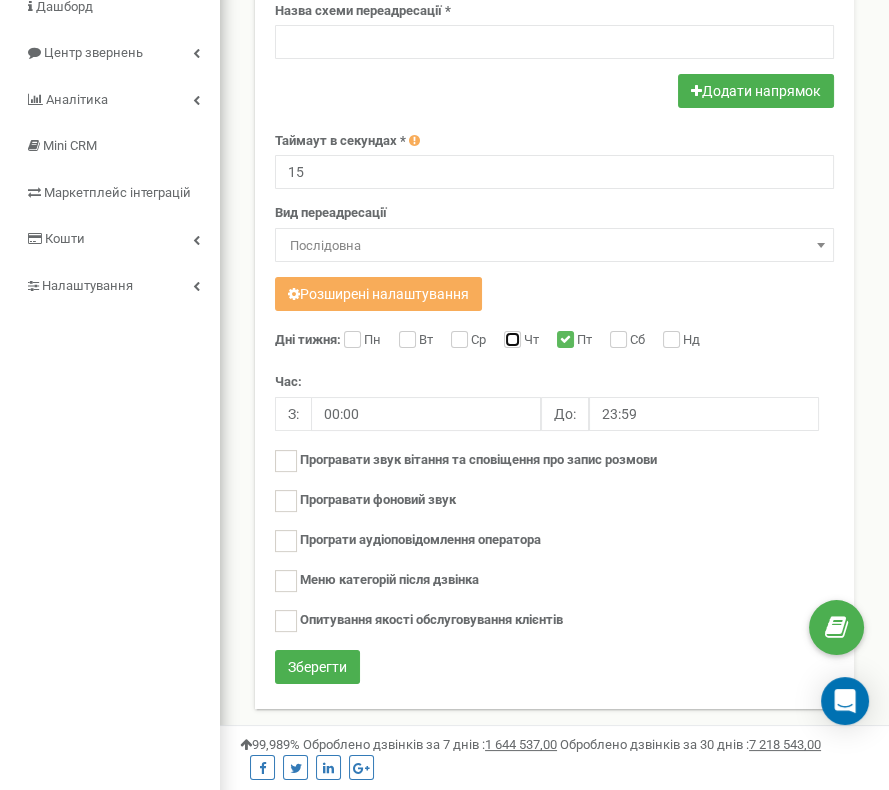 click on "Чт" at bounding box center (510, 341) 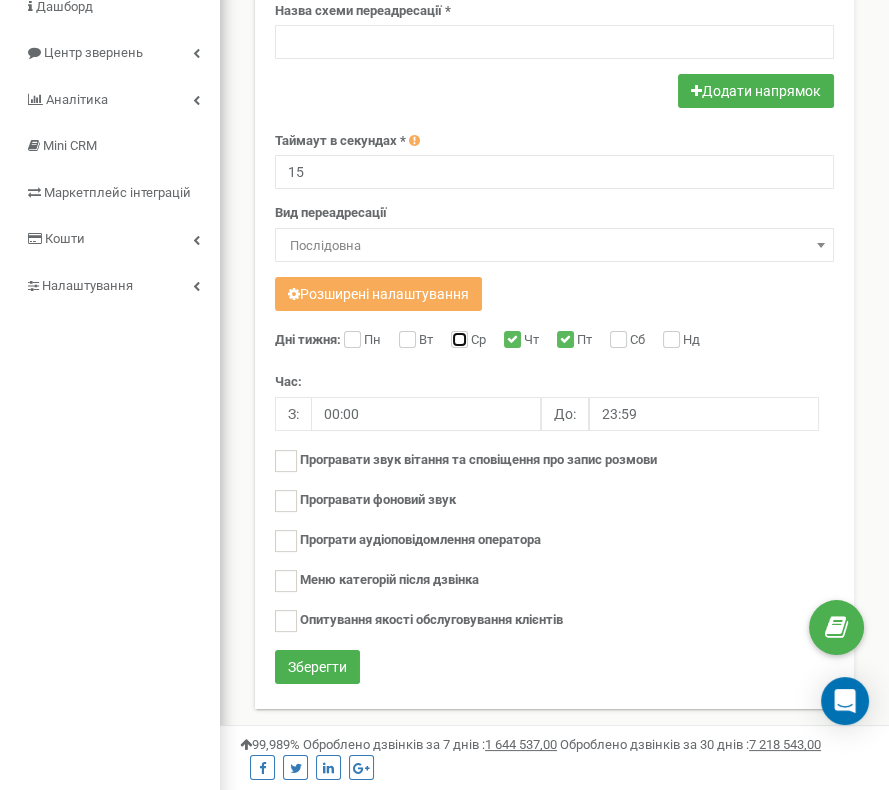 click on "Ср" at bounding box center [457, 341] 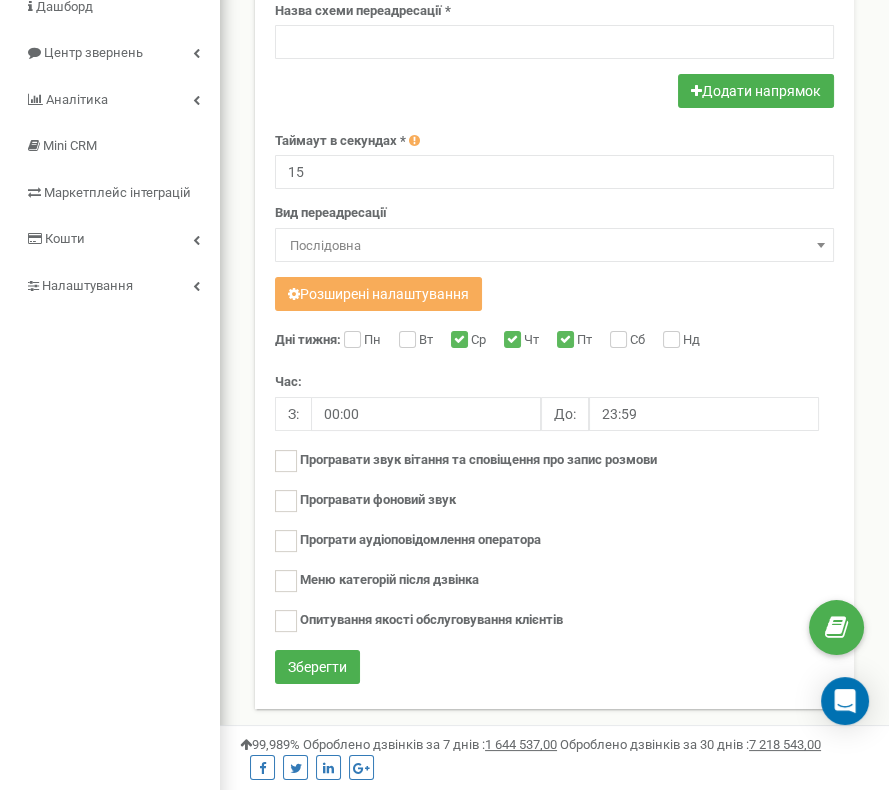 click on "Дні тижня:
Пн
Вт
Ср
Чт
Пт
Сб
Нд
Час:
З:
00:00
До:
23:59" at bounding box center (554, 490) 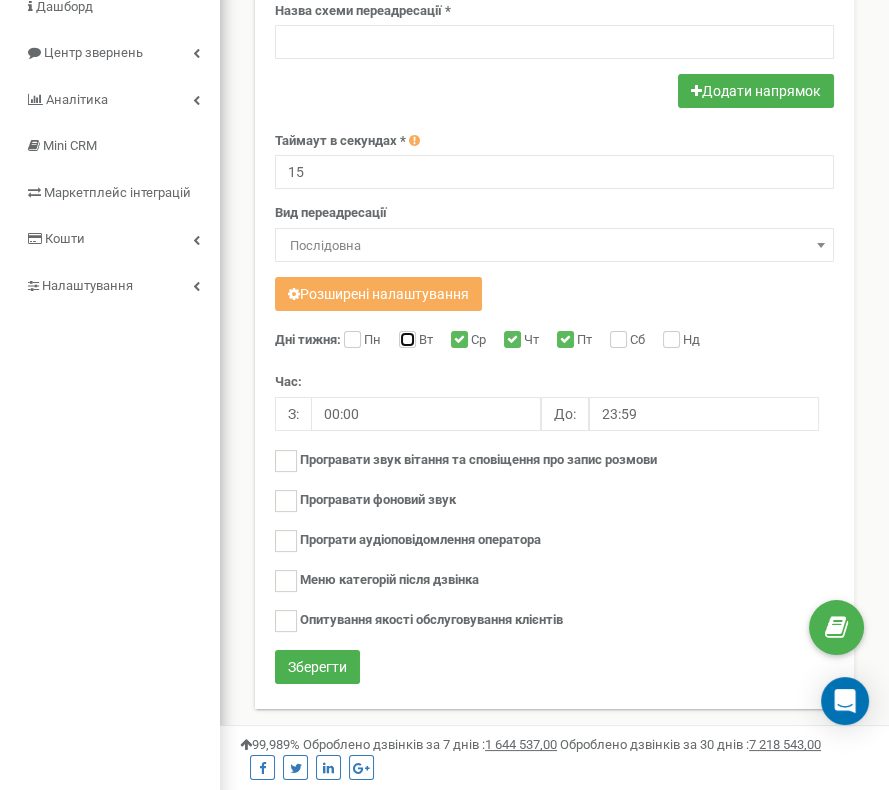 click on "Вт" at bounding box center [405, 341] 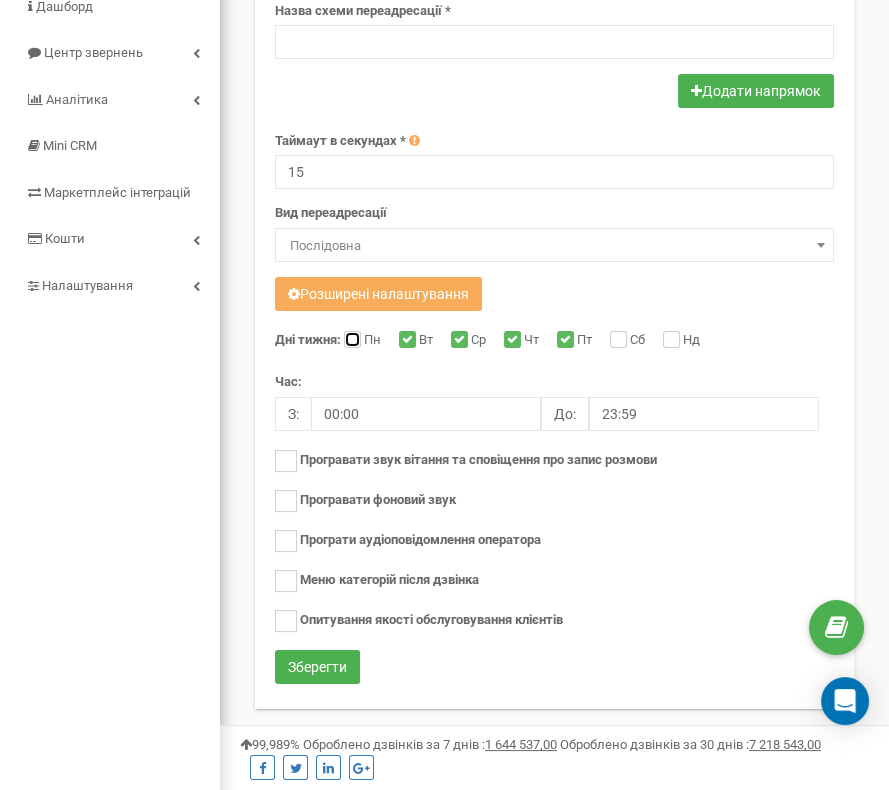 click on "Пн" at bounding box center (350, 341) 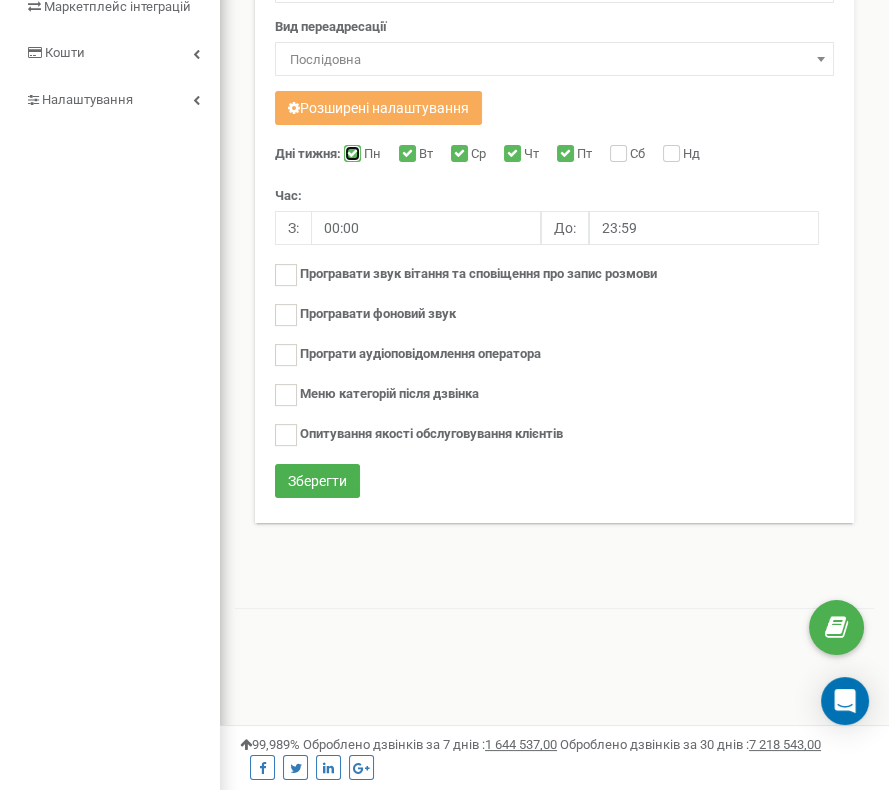 scroll, scrollTop: 184, scrollLeft: 0, axis: vertical 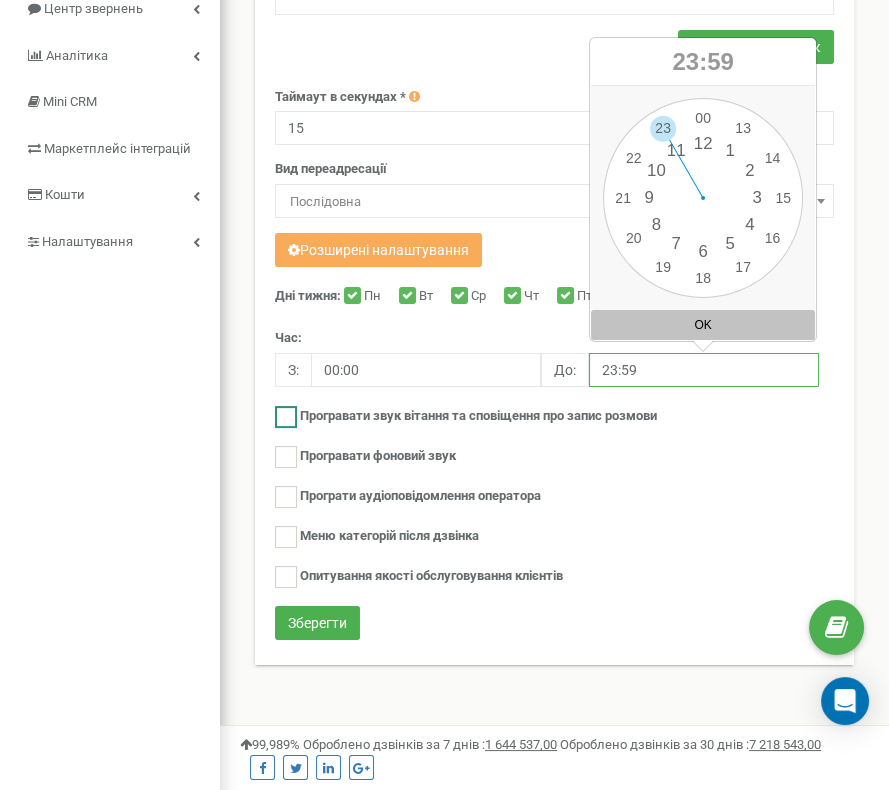 drag, startPoint x: 644, startPoint y: 413, endPoint x: 601, endPoint y: 401, distance: 44.64303 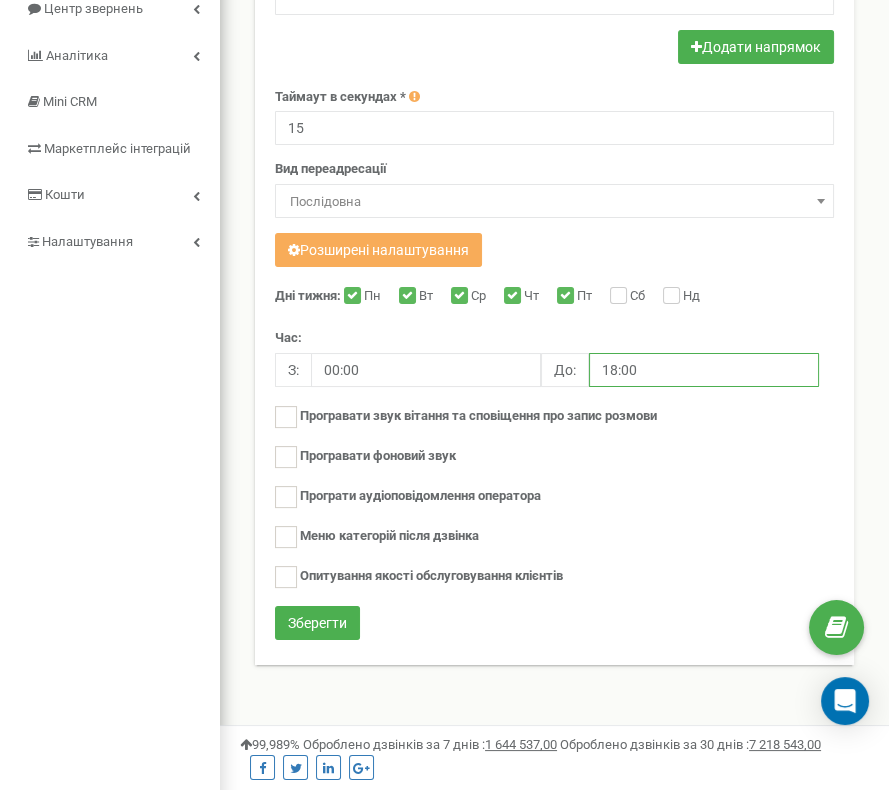 type on "18:00" 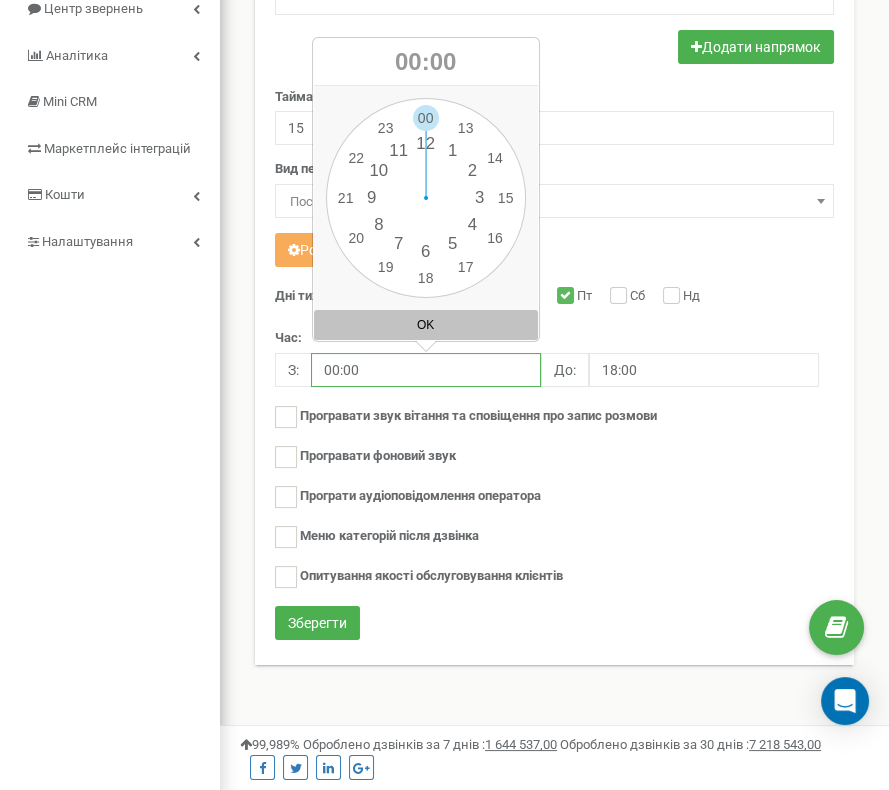 drag, startPoint x: 374, startPoint y: 374, endPoint x: 289, endPoint y: 382, distance: 85.37564 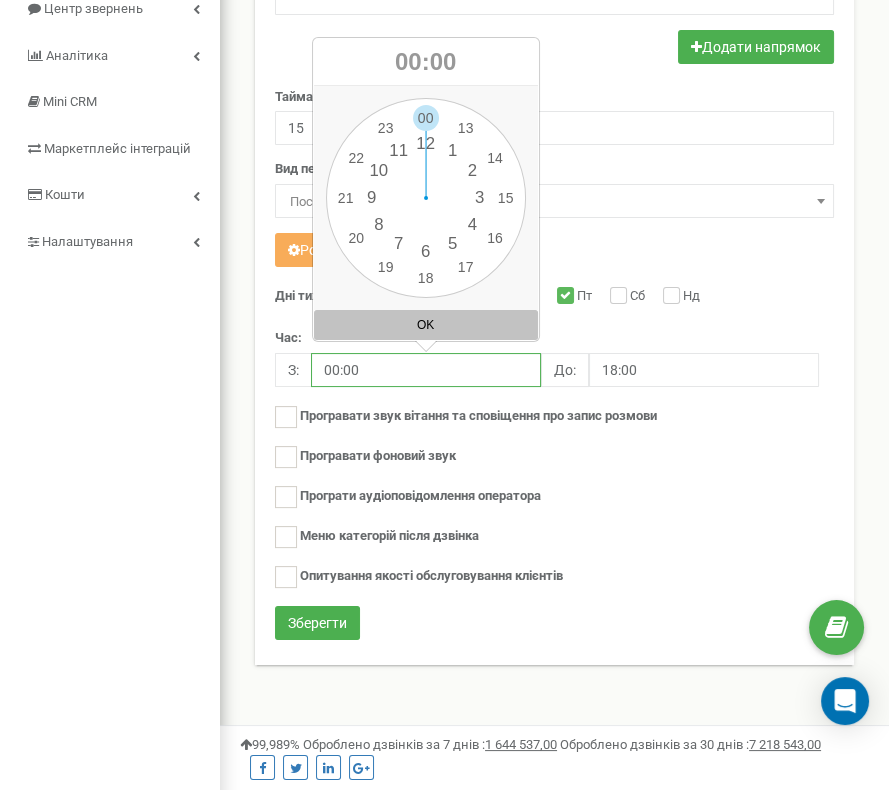 click on "З:
00:00
До:
18:00" at bounding box center [547, 370] 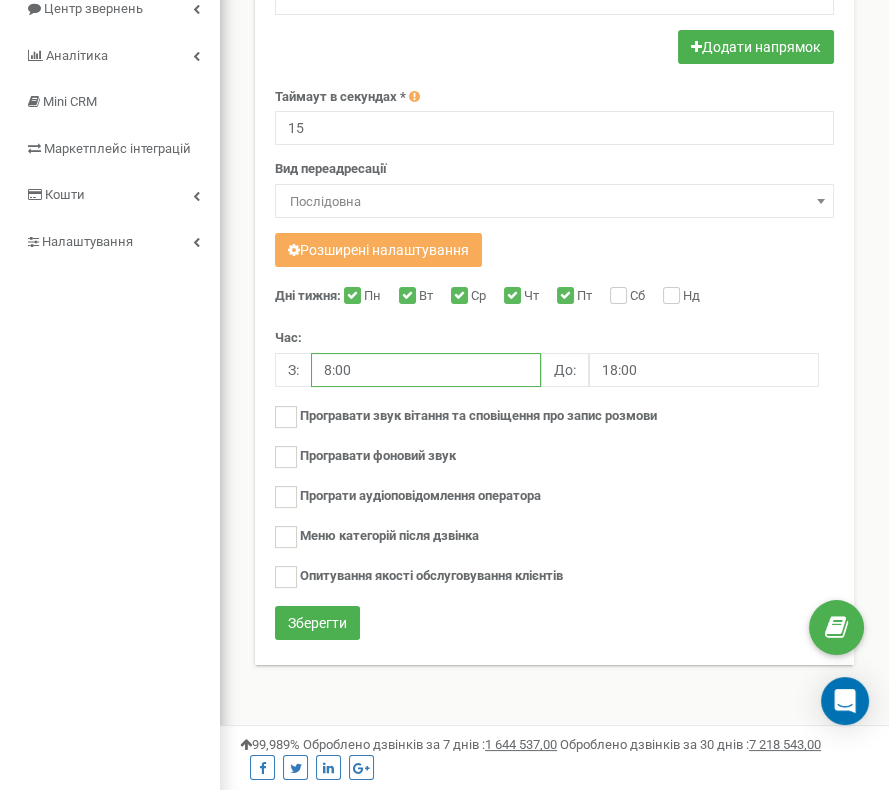 type on "8:00" 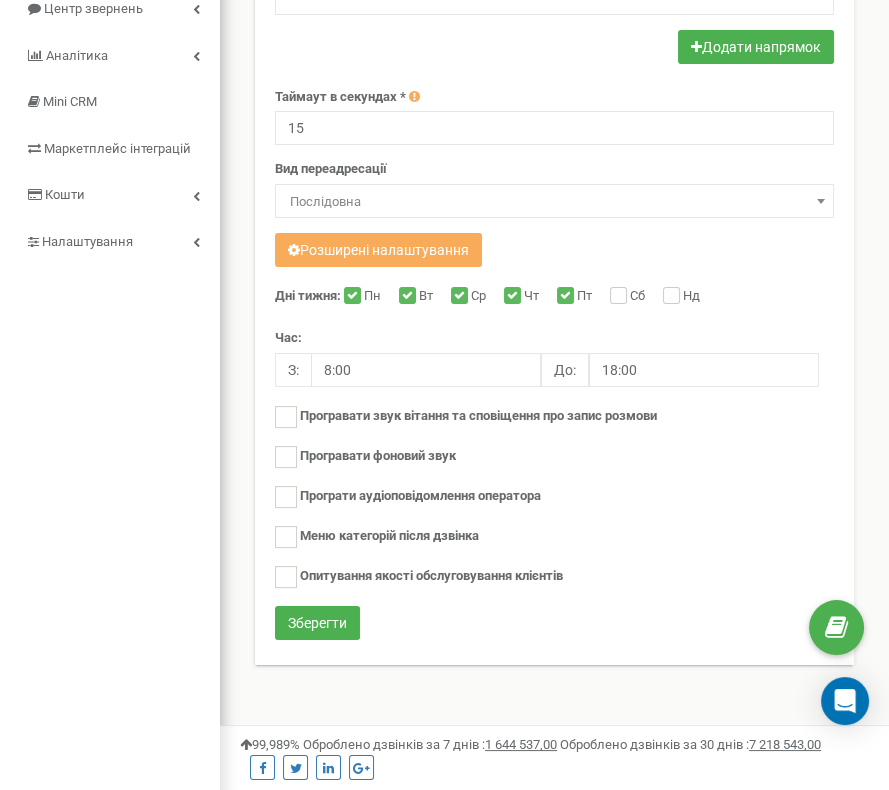click on "Назва схеми переадресації *
Додати напрямок
Таймаут в секундах *
15
Вид переадресації
Послідовна
Паралельна
Послідовна
Пн" at bounding box center (554, 303) 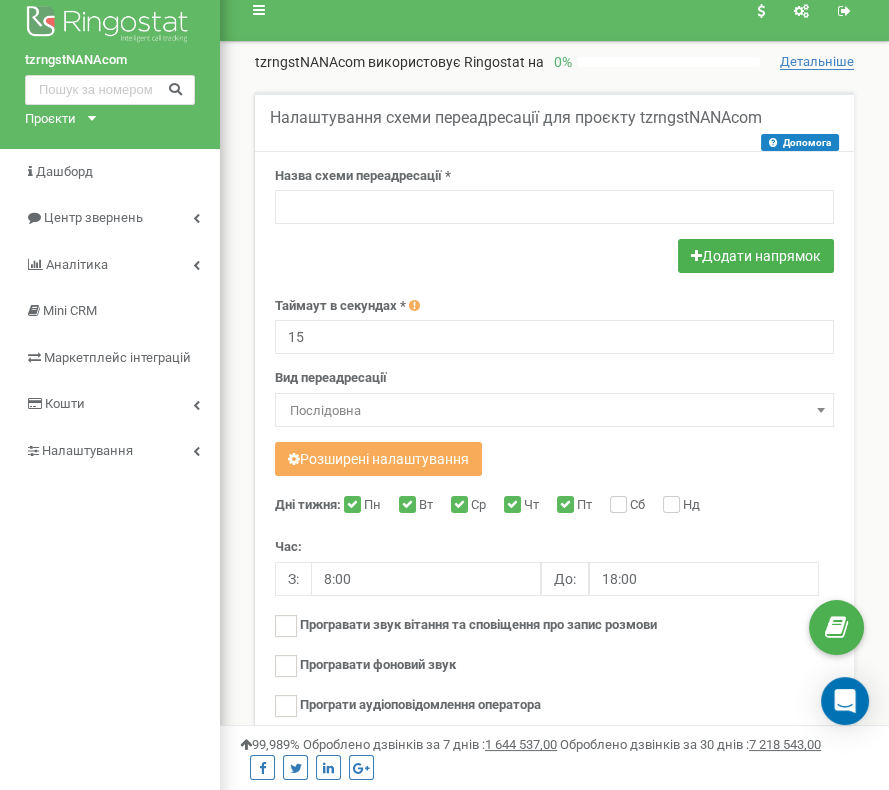 scroll, scrollTop: 0, scrollLeft: 0, axis: both 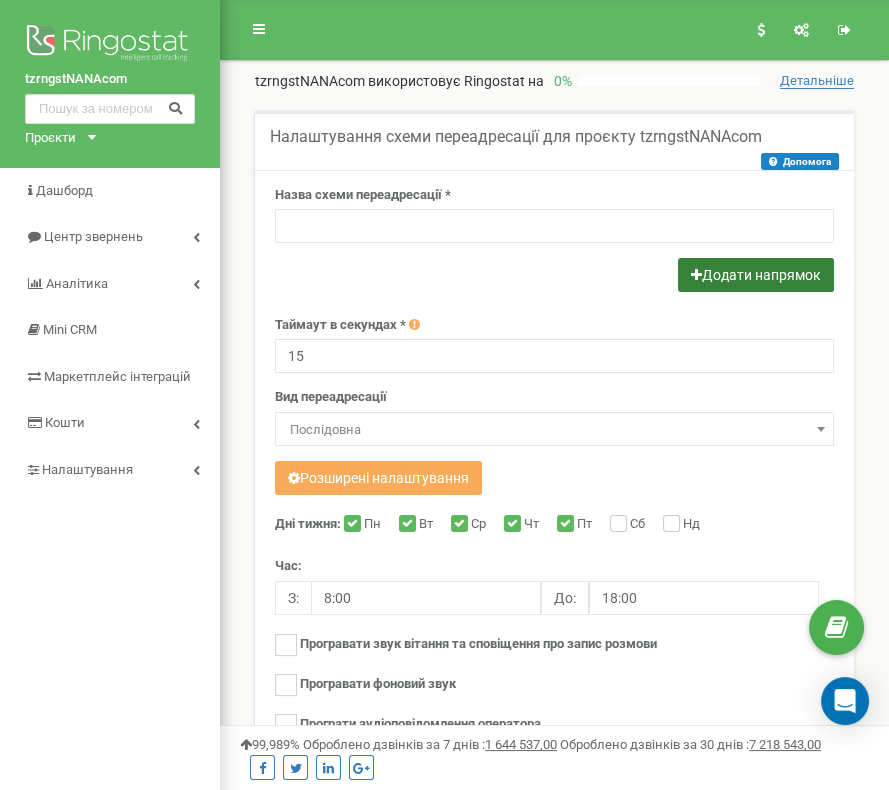 click on "Додати напрямок" at bounding box center (756, 275) 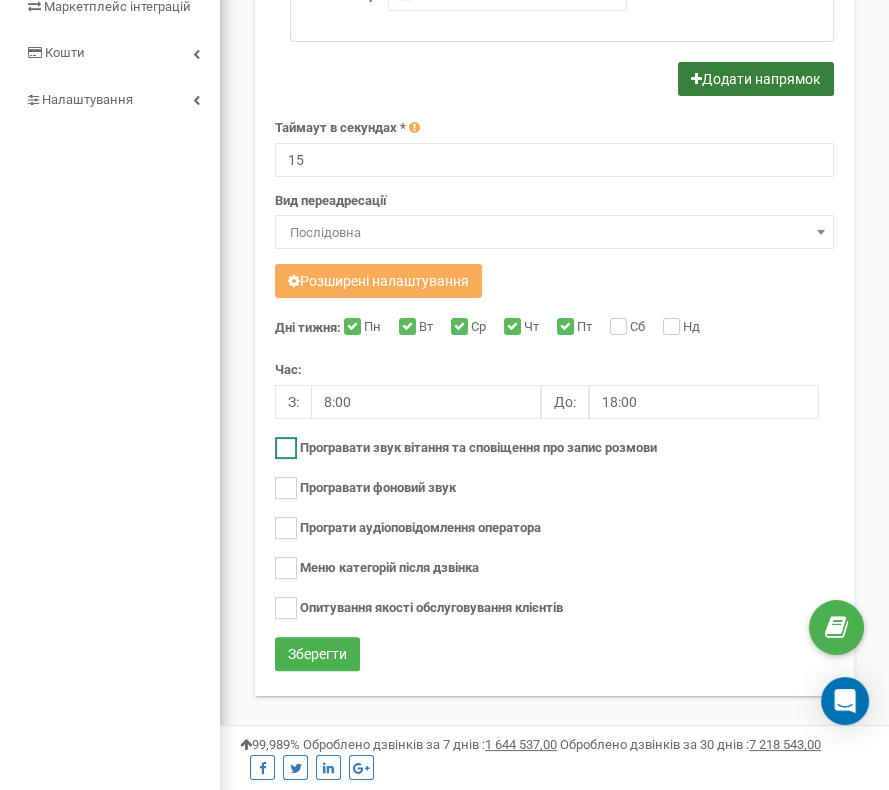 scroll, scrollTop: 184, scrollLeft: 0, axis: vertical 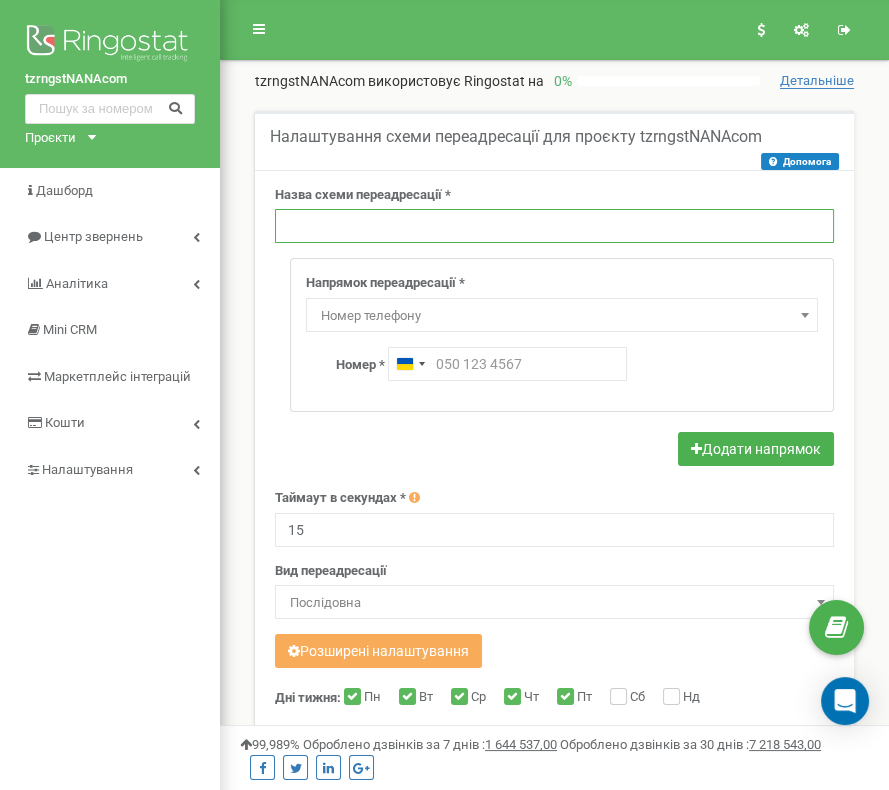 click at bounding box center [554, 226] 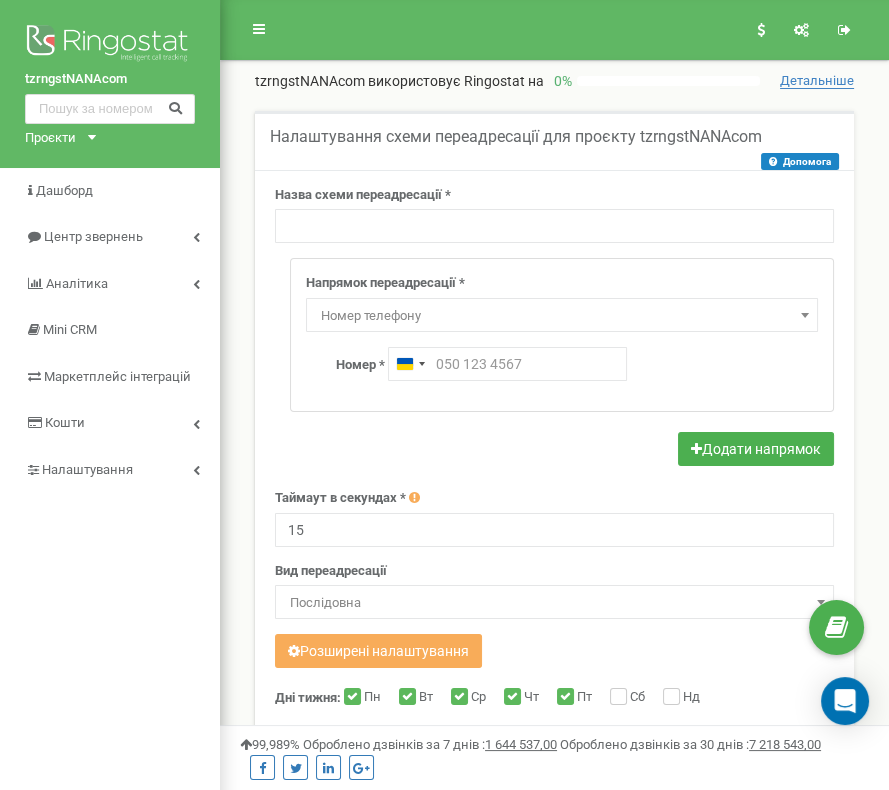 click on "Напрямок переадресації *
Не використовувати
Голосова пошта
IVR
Webhook номер переадресації
Черга дзвінків
SIP
Номер телефону
Зовнішній SIP
Співробітник
Відділ
Номер телефону
Запис перед Voicemail *
Нове аудіо Voicemail
Voicemail Standard audio non-working hours RU
Voicemail Standard audio in work time RU
Voicemail Standard audio in work time UK
Voicemail Standard audio non-working hours UK
Voicemail Standard audio in work time BG
Voicemail Standard audio non-working hours BG
Voicemail Standard audio in work time PL" at bounding box center (554, 335) 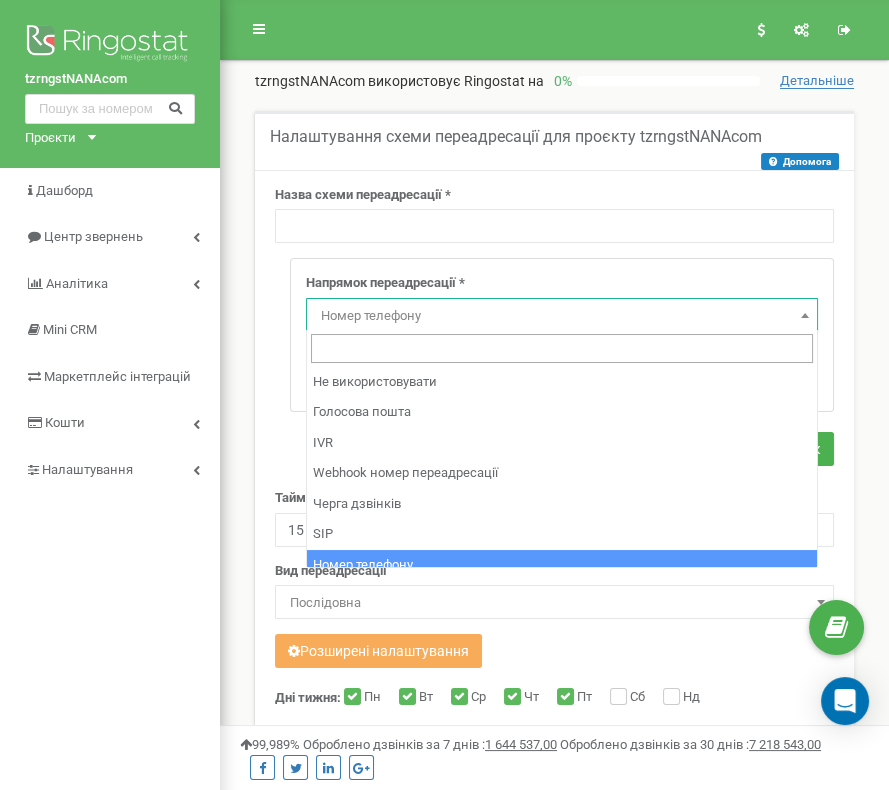 click on "Номер телефону" at bounding box center (562, 316) 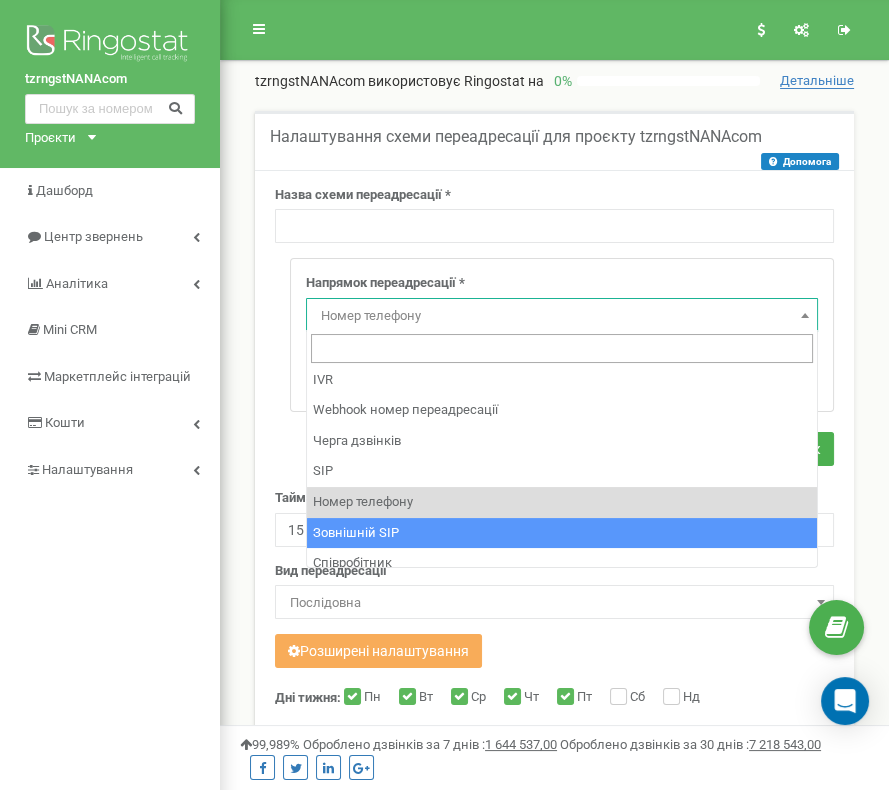 scroll, scrollTop: 0, scrollLeft: 0, axis: both 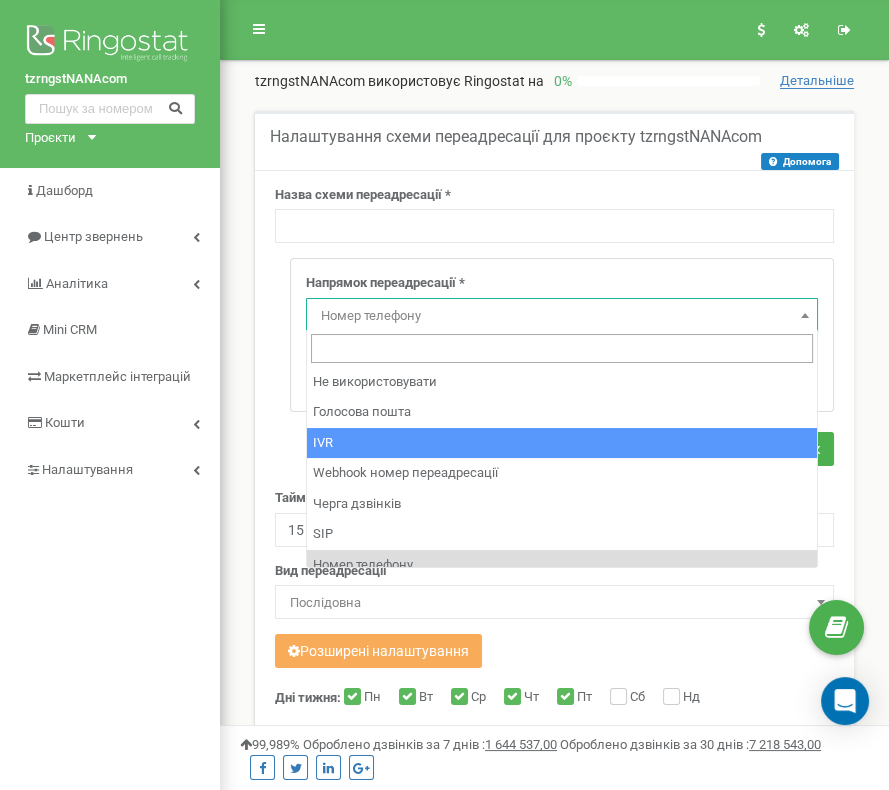 select on "addNumber" 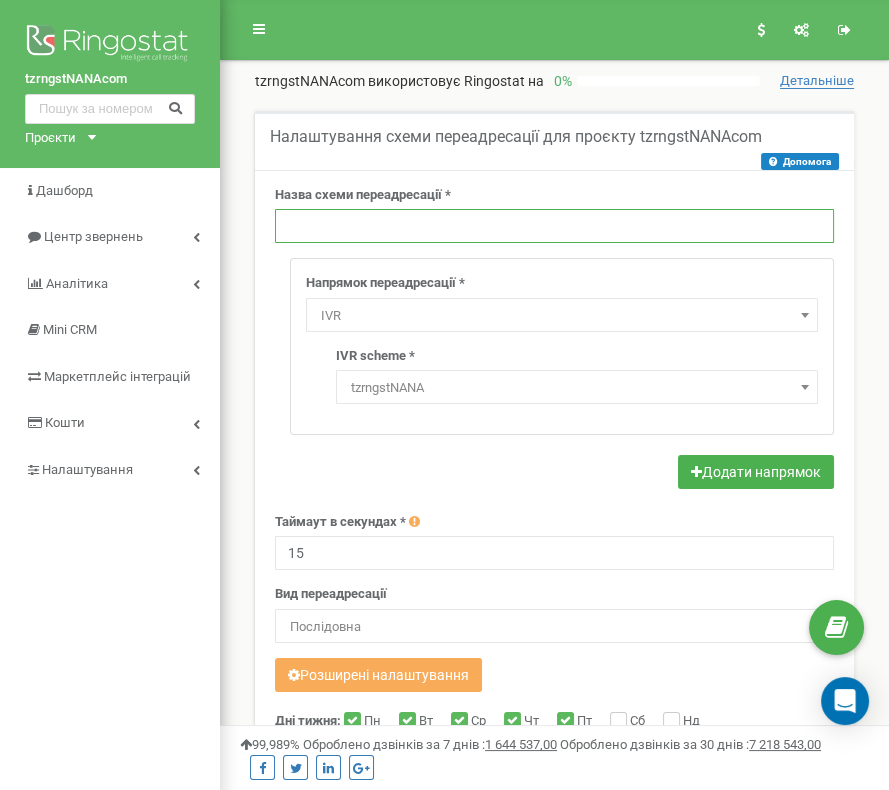 click at bounding box center [554, 226] 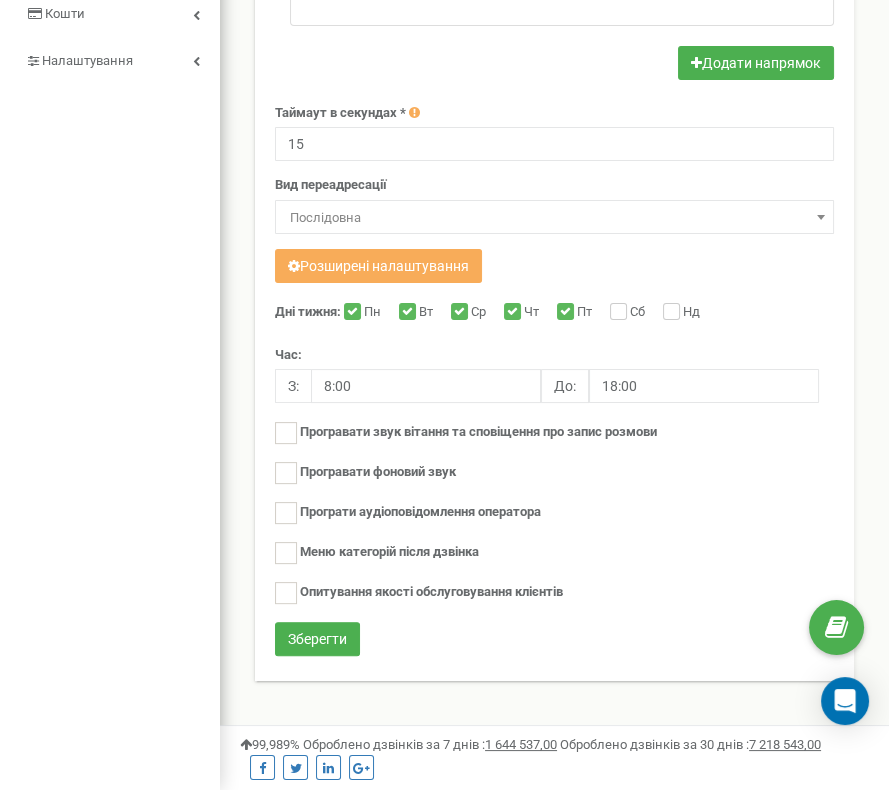 scroll, scrollTop: 224, scrollLeft: 0, axis: vertical 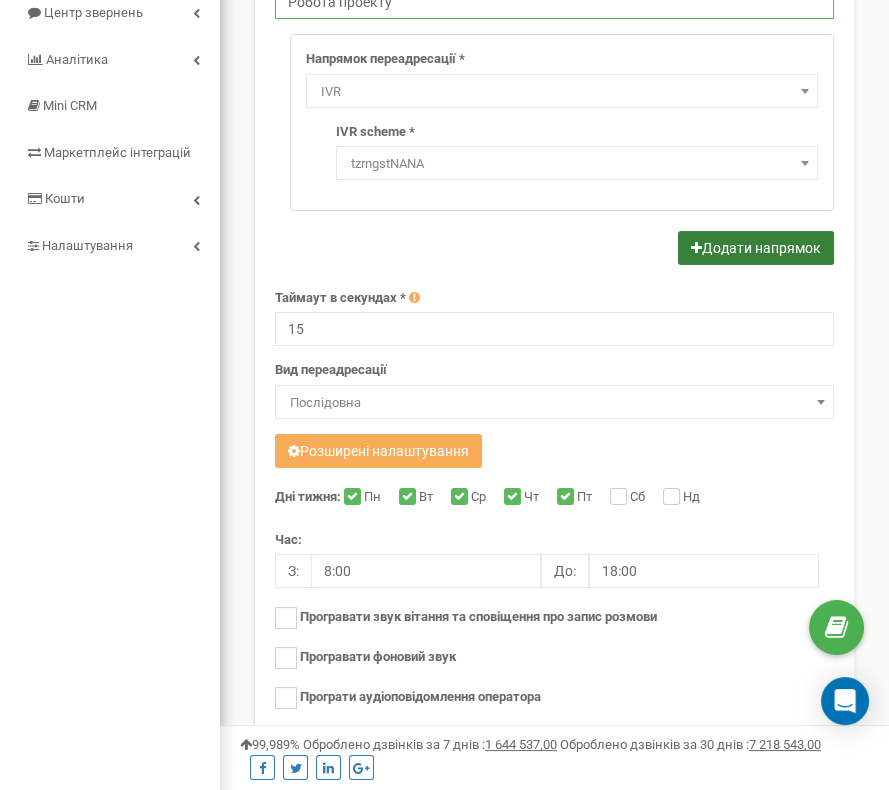 type on "Робота проекту" 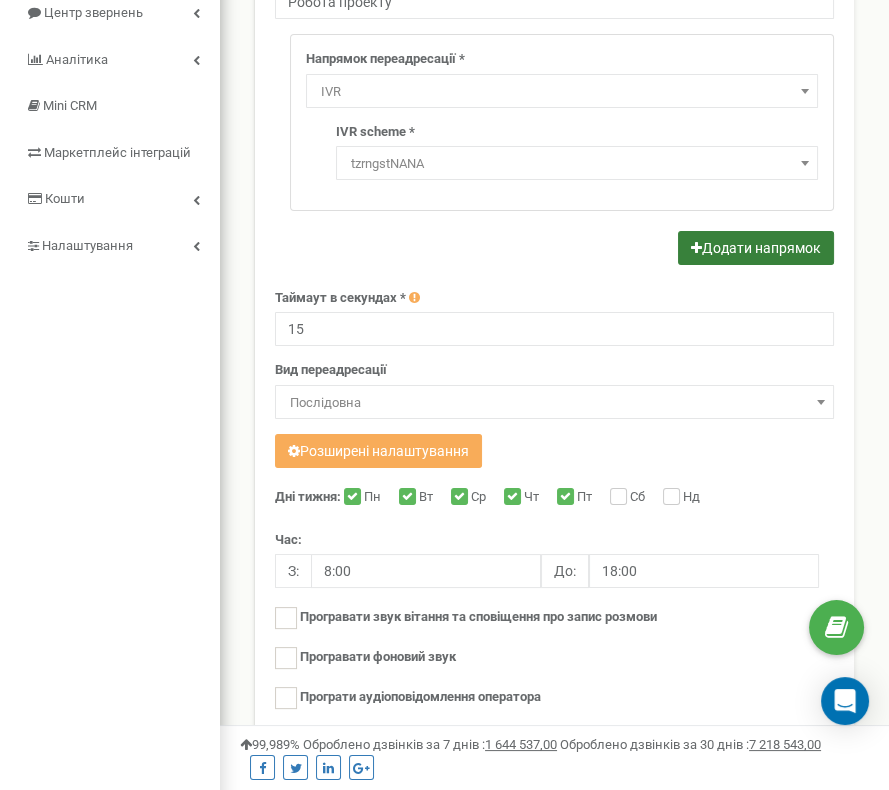 click on "Додати напрямок" at bounding box center (756, 248) 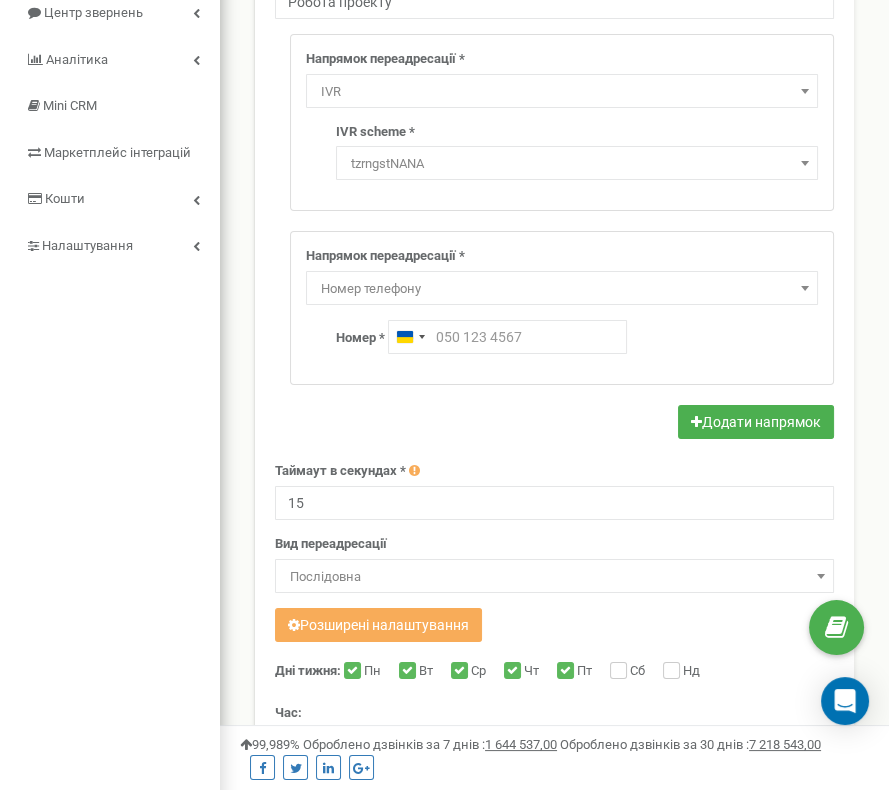 click on "Номер телефону" at bounding box center (562, 289) 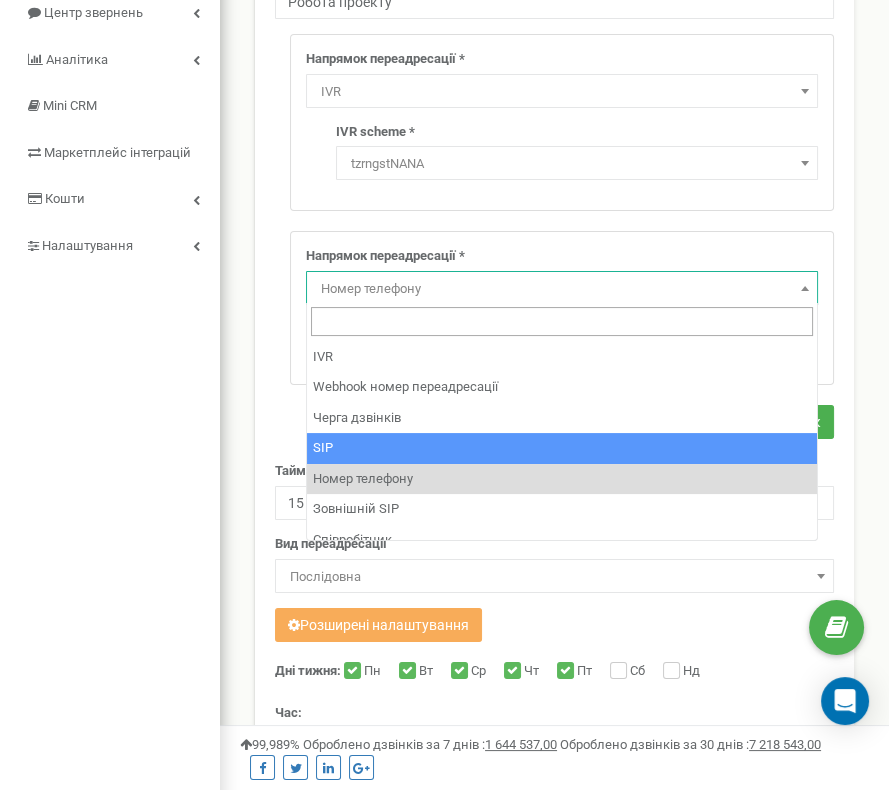 scroll, scrollTop: 105, scrollLeft: 0, axis: vertical 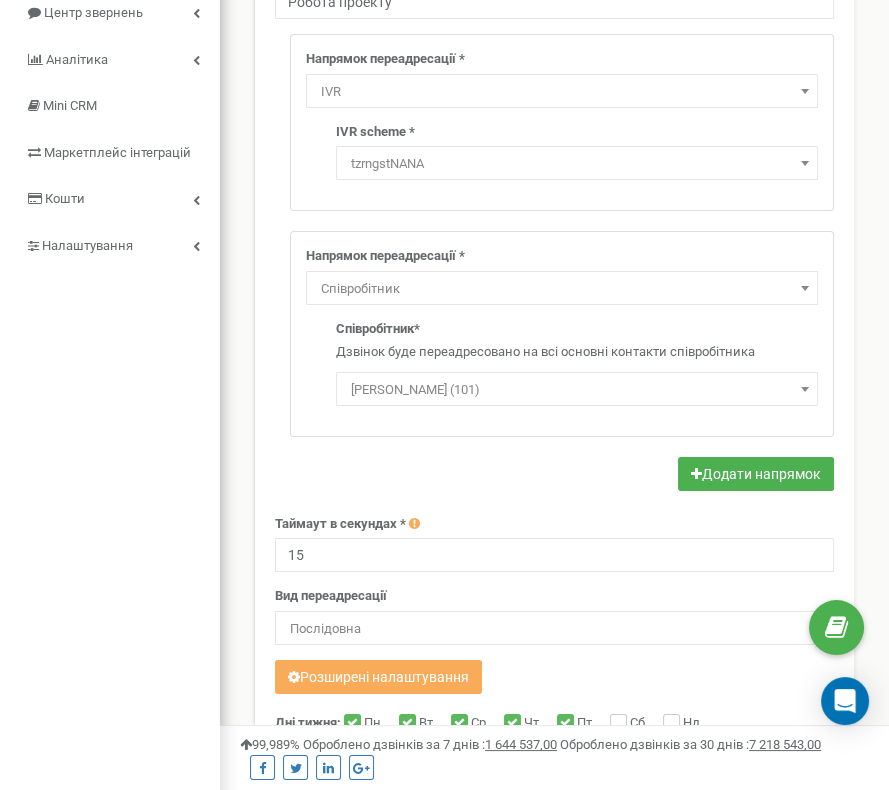 click on "Іванов Іван (101)" at bounding box center [577, 390] 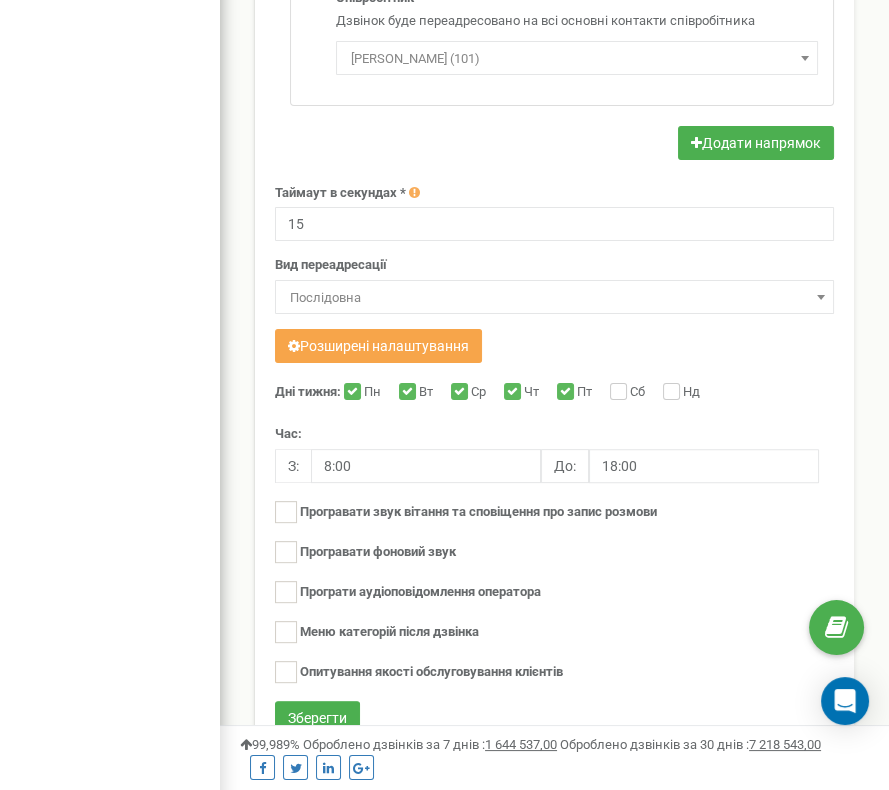 scroll, scrollTop: 626, scrollLeft: 0, axis: vertical 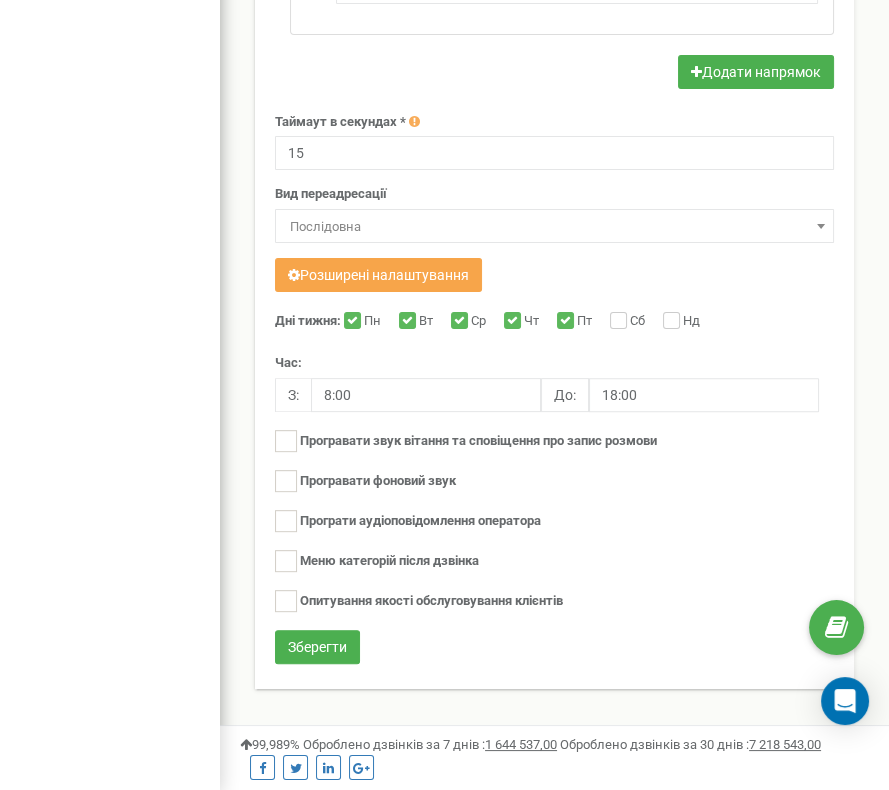 click on "Розширені налаштування" at bounding box center [378, 275] 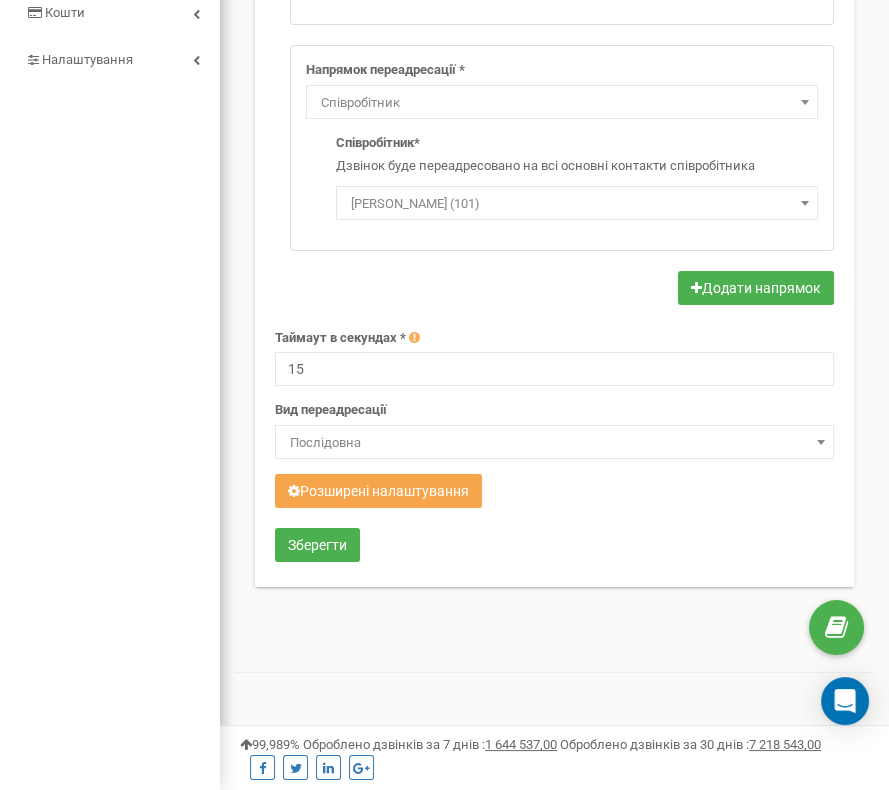 scroll, scrollTop: 409, scrollLeft: 0, axis: vertical 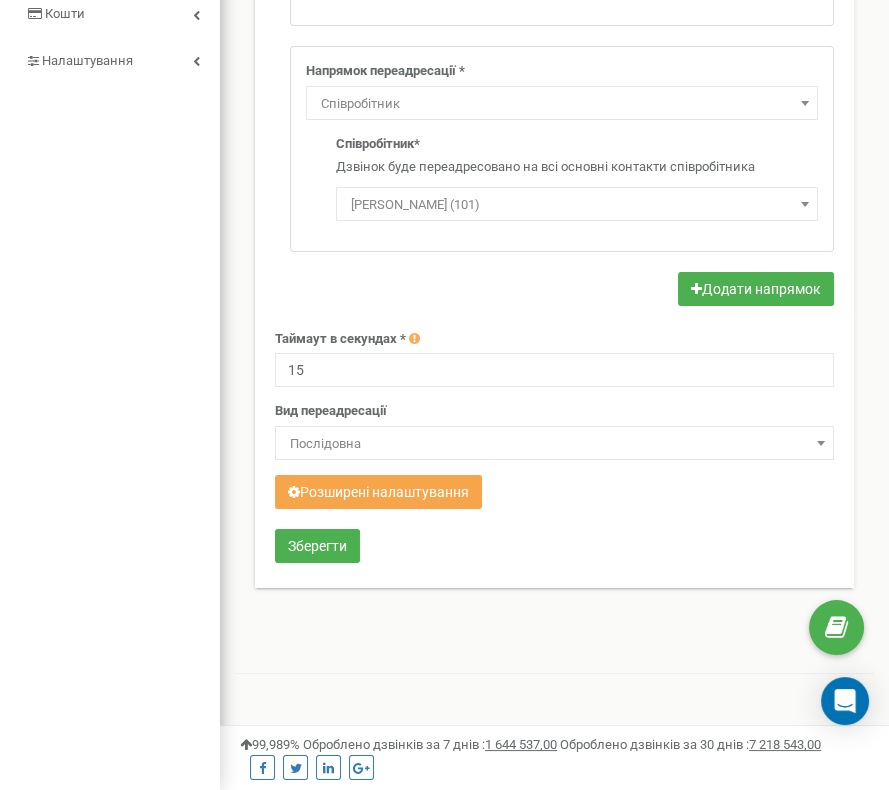 click on "Розширені налаштування" at bounding box center (378, 492) 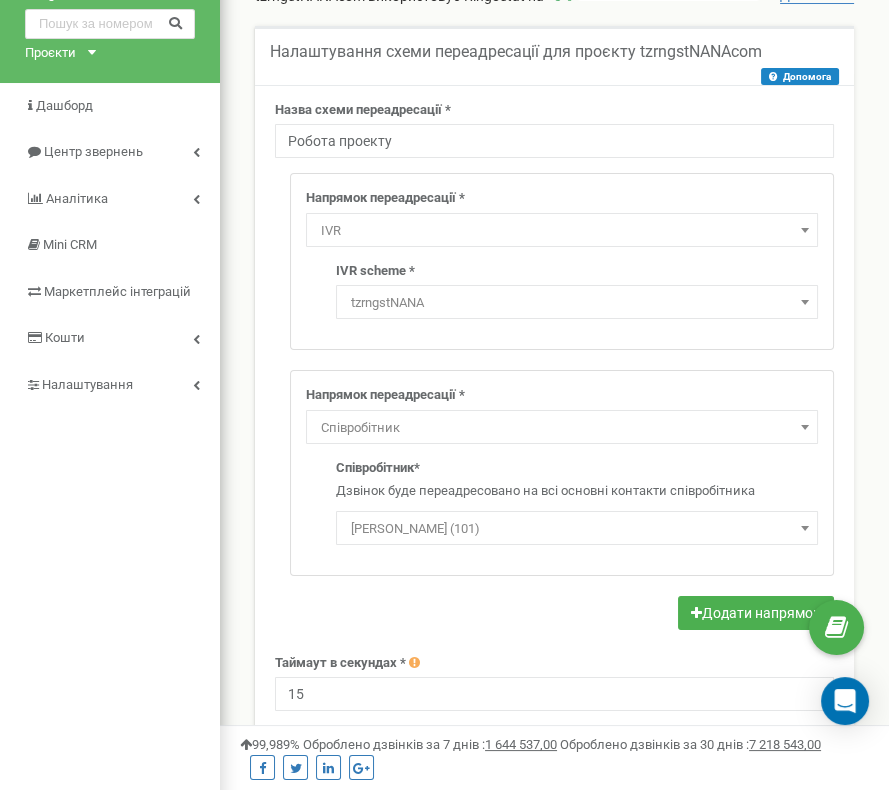 scroll, scrollTop: 71, scrollLeft: 0, axis: vertical 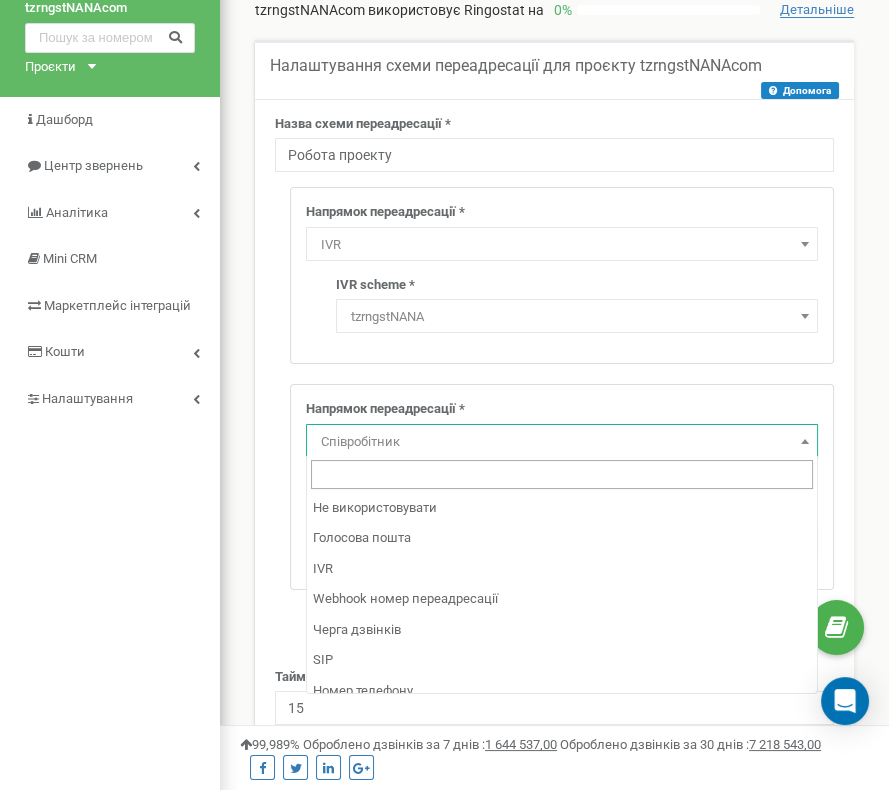 click on "Співробітник" at bounding box center (562, 442) 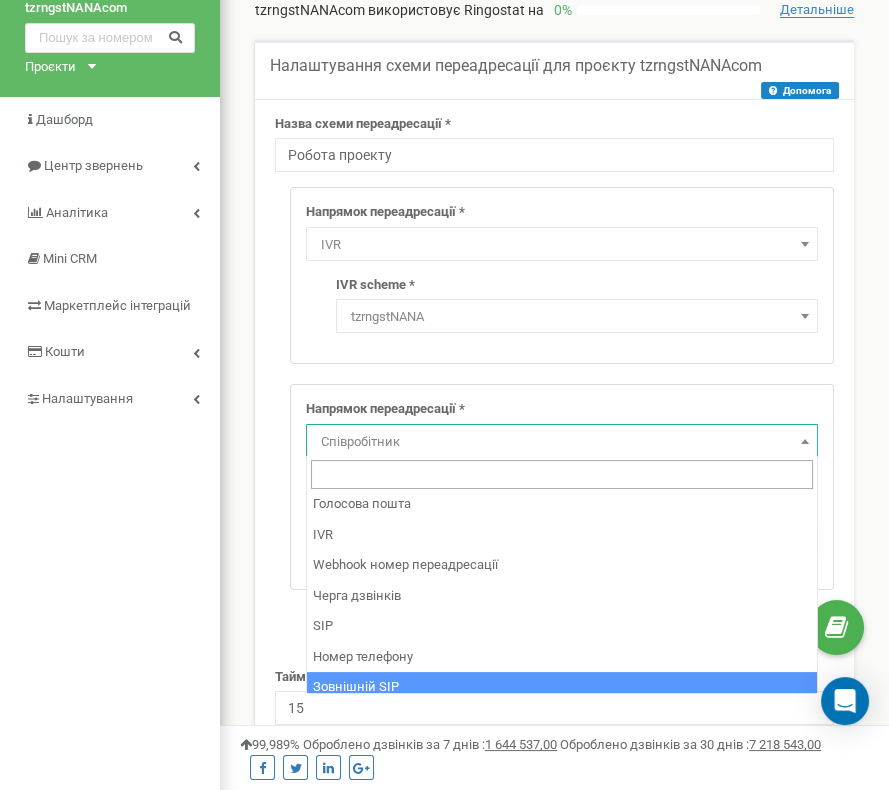 scroll, scrollTop: 0, scrollLeft: 0, axis: both 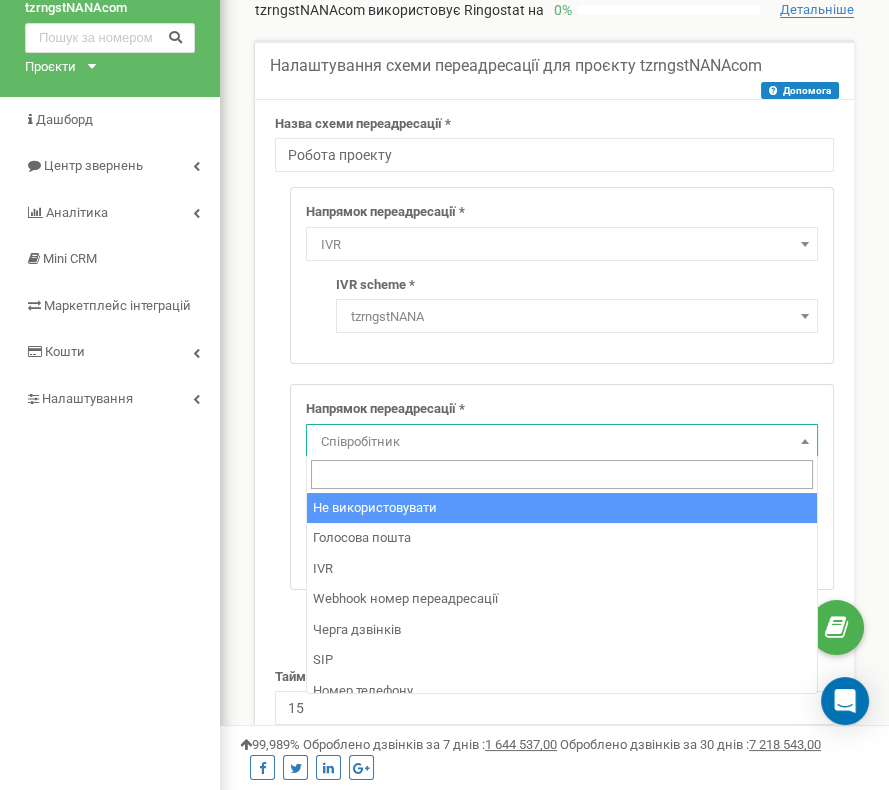 select on "pro" 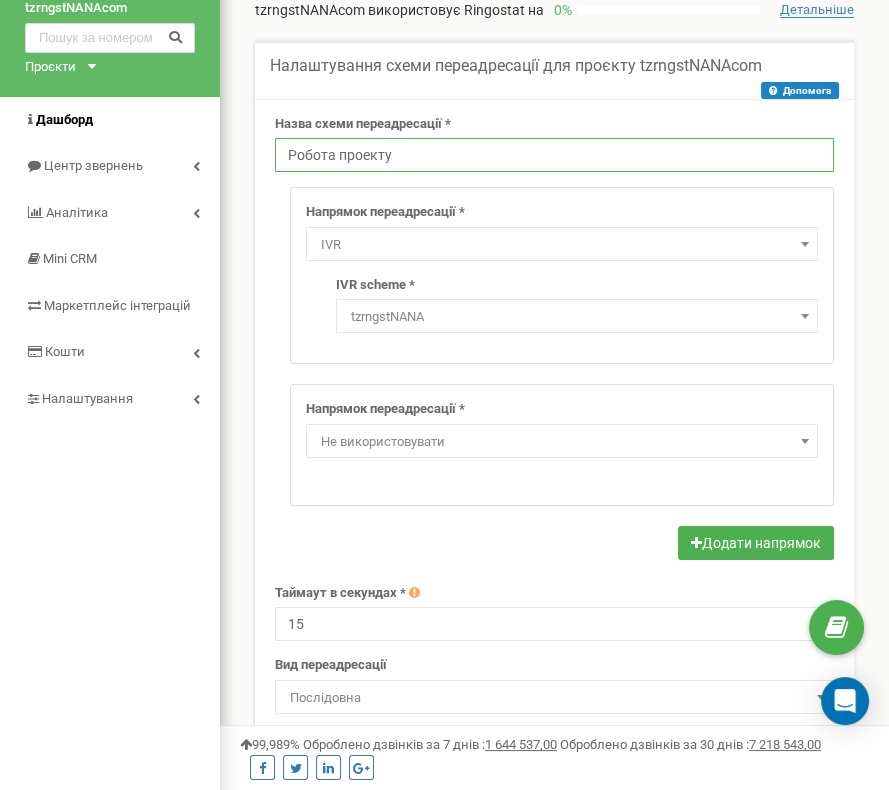 drag, startPoint x: 412, startPoint y: 155, endPoint x: 100, endPoint y: 141, distance: 312.31393 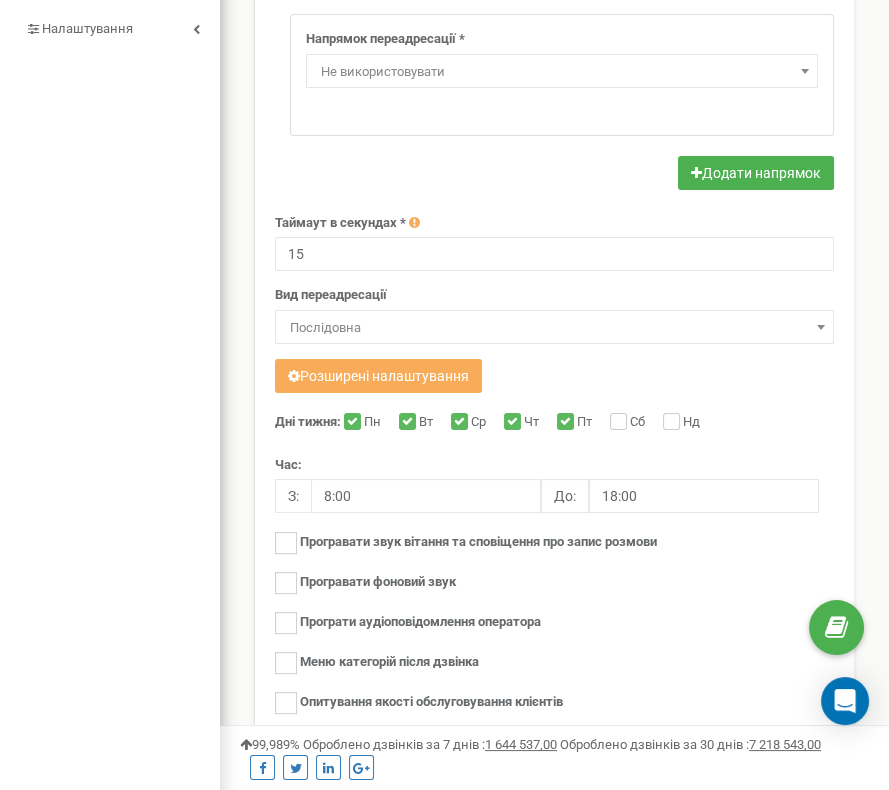 scroll, scrollTop: 543, scrollLeft: 0, axis: vertical 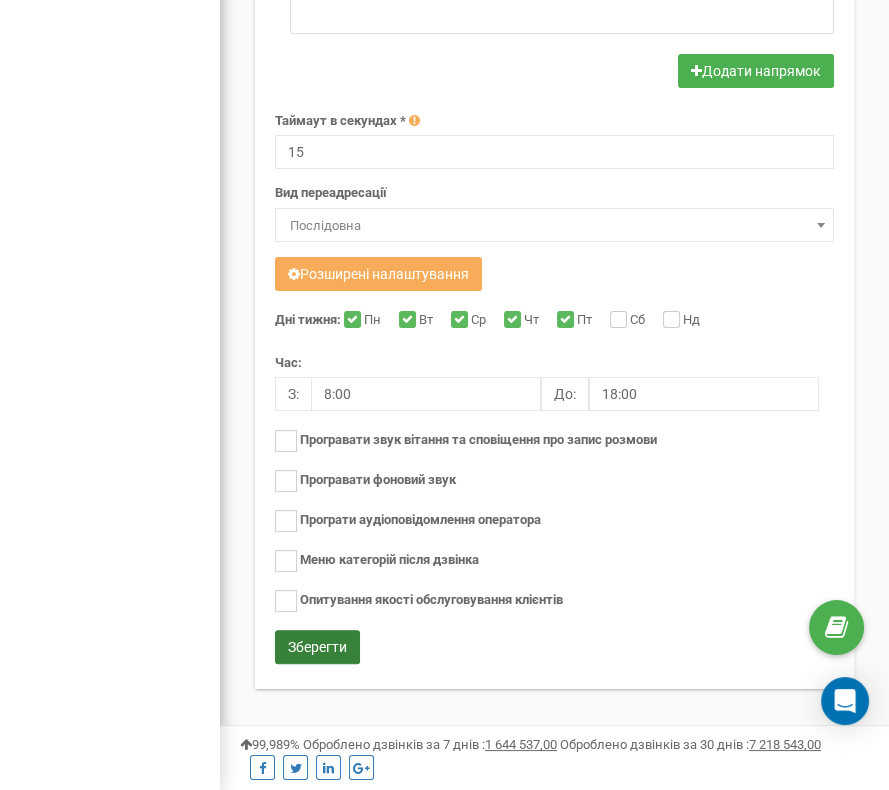 type on "IVR" 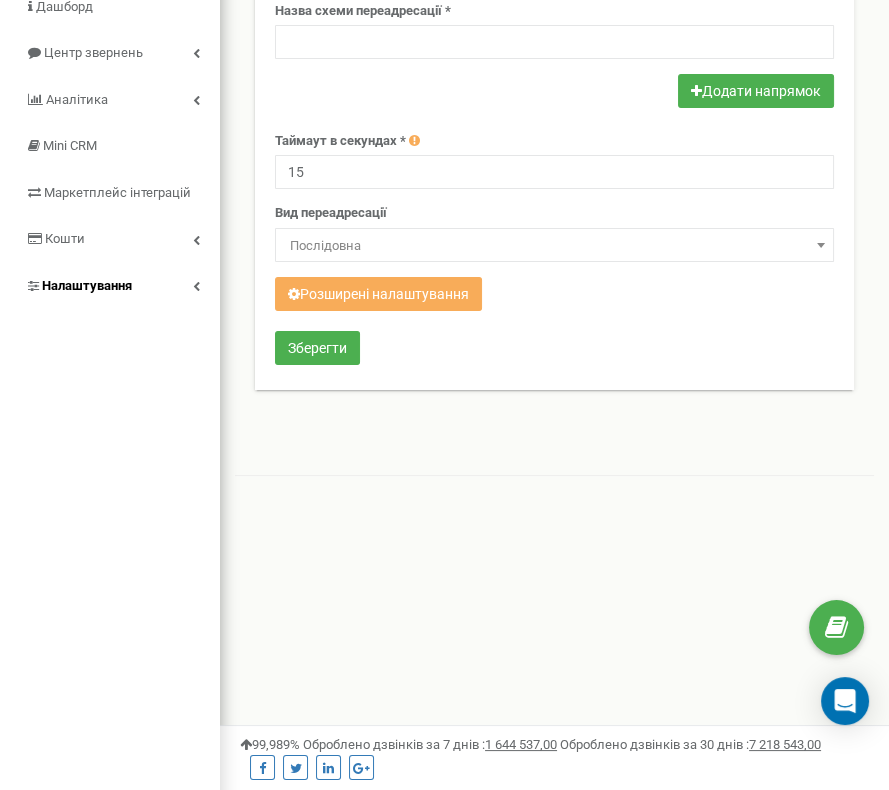 scroll, scrollTop: 184, scrollLeft: 0, axis: vertical 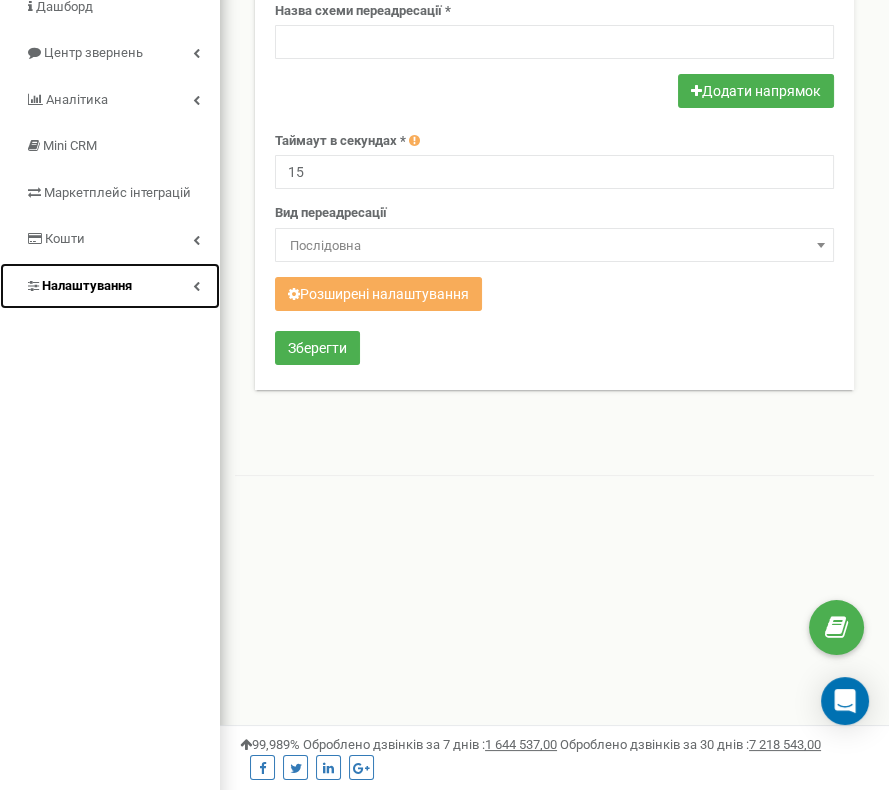 click on "Налаштування" at bounding box center [87, 285] 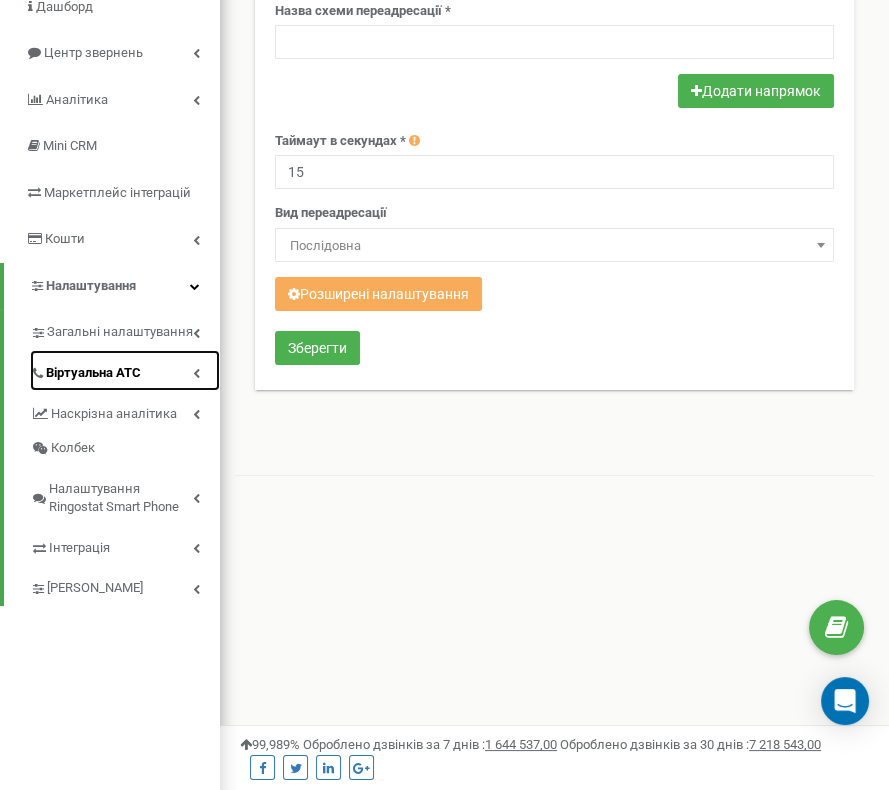 click on "Віртуальна АТС" at bounding box center (93, 373) 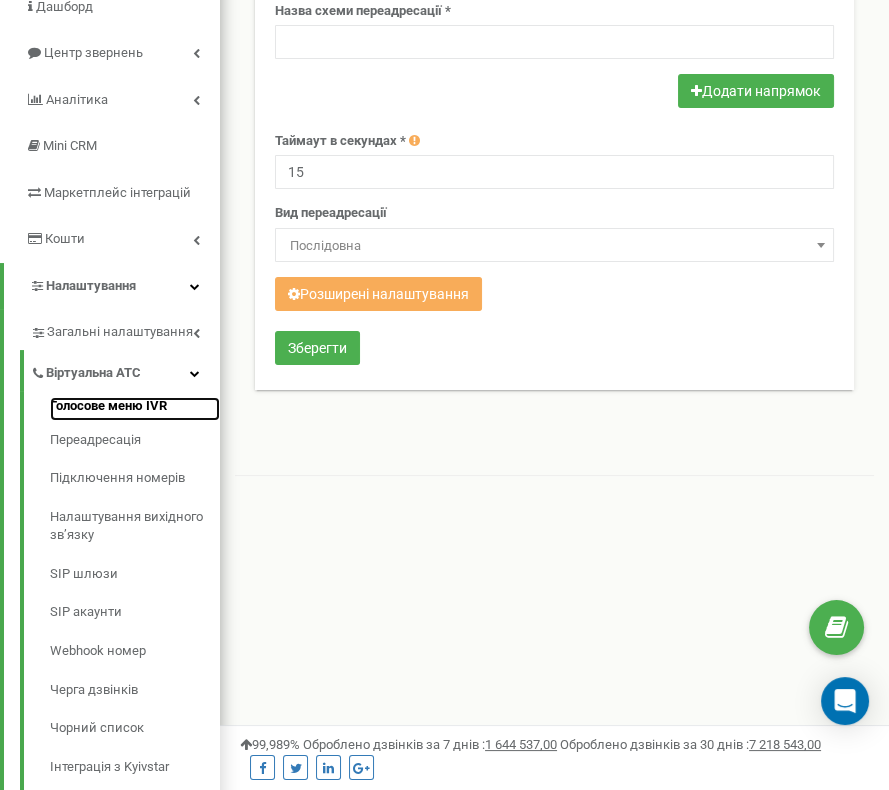 click on "Голосове меню IVR" at bounding box center (135, 409) 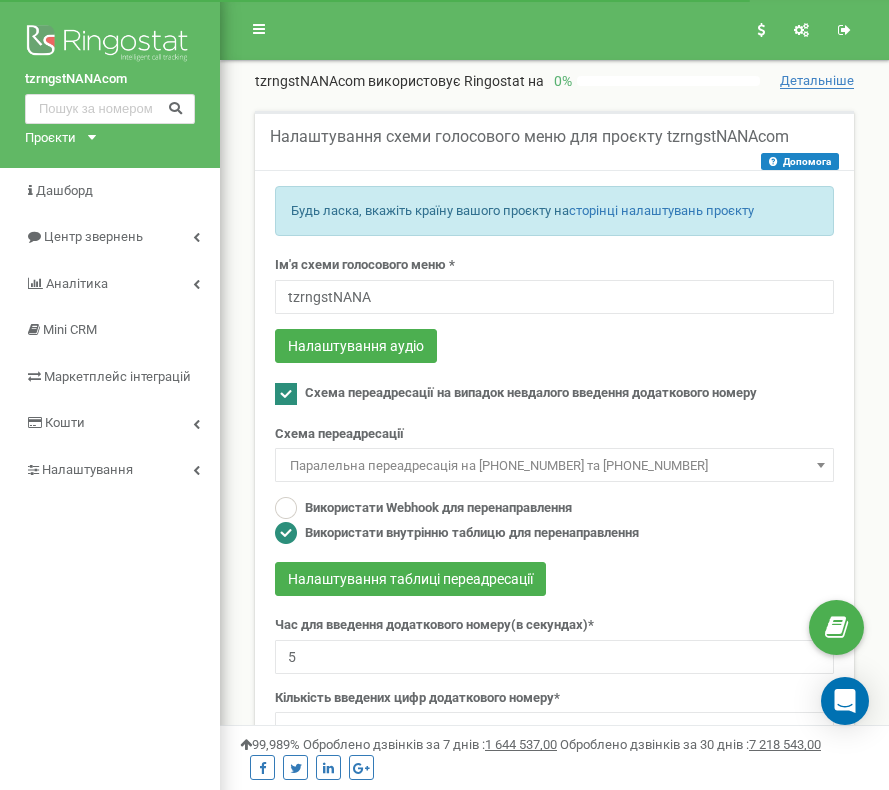 scroll, scrollTop: 370, scrollLeft: 0, axis: vertical 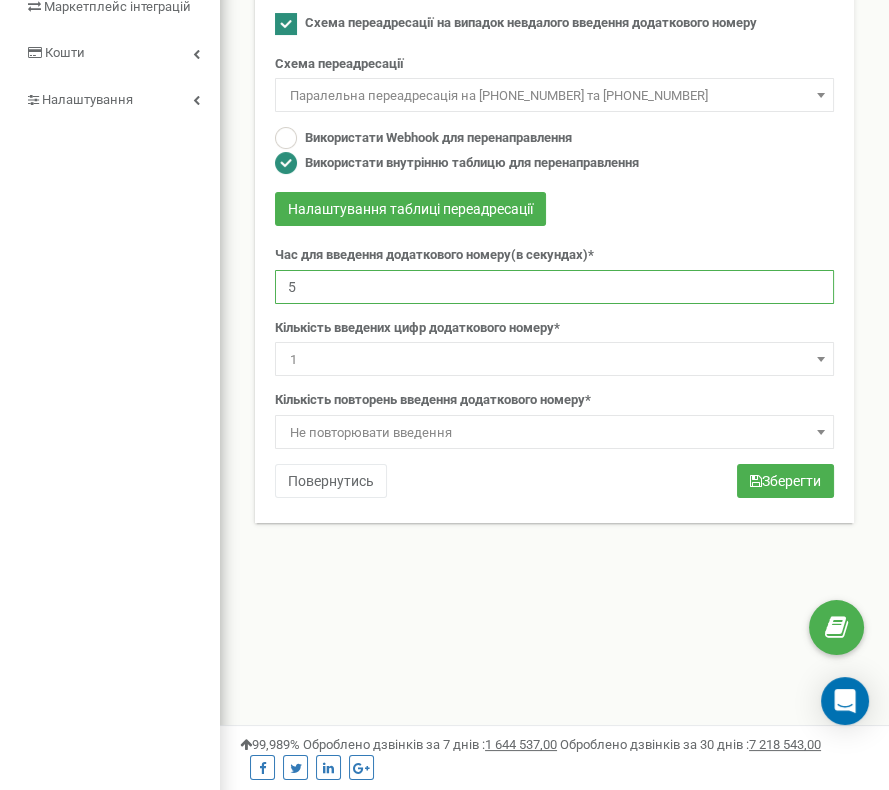 drag, startPoint x: 304, startPoint y: 285, endPoint x: 287, endPoint y: 285, distance: 17 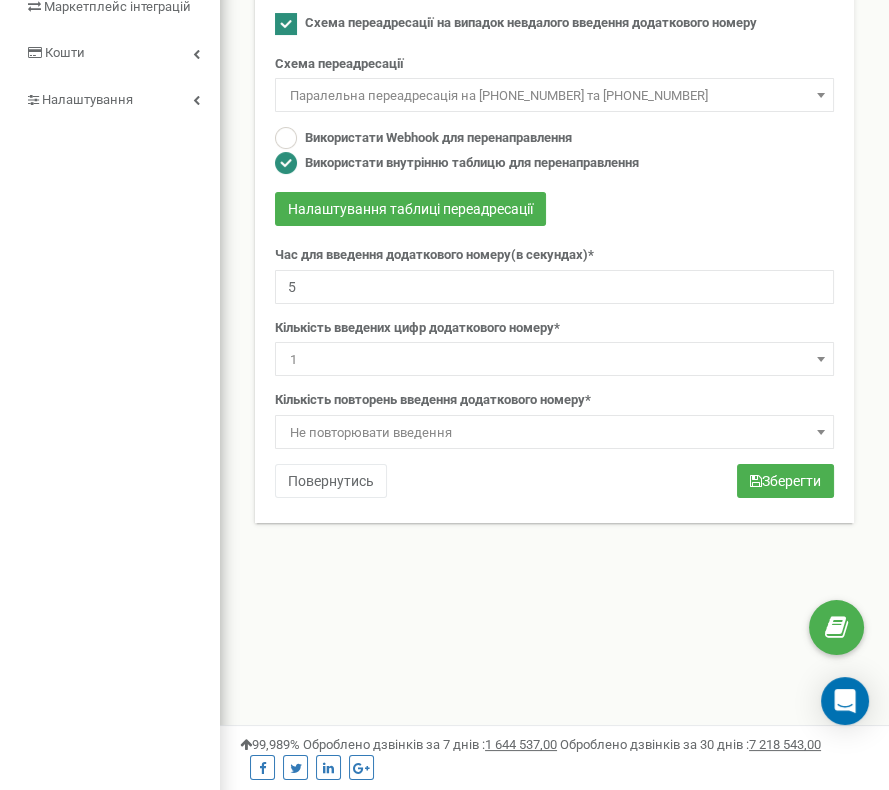 click on "Ім'я схеми голосового меню *
tzrngstNANA
Налаштування аудіо
Схема переадресації на випадок невдалого введення додаткового номеру
Схема переадресації" at bounding box center [554, 167] 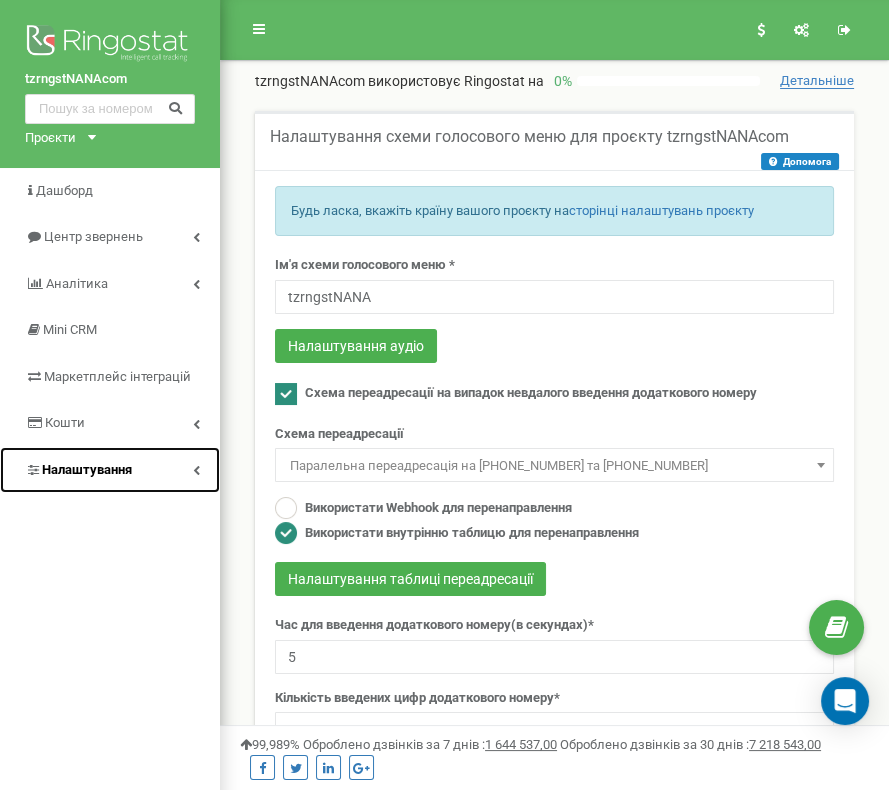 click on "Налаштування" at bounding box center [110, 470] 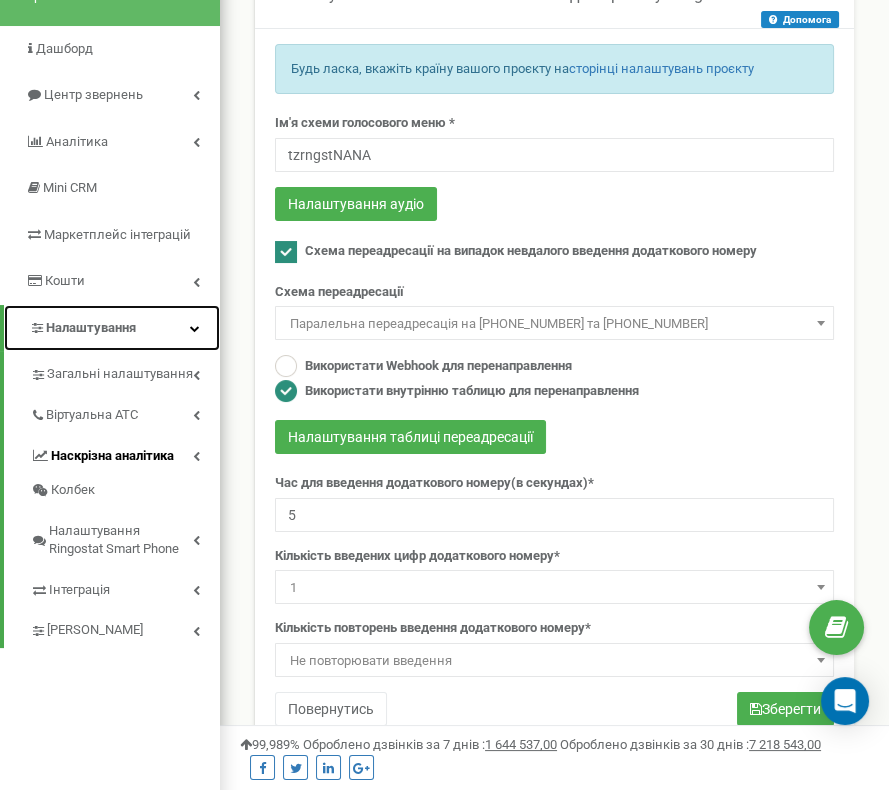 scroll, scrollTop: 184, scrollLeft: 0, axis: vertical 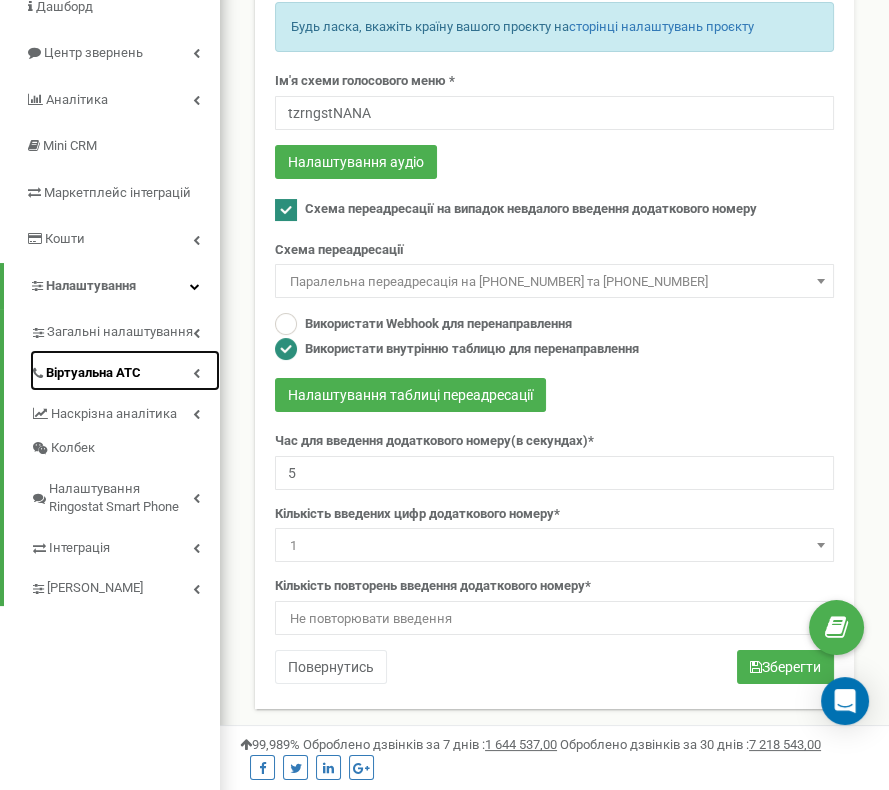 click on "Віртуальна АТС" at bounding box center [93, 373] 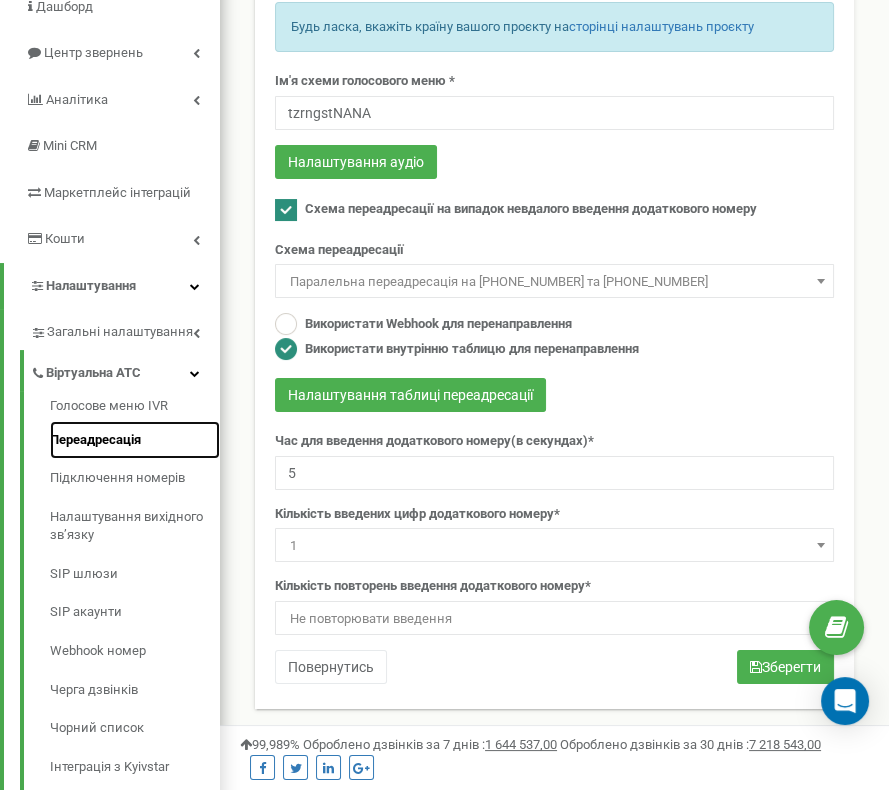 click on "Переадресація" at bounding box center [135, 440] 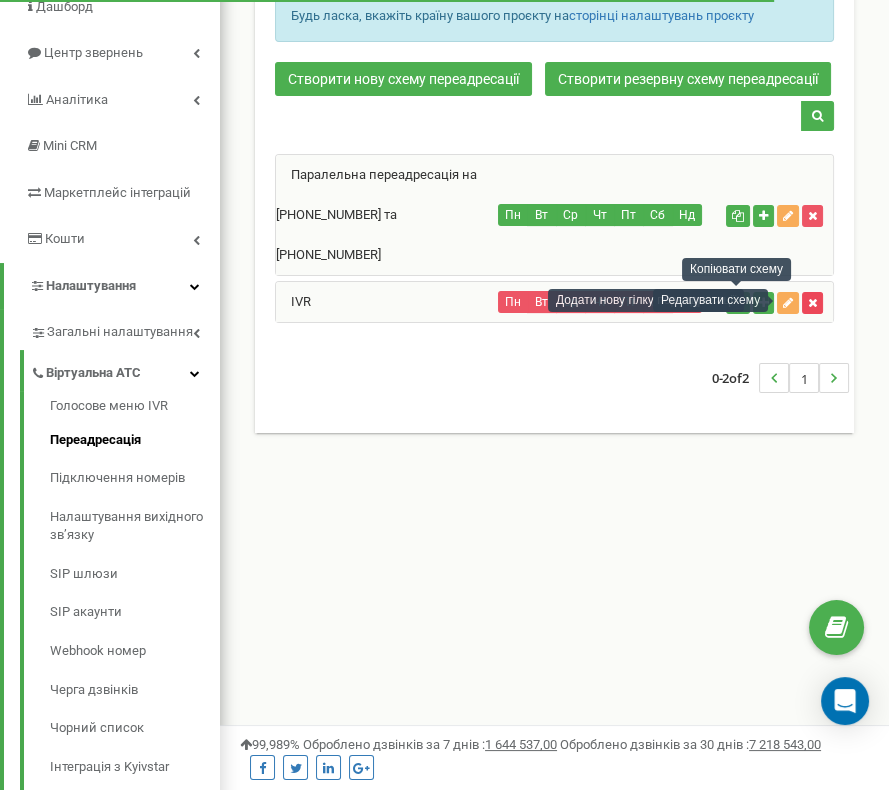 scroll, scrollTop: 184, scrollLeft: 0, axis: vertical 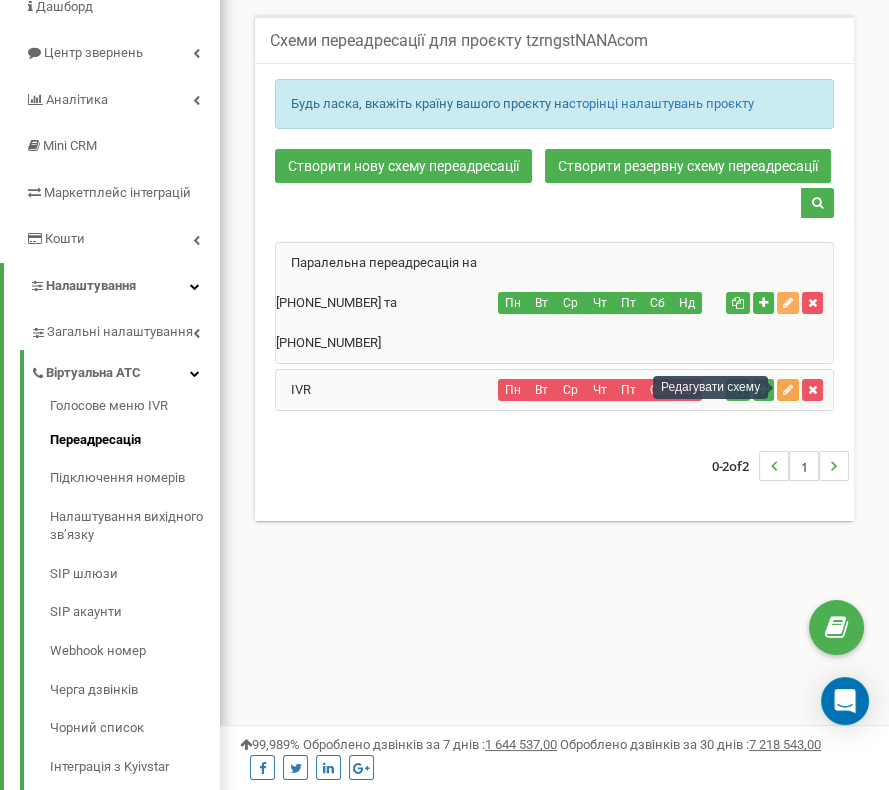 click at bounding box center (788, 390) 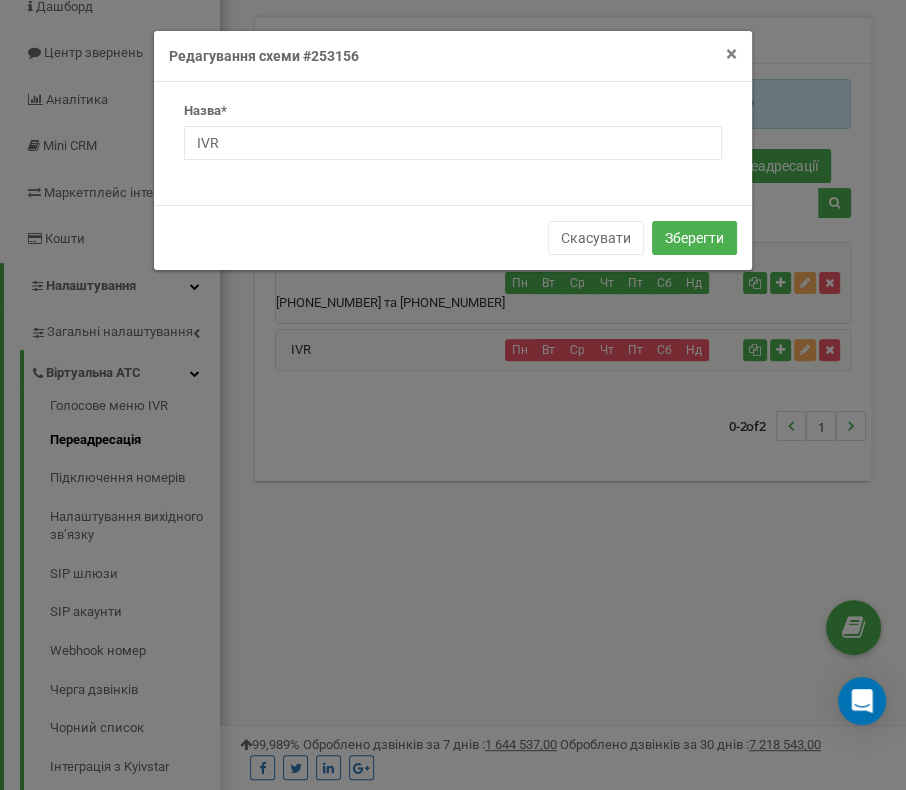 click on "×" at bounding box center (731, 54) 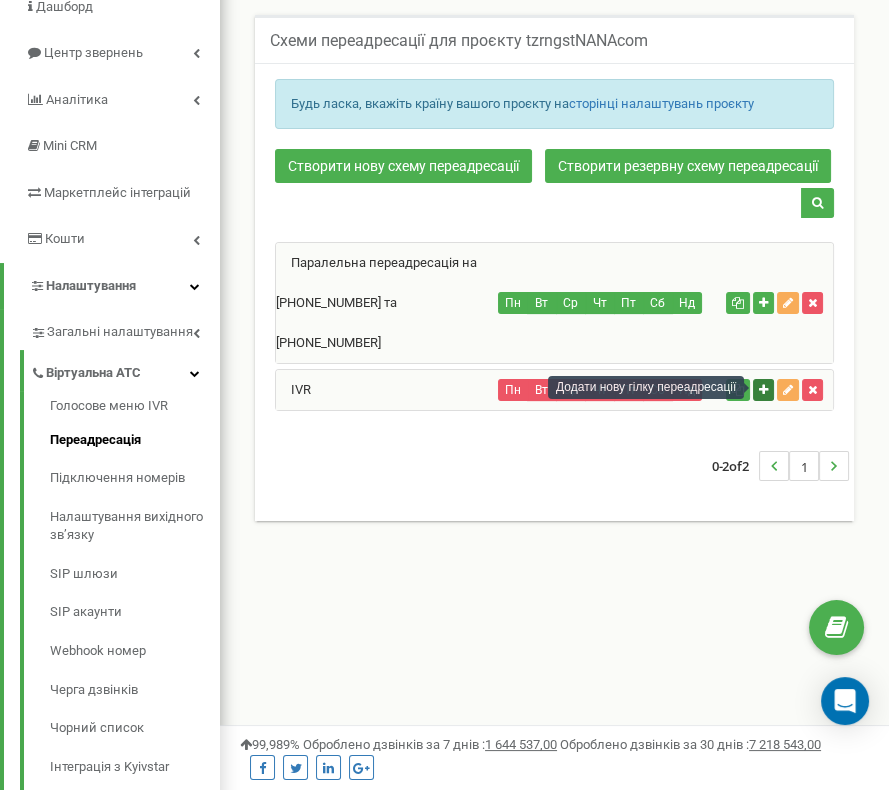 click at bounding box center (763, 390) 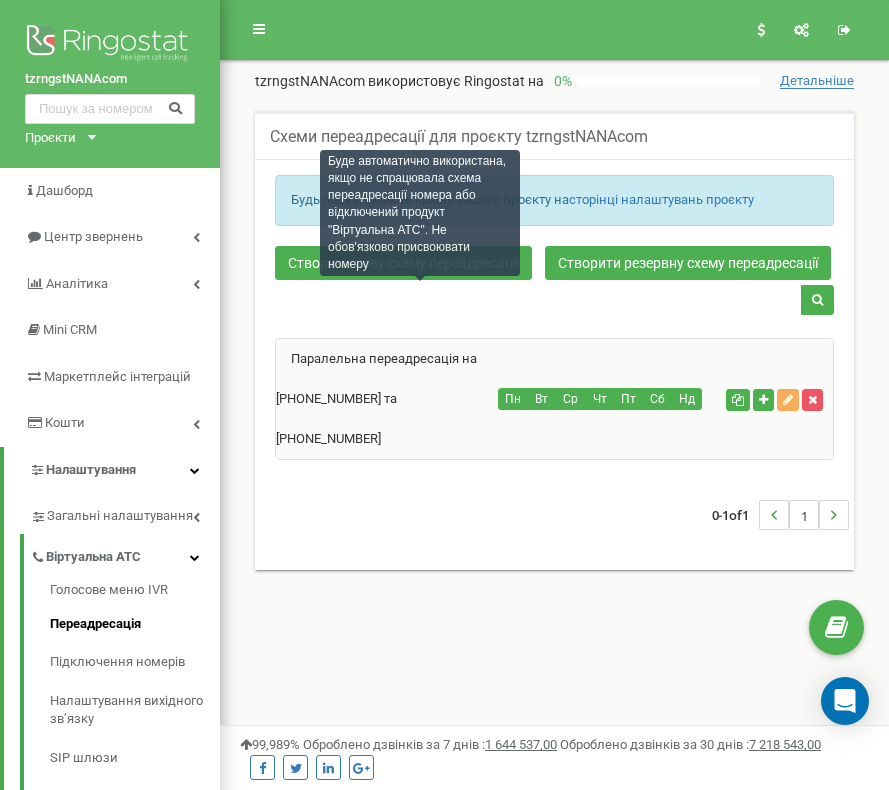 scroll, scrollTop: 0, scrollLeft: 0, axis: both 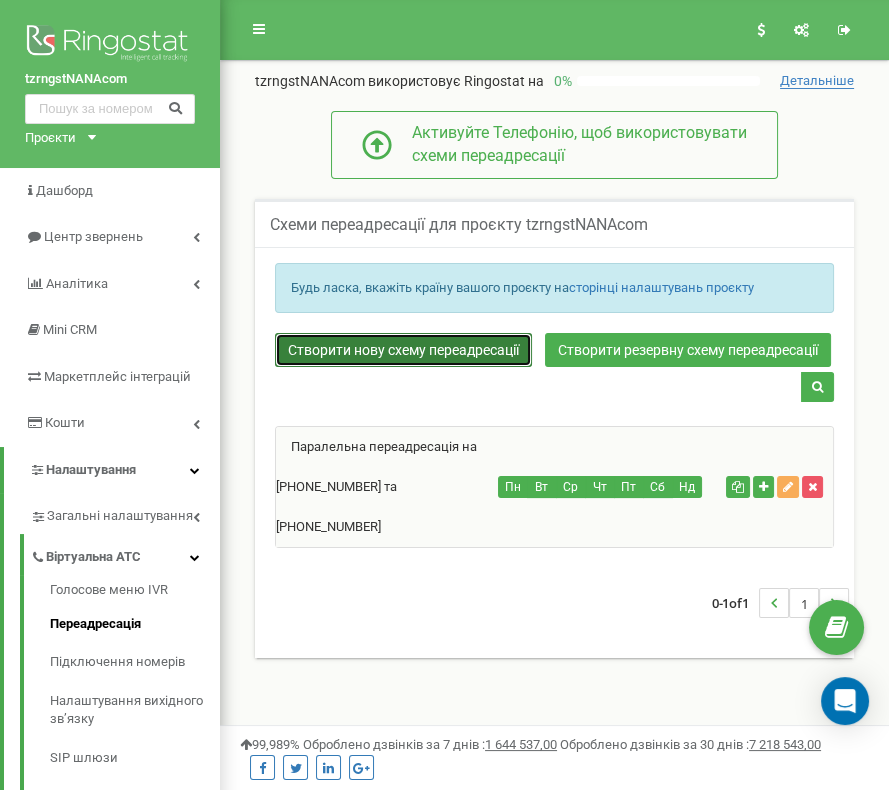 click on "Створити нову схему переадресації" at bounding box center [403, 350] 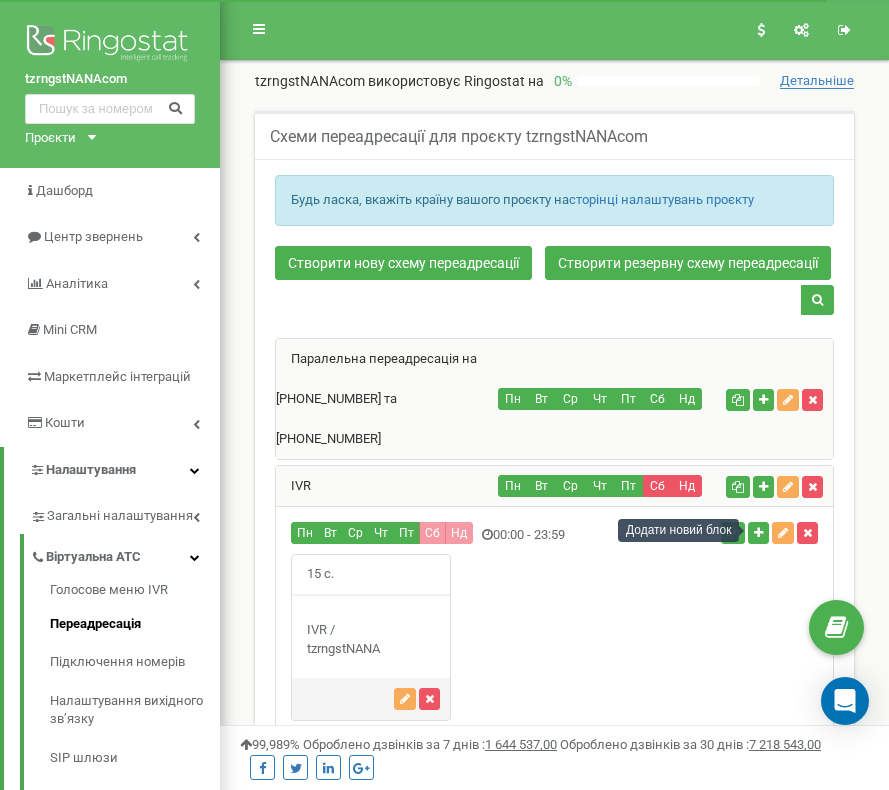 scroll, scrollTop: 184, scrollLeft: 0, axis: vertical 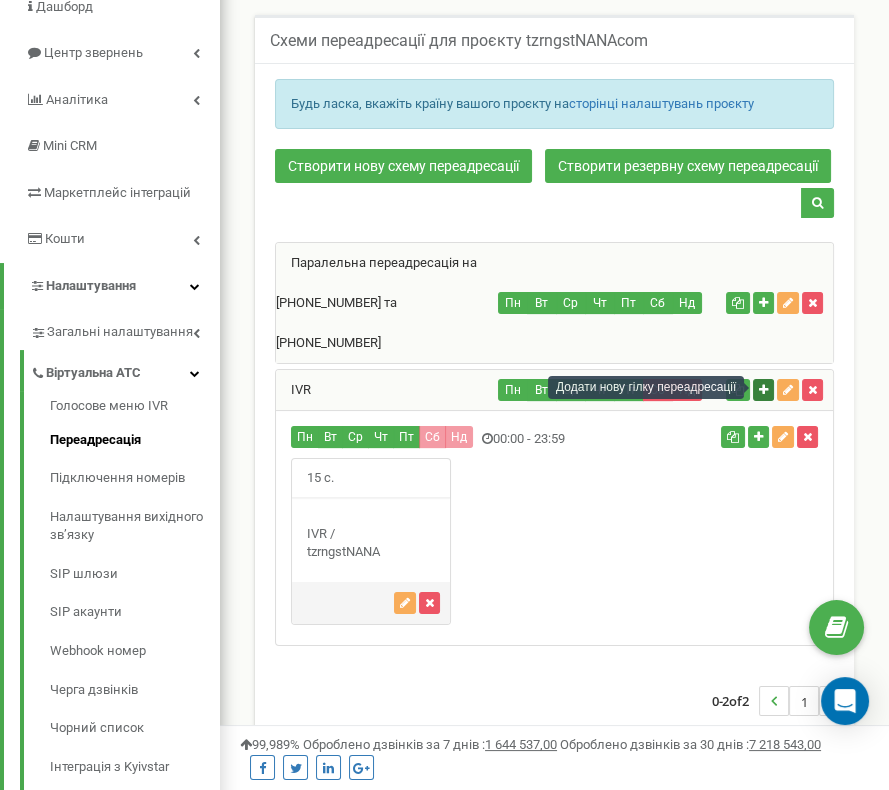 click at bounding box center (763, 390) 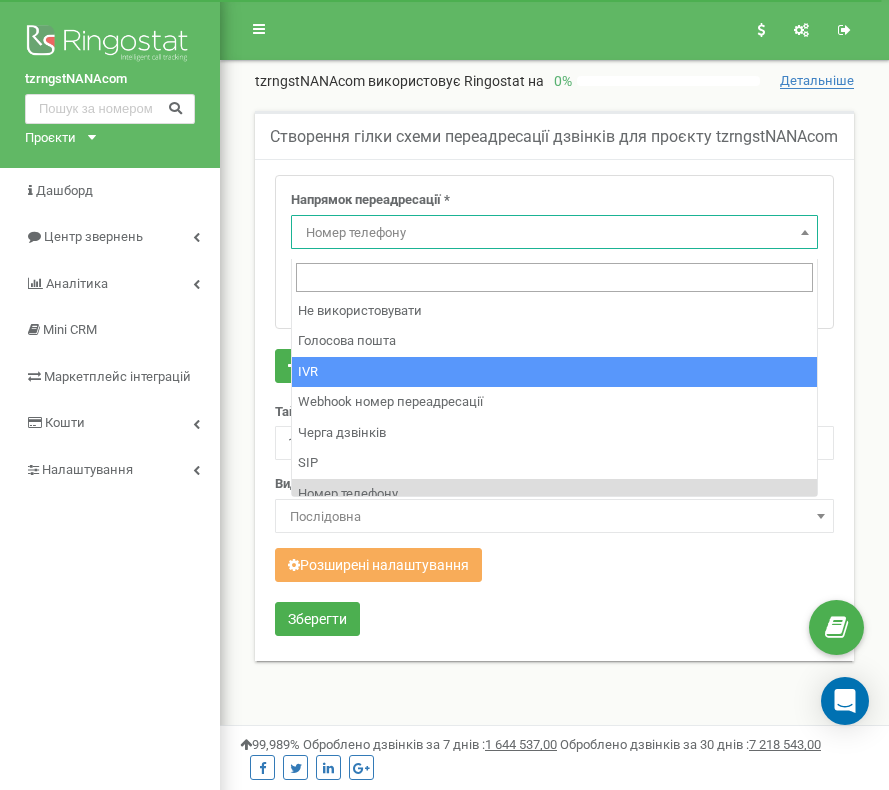 scroll, scrollTop: 0, scrollLeft: 0, axis: both 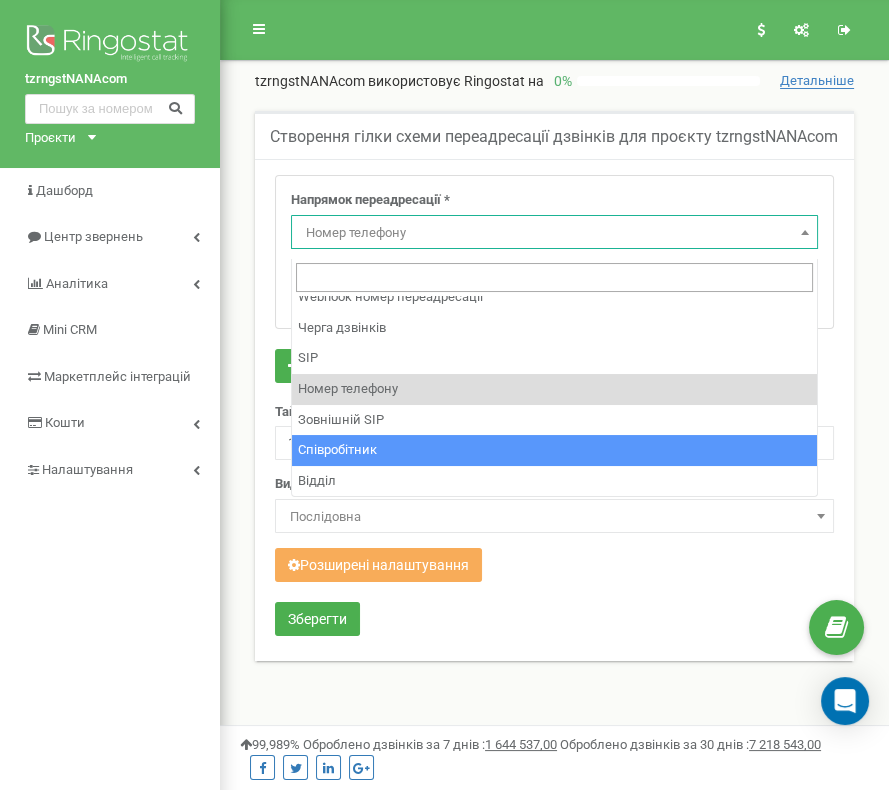 select on "Employee" 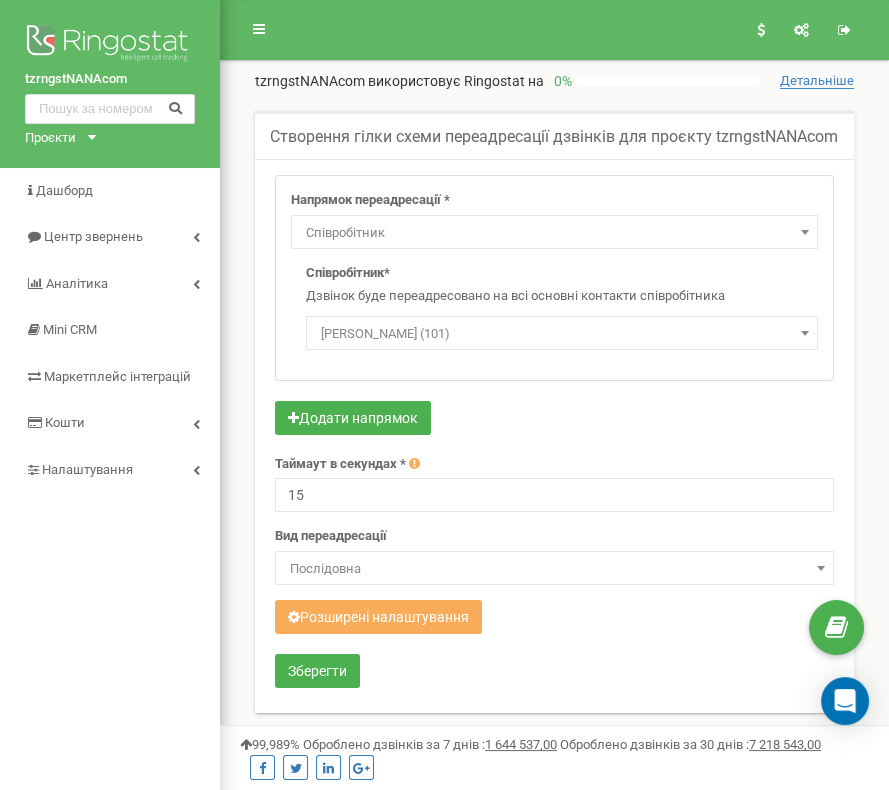 click on "Іванов Іван (101)" at bounding box center [562, 334] 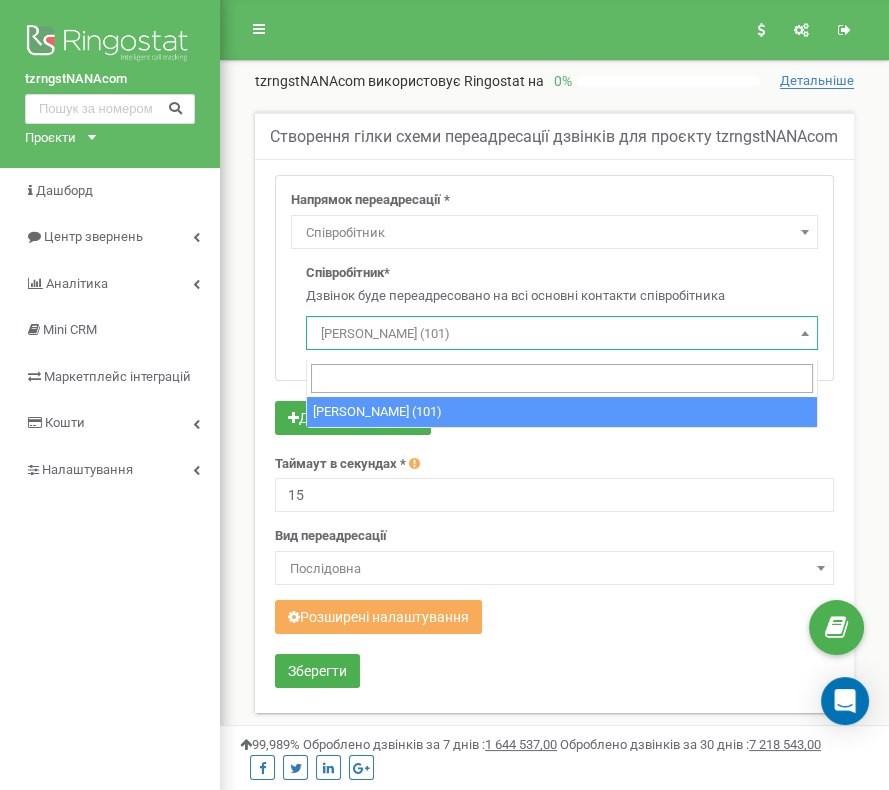 click on "Напрямок переадресації *
Не використовувати
Голосова пошта
IVR
Webhook номер переадресації
Черга дзвінків
SIP
Номер телефону
Зовнішній SIP
Співробітник
Відділ
Співробітник
Запис перед Voicemail *
Нове аудіо Voicemail
Voicemail Standard audio non-working hours RU
Voicemail Standard audio in work time RU
Voicemail Standard audio in work time UK
Voicemail Standard audio non-working hours UK
Voicemail Standard audio in work time BG
Voicemail Standard audio non-working hours BG
Voicemail Standard audio in work time PL
Voicemail Standard audio non-working hours PL
Voicemail Standard audio unavailable EN
Нове аудіо Voicemail" at bounding box center (554, 278) 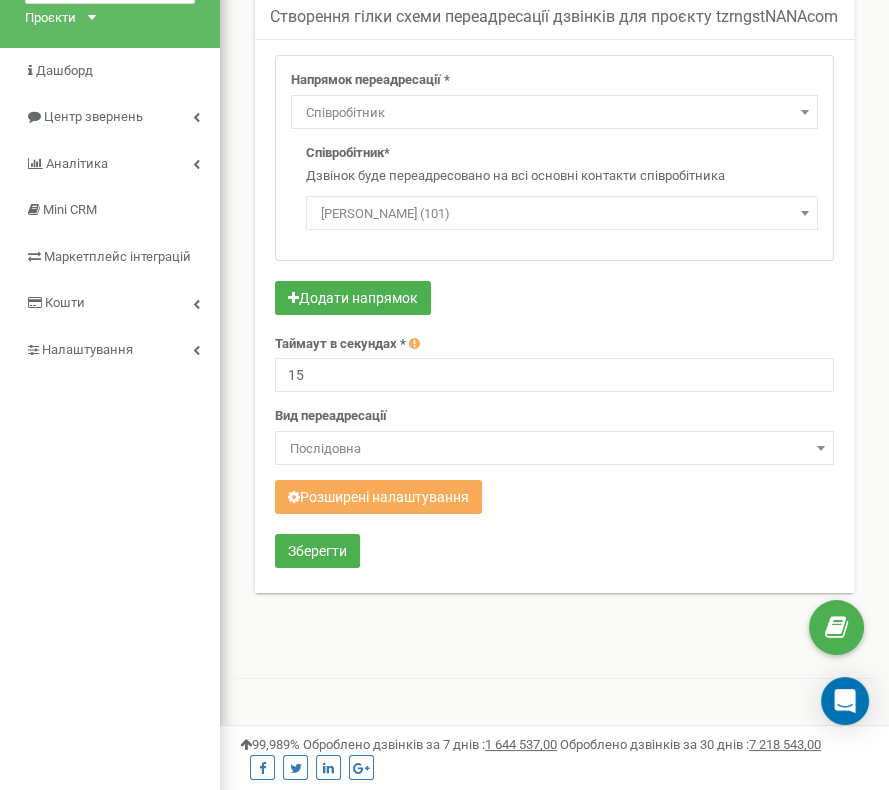 scroll, scrollTop: 184, scrollLeft: 0, axis: vertical 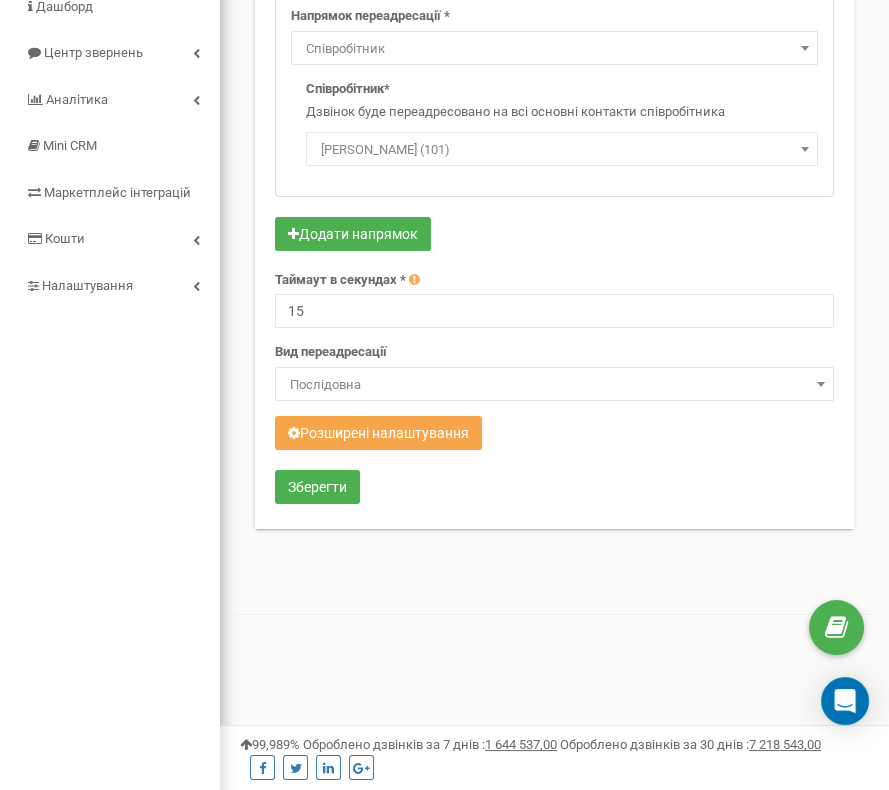 click on "Розширені налаштування" at bounding box center [378, 433] 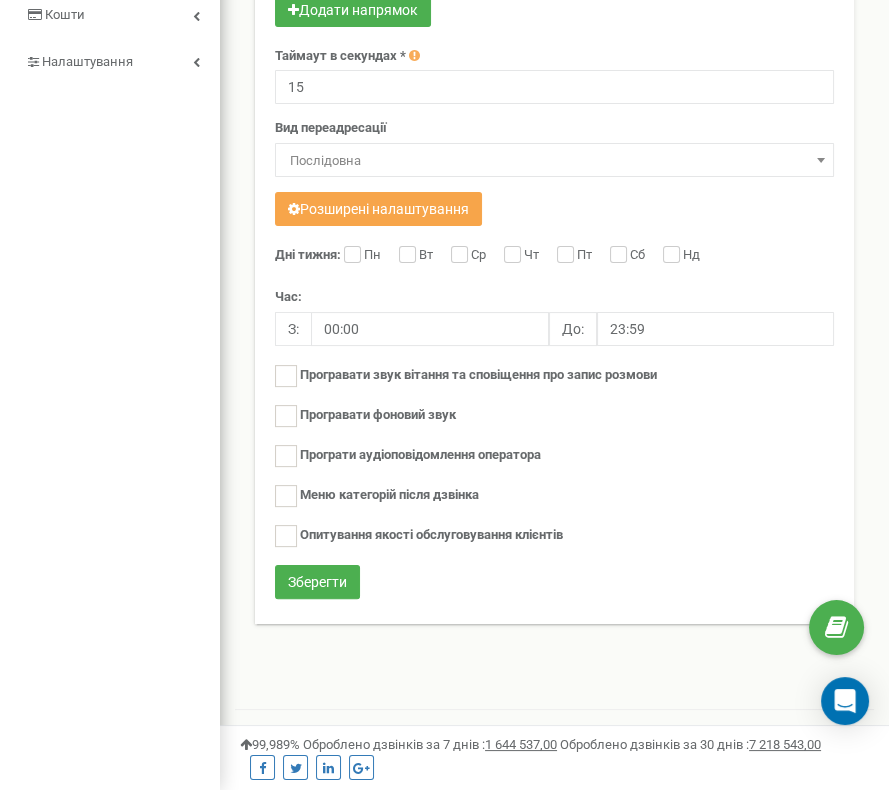 scroll, scrollTop: 409, scrollLeft: 0, axis: vertical 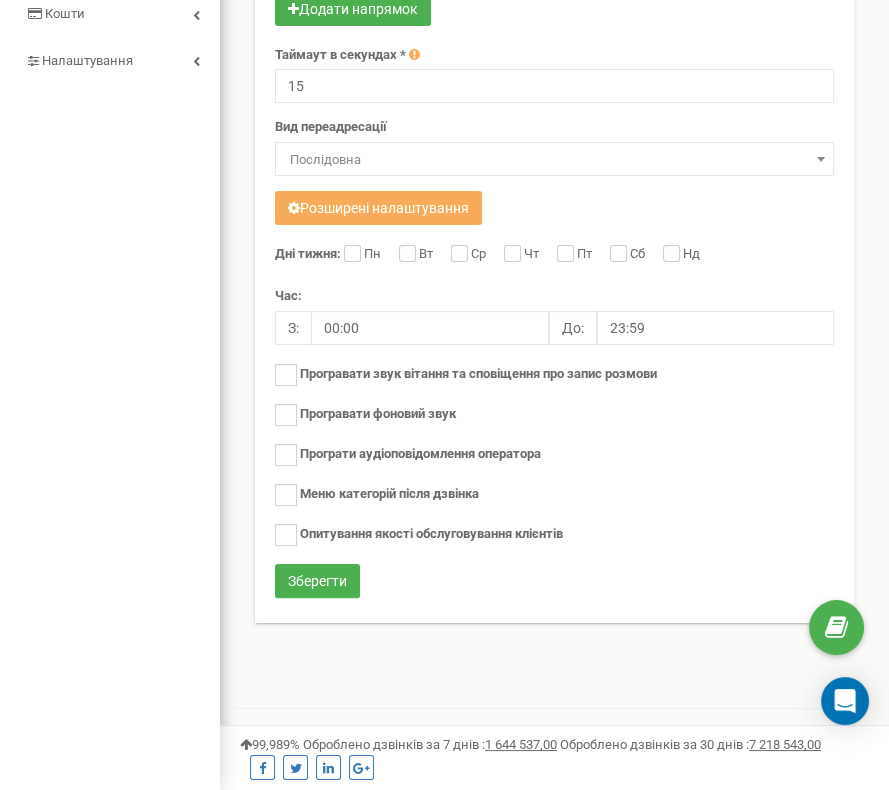 click on "Сб" at bounding box center (640, 255) 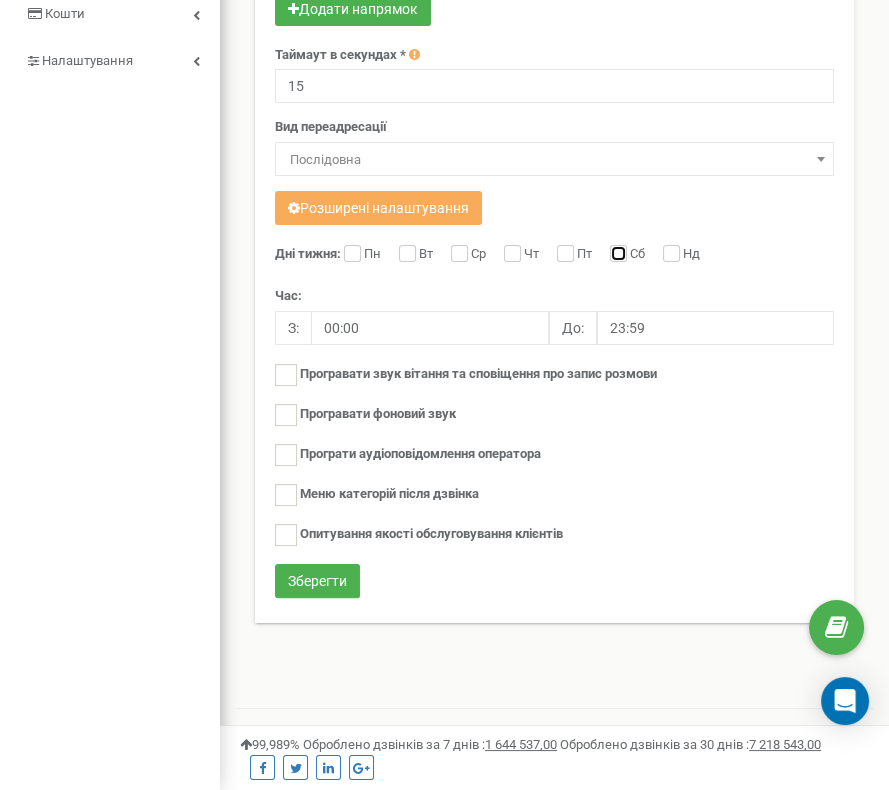 click on "Сб" at bounding box center (616, 255) 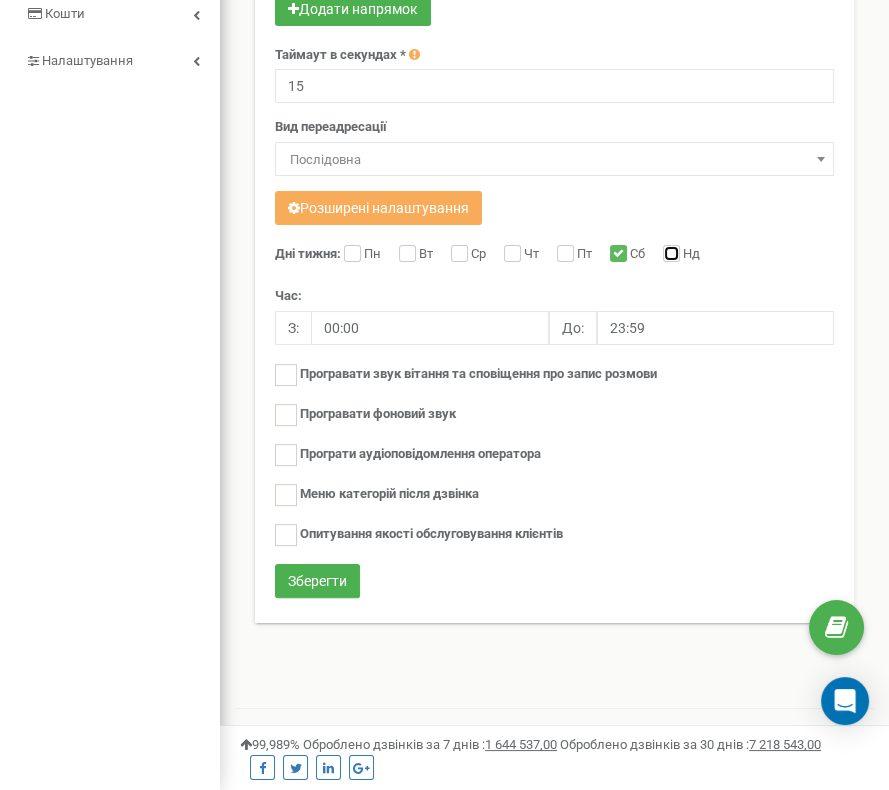 click on "Нд" at bounding box center [669, 255] 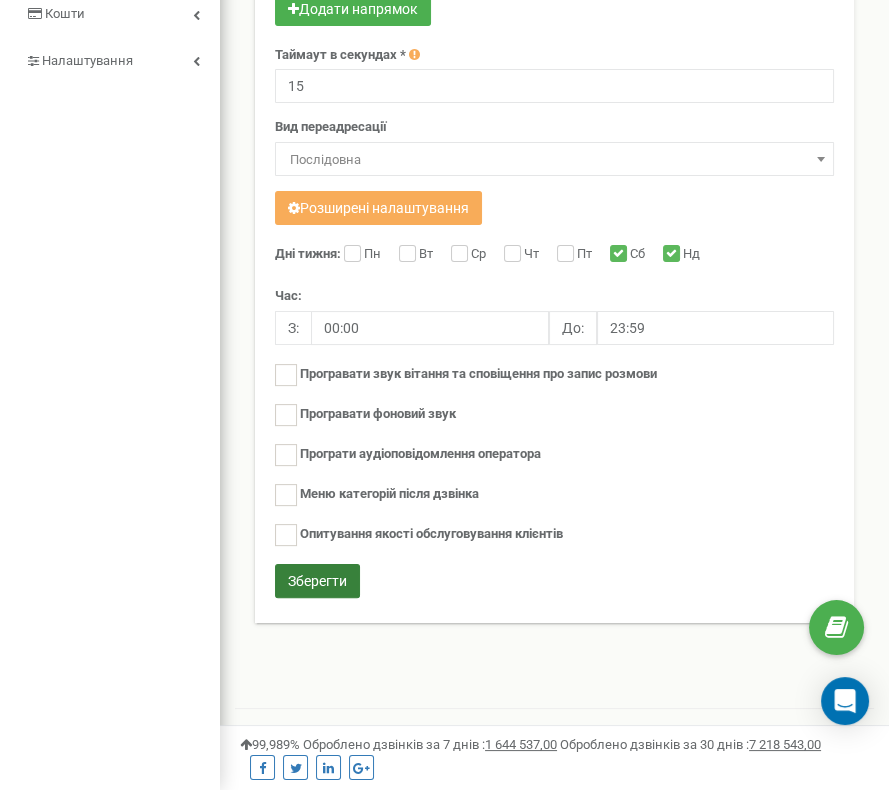 click on "Зберегти" at bounding box center [317, 581] 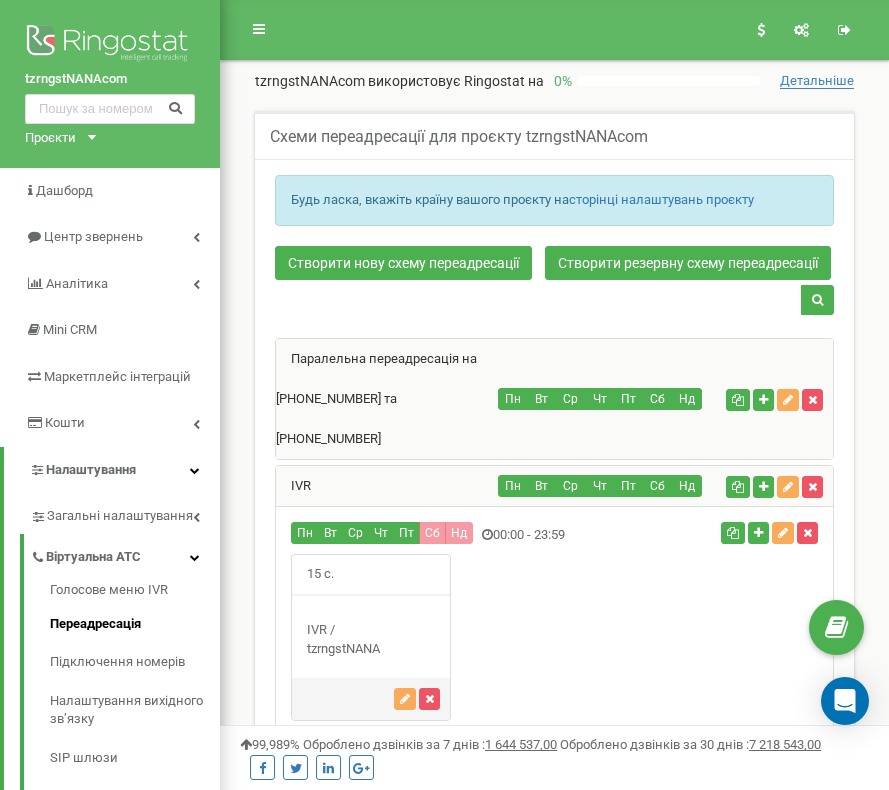 scroll, scrollTop: 319, scrollLeft: 0, axis: vertical 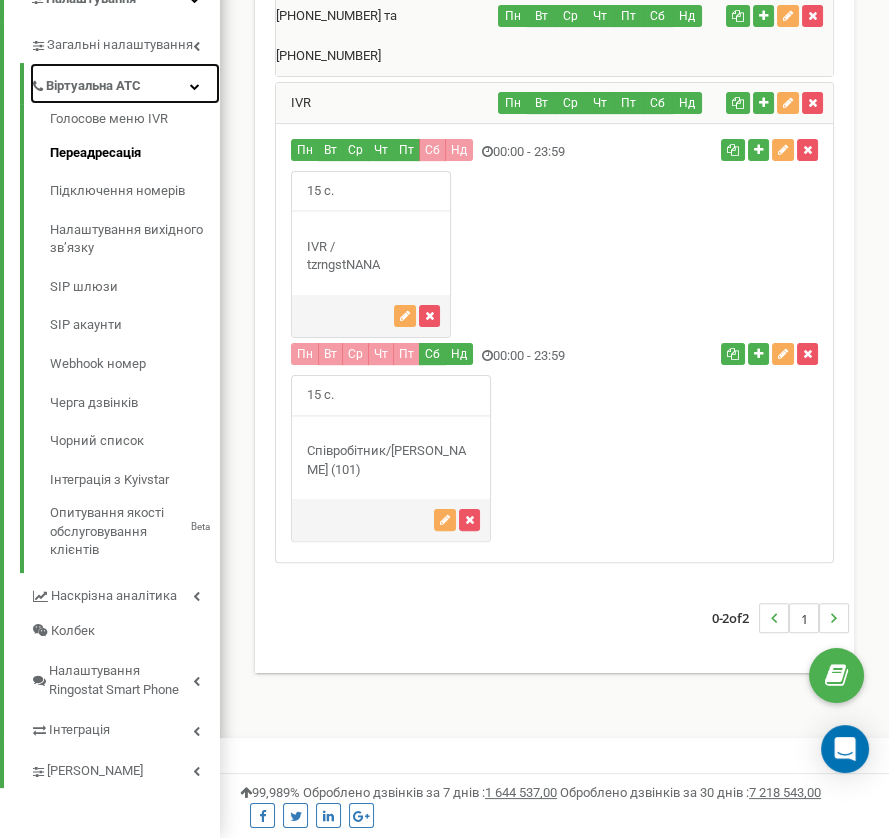 click on "Віртуальна АТС" at bounding box center (125, 83) 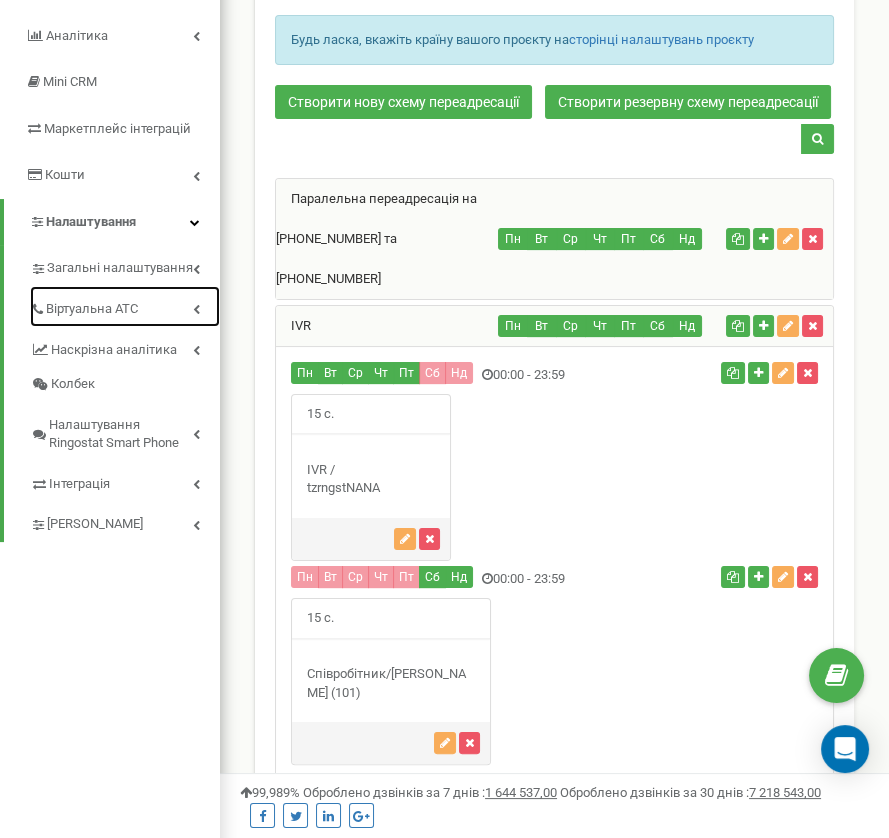scroll, scrollTop: 182, scrollLeft: 0, axis: vertical 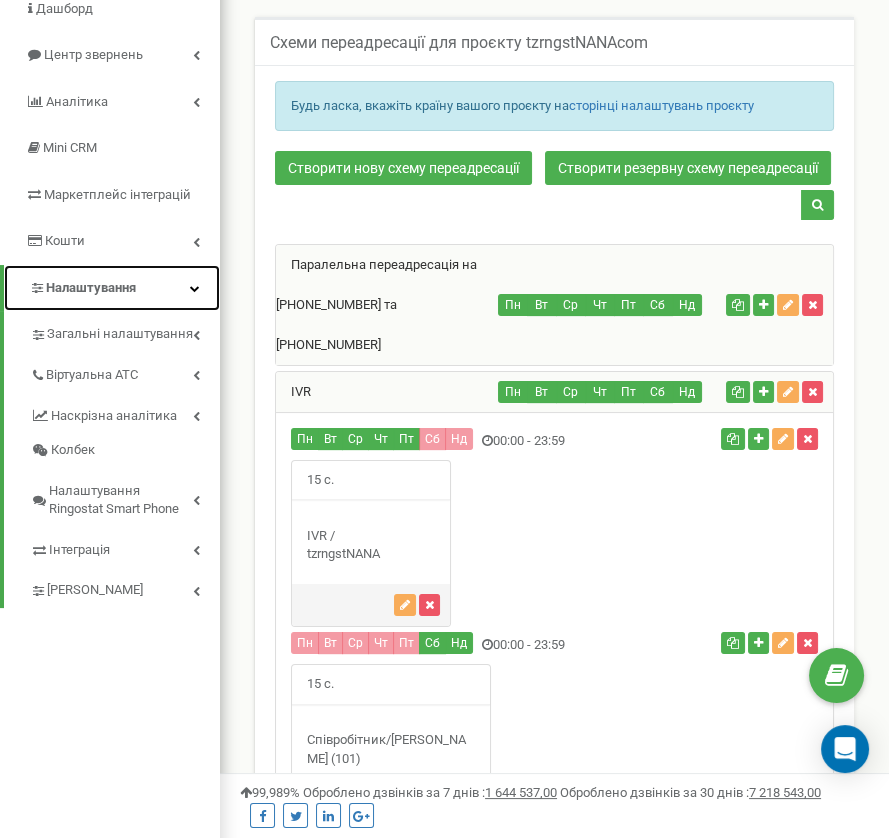 click on "Налаштування" at bounding box center [91, 287] 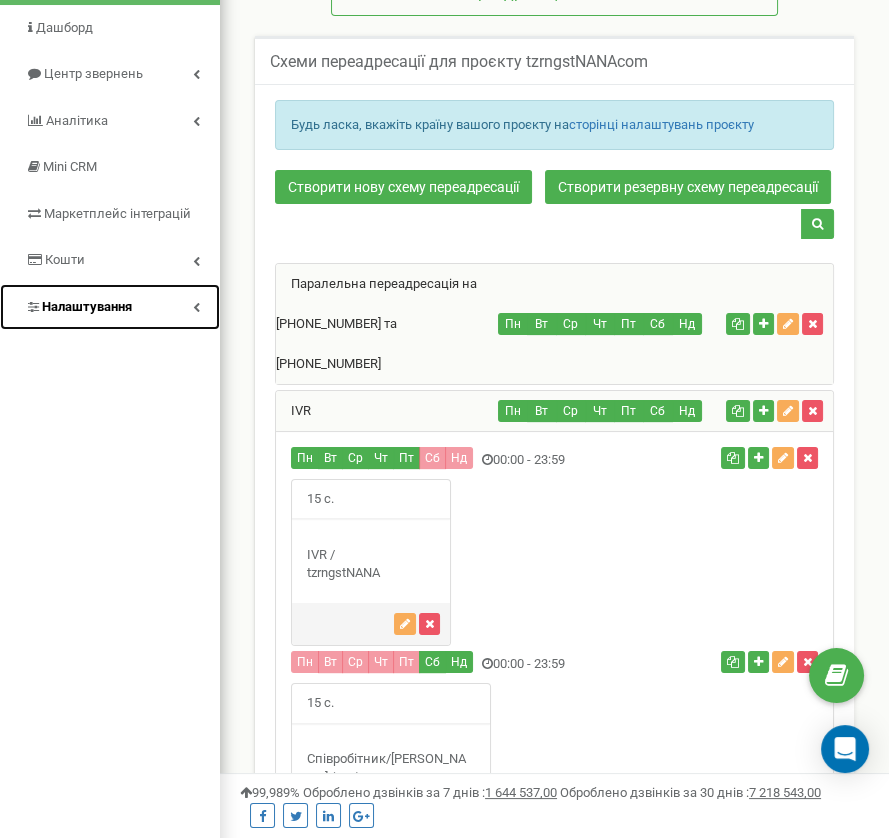 scroll, scrollTop: 184, scrollLeft: 0, axis: vertical 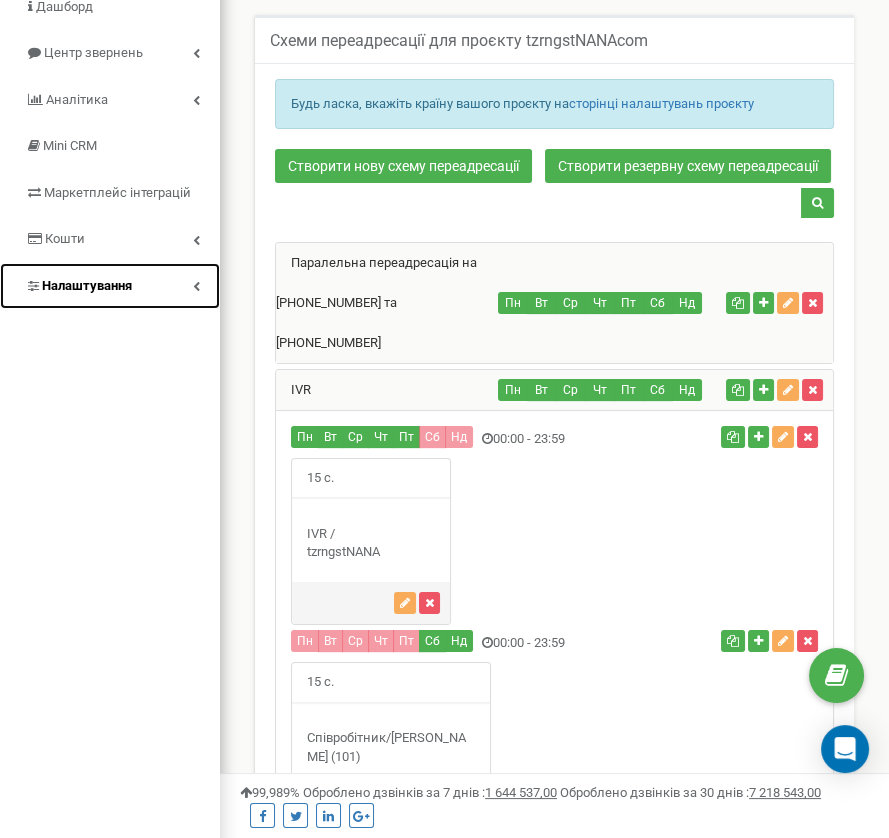 click on "Налаштування" at bounding box center [87, 285] 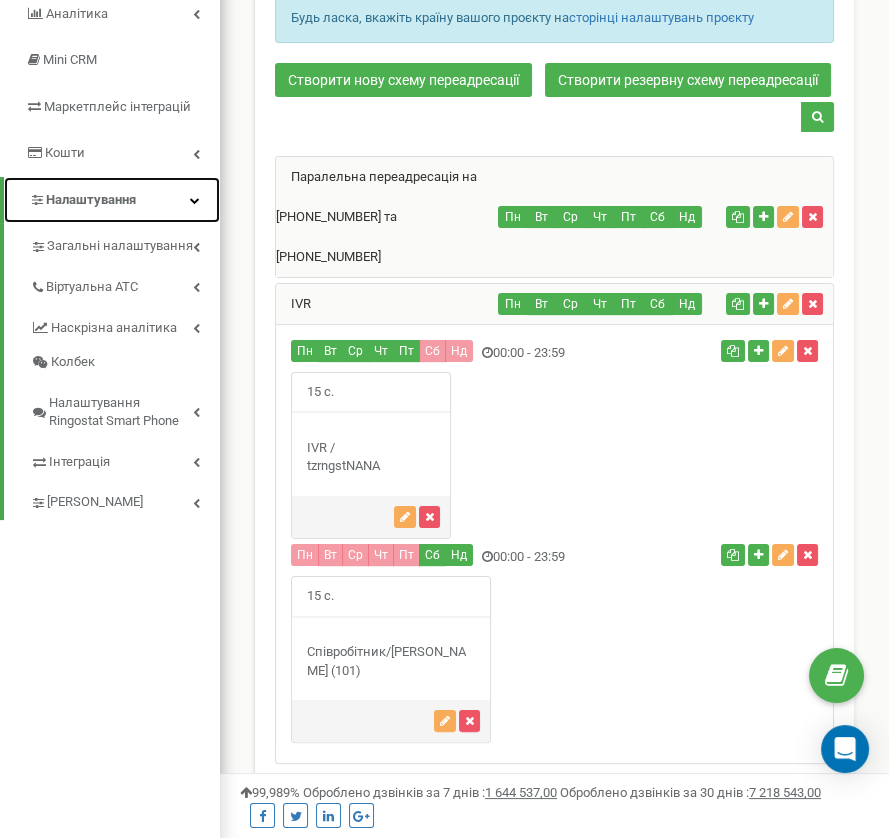 scroll, scrollTop: 367, scrollLeft: 0, axis: vertical 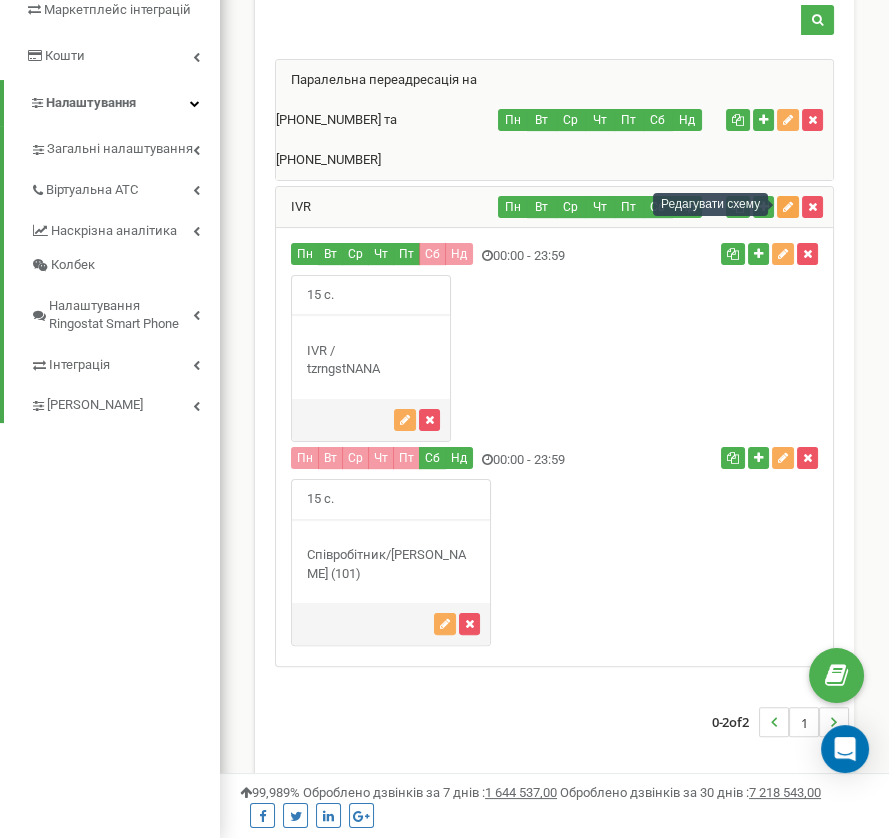 click at bounding box center (788, 207) 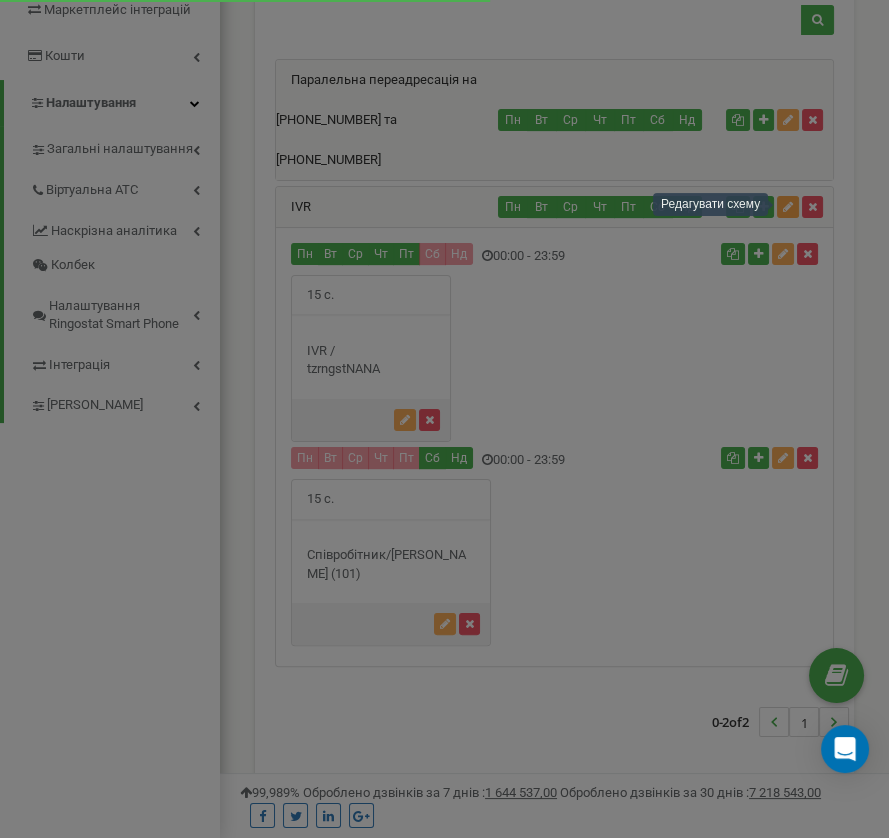 scroll, scrollTop: 361, scrollLeft: 0, axis: vertical 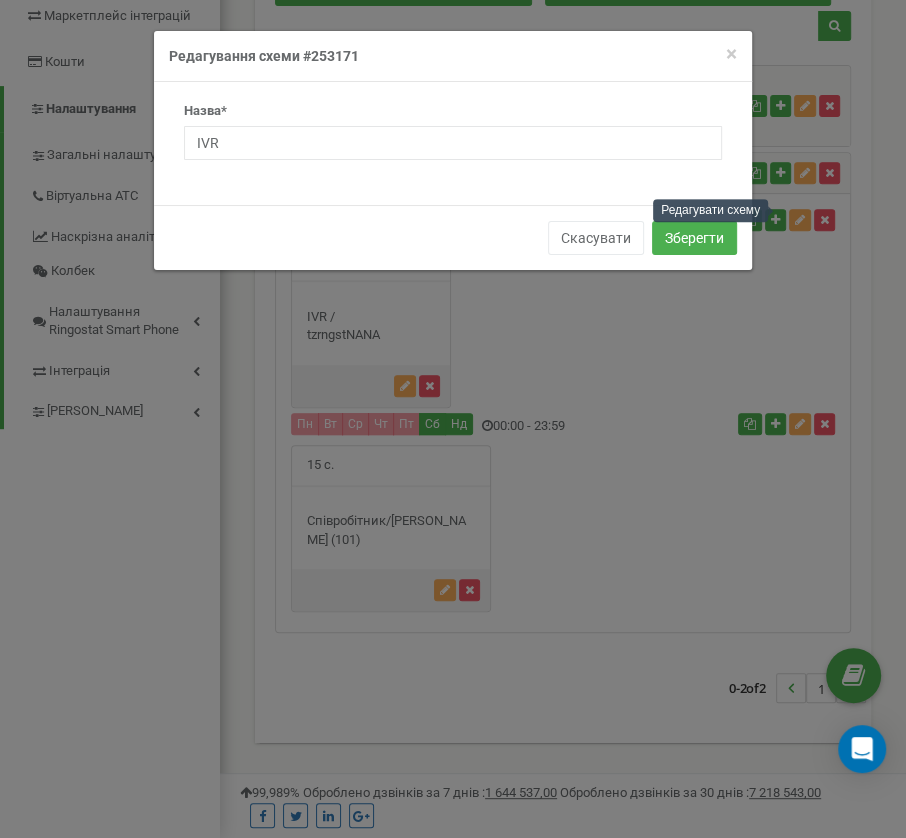 click on "Редагування схеми #253171" at bounding box center (453, 56) 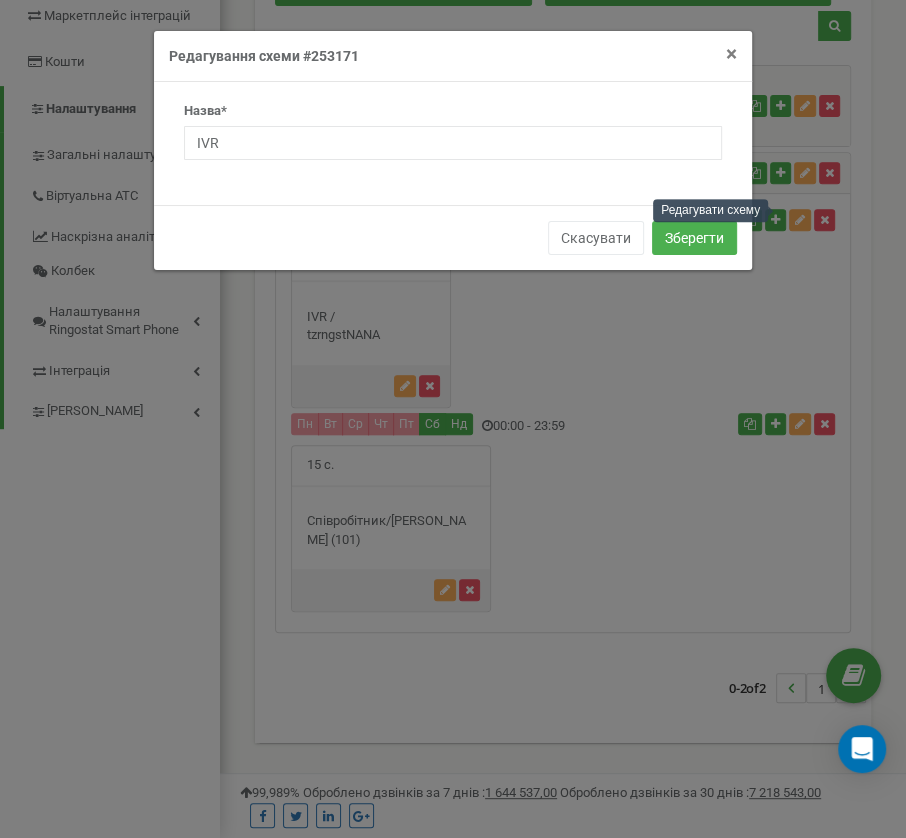 click on "×" at bounding box center (731, 54) 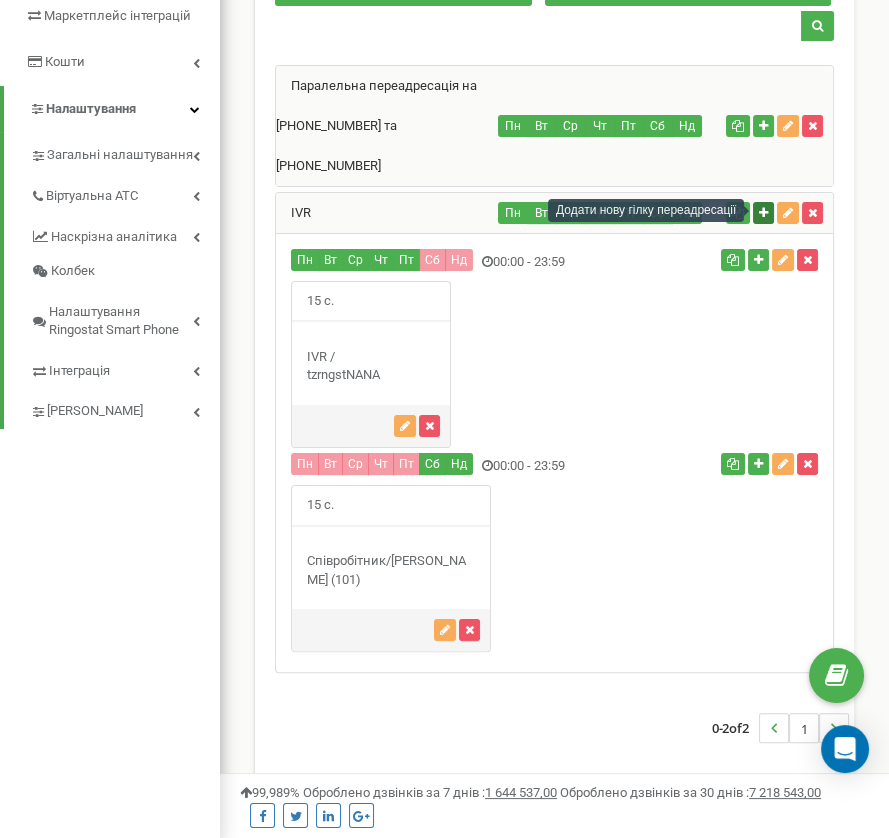 click at bounding box center (763, 213) 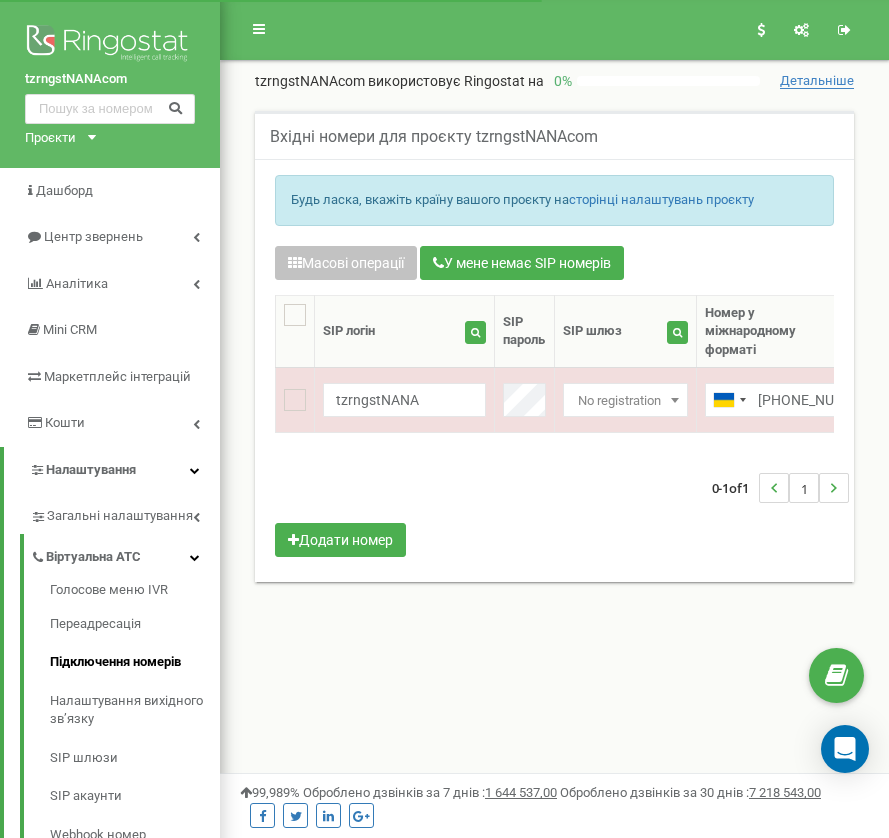 scroll, scrollTop: 0, scrollLeft: 0, axis: both 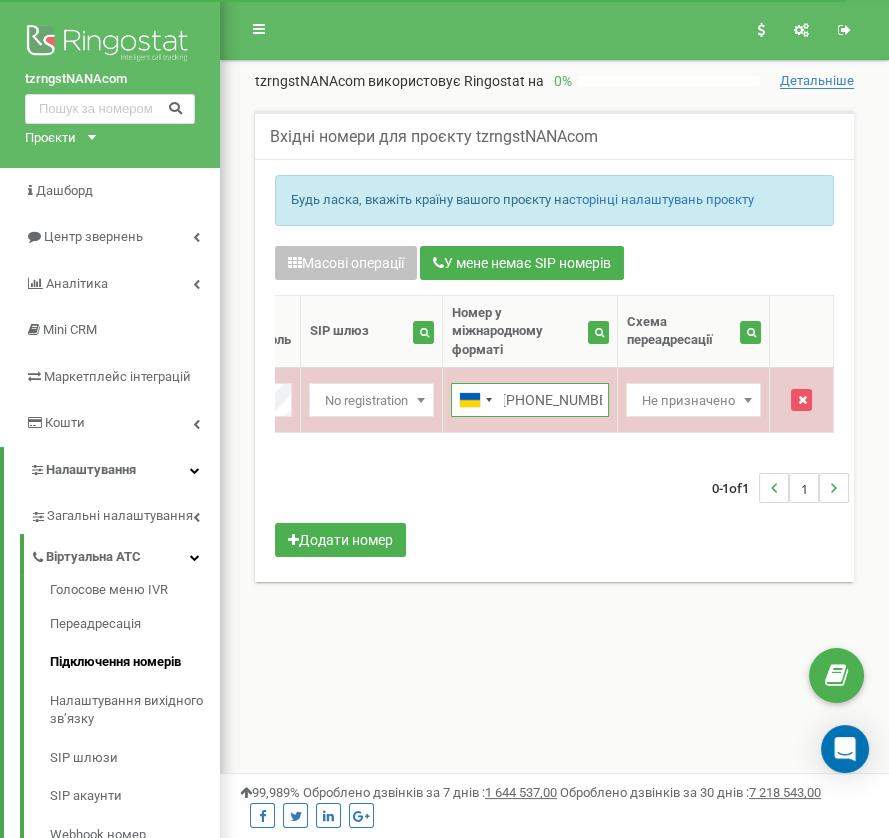 drag, startPoint x: 518, startPoint y: 398, endPoint x: 644, endPoint y: 408, distance: 126.3962 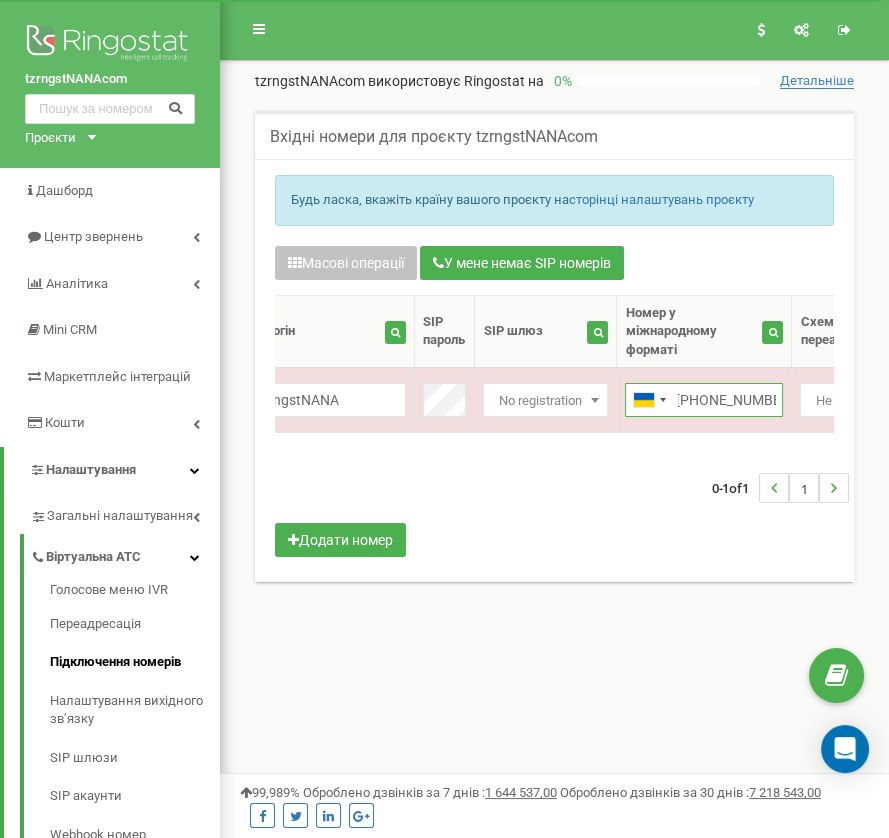 scroll, scrollTop: 0, scrollLeft: 0, axis: both 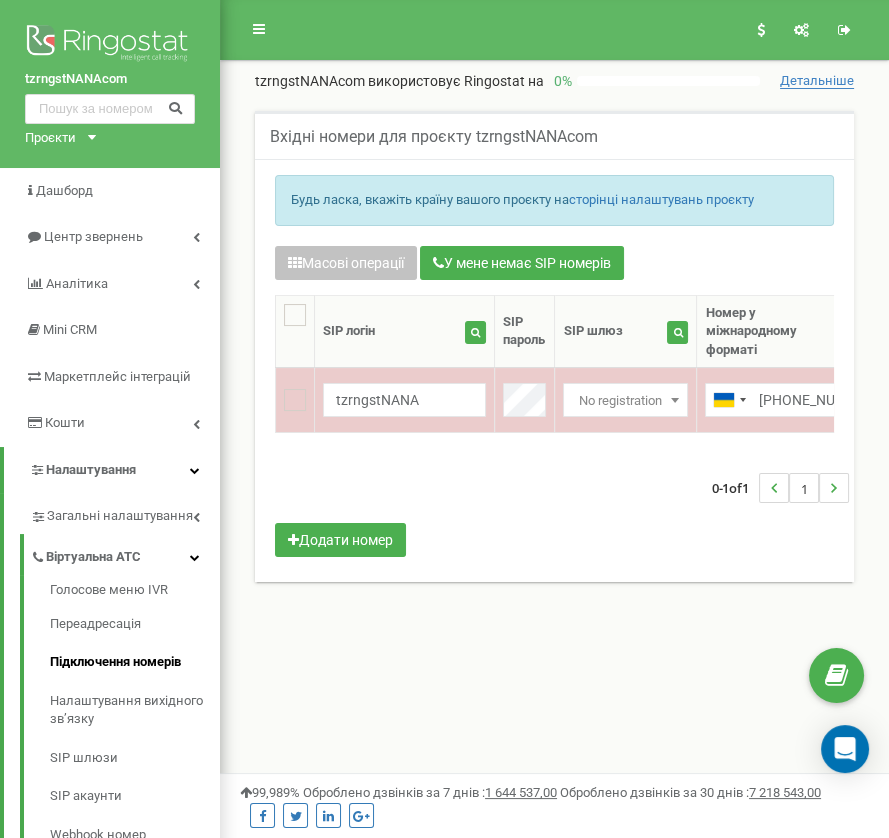 drag, startPoint x: 355, startPoint y: 478, endPoint x: 308, endPoint y: 426, distance: 70.0928 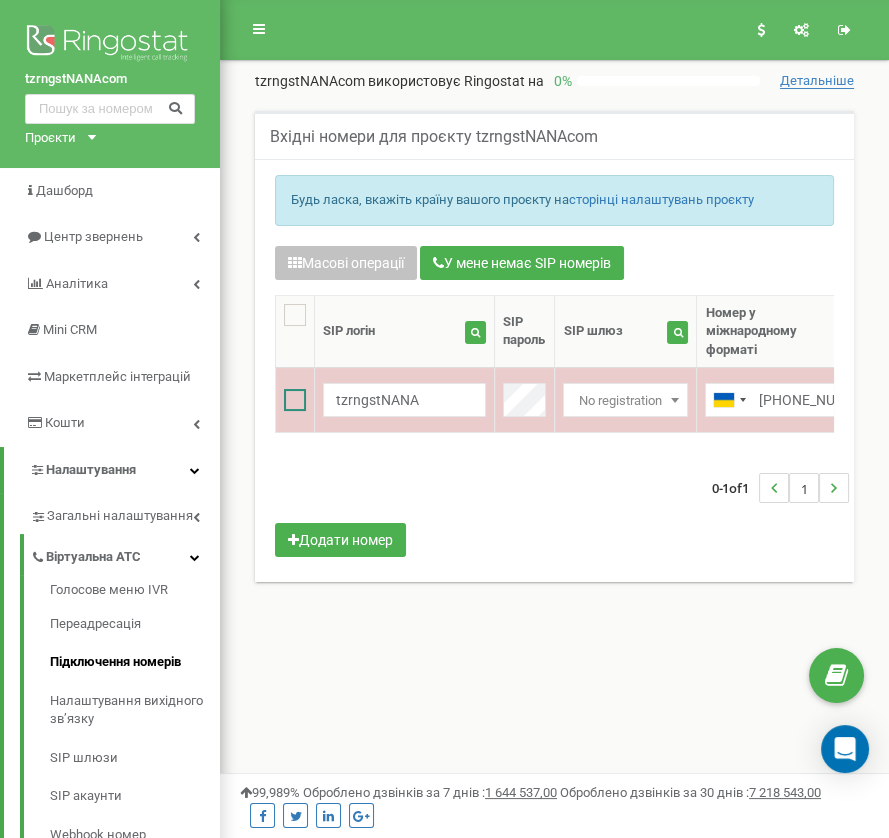 click at bounding box center (295, 400) 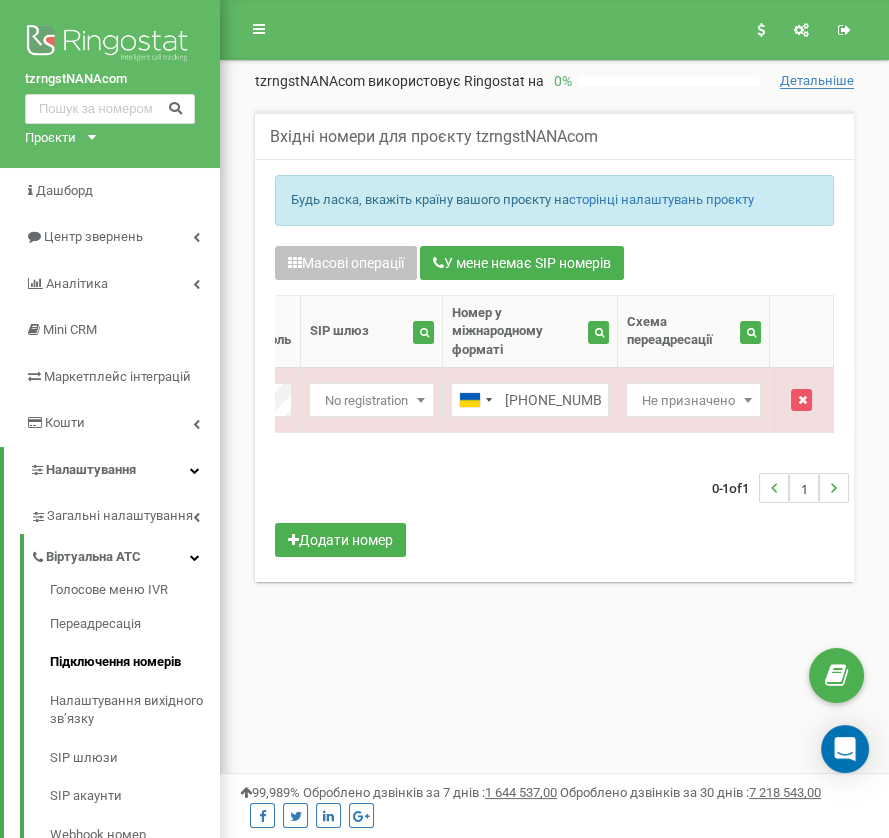 scroll, scrollTop: 0, scrollLeft: 0, axis: both 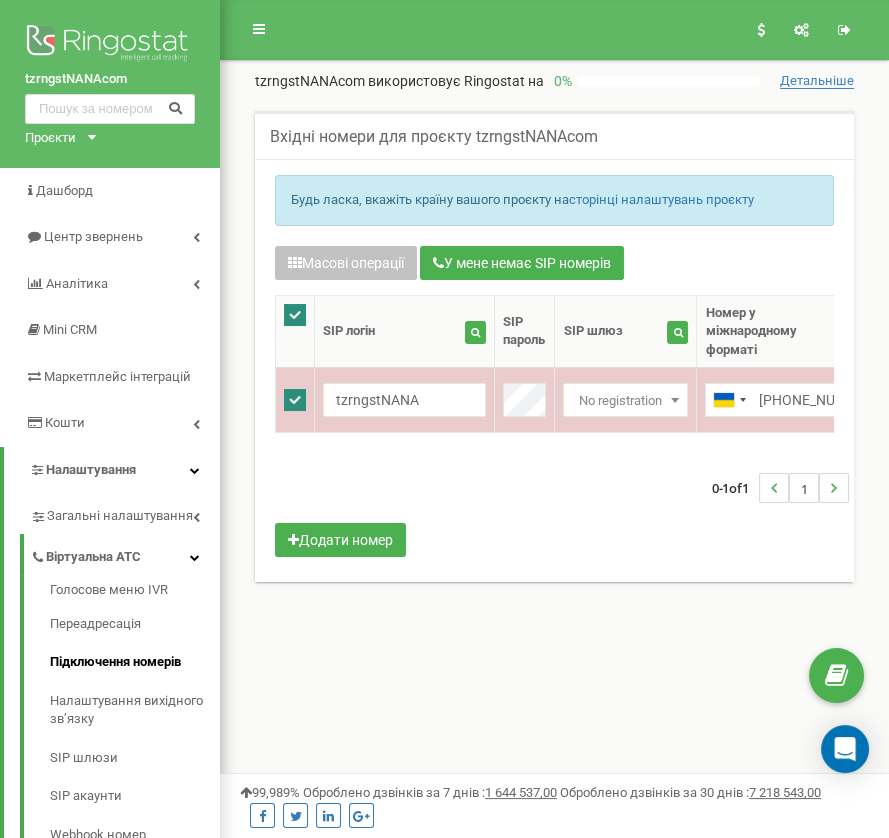 click at bounding box center [295, 400] 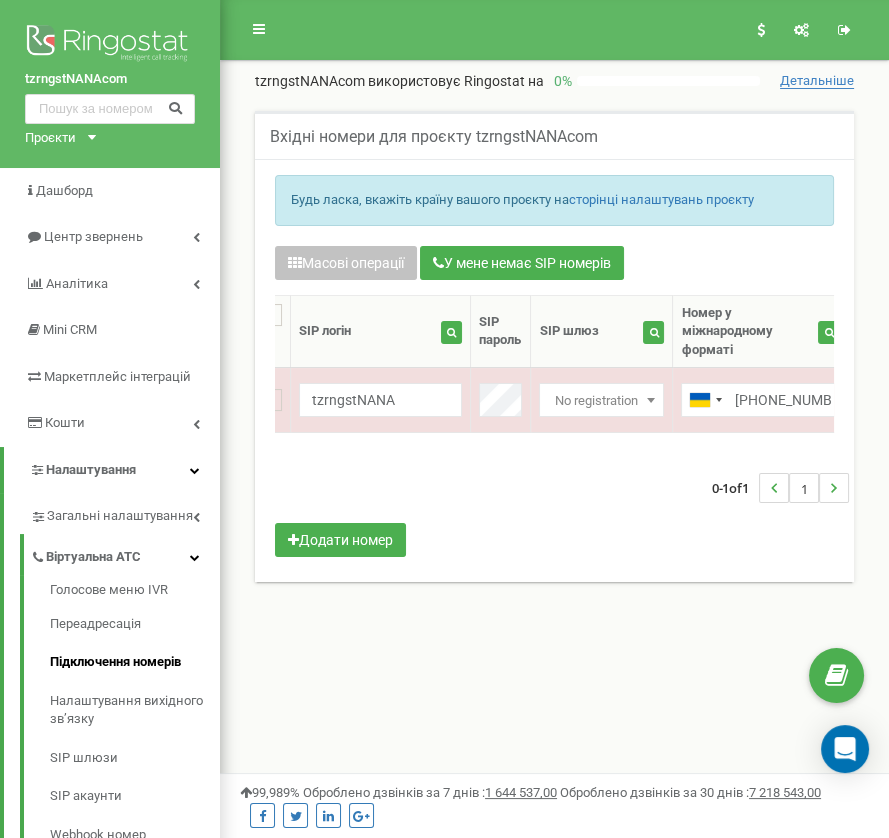 scroll, scrollTop: 0, scrollLeft: 27, axis: horizontal 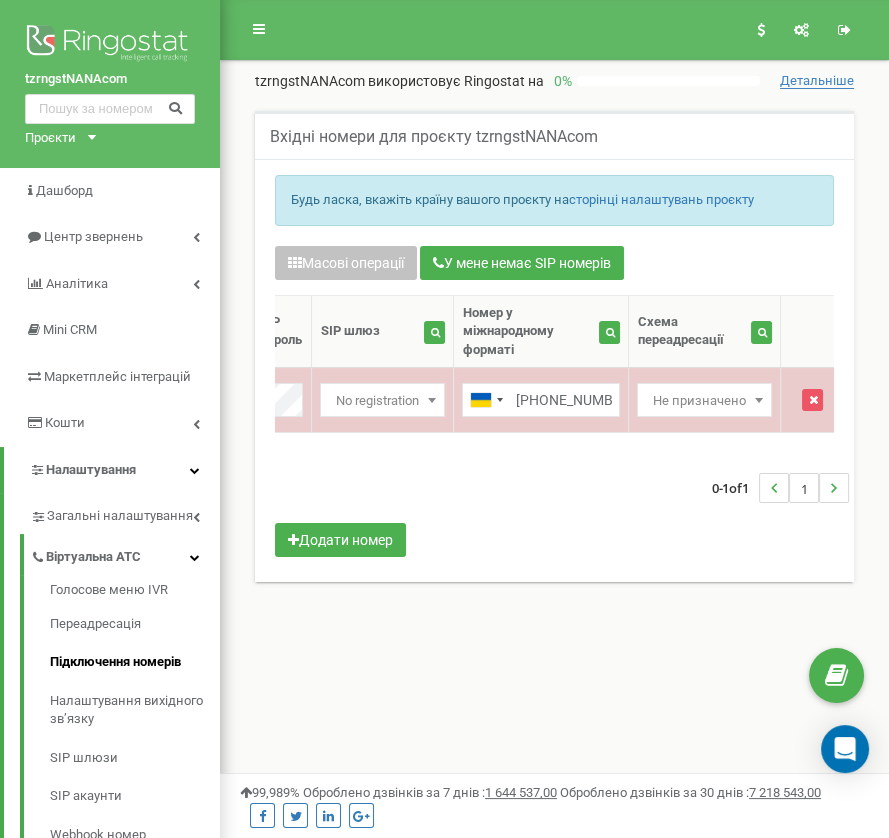 click on "No registration" at bounding box center [382, 401] 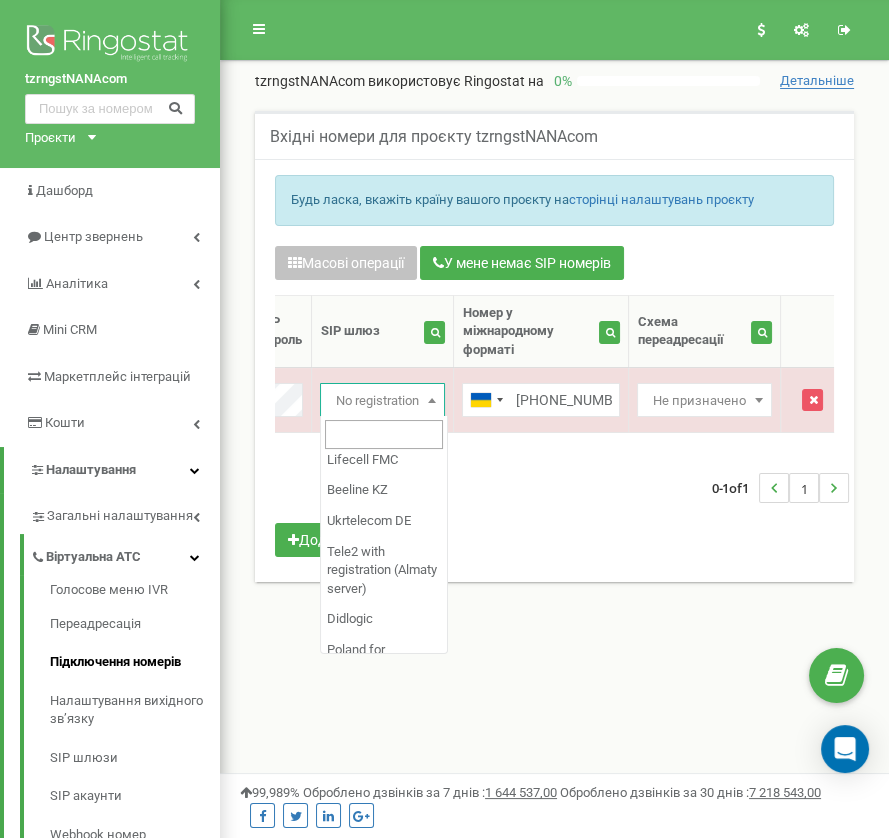 scroll, scrollTop: 1701, scrollLeft: 0, axis: vertical 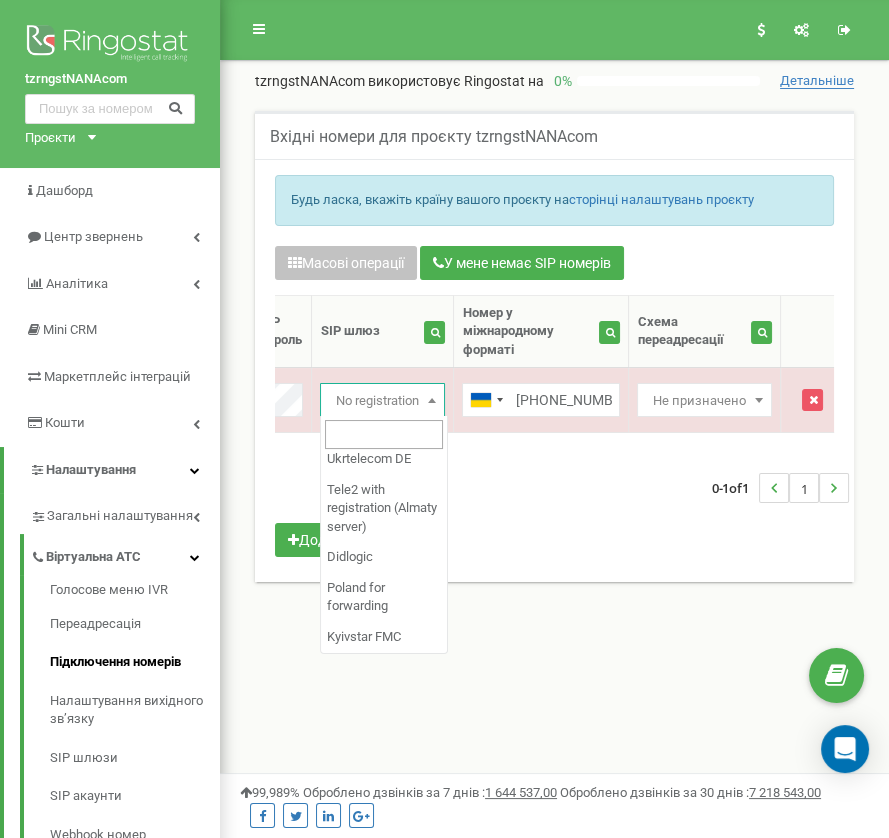 click on "0-1  of  1
1" at bounding box center [554, 488] 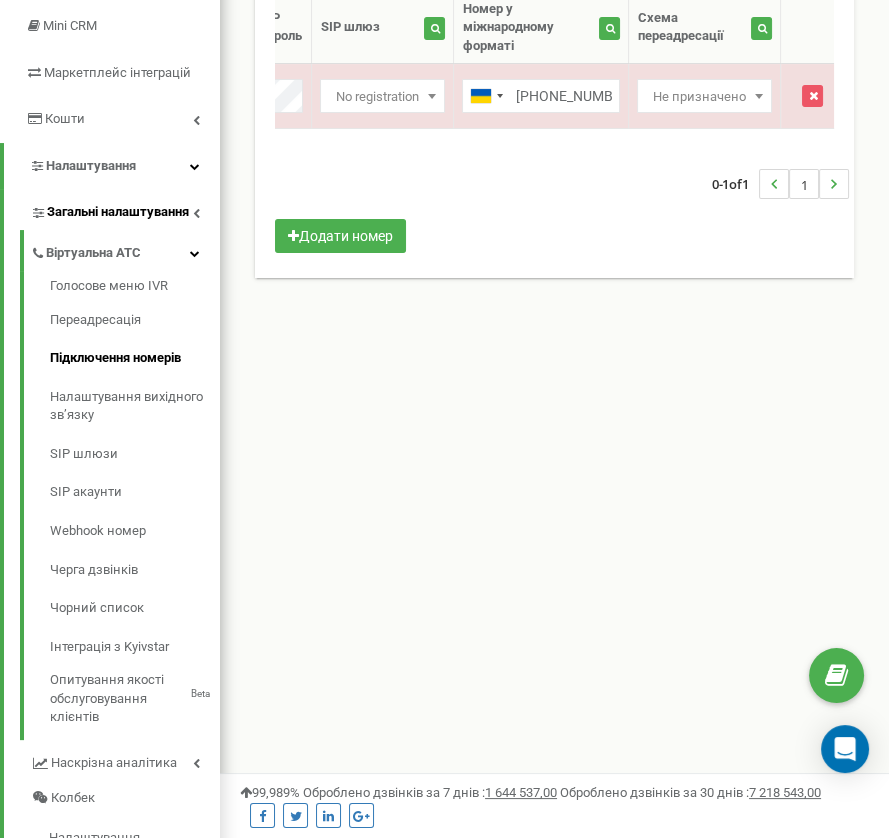 scroll, scrollTop: 370, scrollLeft: 0, axis: vertical 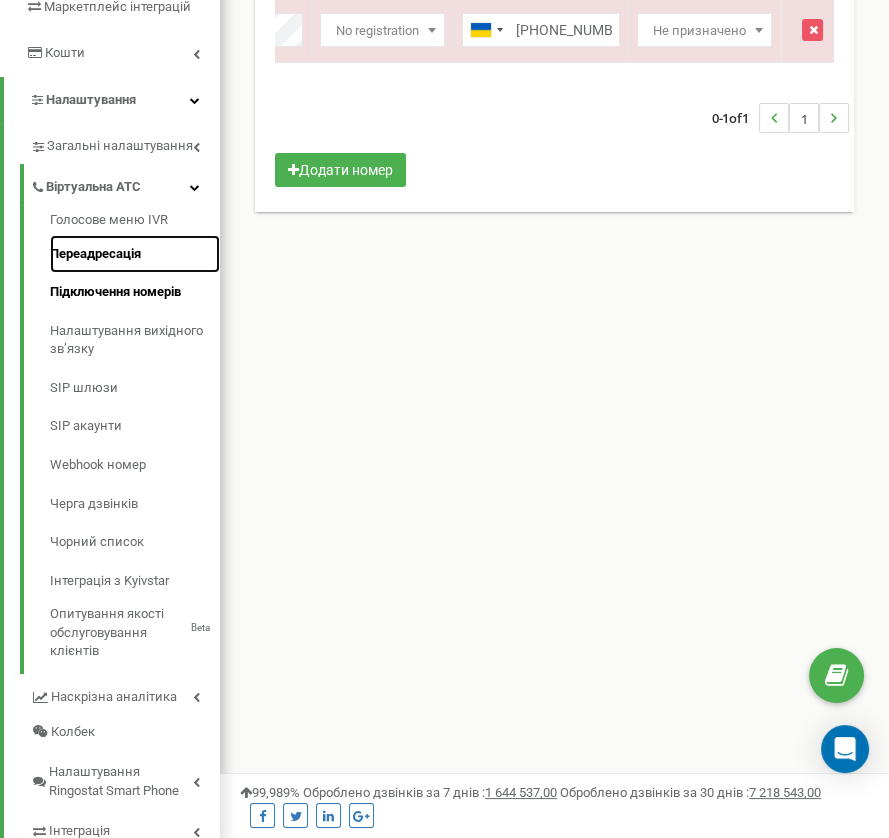 click on "Переадресація" at bounding box center (135, 254) 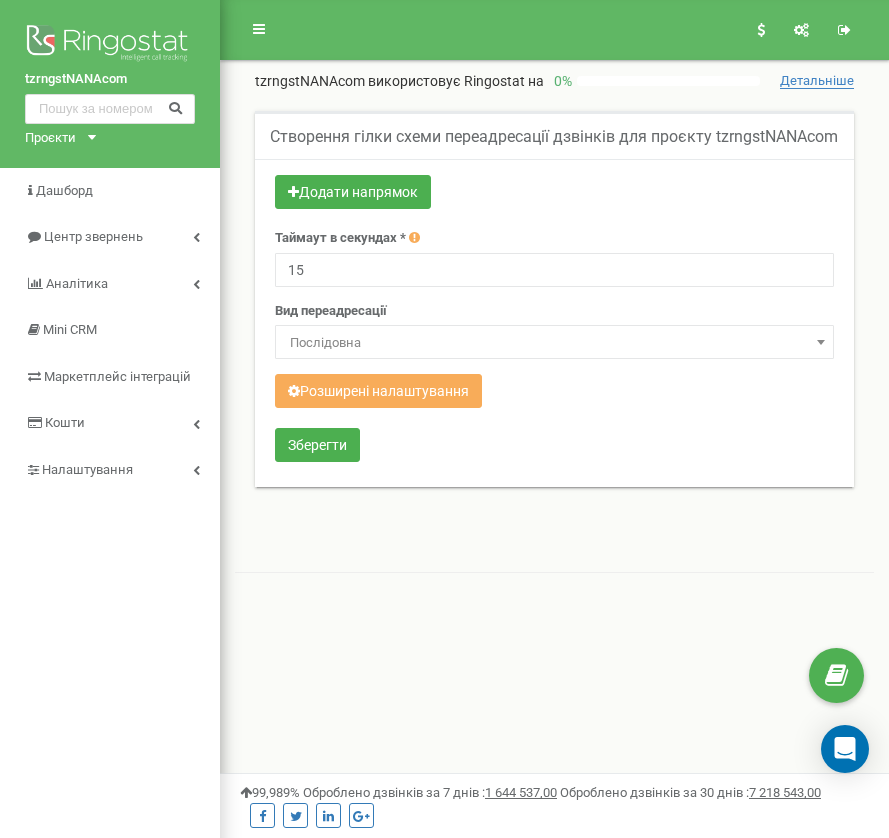 scroll, scrollTop: 0, scrollLeft: 0, axis: both 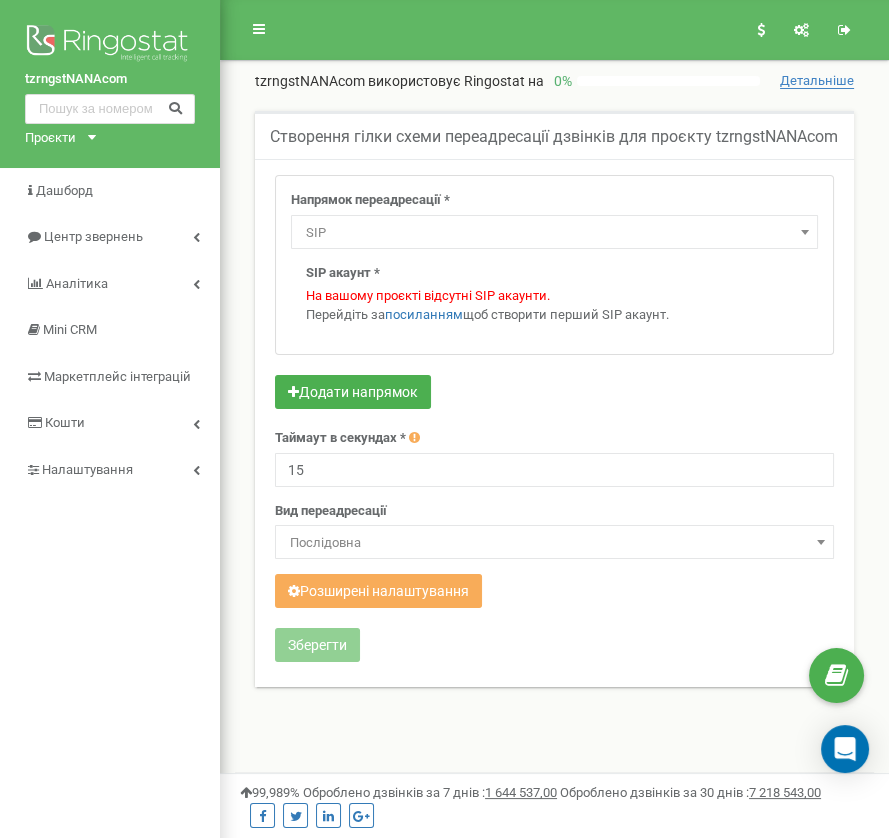 click on "SIP" at bounding box center [554, 233] 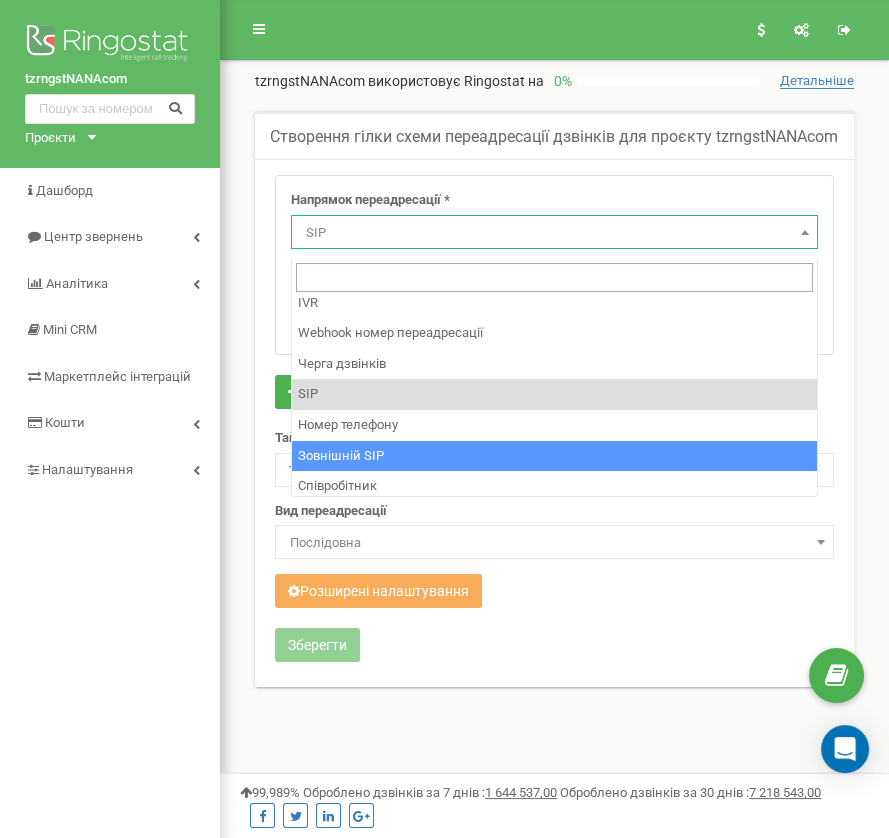 scroll, scrollTop: 105, scrollLeft: 0, axis: vertical 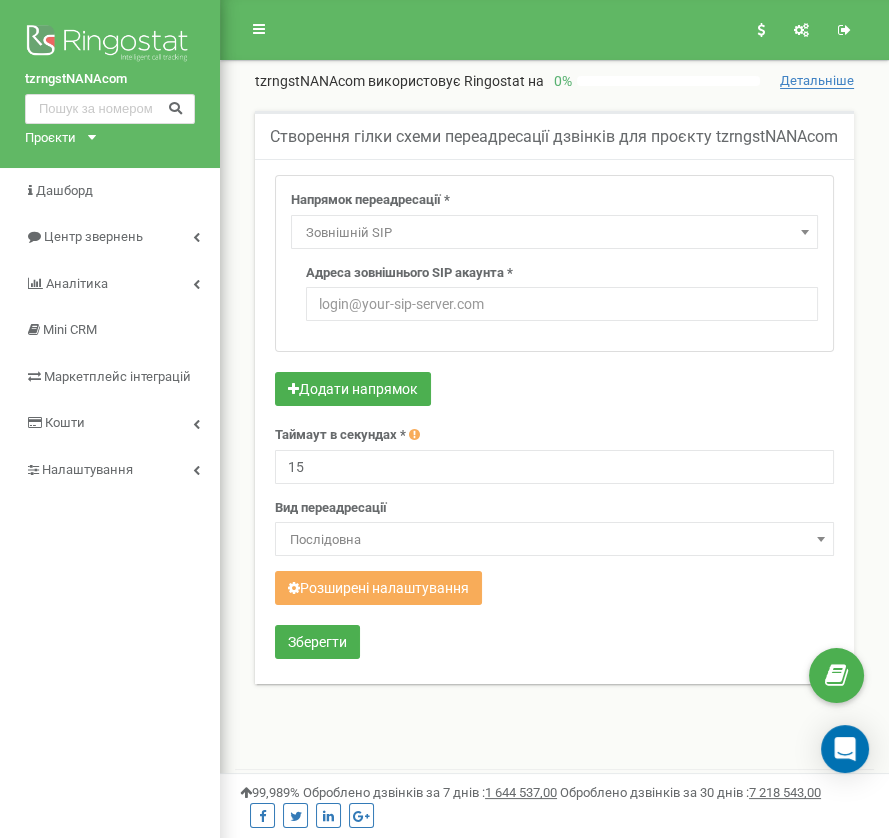 click on "Зовнішній SIP" at bounding box center [554, 232] 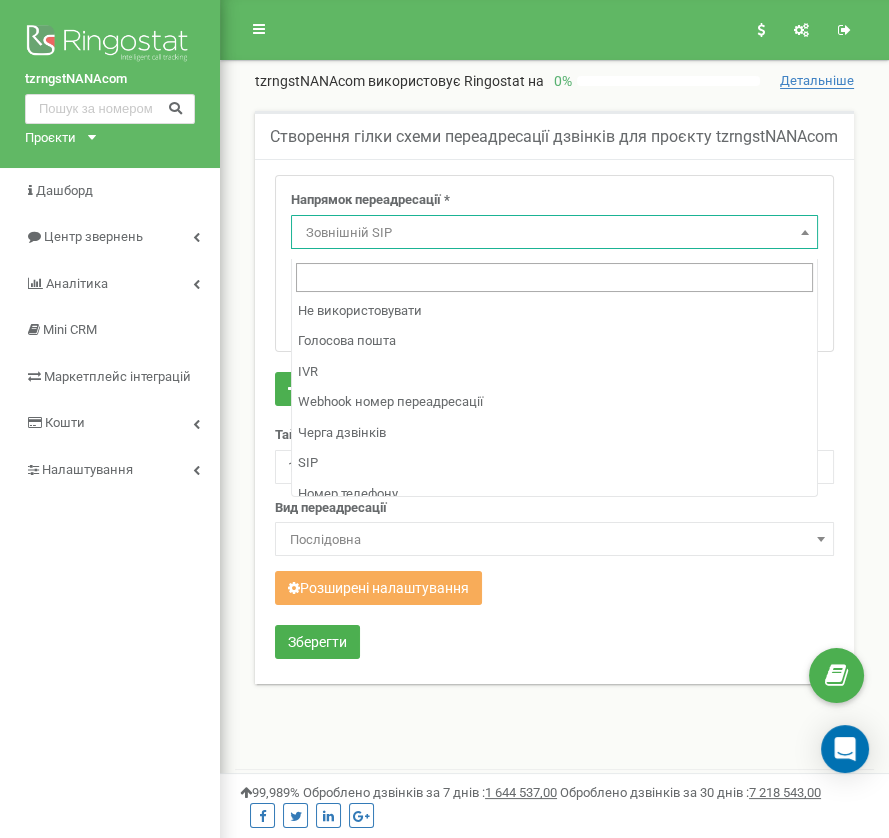scroll, scrollTop: 105, scrollLeft: 0, axis: vertical 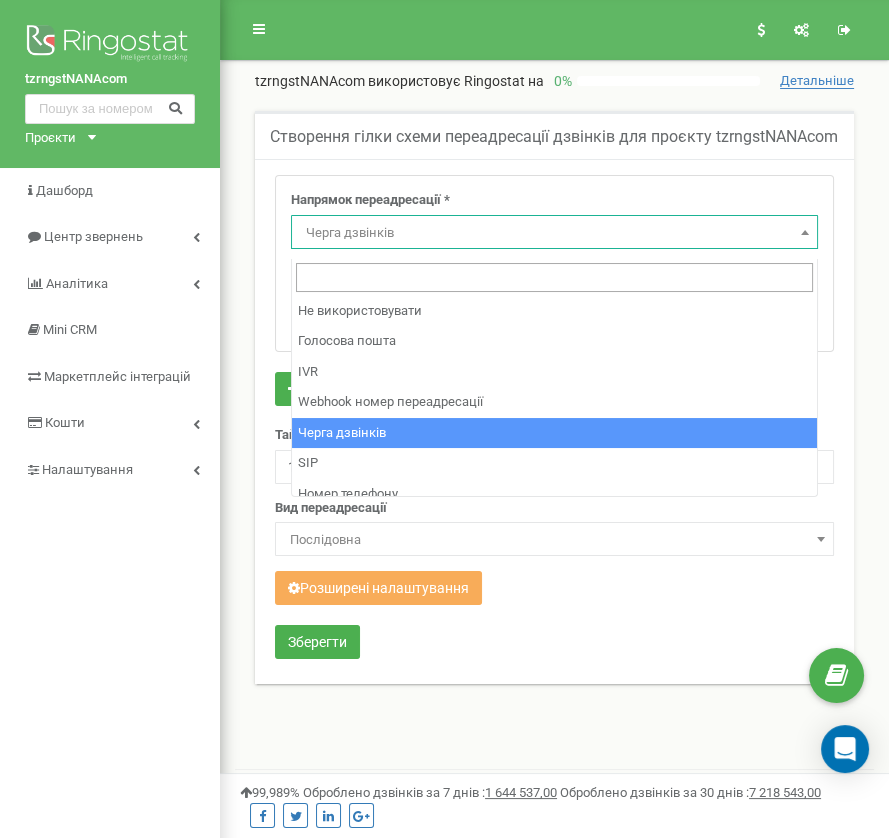 click on "Черга дзвінків" at bounding box center [554, 233] 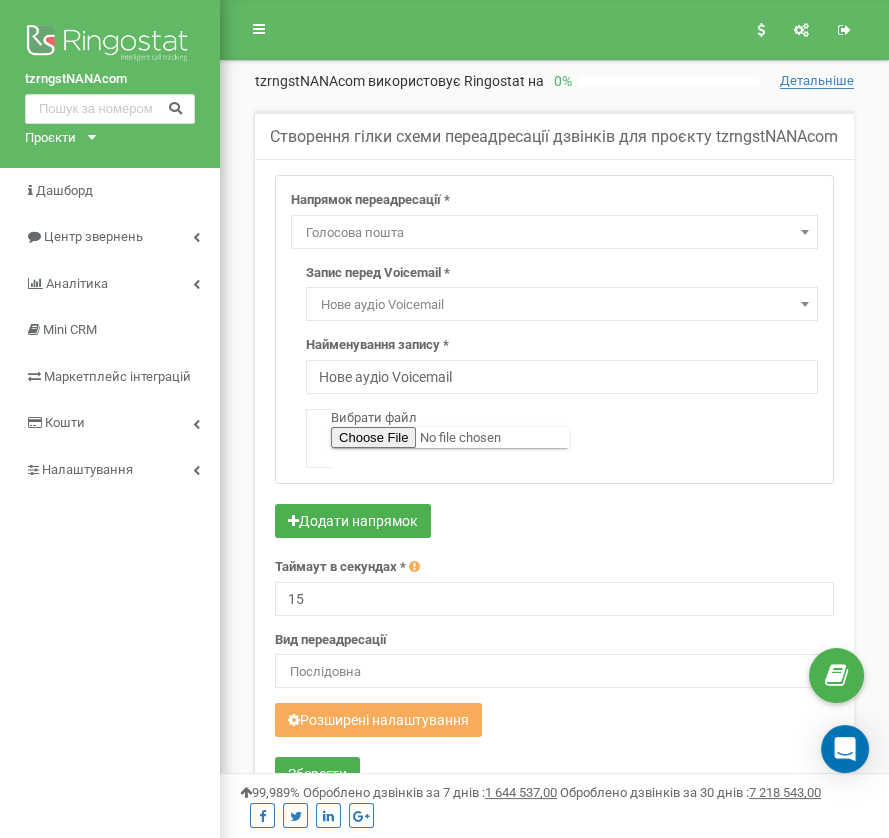click on "Голосова пошта" at bounding box center [554, 233] 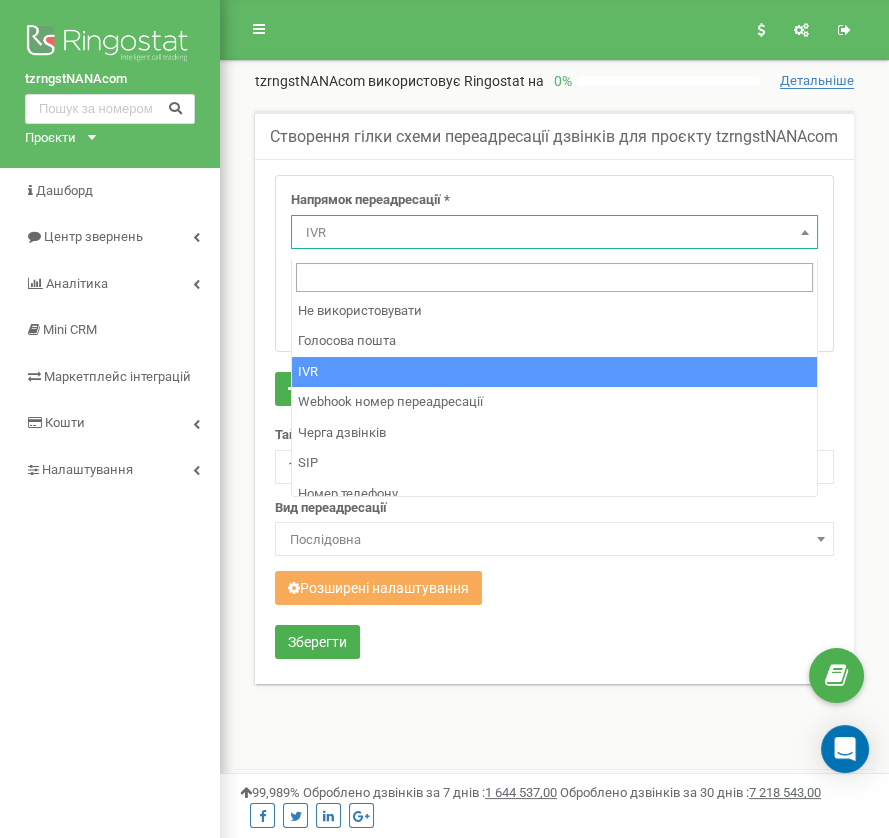 click on "IVR" at bounding box center (554, 233) 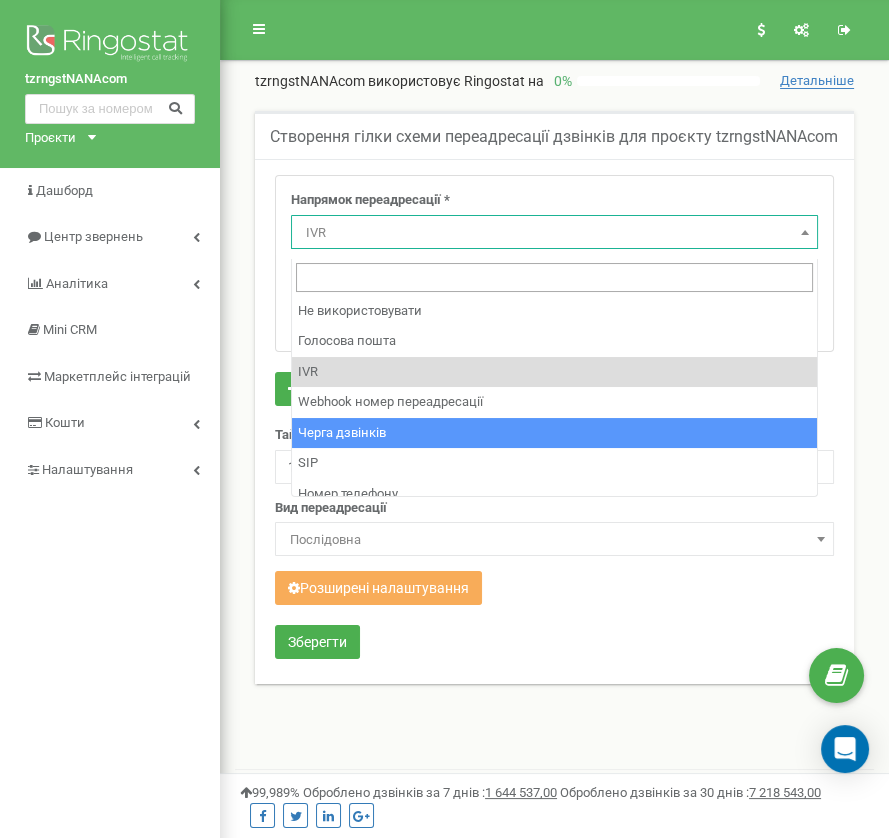 scroll, scrollTop: 105, scrollLeft: 0, axis: vertical 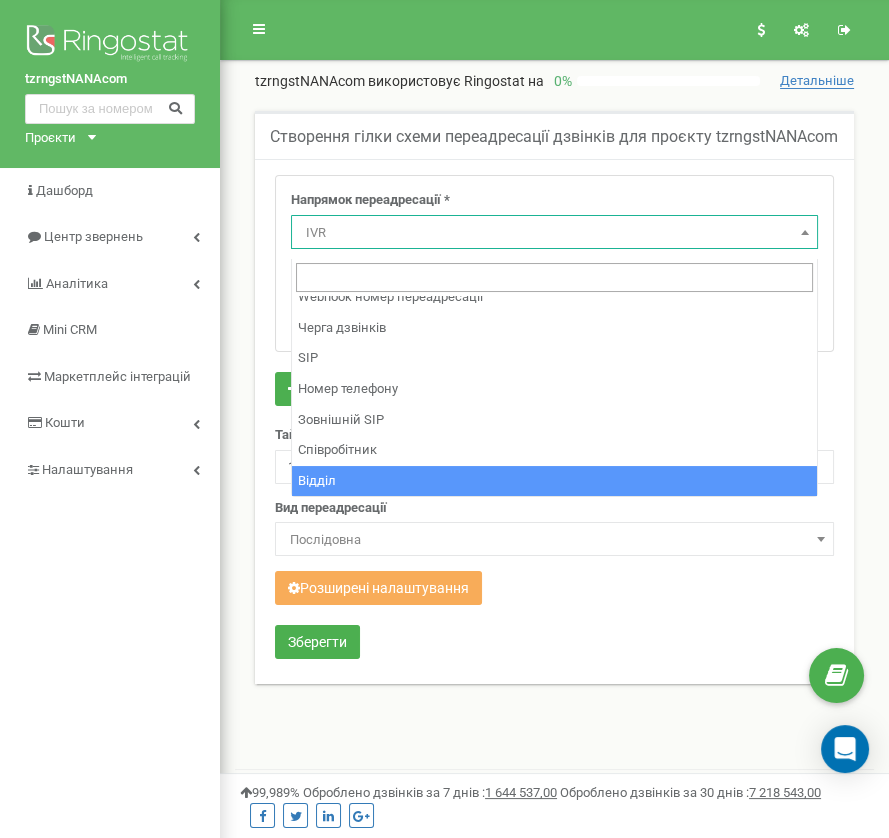 select on "Department" 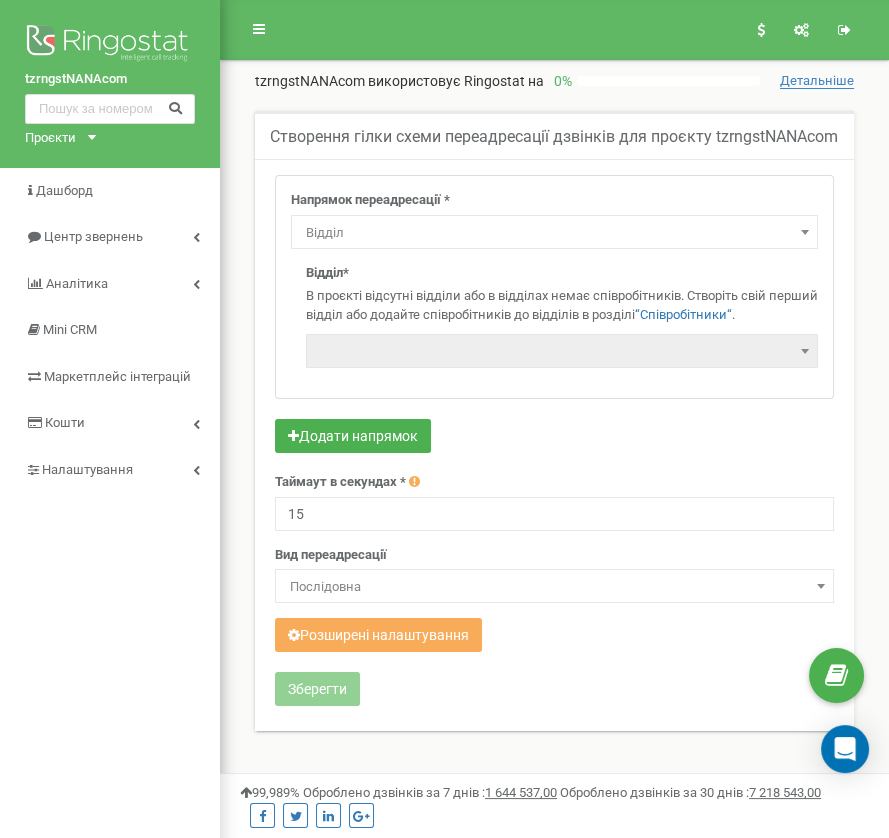 click on "Відділ" at bounding box center (554, 233) 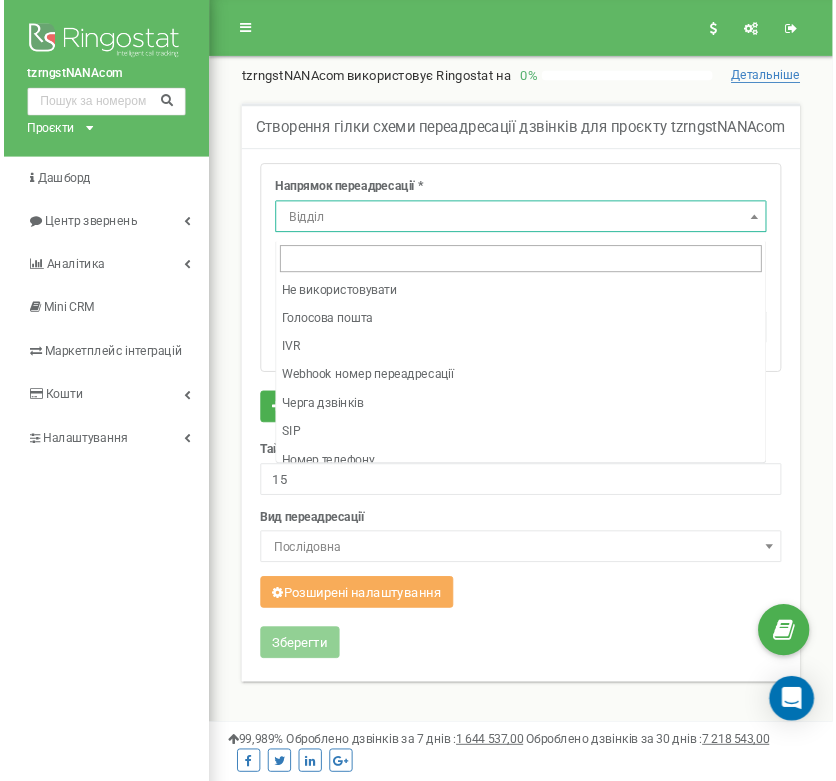 scroll, scrollTop: 105, scrollLeft: 0, axis: vertical 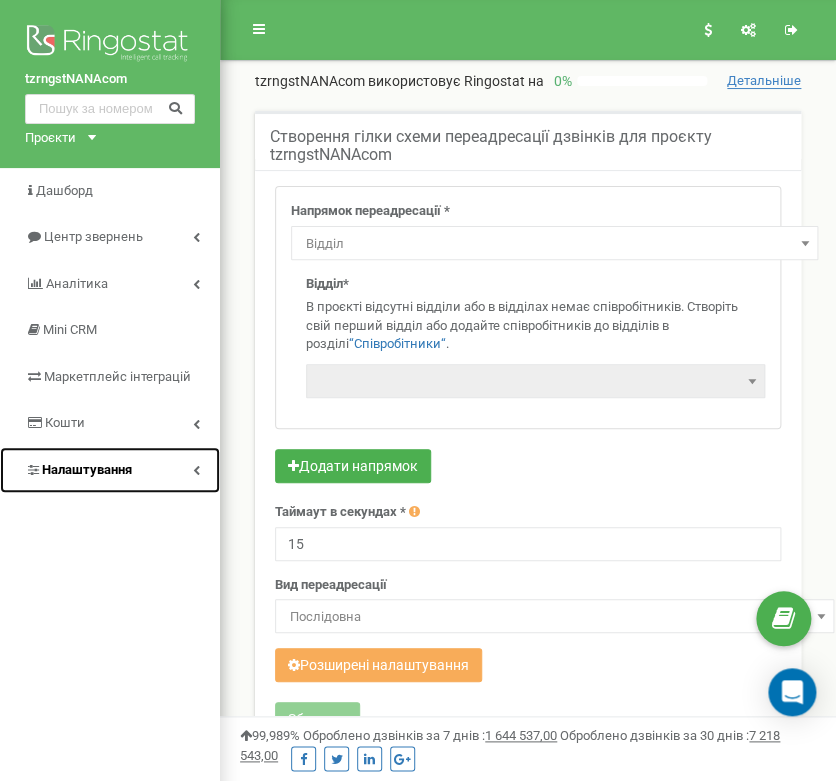 click on "Налаштування" at bounding box center [110, 470] 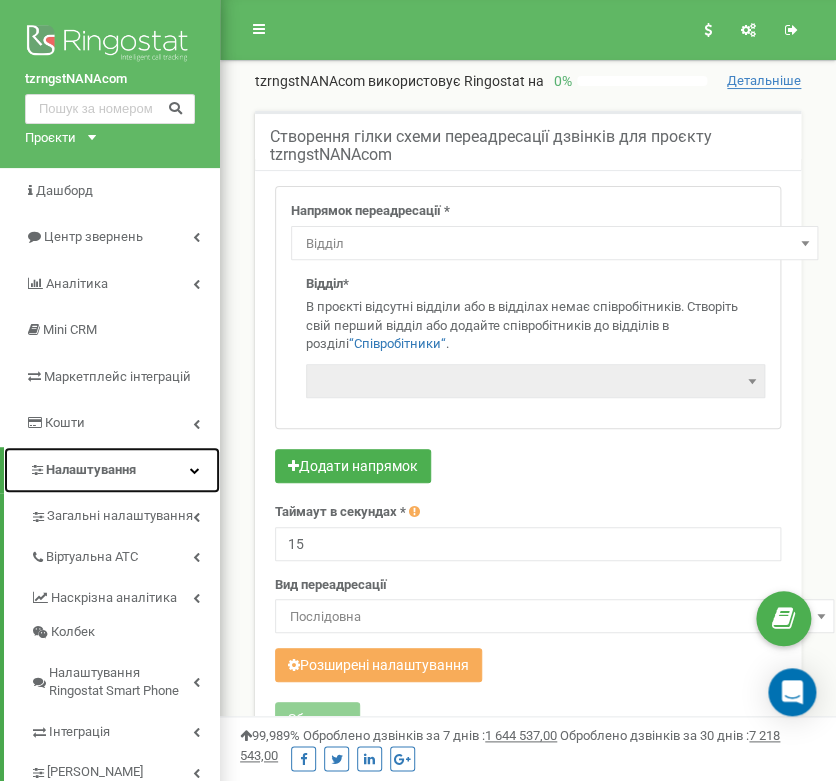 scroll, scrollTop: 184, scrollLeft: 0, axis: vertical 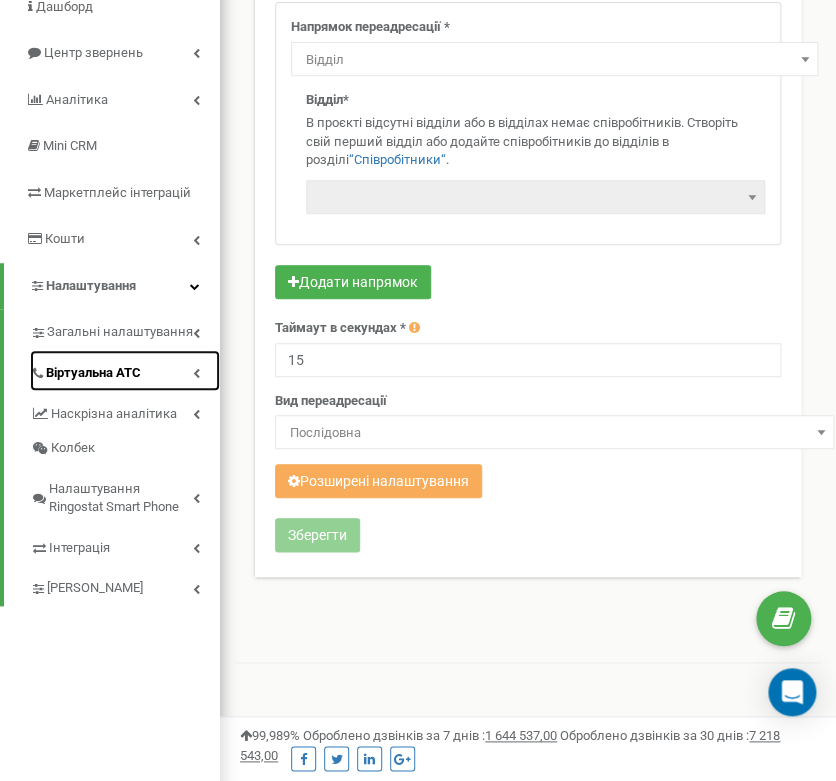 click on "Віртуальна АТС" at bounding box center [125, 370] 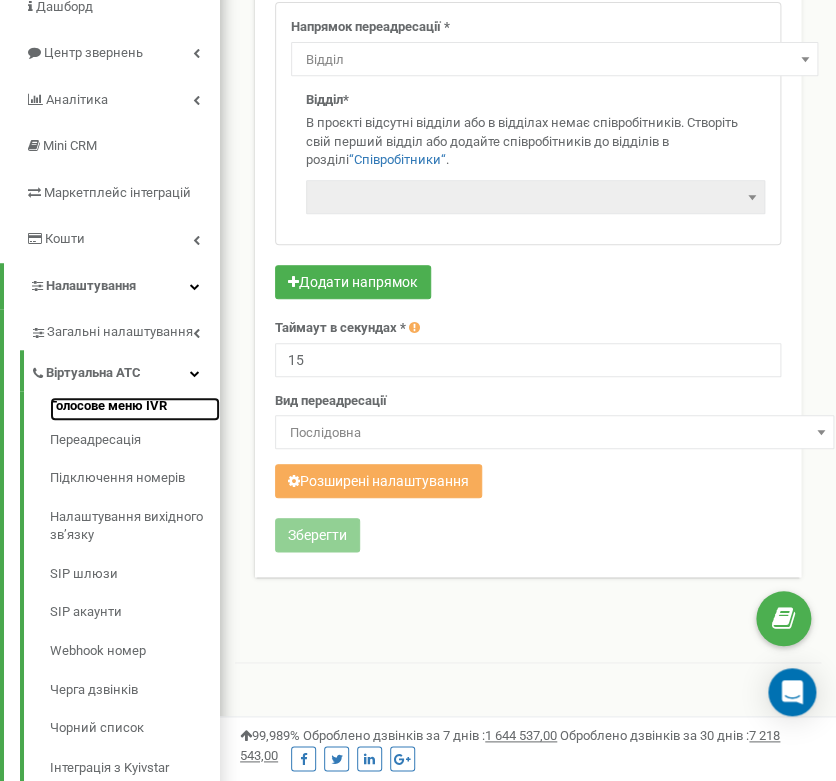 click on "Голосове меню IVR" at bounding box center [135, 409] 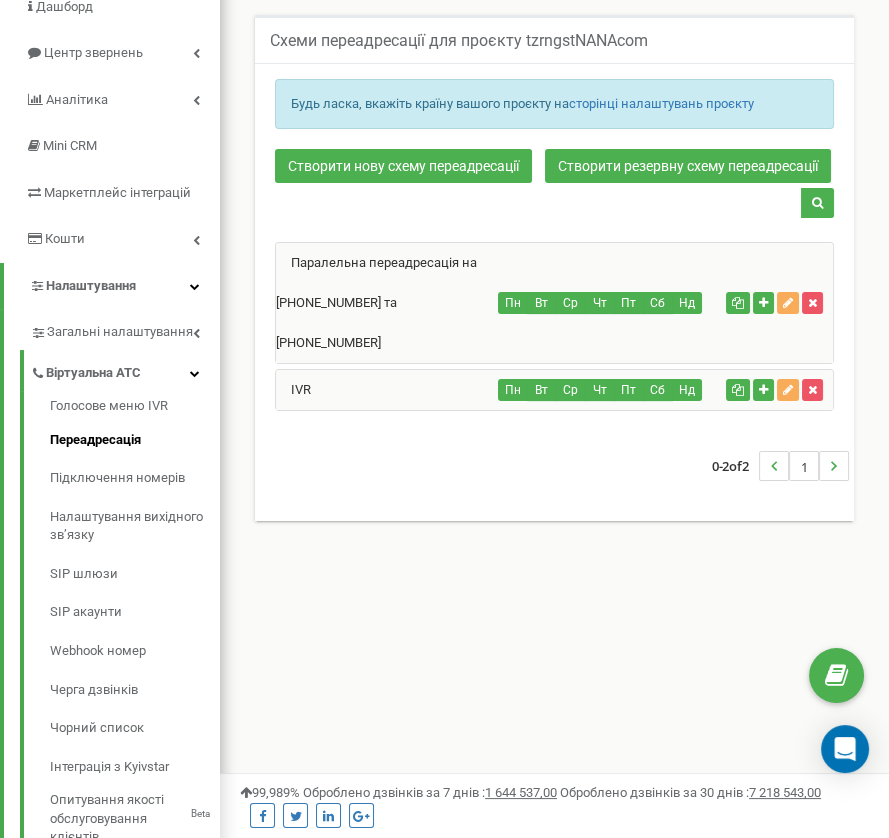 scroll, scrollTop: 184, scrollLeft: 0, axis: vertical 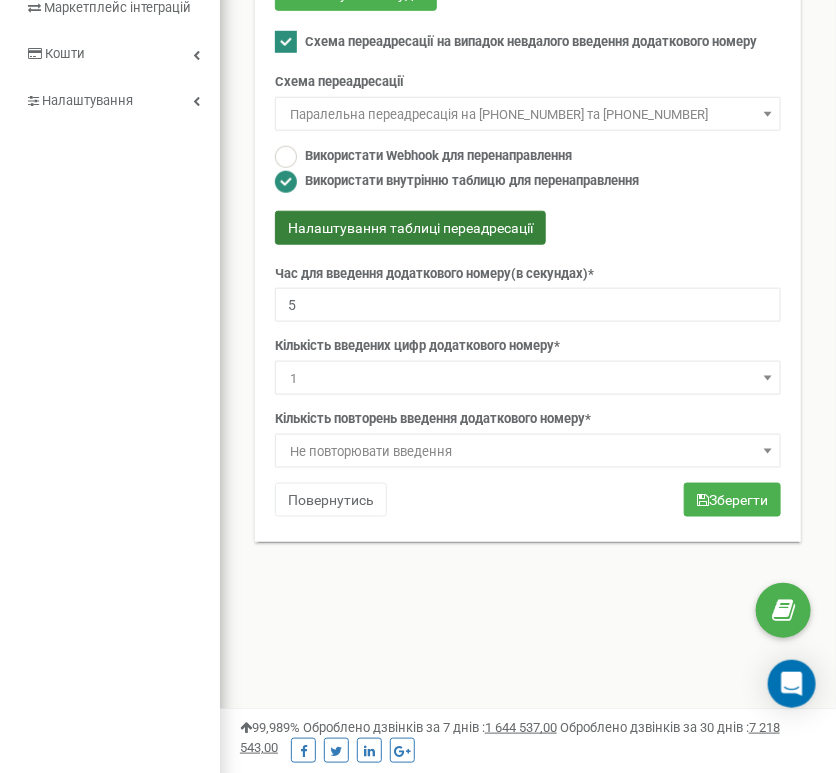 click on "Налаштування таблиці переадресації" at bounding box center [410, 228] 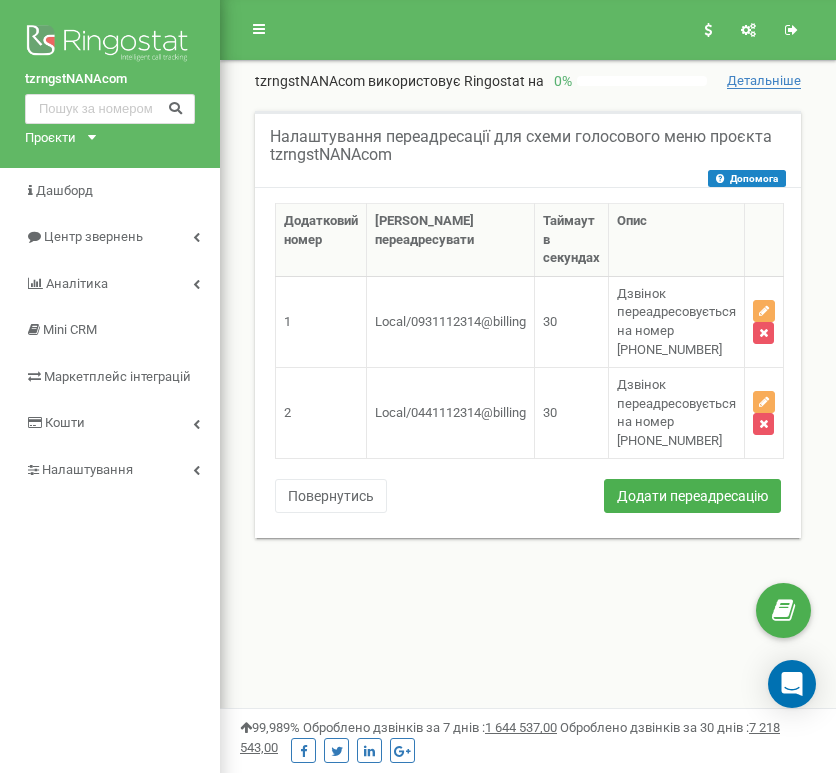 scroll, scrollTop: 0, scrollLeft: 0, axis: both 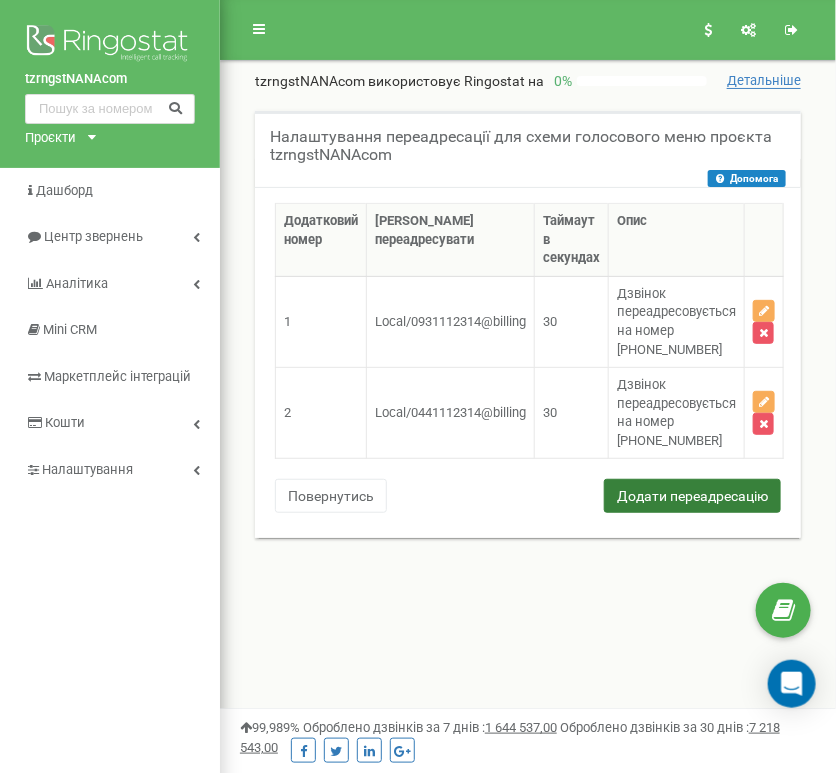 click on "Додати переадресацію" at bounding box center [692, 496] 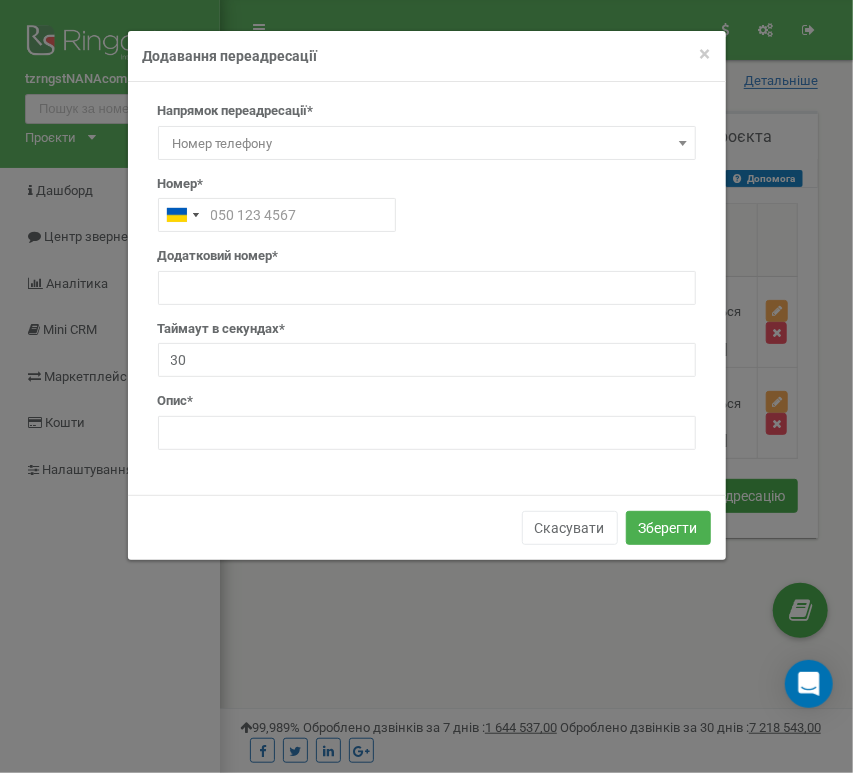 click on "Номер телефону" at bounding box center (427, 144) 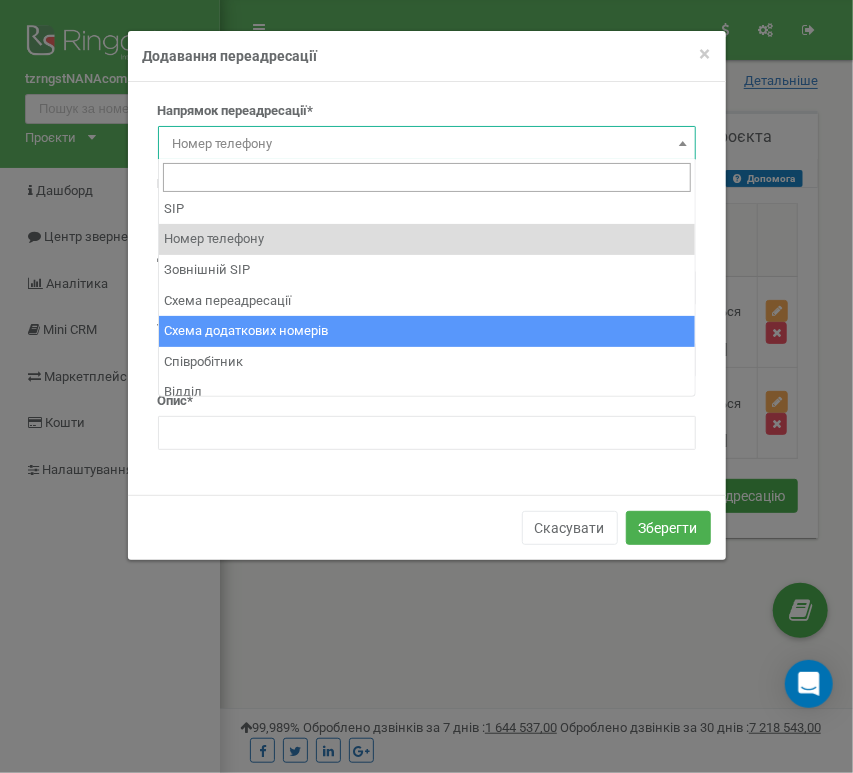 scroll, scrollTop: 0, scrollLeft: 0, axis: both 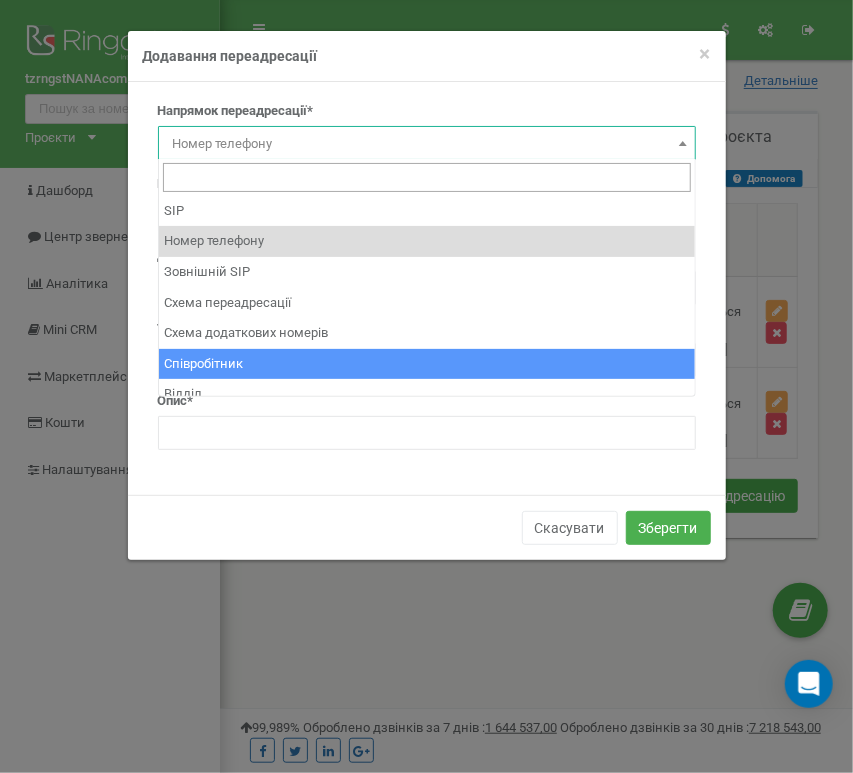 select on "Employee" 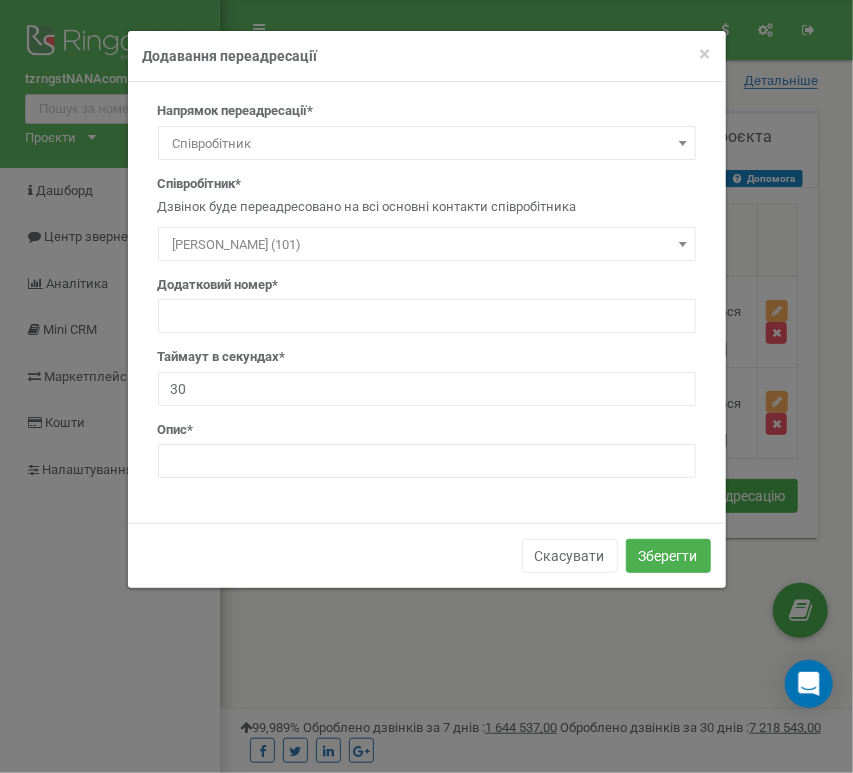 click on "Співробітник*
Дзвінок буде переадресовано на всі основні контакти співробітника
[PERSON_NAME] (101)
[PERSON_NAME] (101)" at bounding box center (427, 218) 